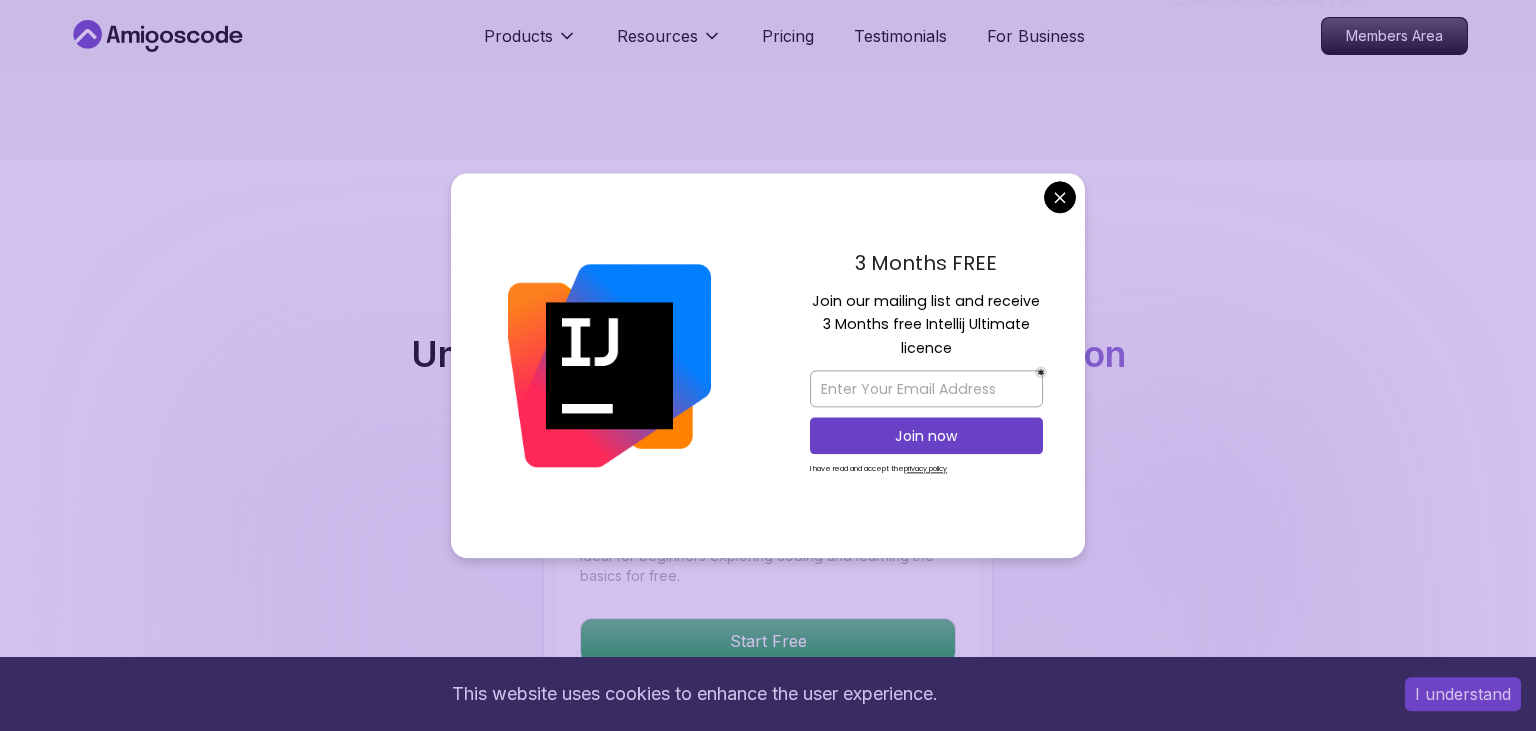 scroll, scrollTop: 3795, scrollLeft: 0, axis: vertical 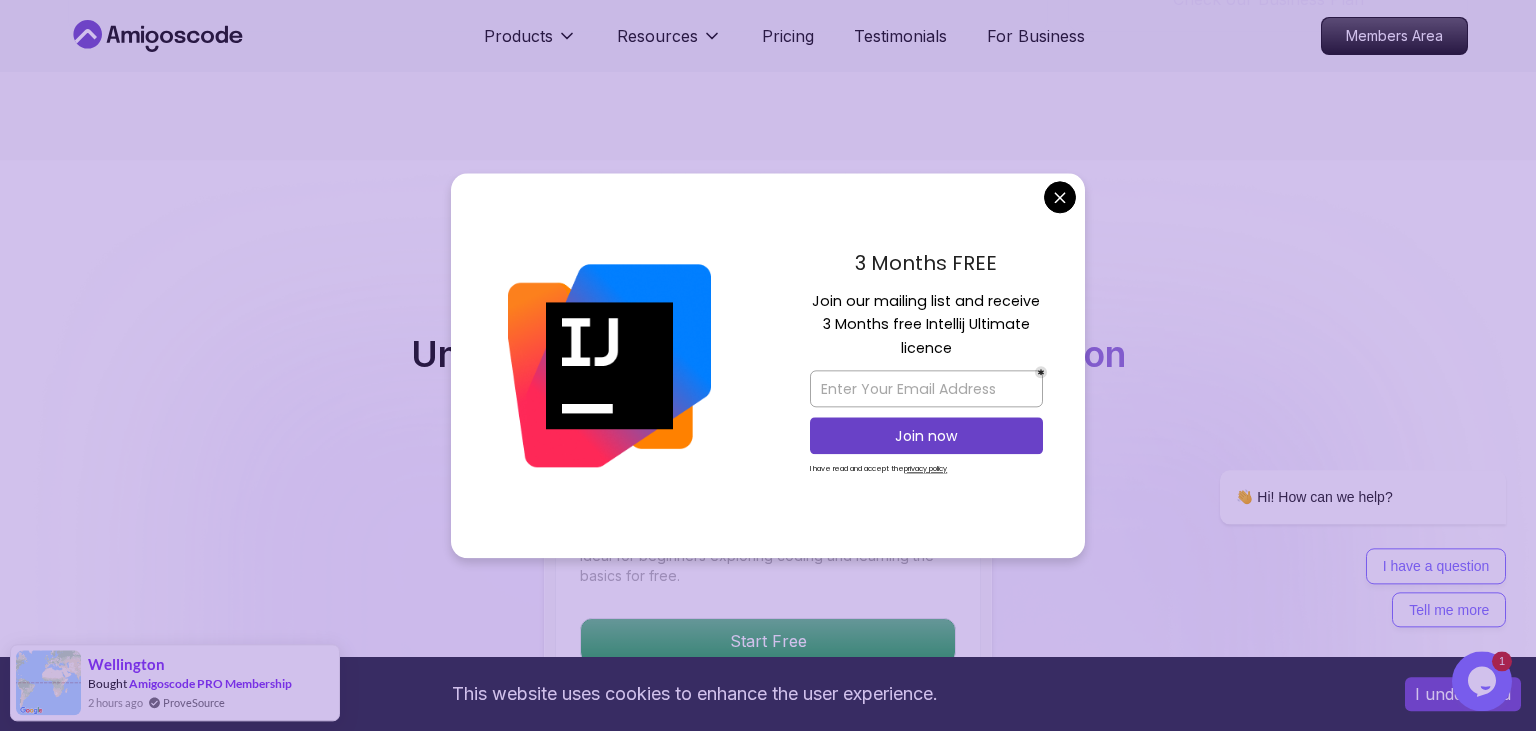 click on "3 Months FREE Join our mailing list and receive 3 Months free Intellij Ultimate licence Join now I have read and accept the  privacy policy" at bounding box center (926, 366) 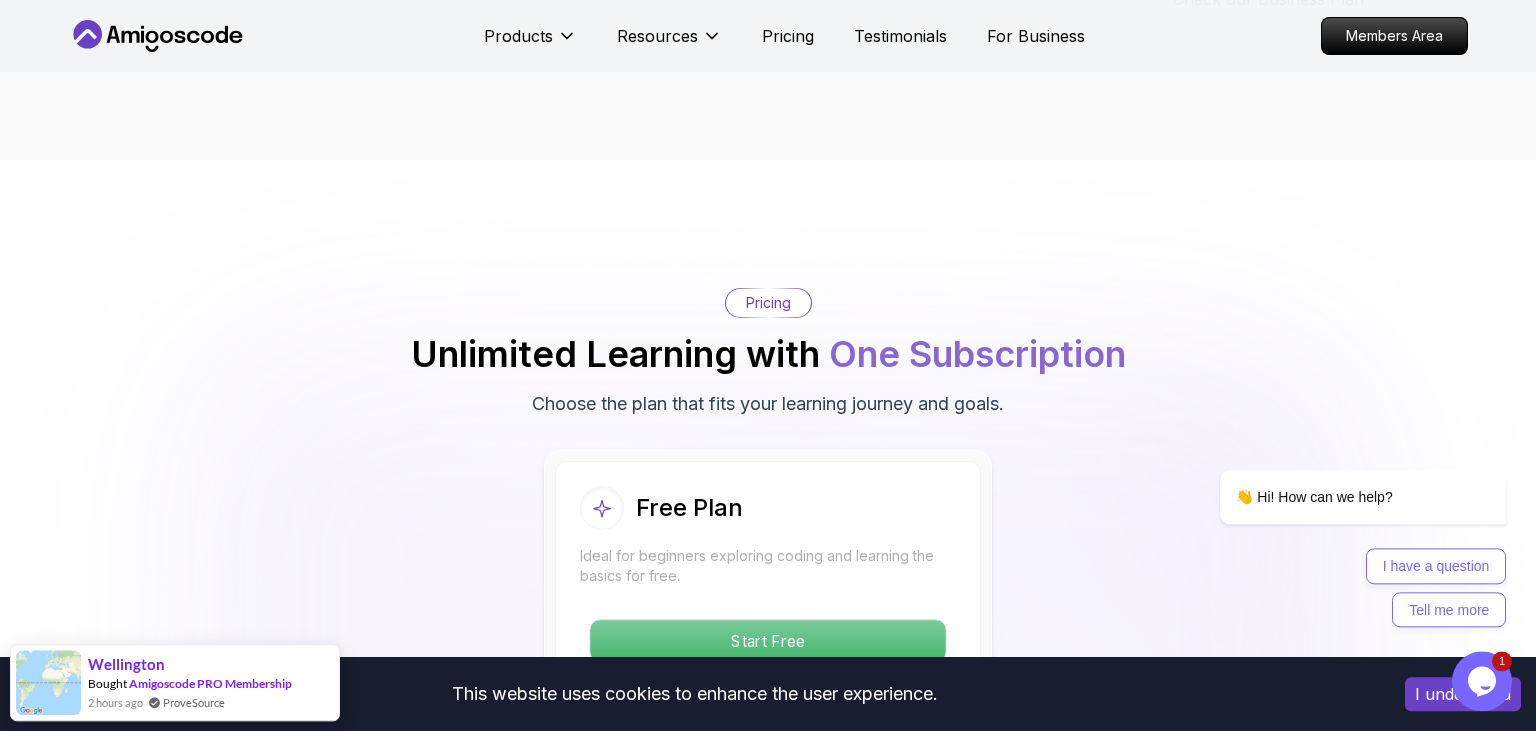 click on "Start Free" at bounding box center [767, 641] 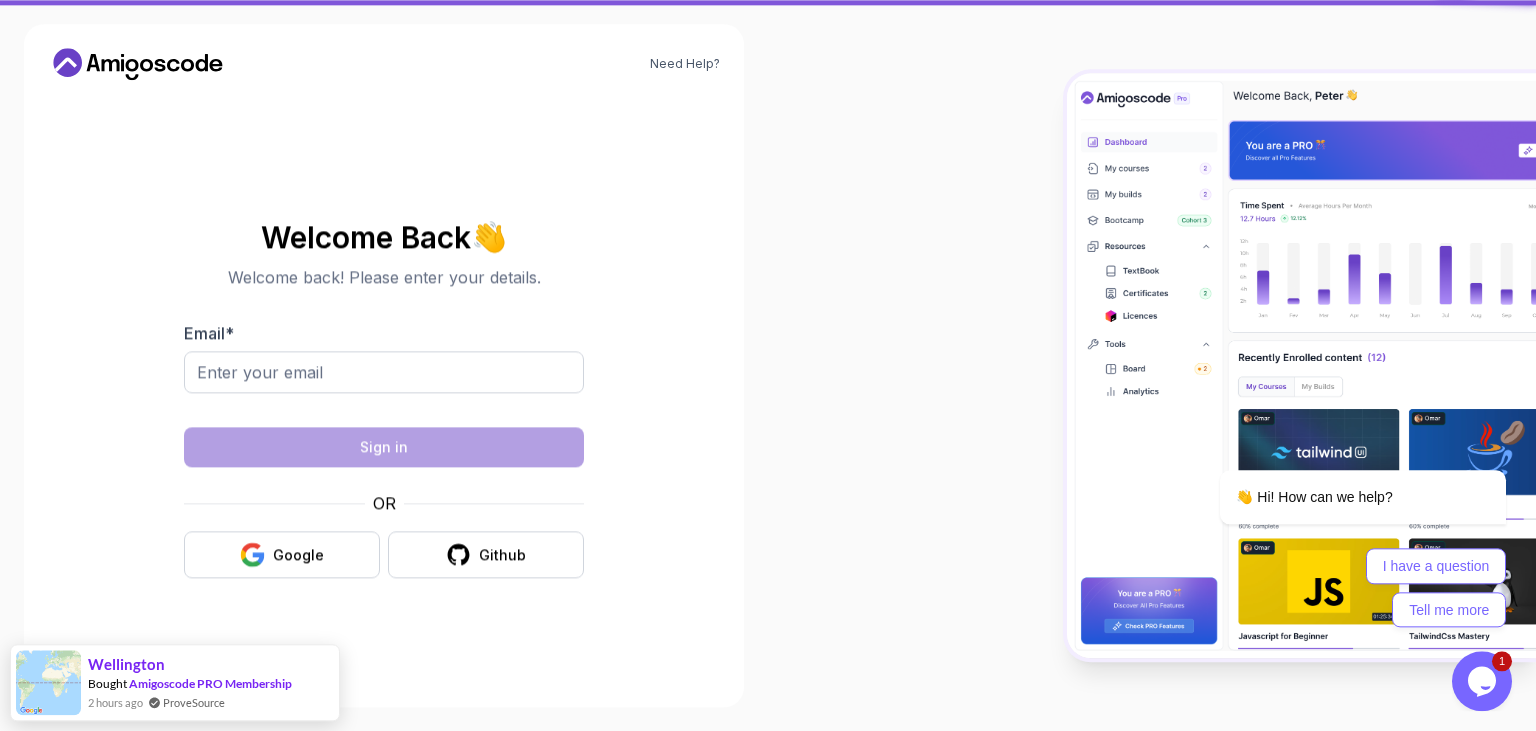 scroll, scrollTop: 0, scrollLeft: 0, axis: both 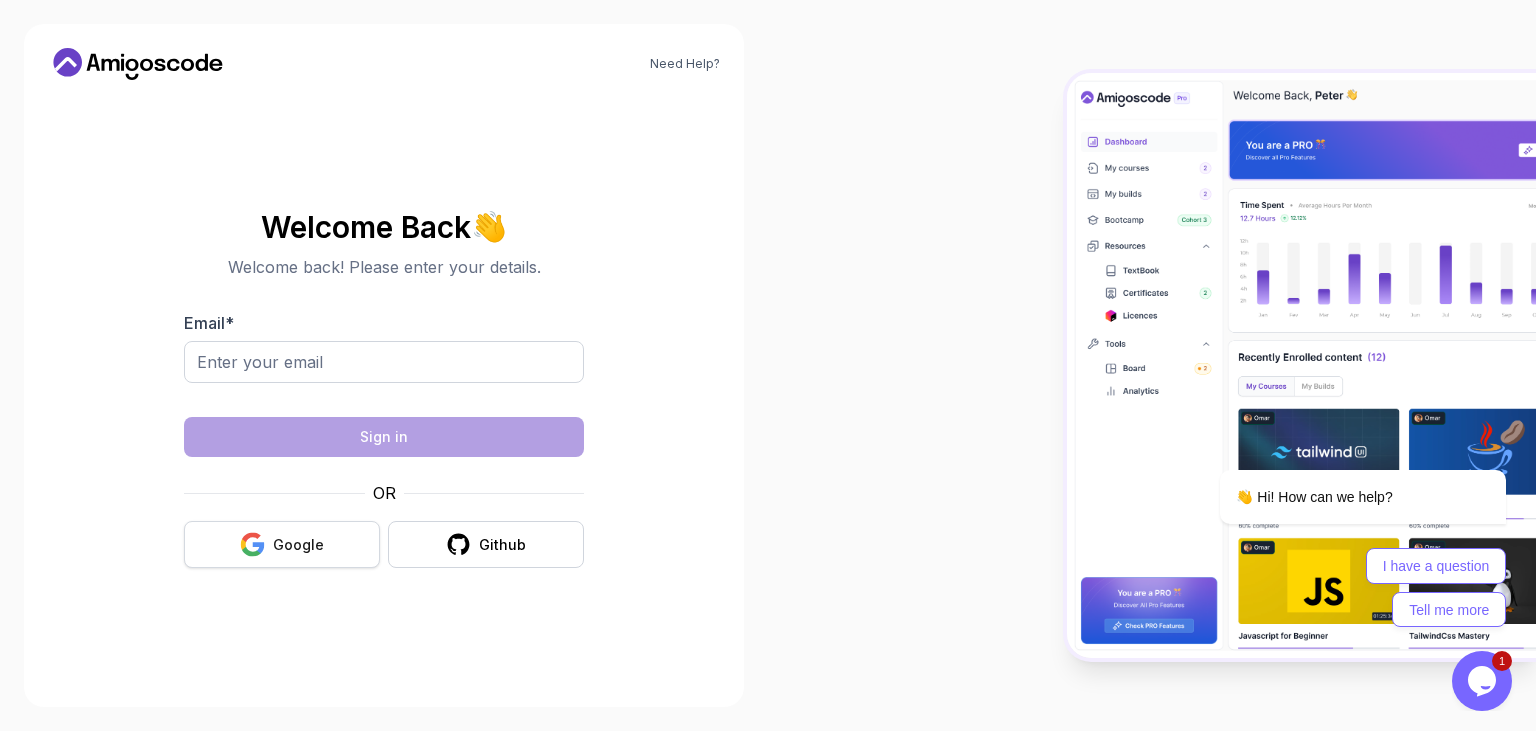 click on "Google" at bounding box center [298, 545] 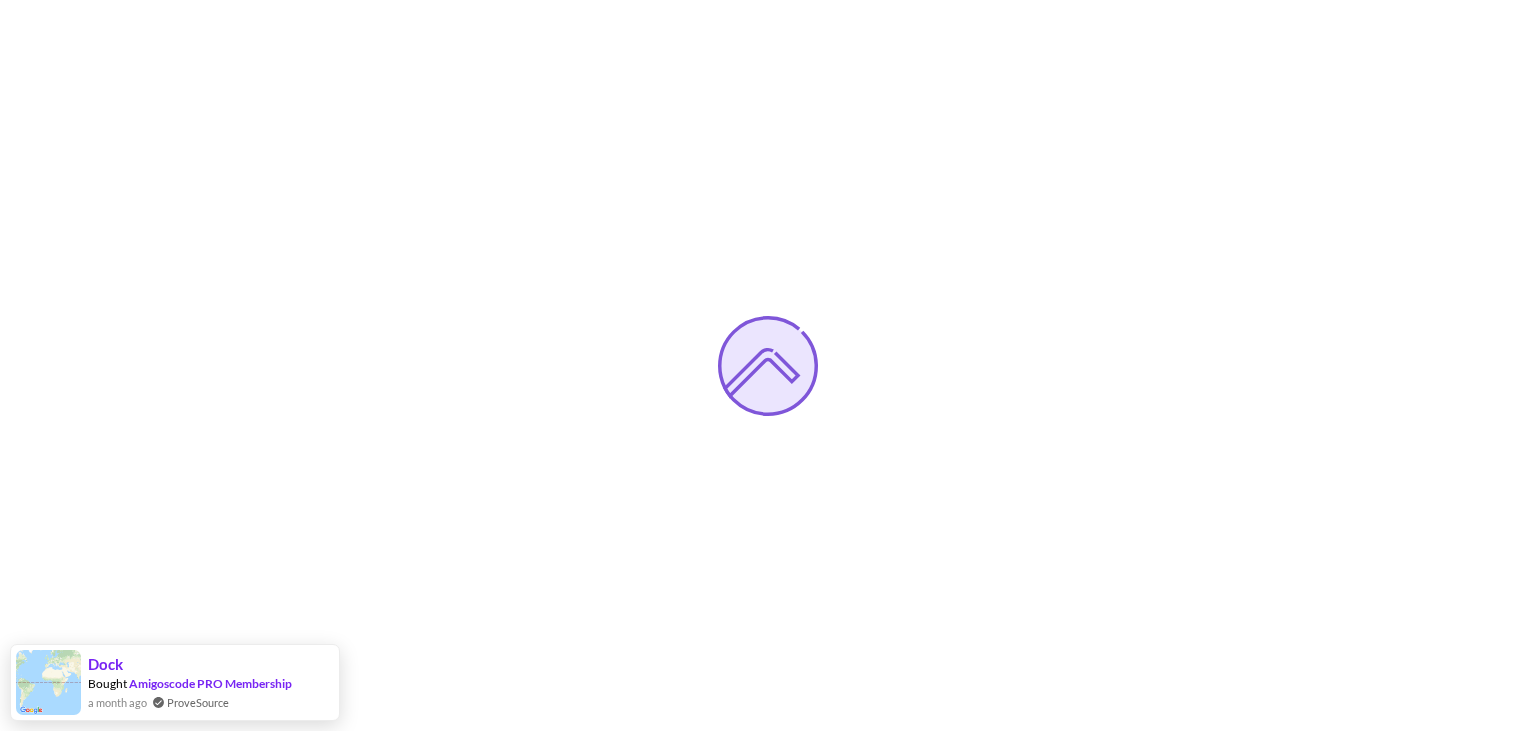 scroll, scrollTop: 0, scrollLeft: 0, axis: both 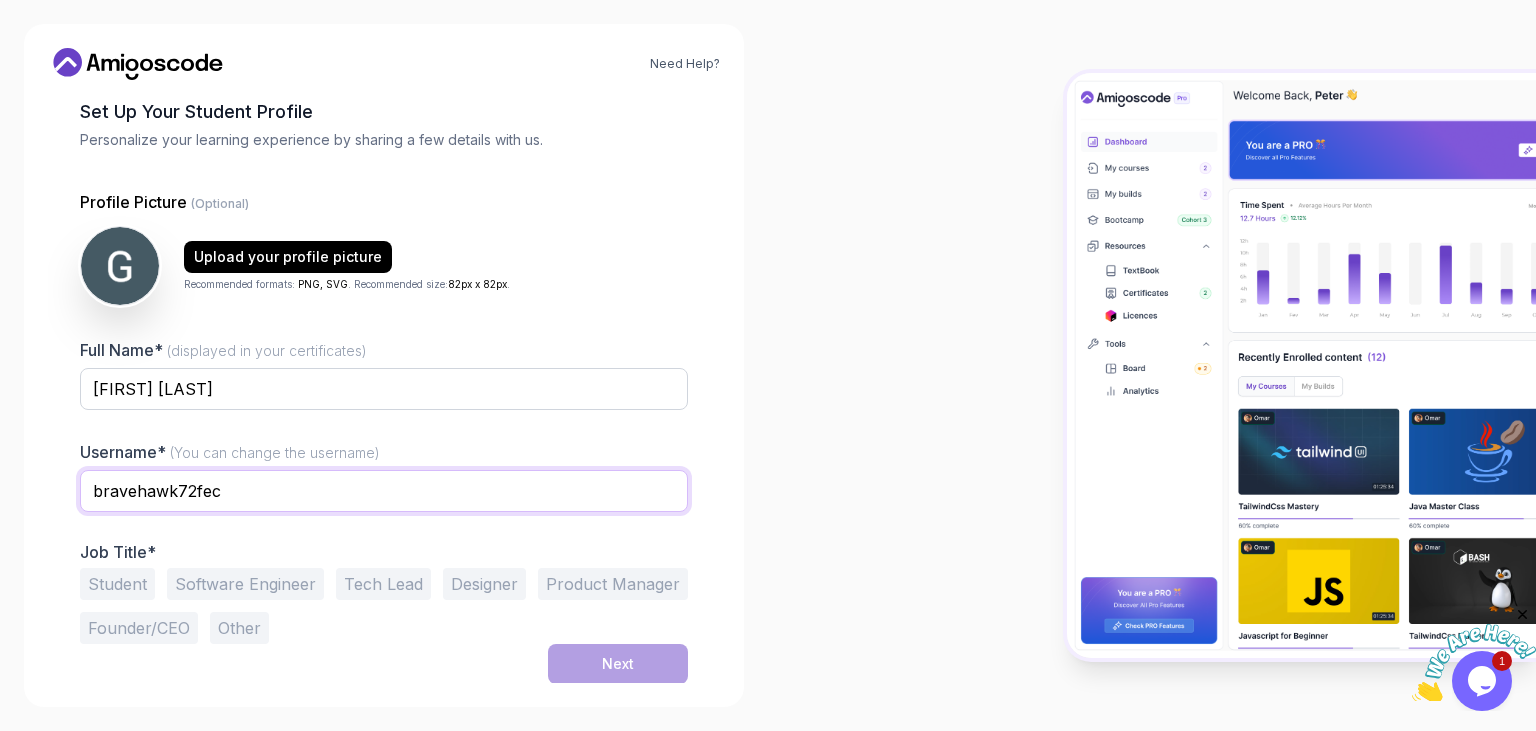 click on "bravehawk72fec" at bounding box center [384, 491] 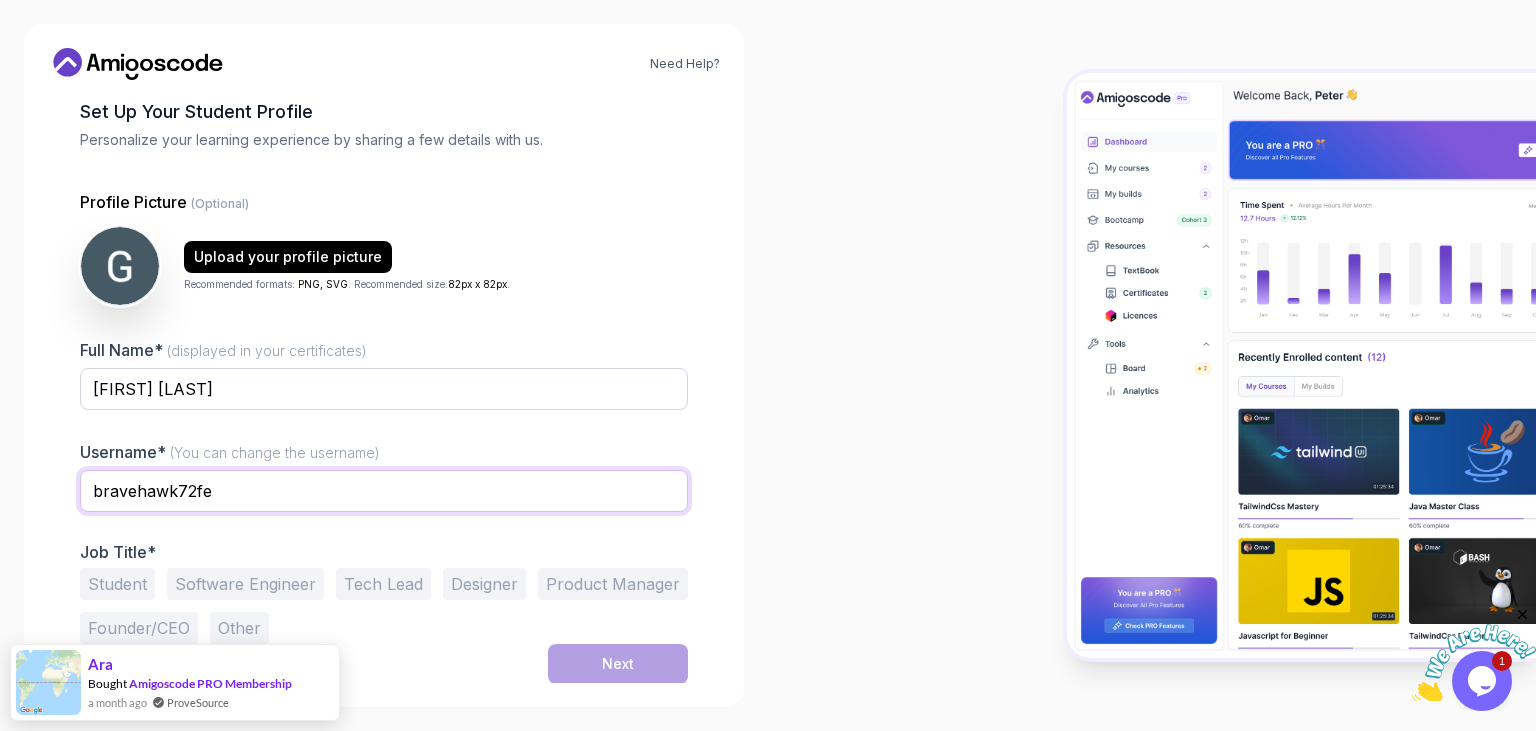 drag, startPoint x: 278, startPoint y: 502, endPoint x: 2, endPoint y: 497, distance: 276.0453 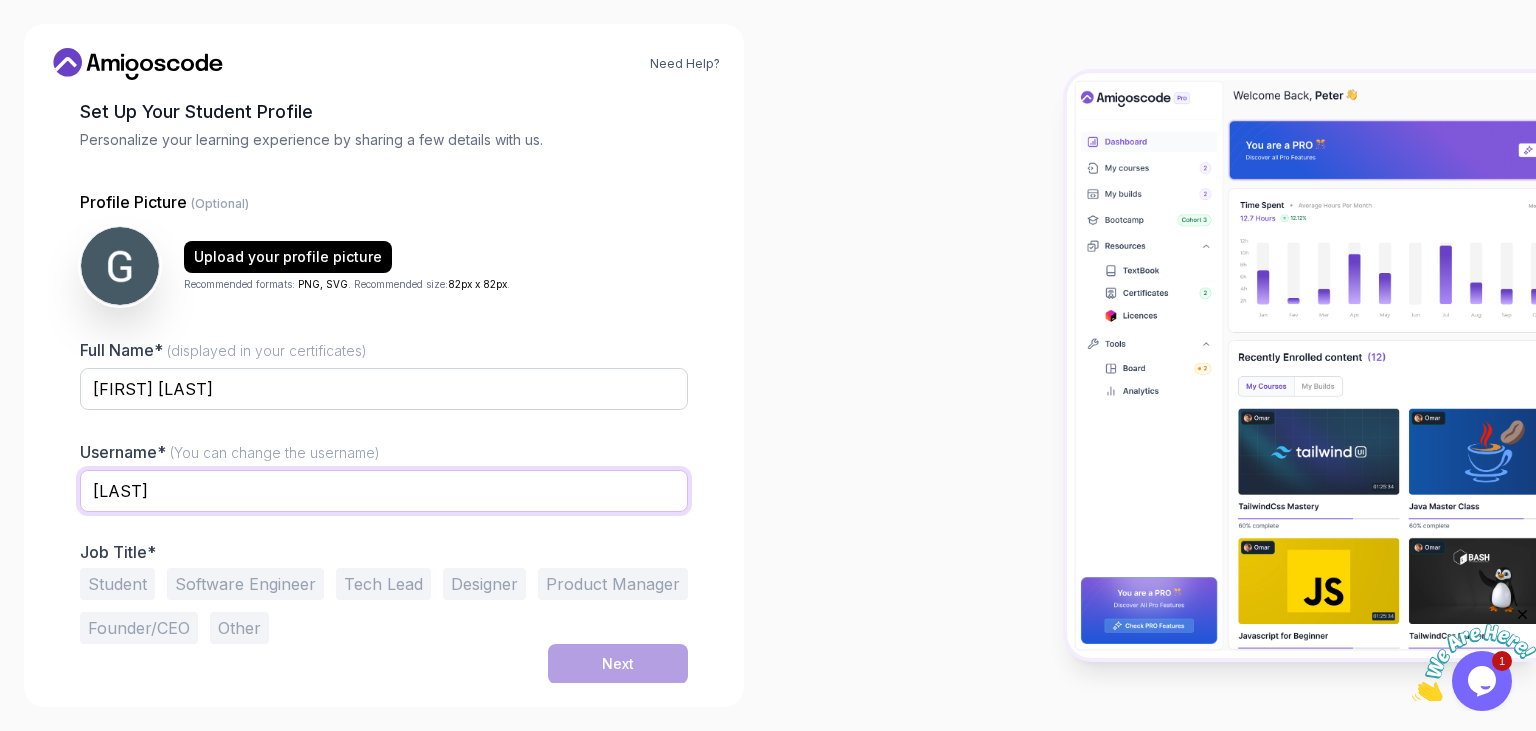 type on "shorbagy" 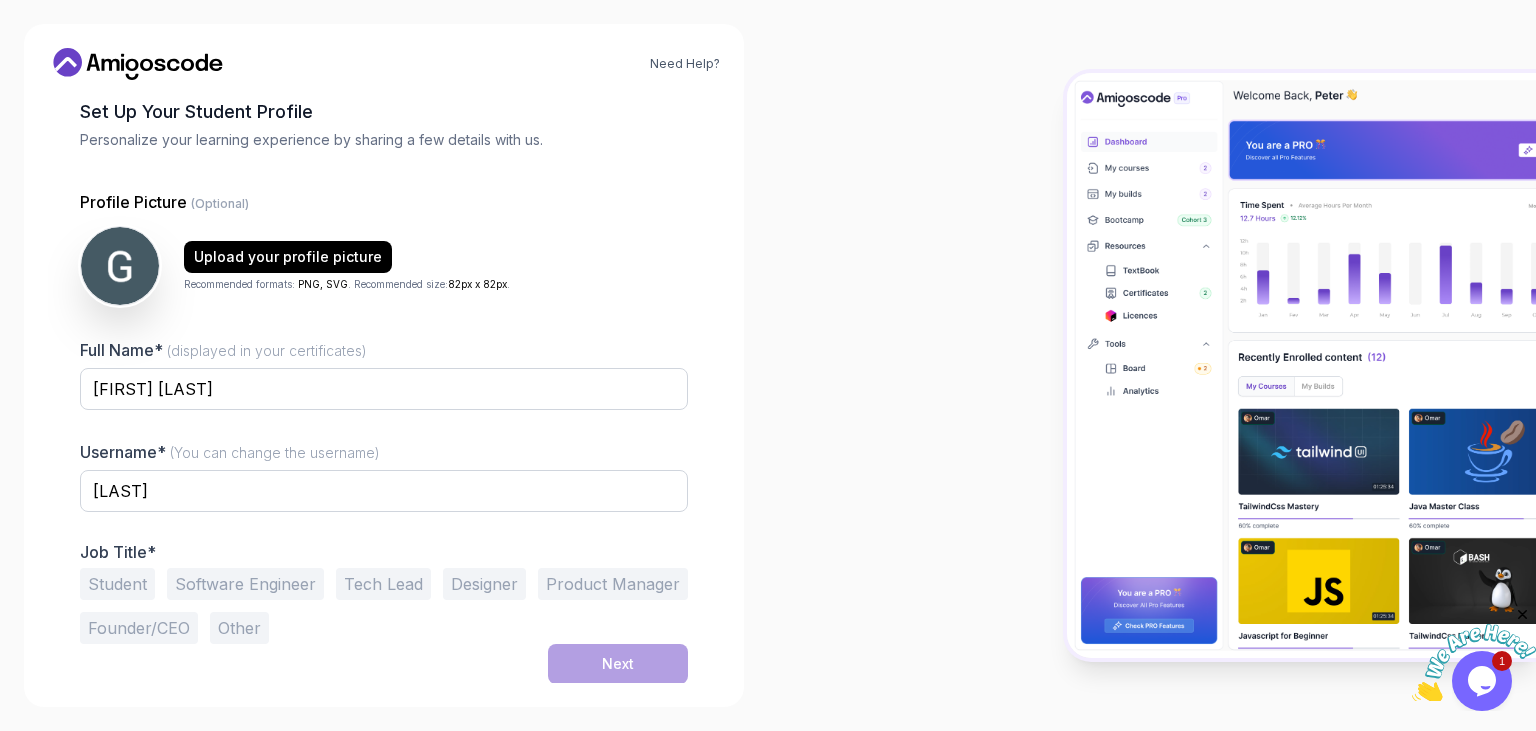 click on "Student" at bounding box center (117, 584) 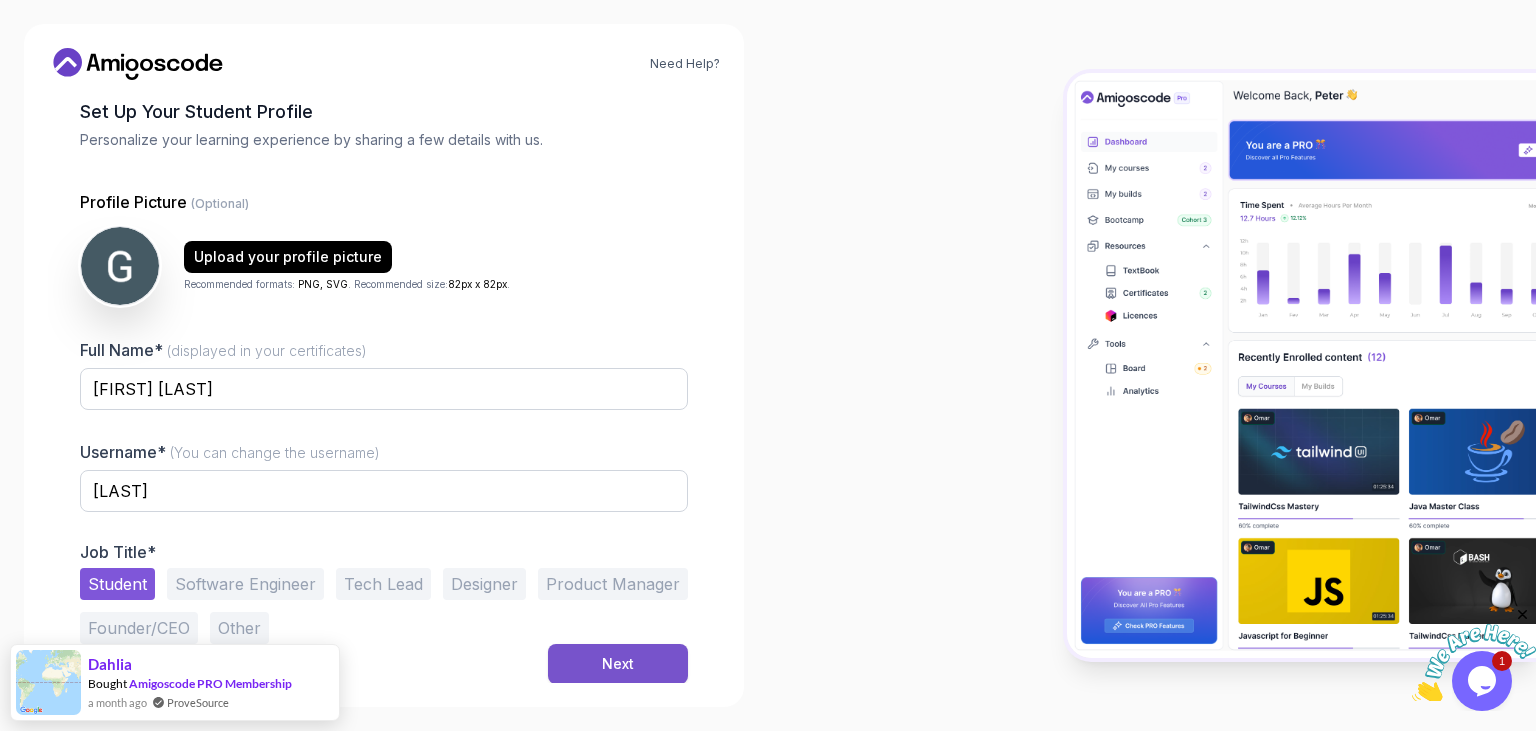 click on "Next" at bounding box center (618, 664) 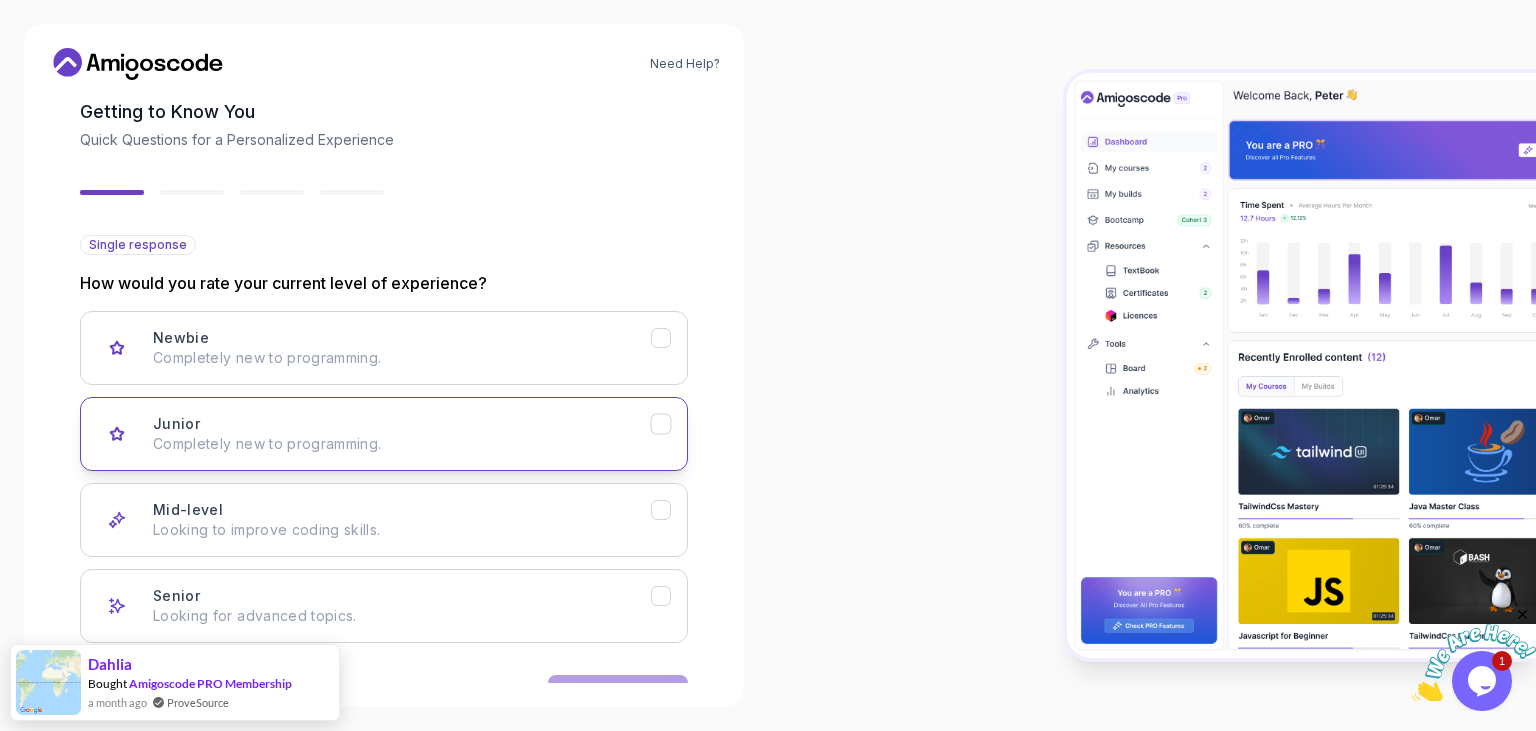 click on "Completely new to programming." at bounding box center [402, 444] 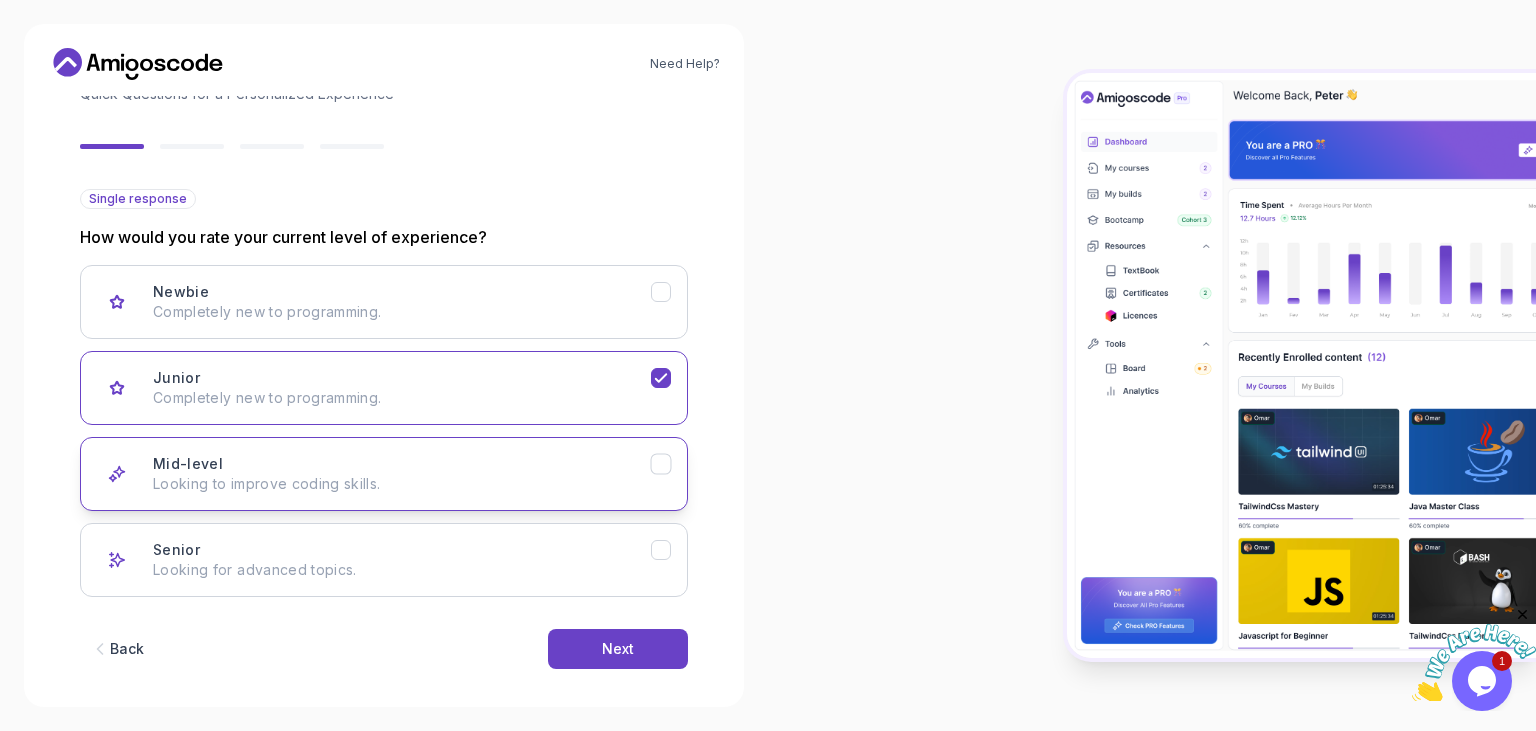 scroll, scrollTop: 164, scrollLeft: 0, axis: vertical 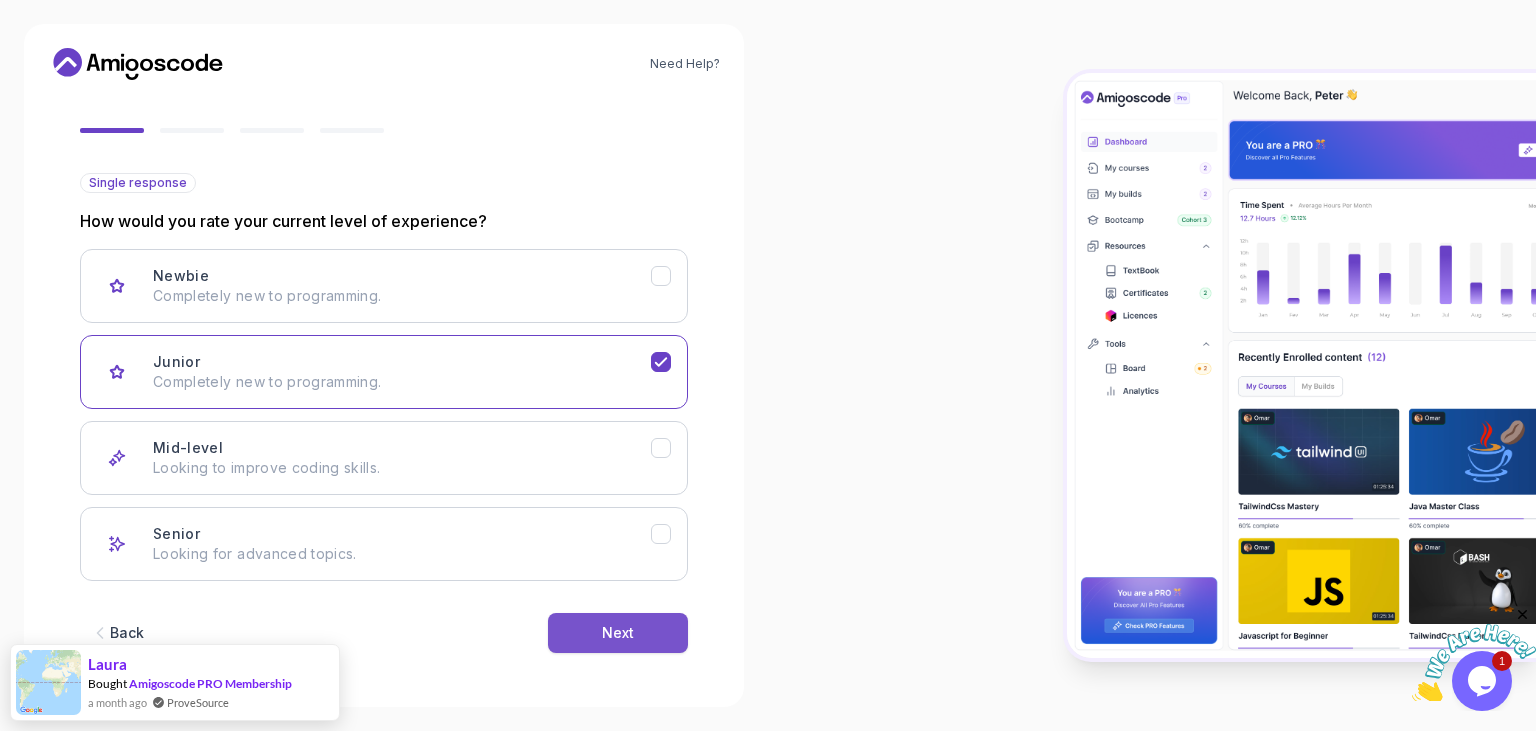 click on "Next" at bounding box center [618, 633] 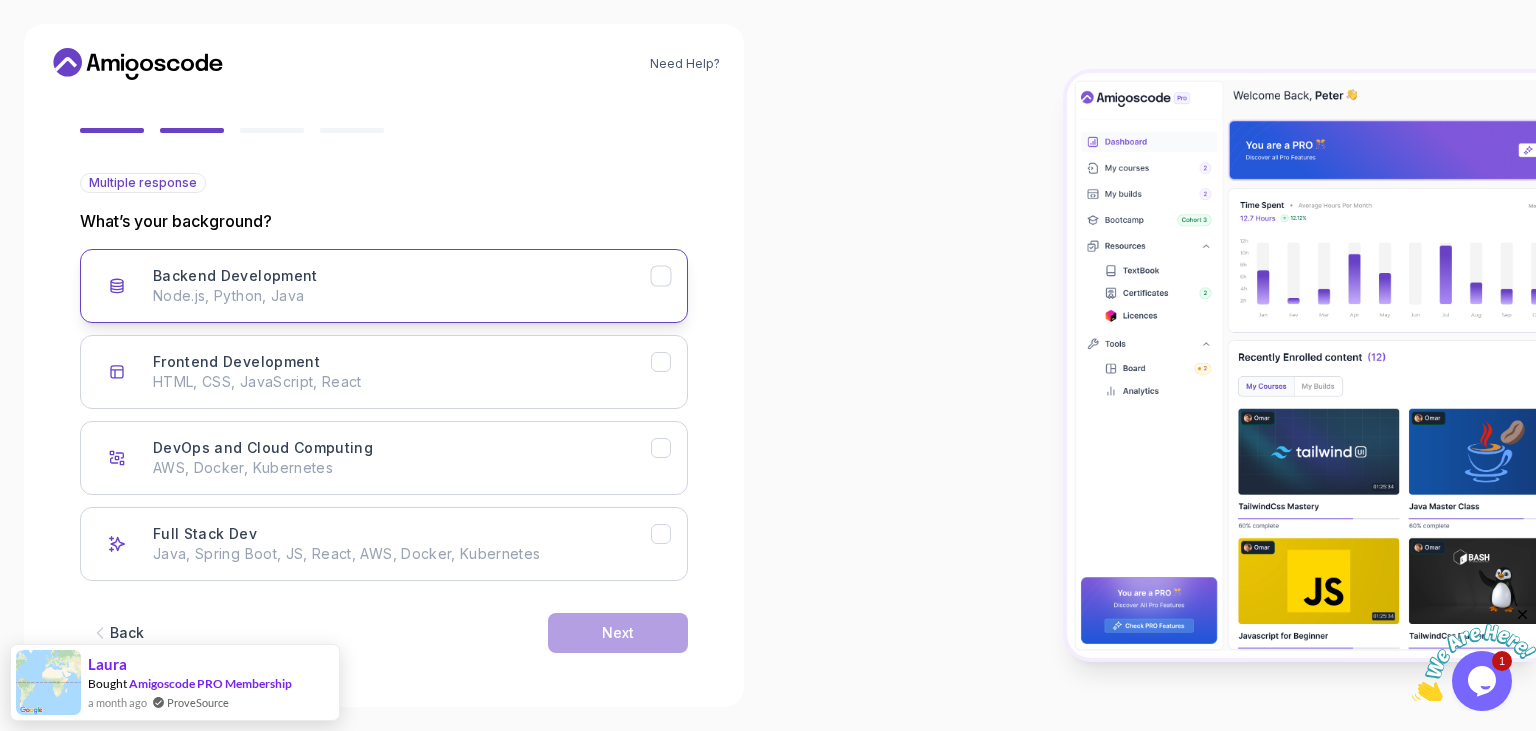 click on "Node.js, Python, Java" at bounding box center (402, 296) 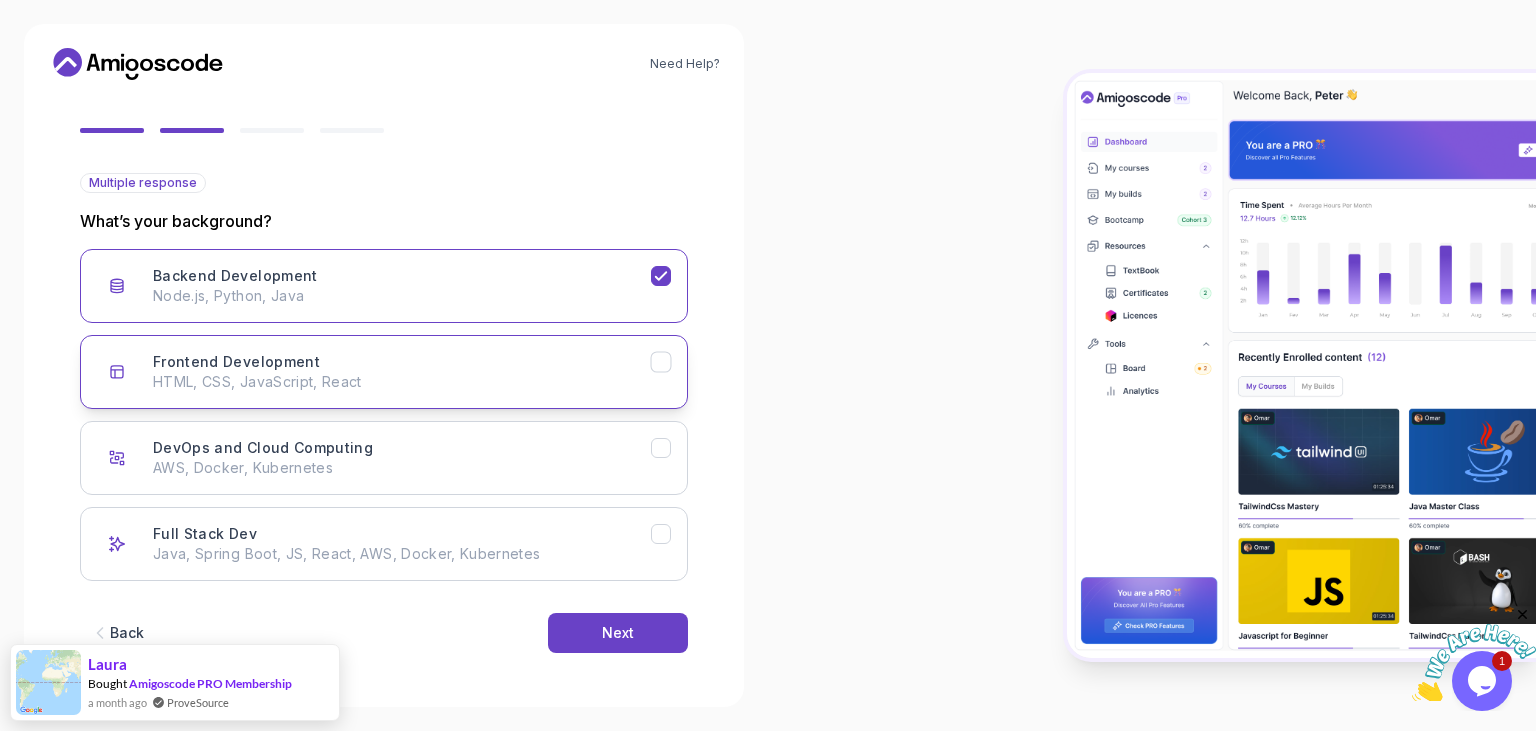click on "Frontend Development HTML, CSS, JavaScript, React" at bounding box center [384, 372] 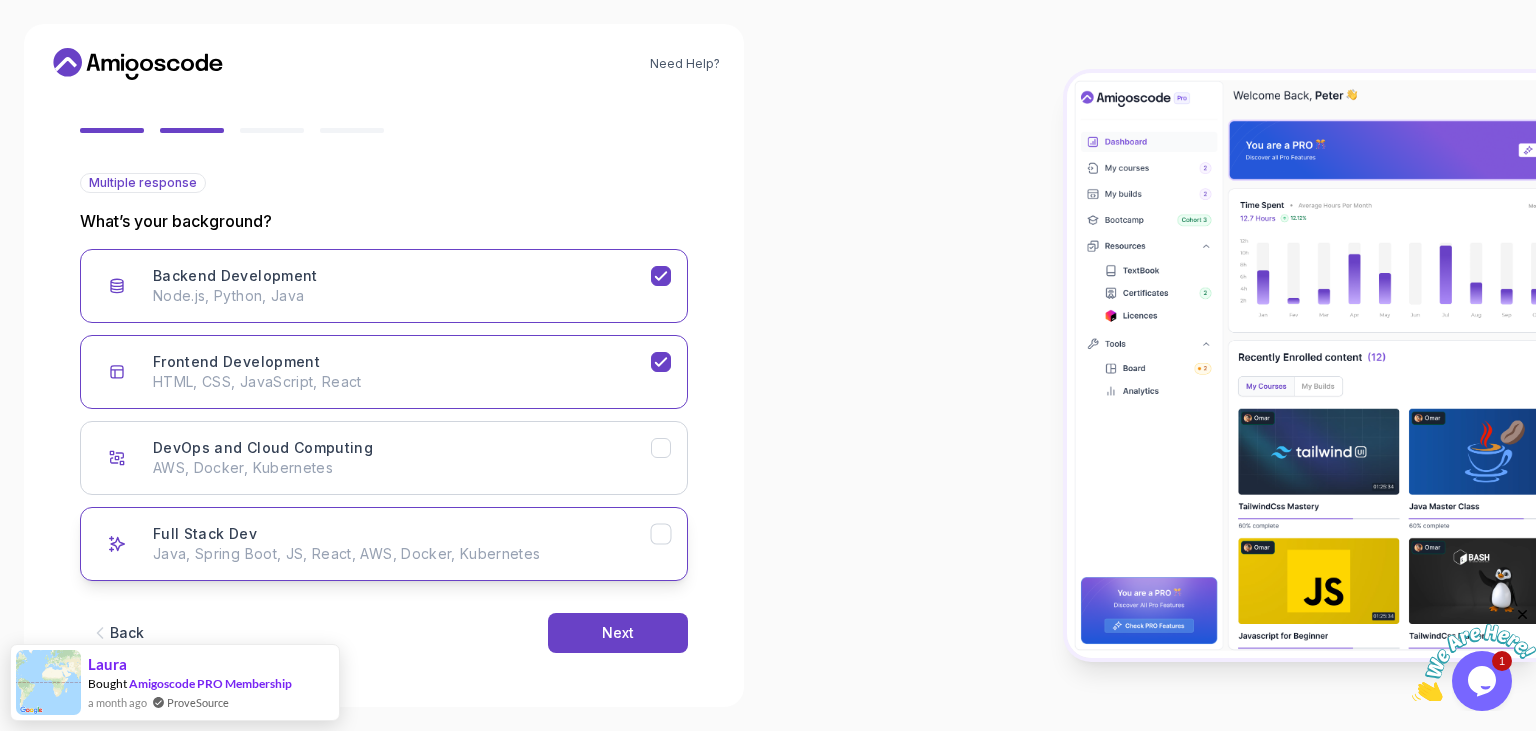 click on "Java, Spring Boot, JS, React, AWS, Docker, Kubernetes" at bounding box center (402, 554) 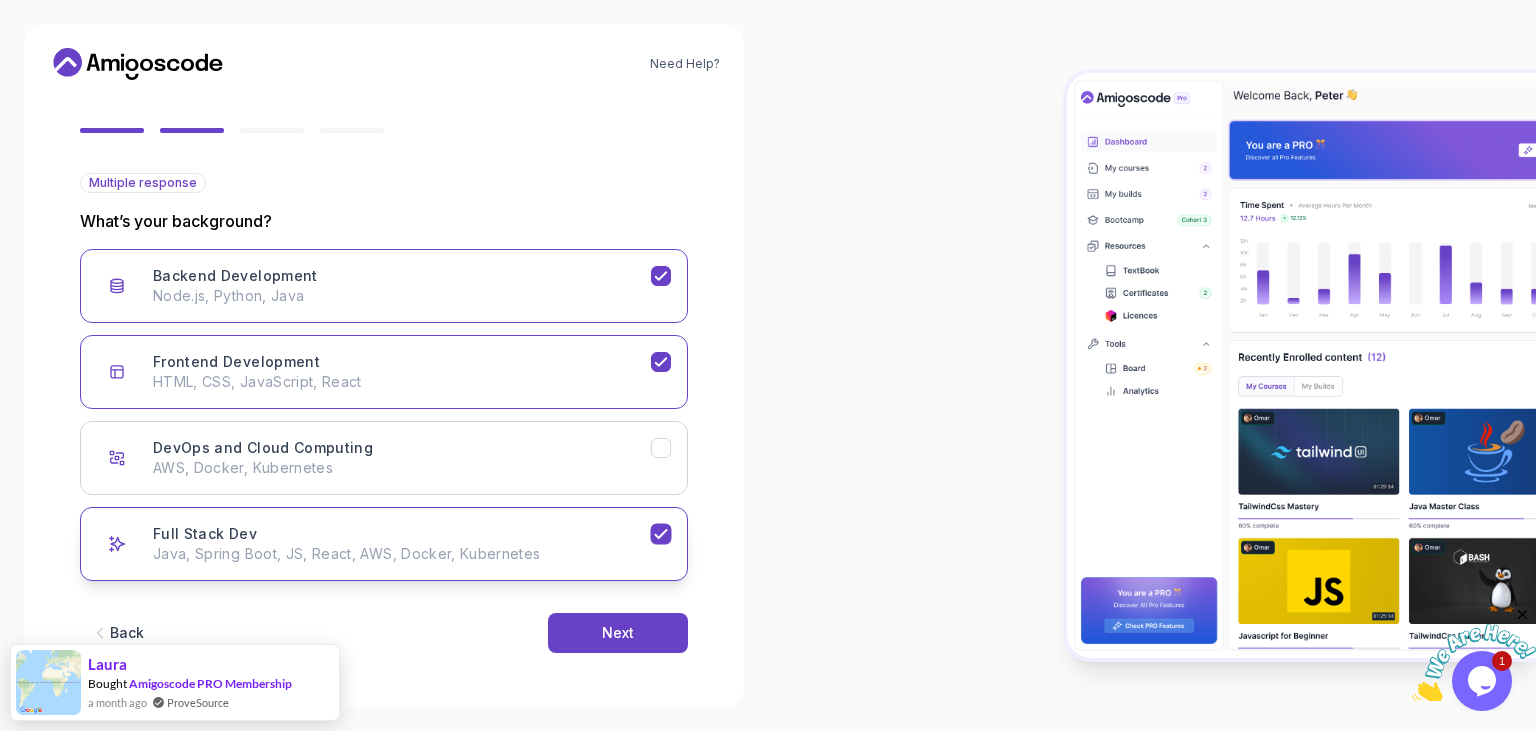click on "Java, Spring Boot, JS, React, AWS, Docker, Kubernetes" at bounding box center (402, 554) 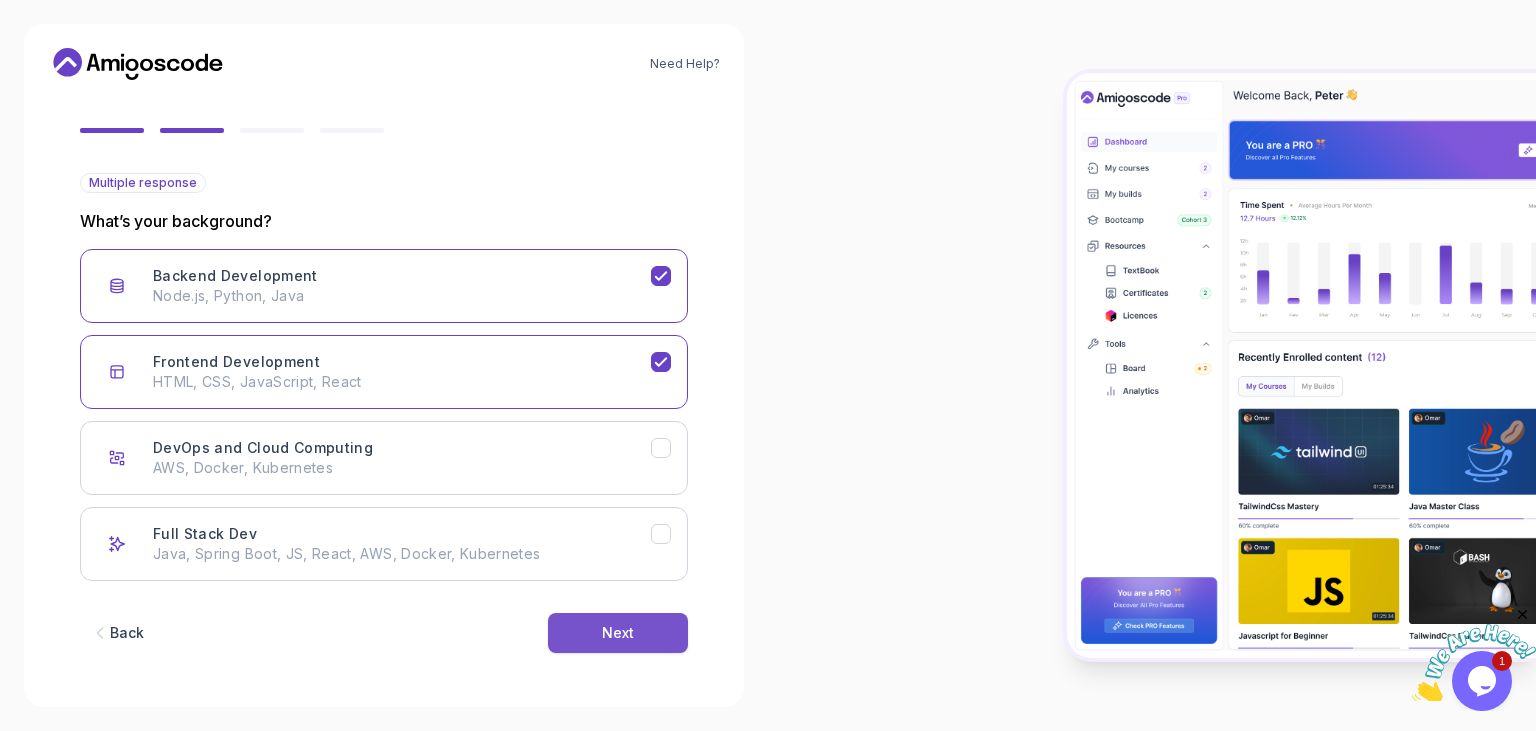 click on "Next" at bounding box center [618, 633] 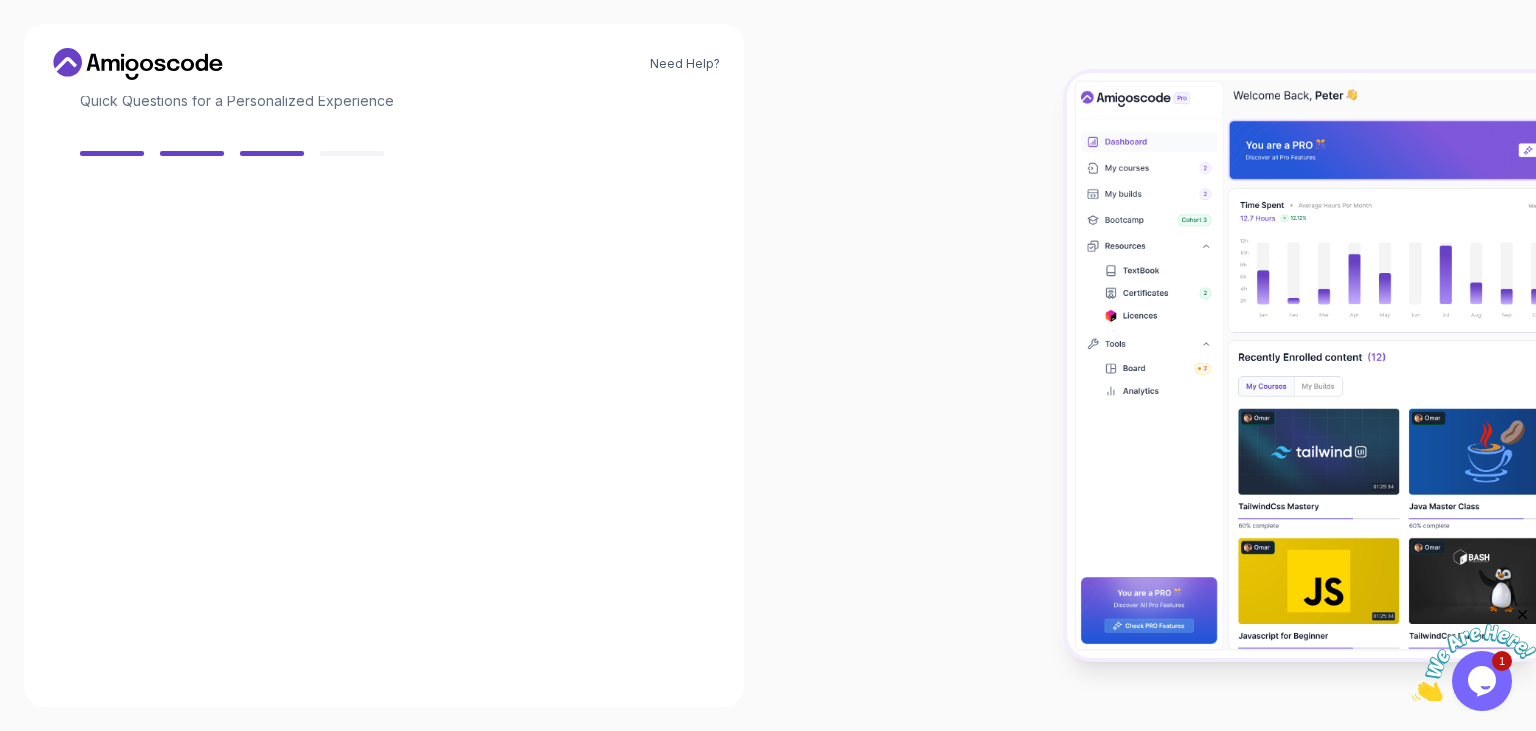 scroll, scrollTop: 141, scrollLeft: 0, axis: vertical 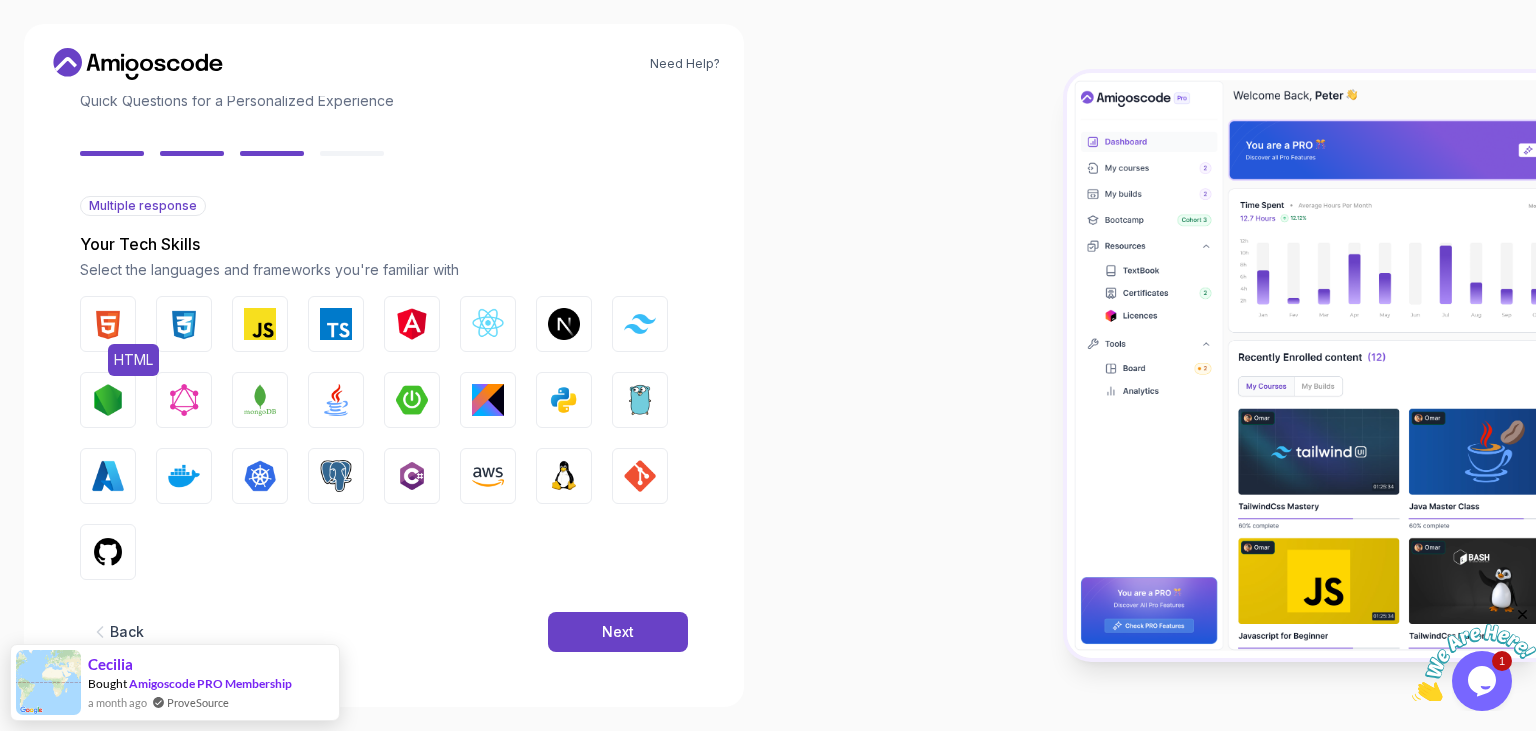 click at bounding box center (108, 324) 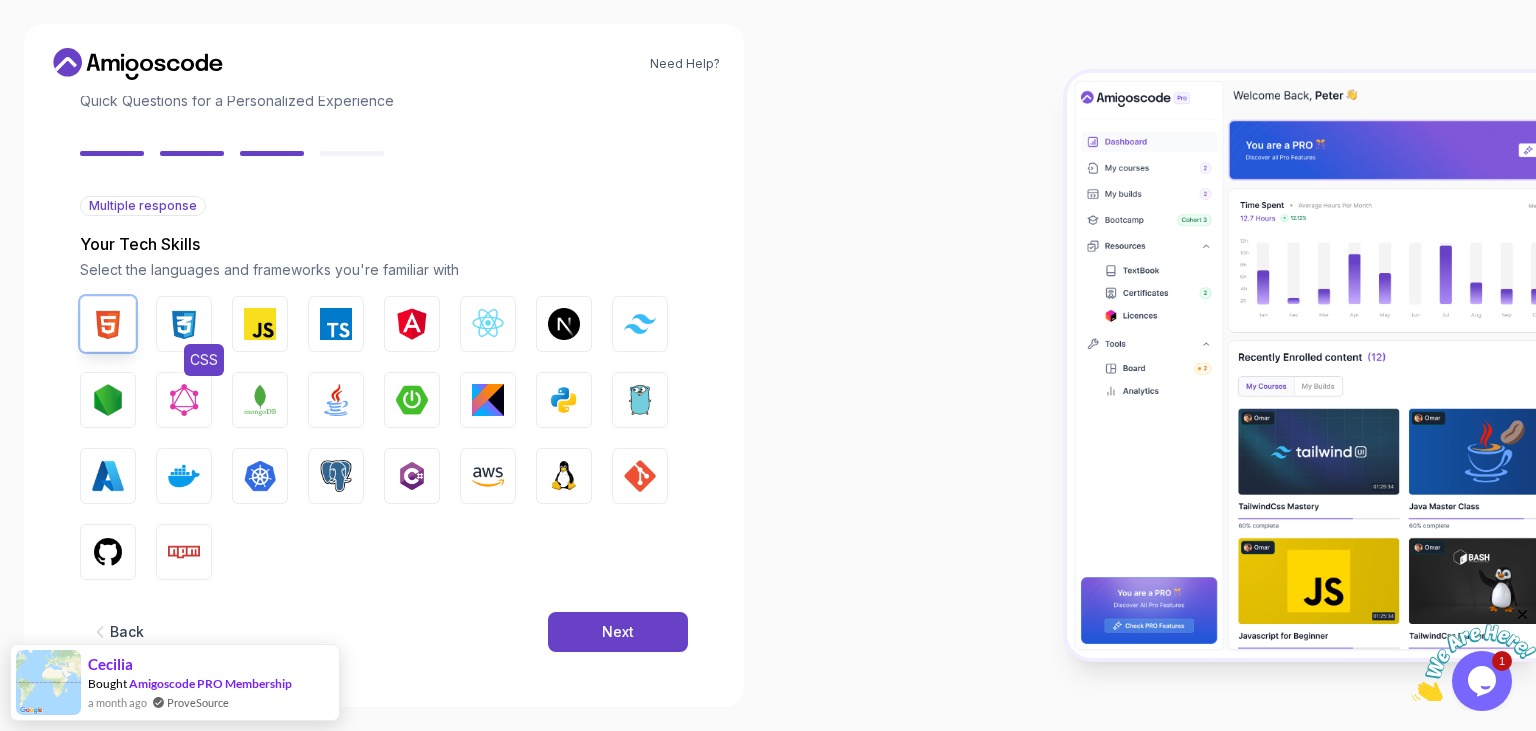 click at bounding box center (184, 324) 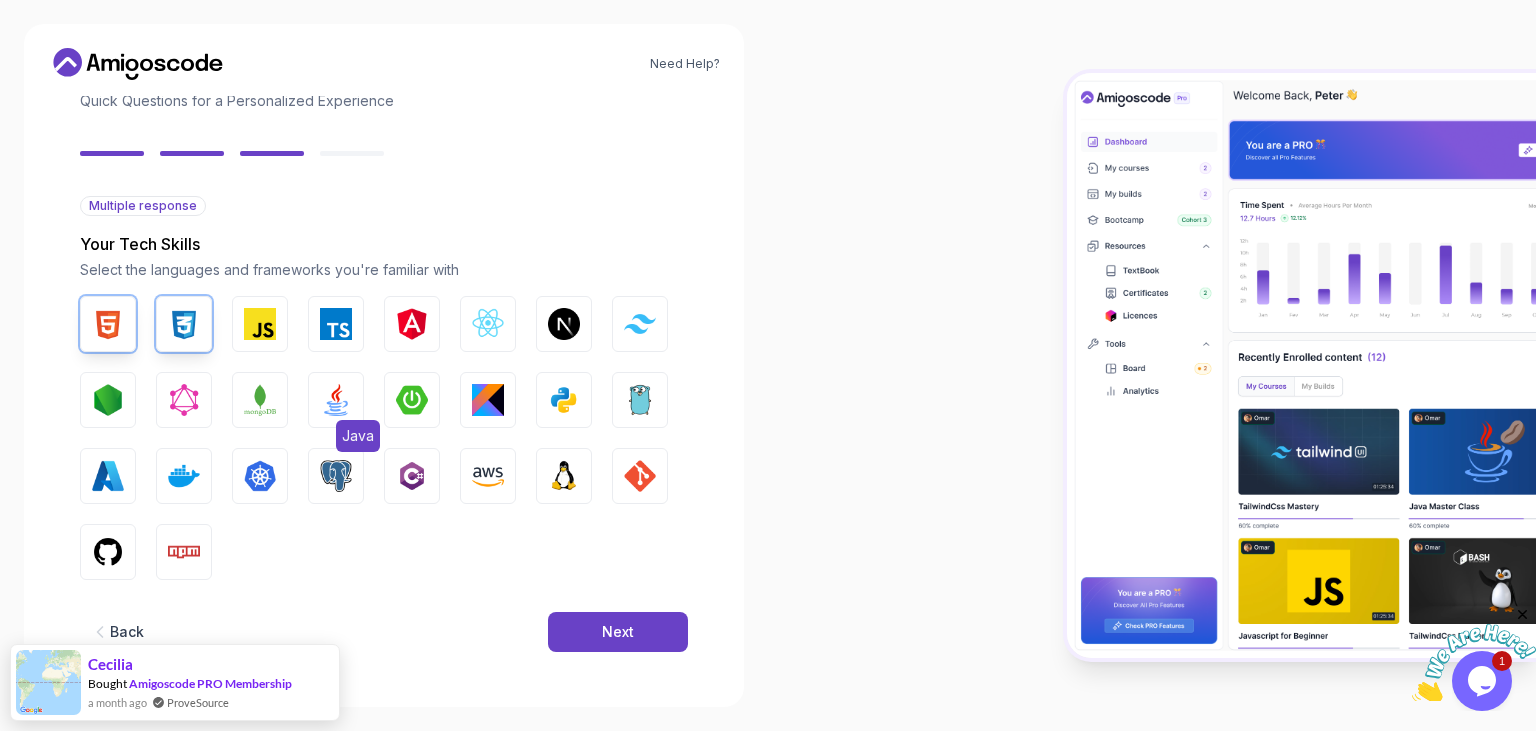 click at bounding box center [336, 400] 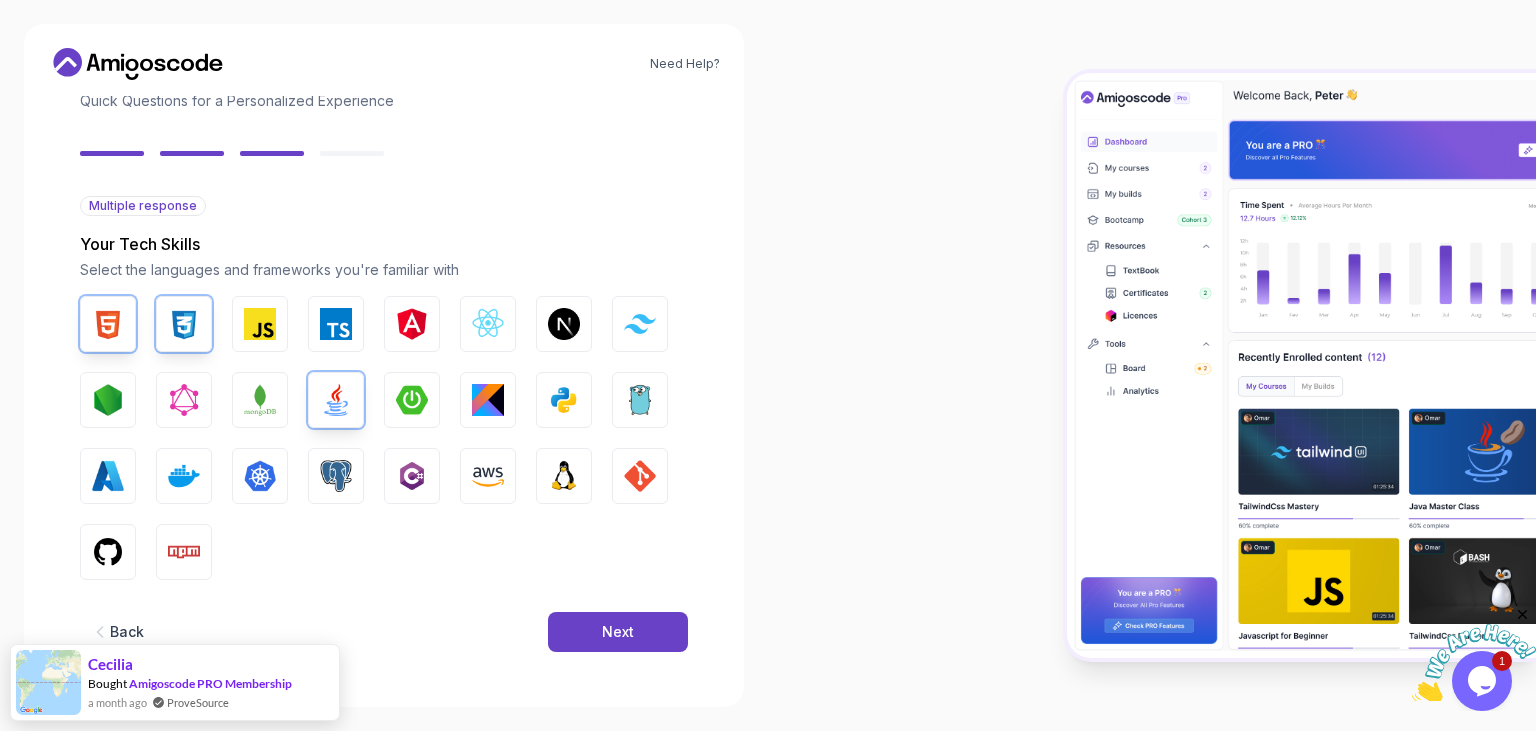 click at bounding box center (412, 400) 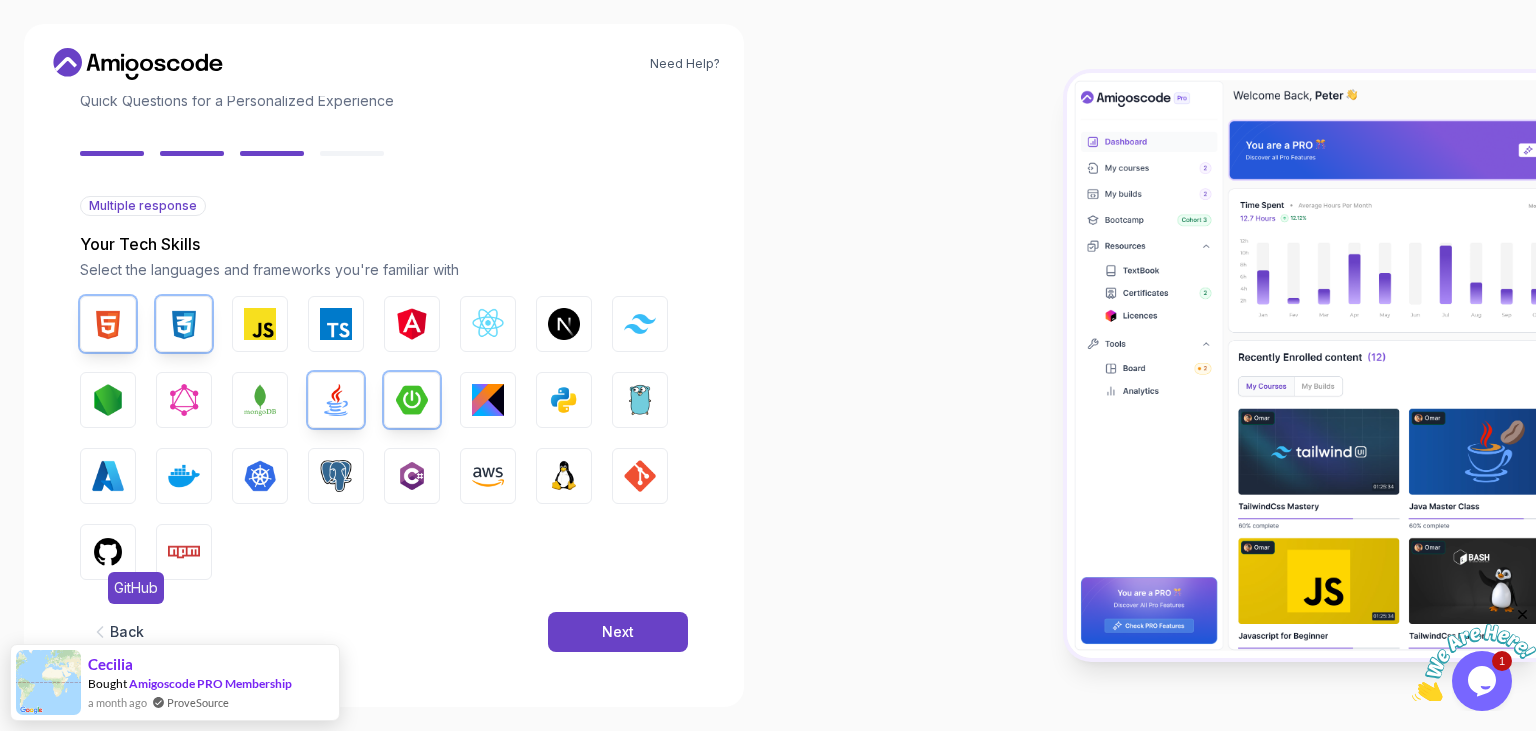 click at bounding box center (108, 552) 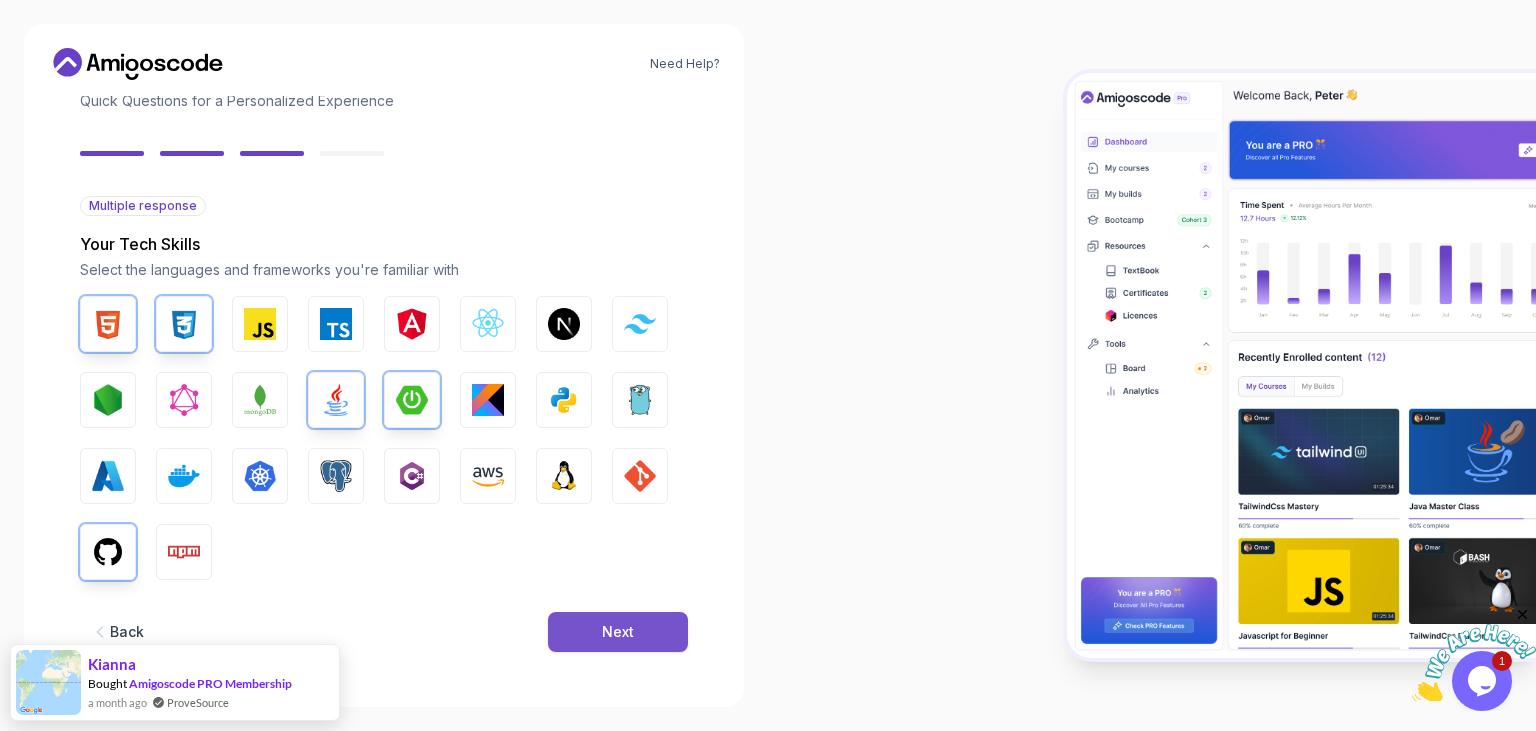 click on "Next" at bounding box center (618, 632) 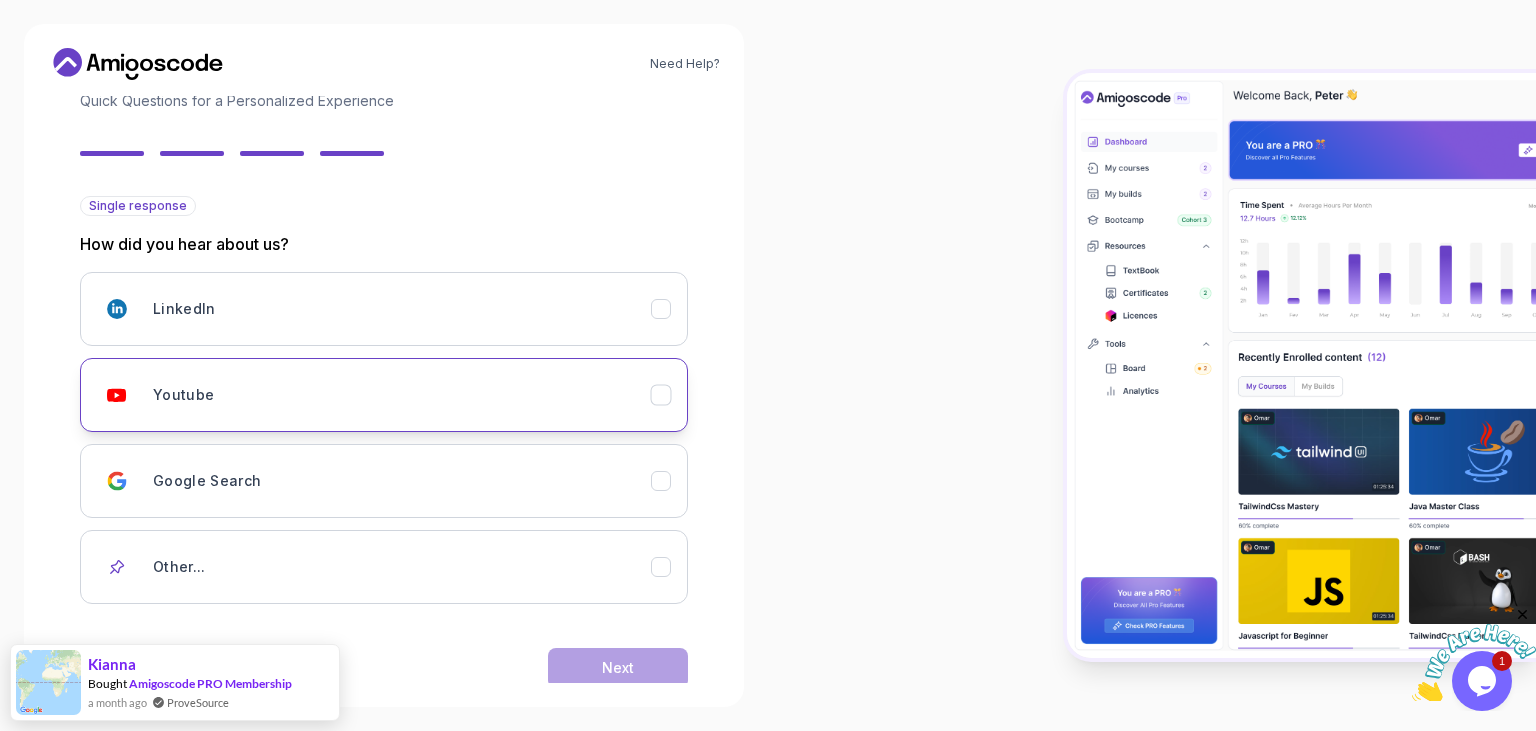 click on "Youtube" at bounding box center [402, 395] 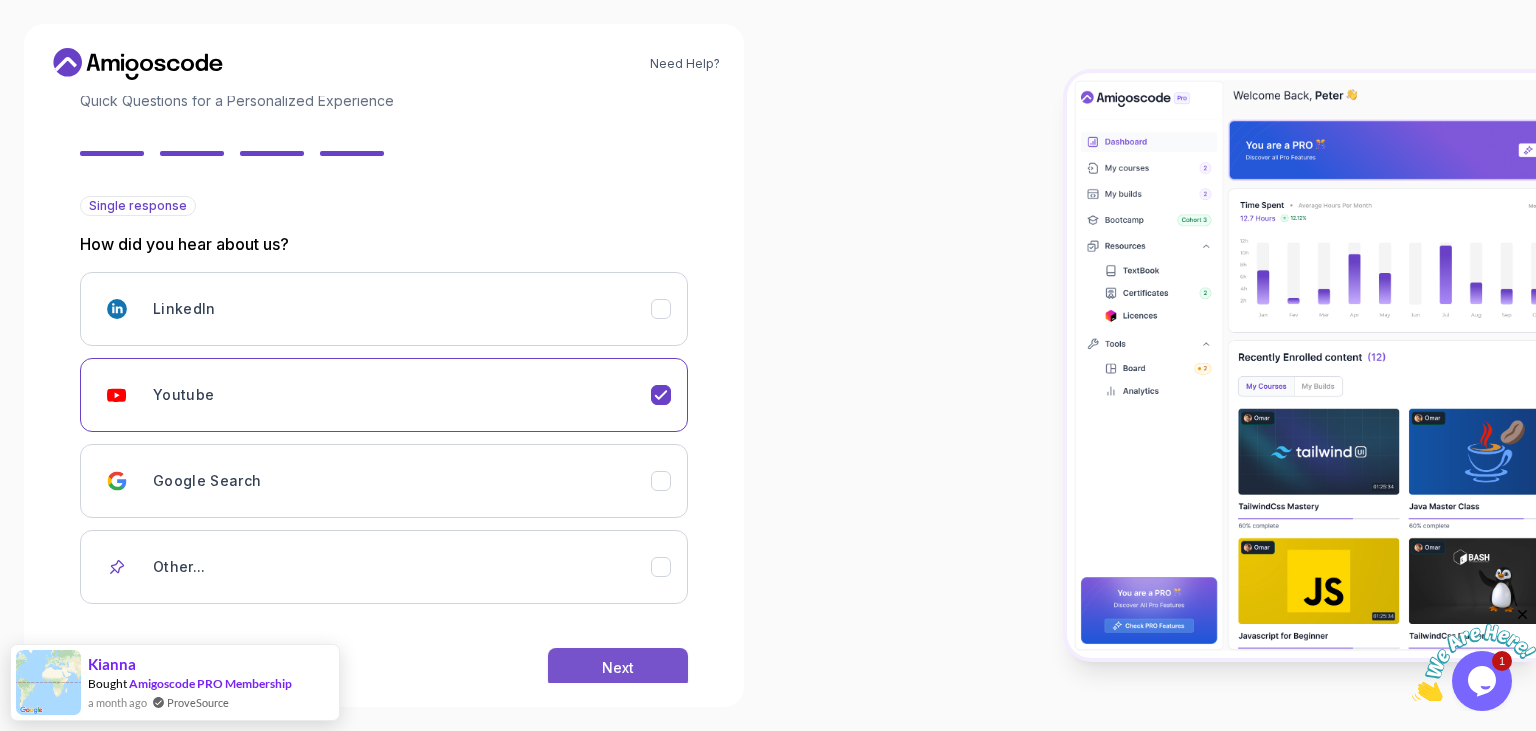 click on "Next" at bounding box center (618, 668) 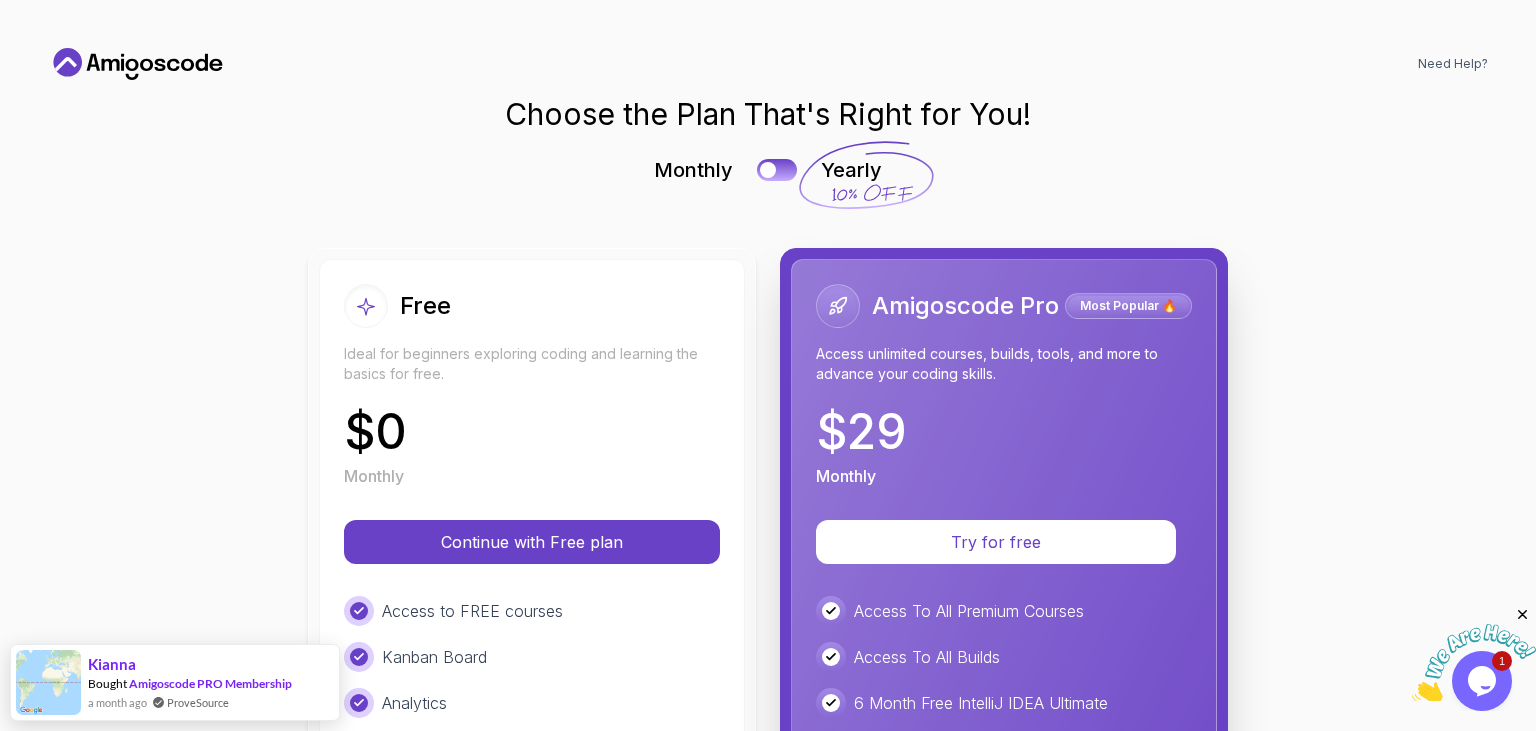 scroll, scrollTop: 0, scrollLeft: 0, axis: both 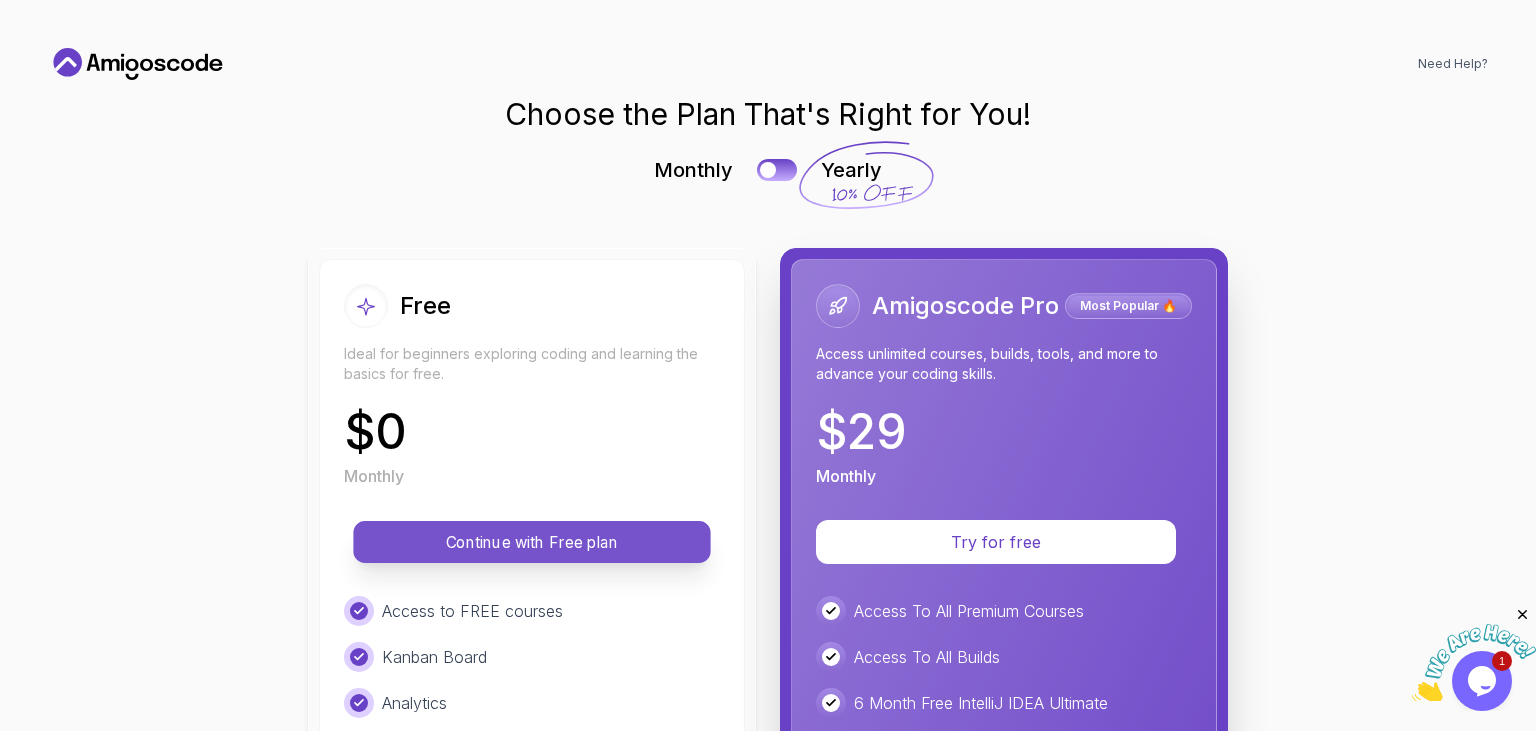 click on "Continue with Free plan" at bounding box center (532, 542) 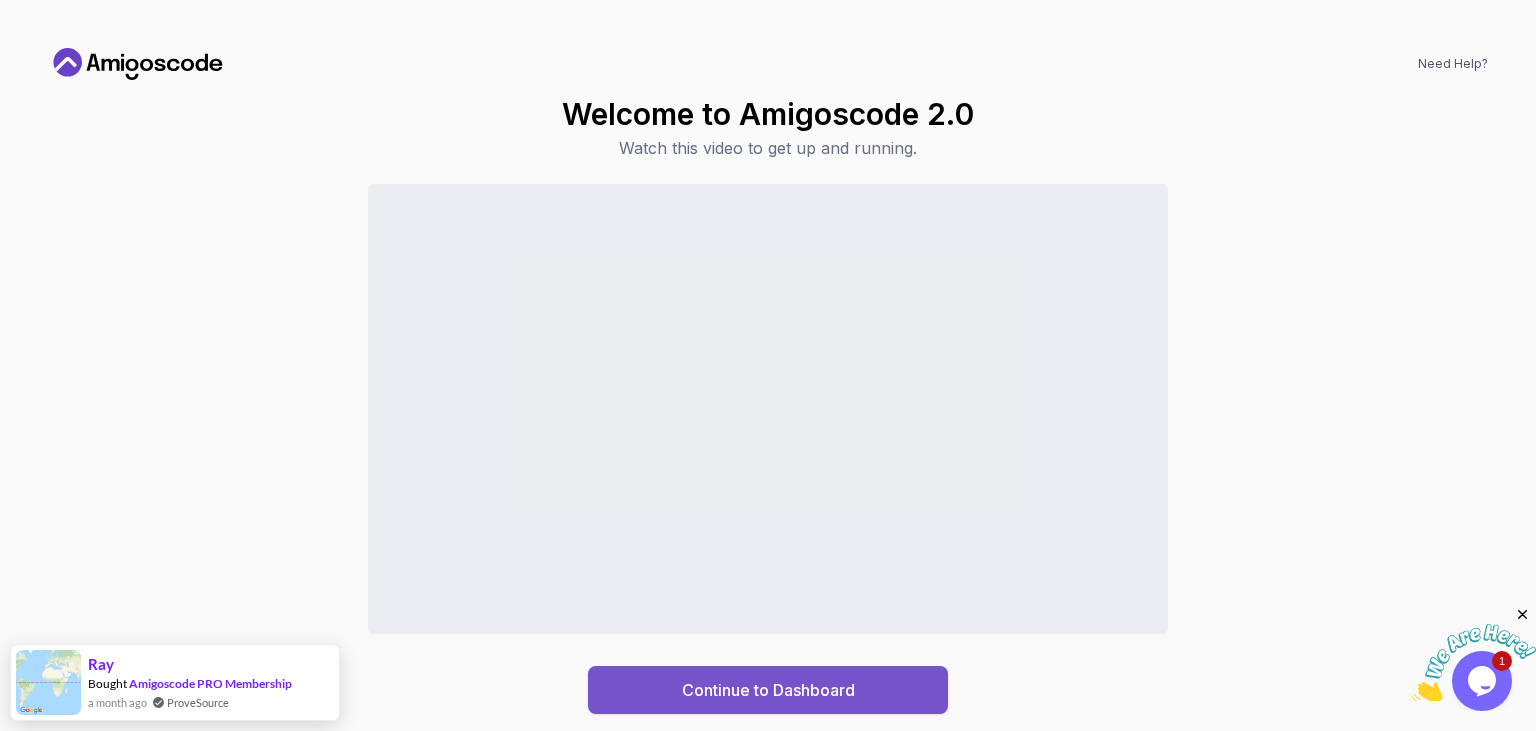 click on "Continue to Dashboard" at bounding box center (768, 690) 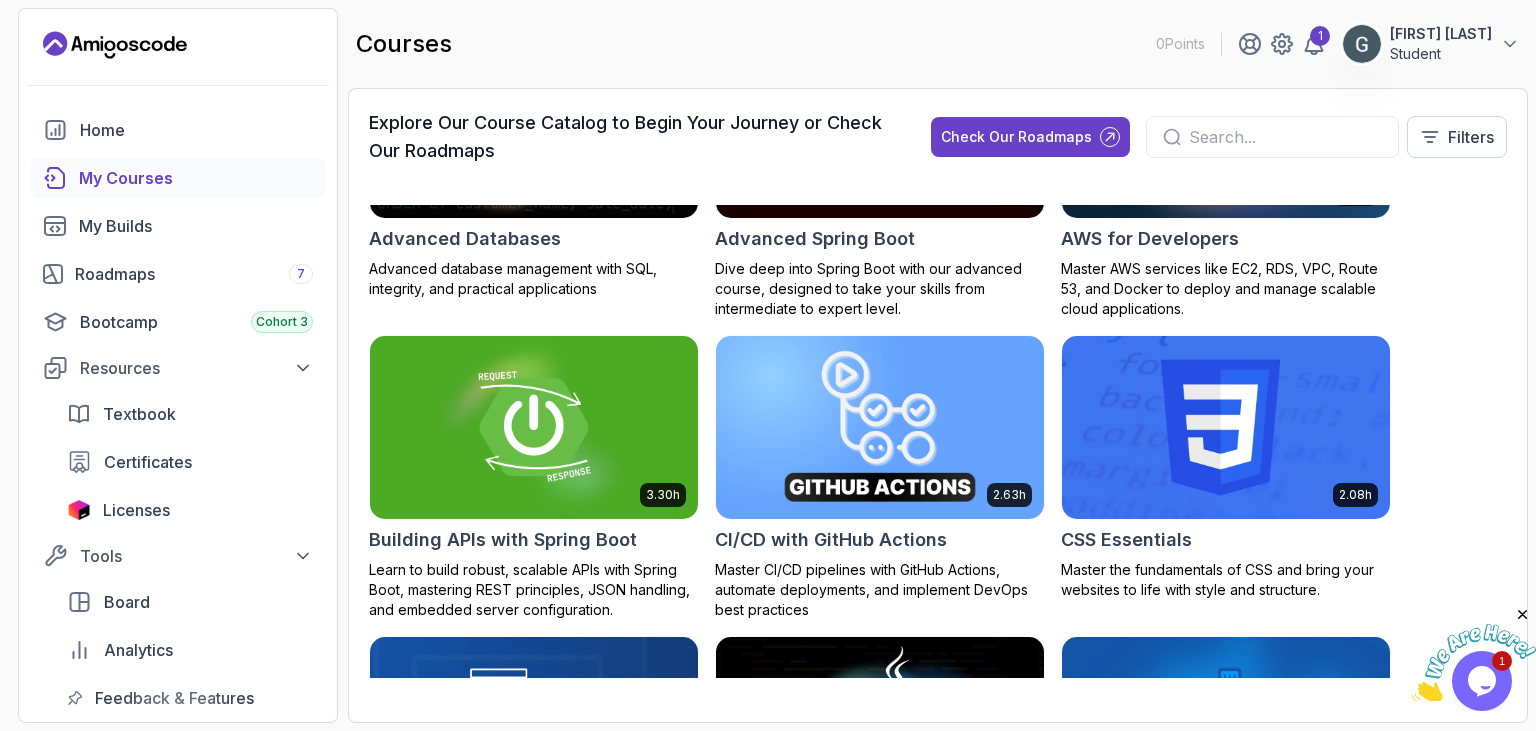 scroll, scrollTop: 0, scrollLeft: 0, axis: both 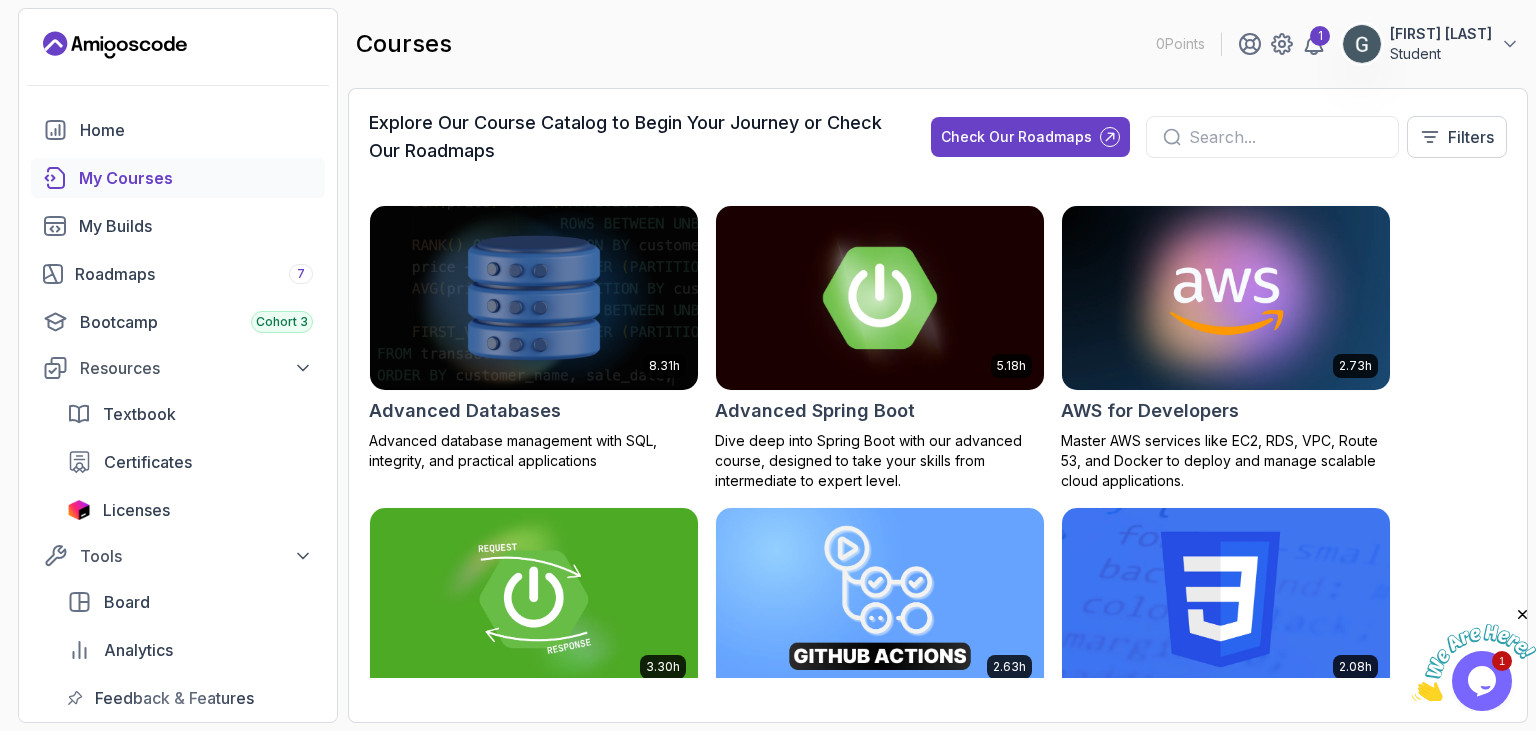 click at bounding box center [880, 297] 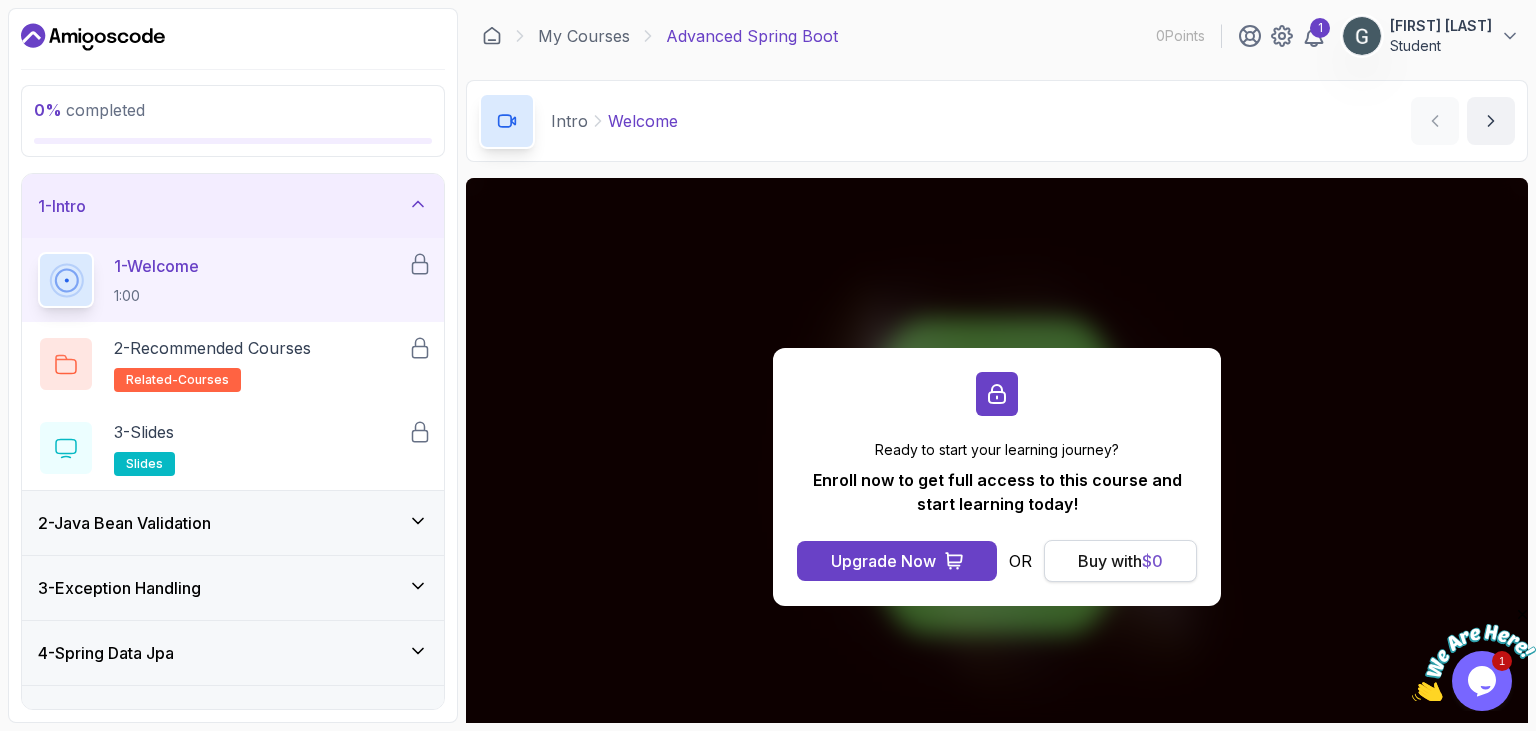 click on "Buy with  $ 0" at bounding box center (1120, 561) 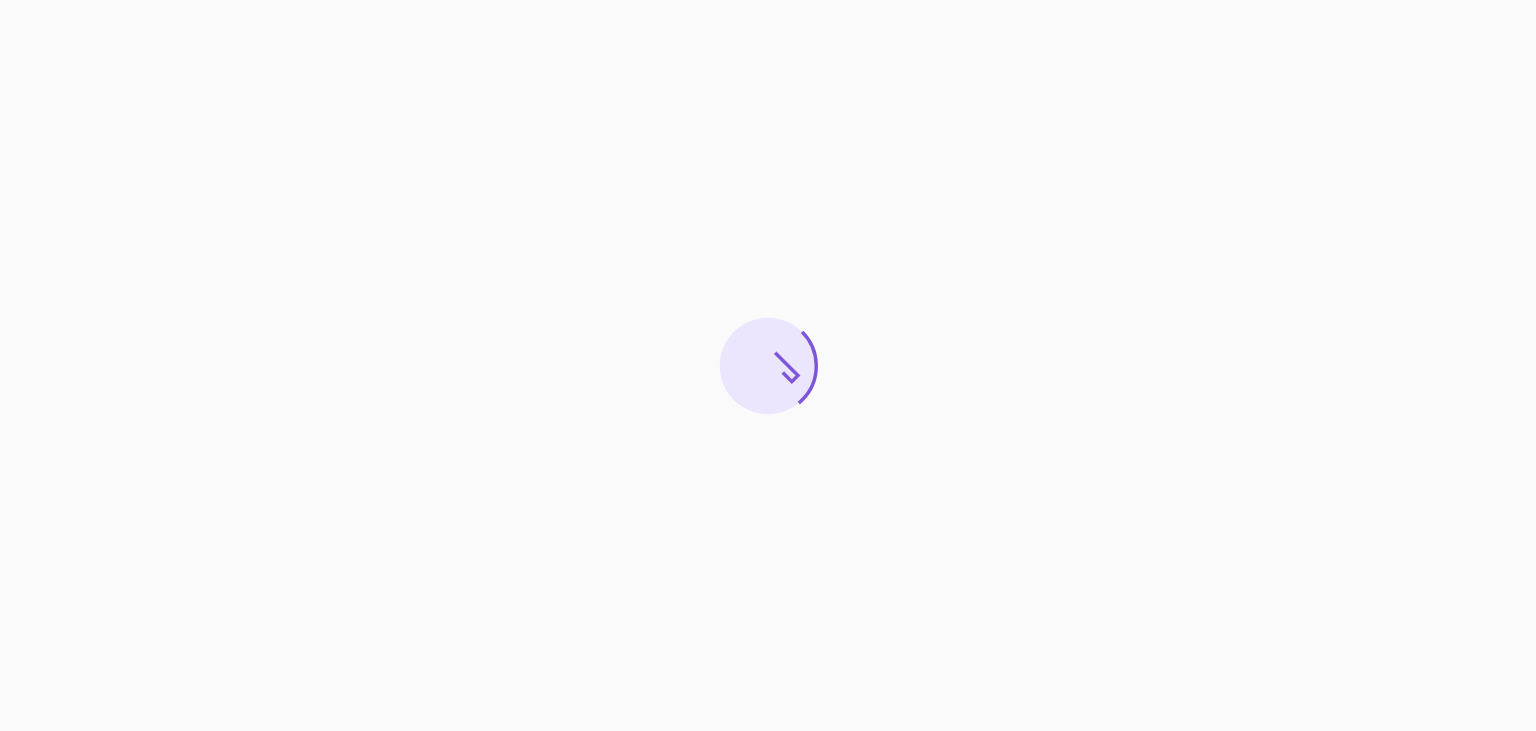 scroll, scrollTop: 0, scrollLeft: 0, axis: both 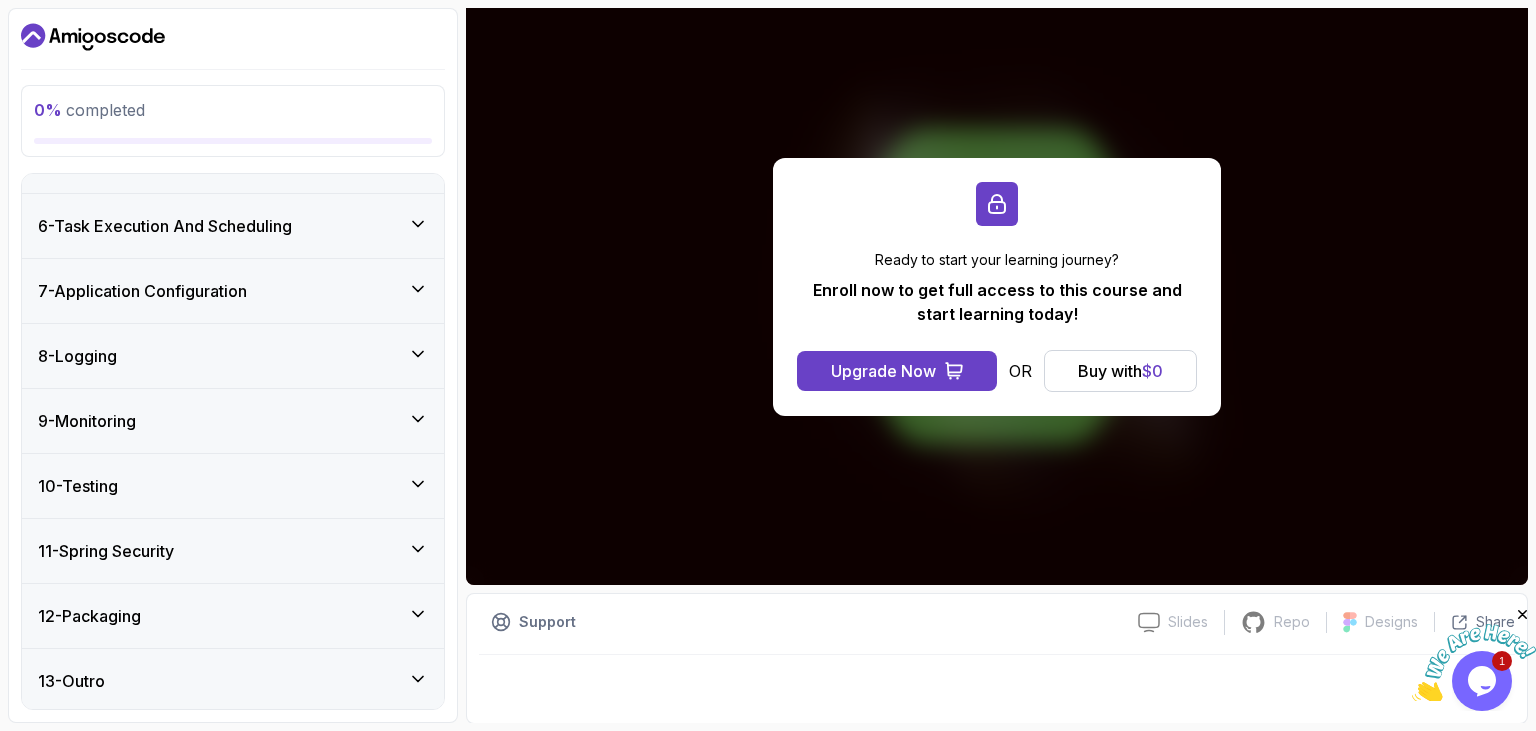click on "13  -  Outro" at bounding box center [233, 681] 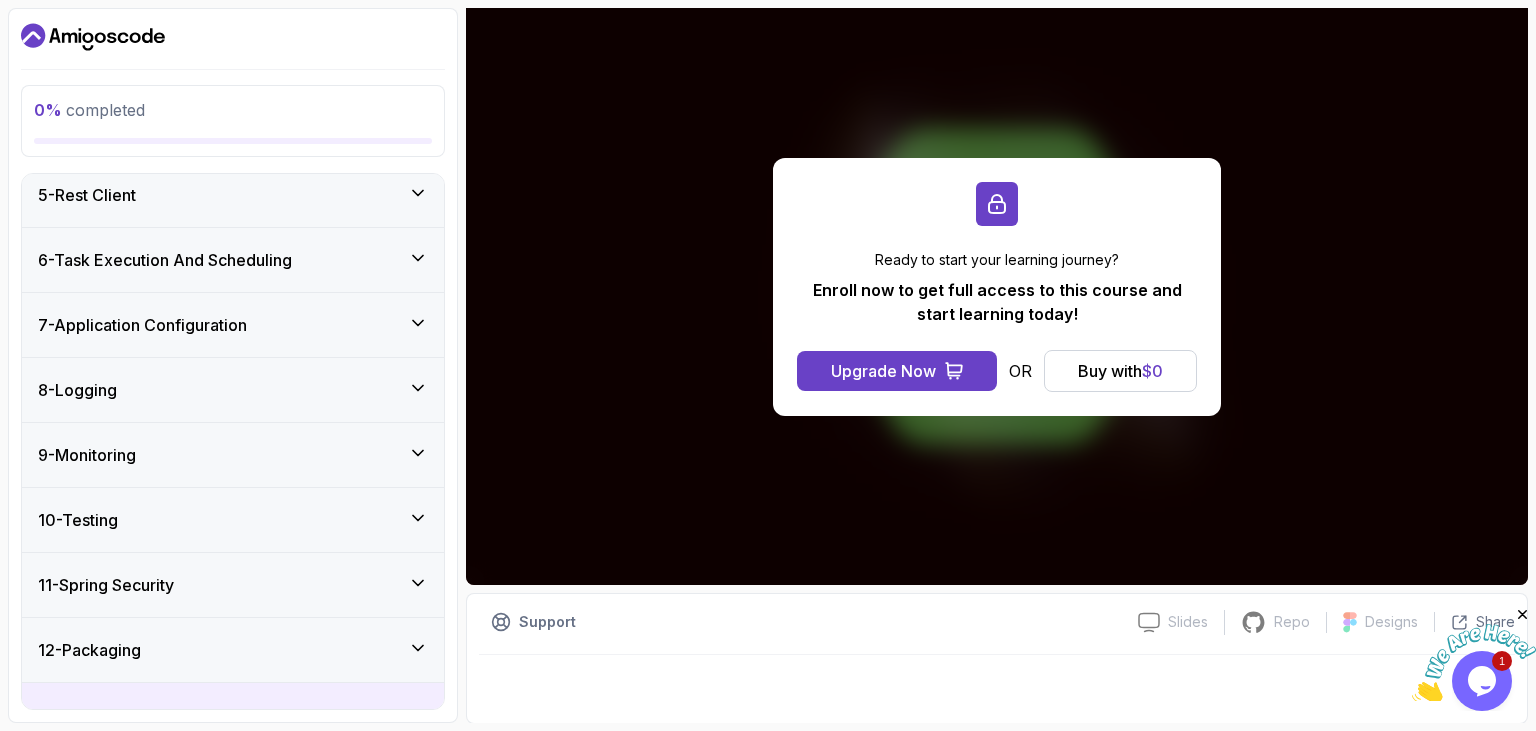 scroll, scrollTop: 0, scrollLeft: 0, axis: both 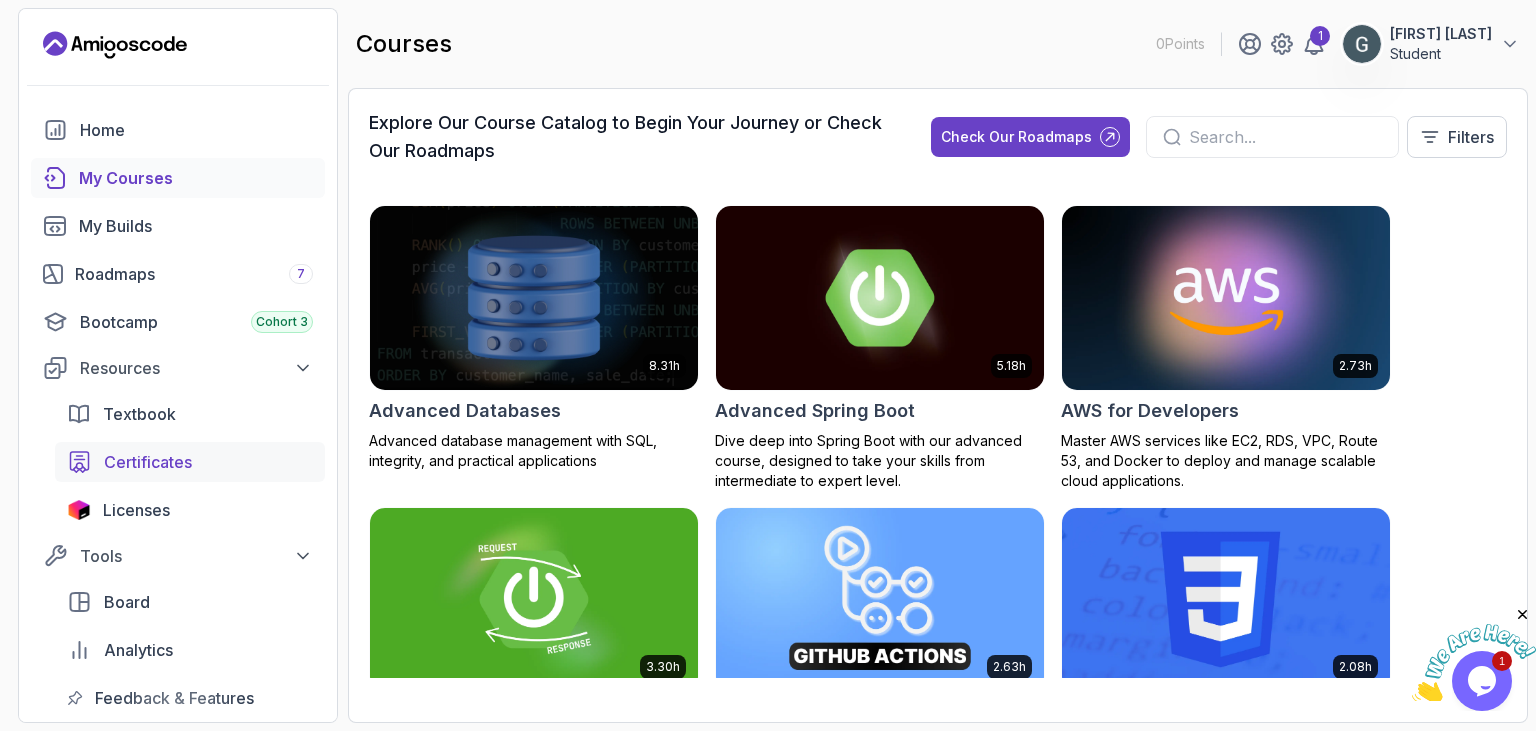 click on "Certificates" at bounding box center (148, 462) 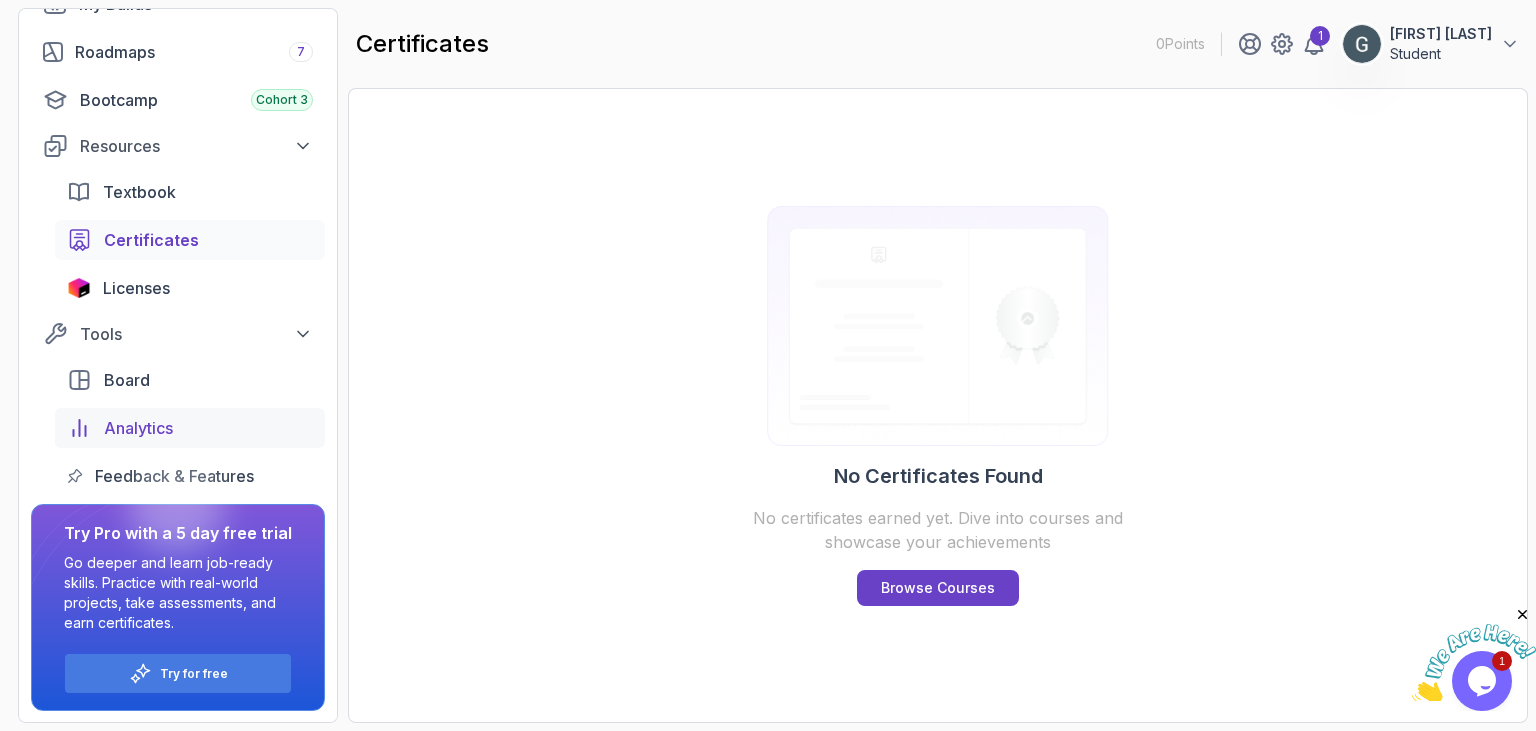 scroll, scrollTop: 107, scrollLeft: 0, axis: vertical 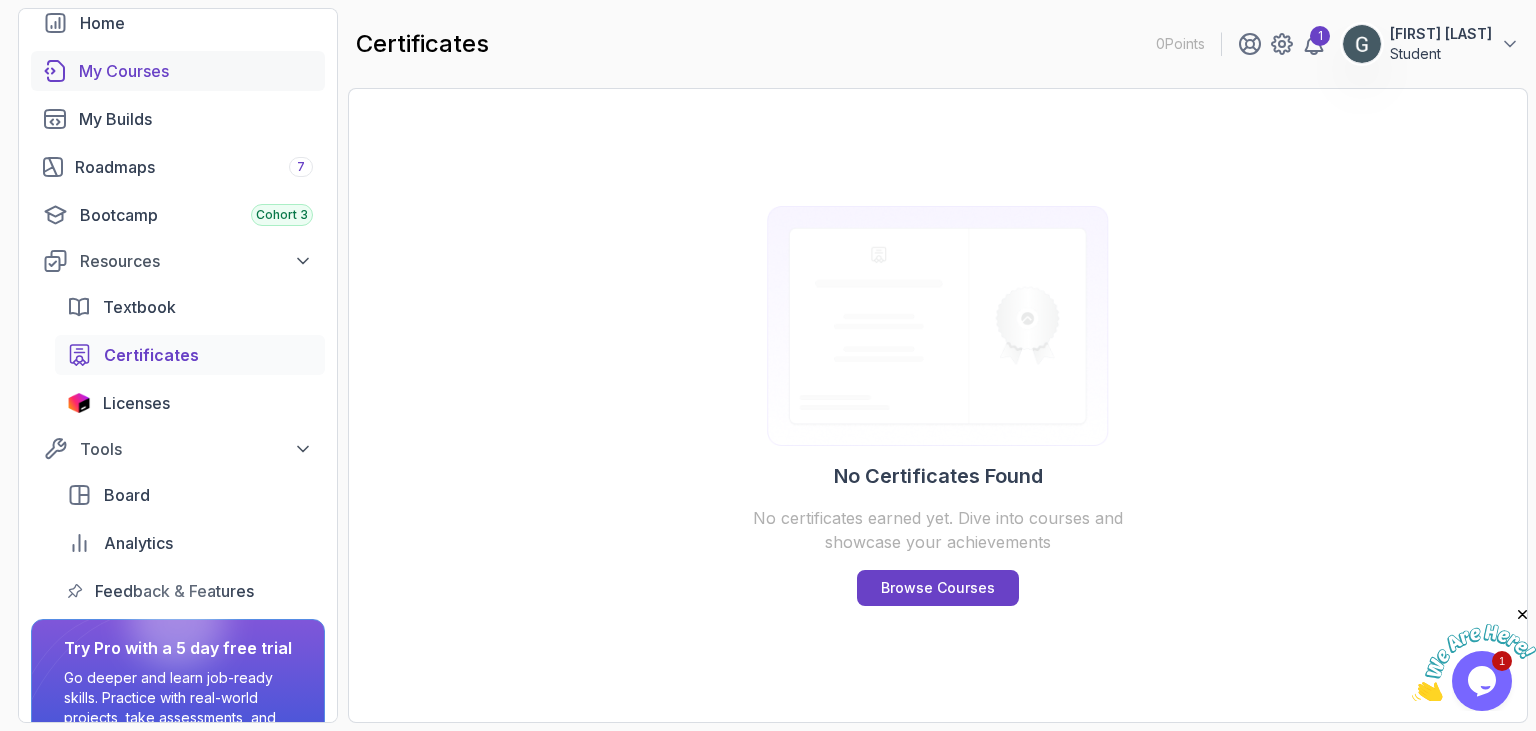 click on "My Courses" at bounding box center (196, 71) 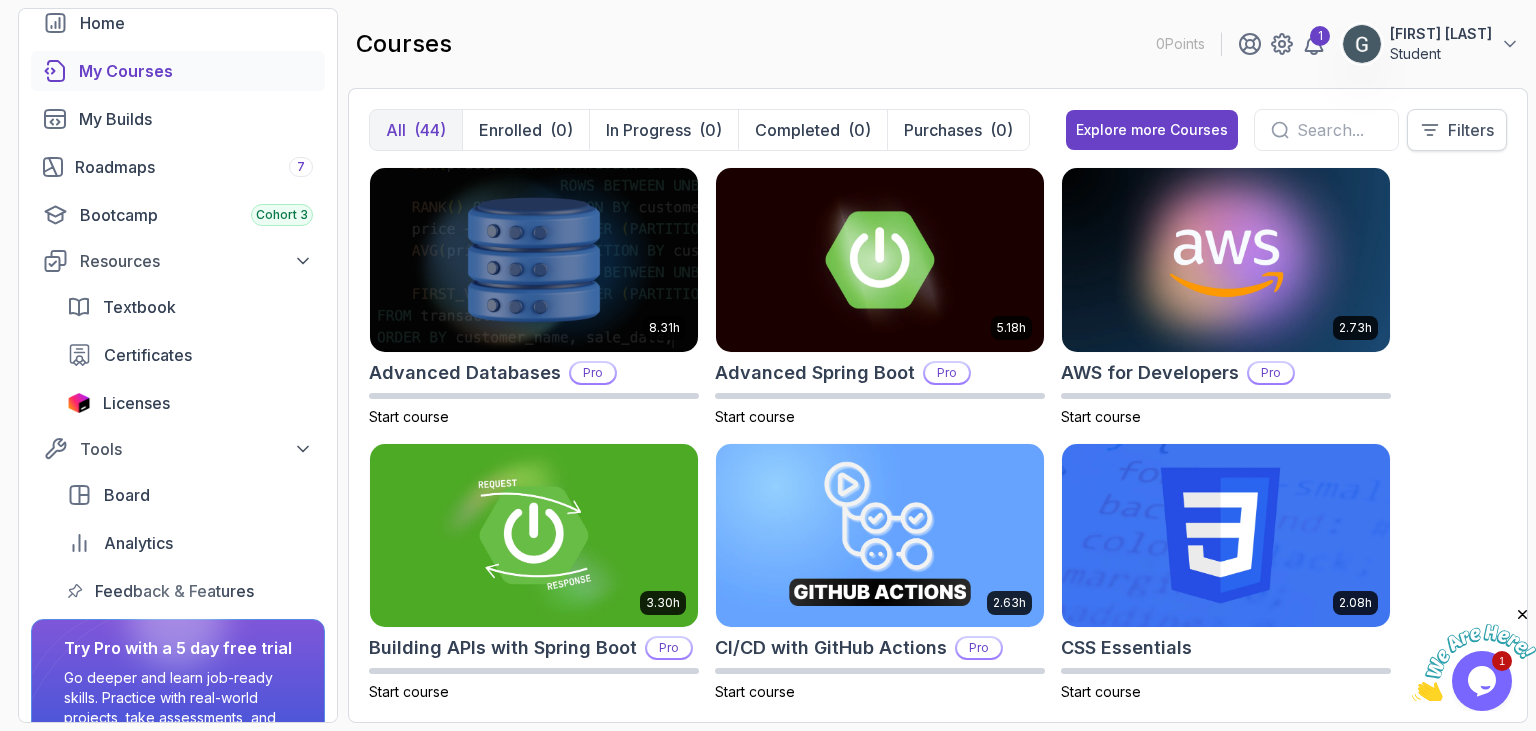 click 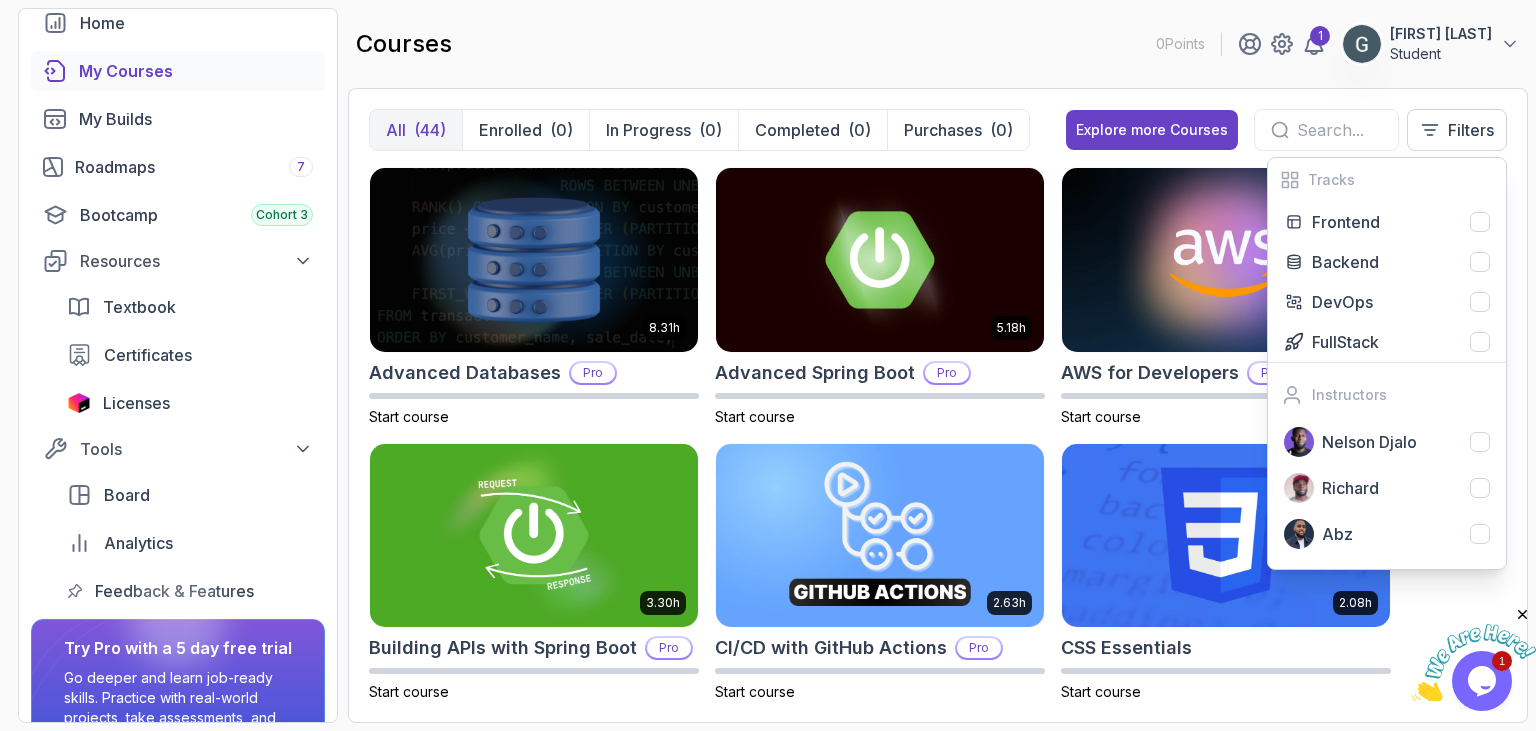 click on "courses   0  Points 1 Gasser Shorbagy Student" at bounding box center [938, 44] 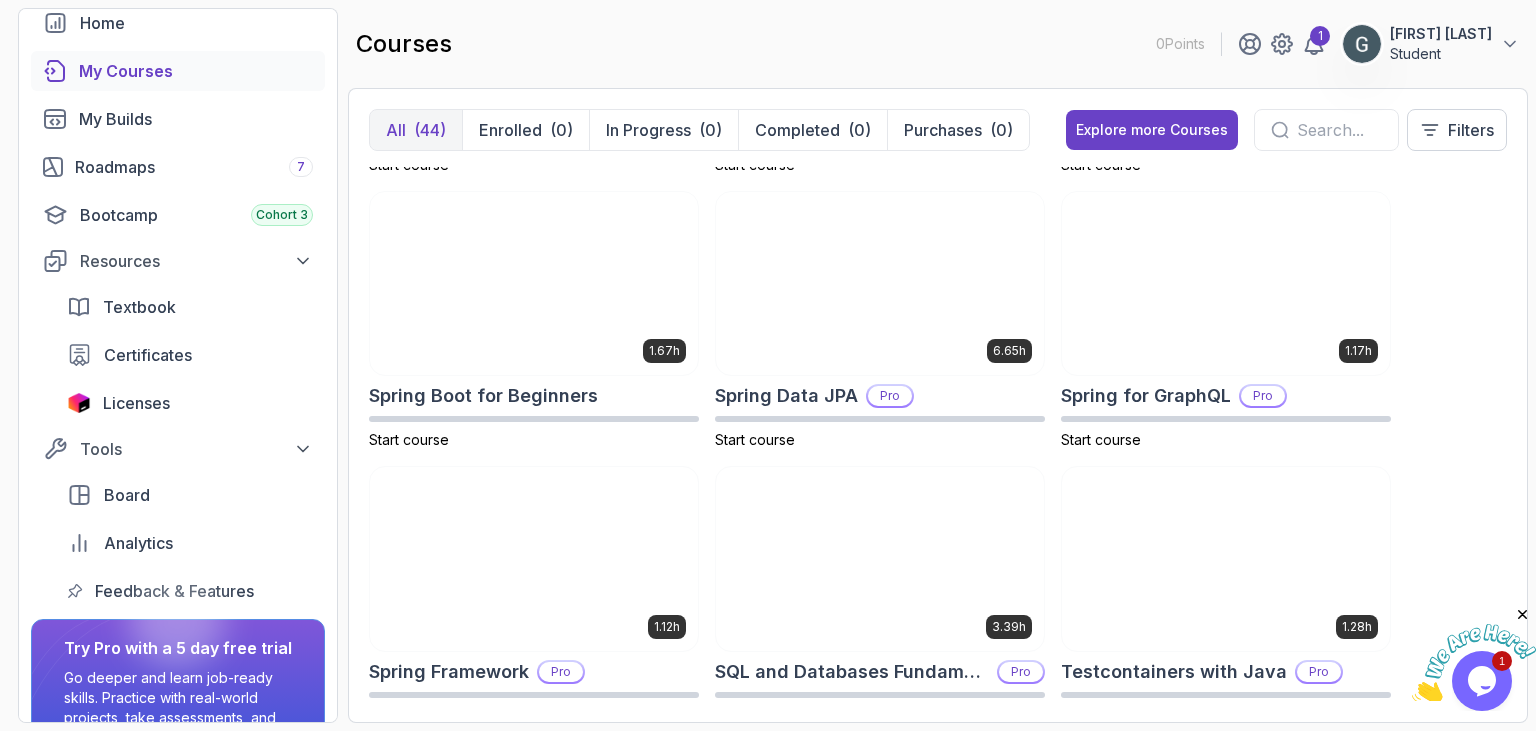 scroll, scrollTop: 3283, scrollLeft: 0, axis: vertical 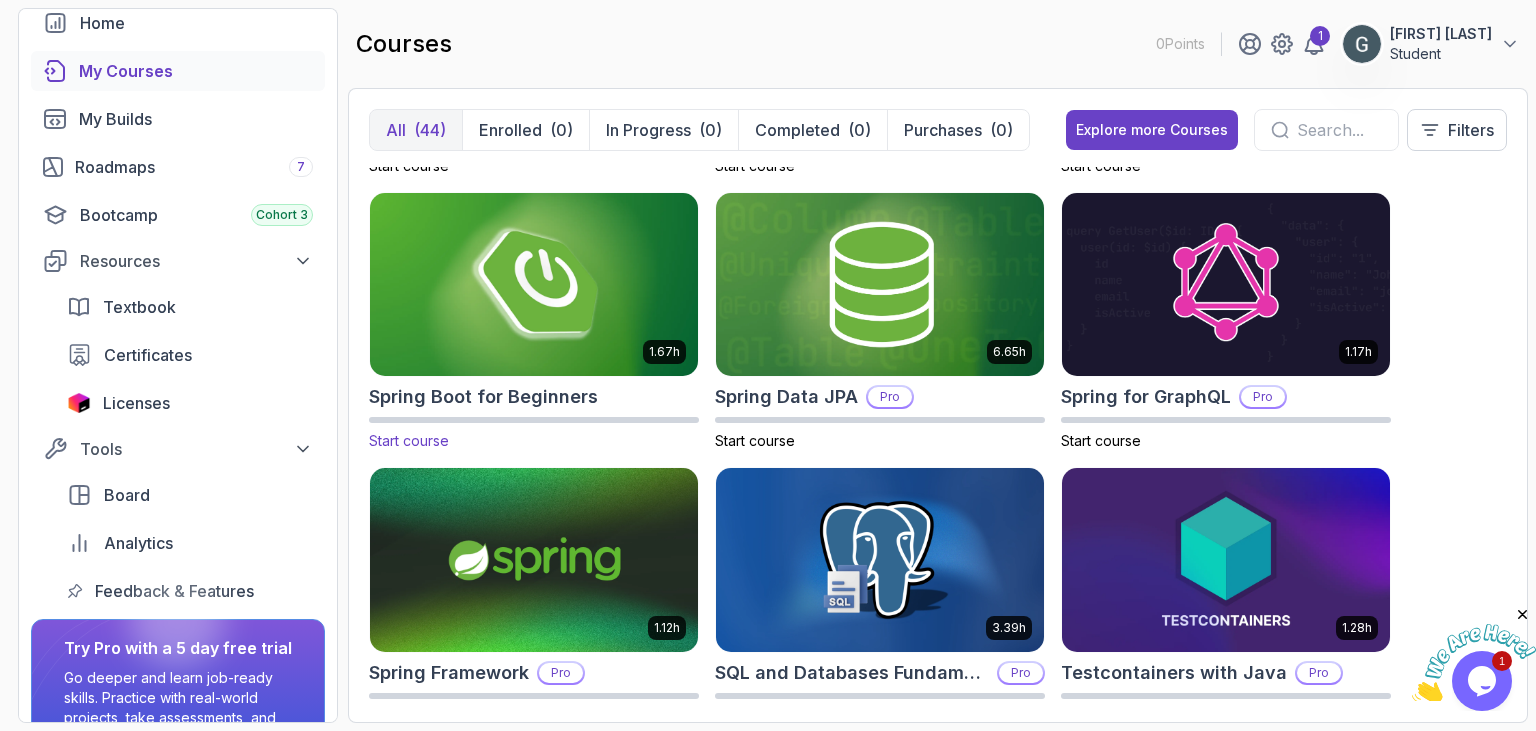 click at bounding box center [534, 284] 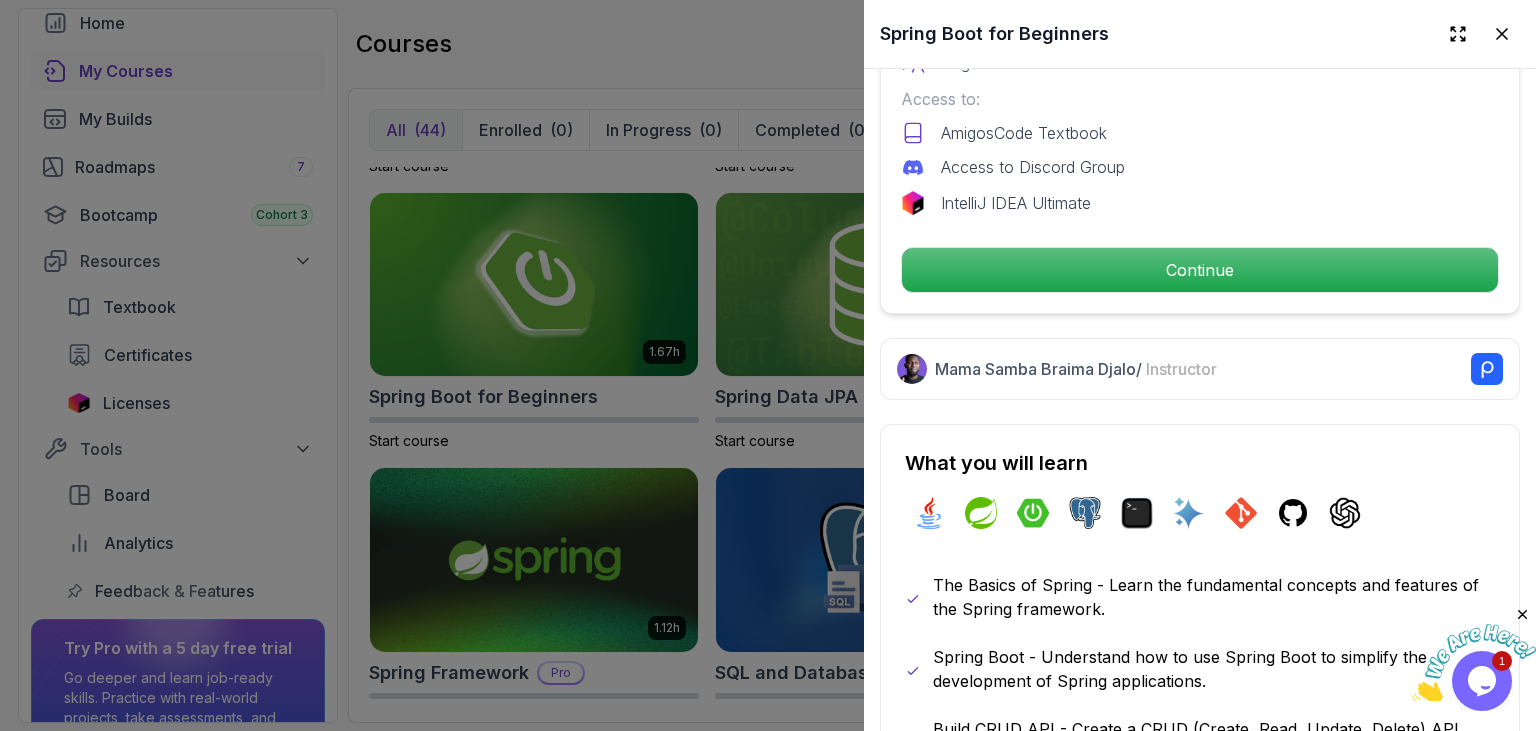 scroll, scrollTop: 576, scrollLeft: 0, axis: vertical 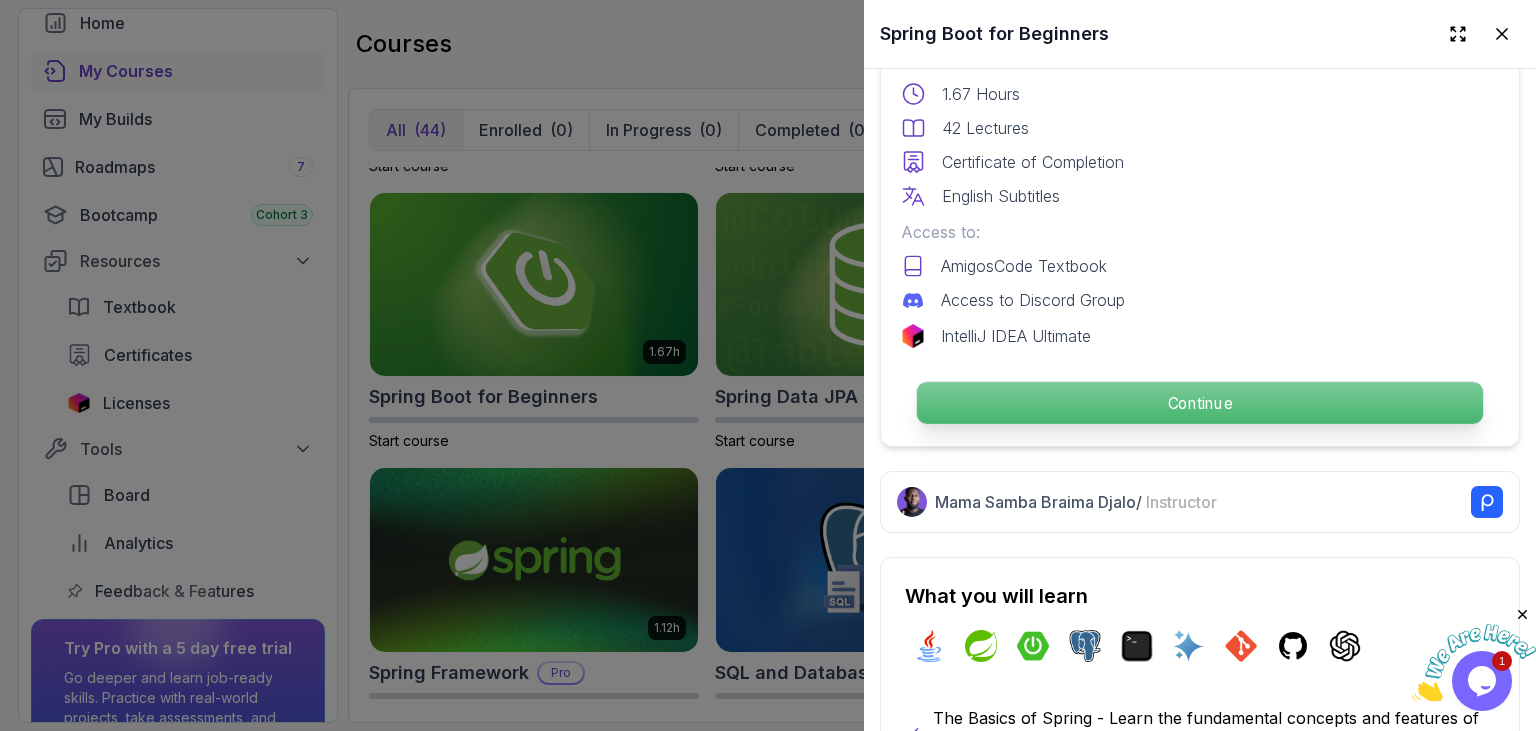 click on "Continue" at bounding box center [1200, 403] 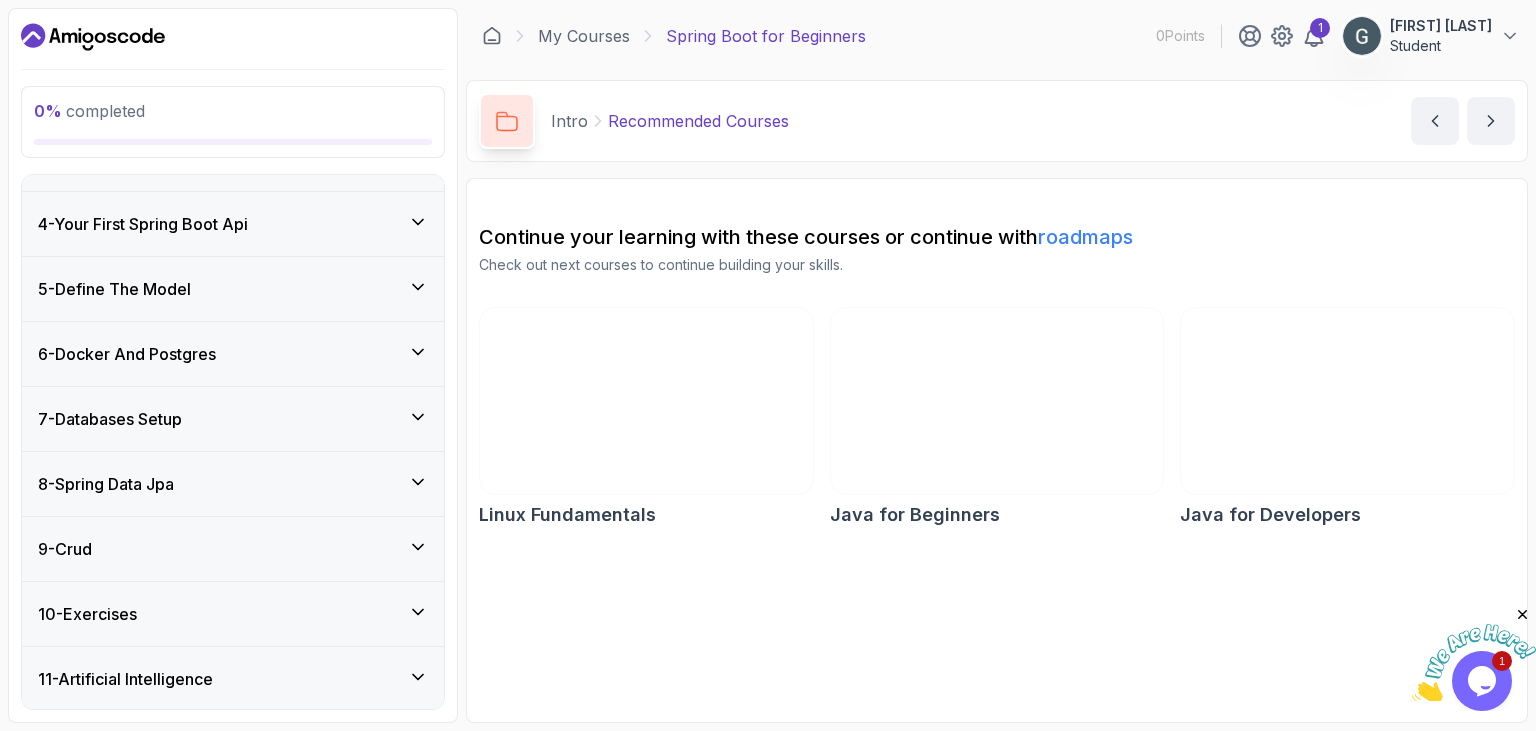 scroll, scrollTop: 408, scrollLeft: 0, axis: vertical 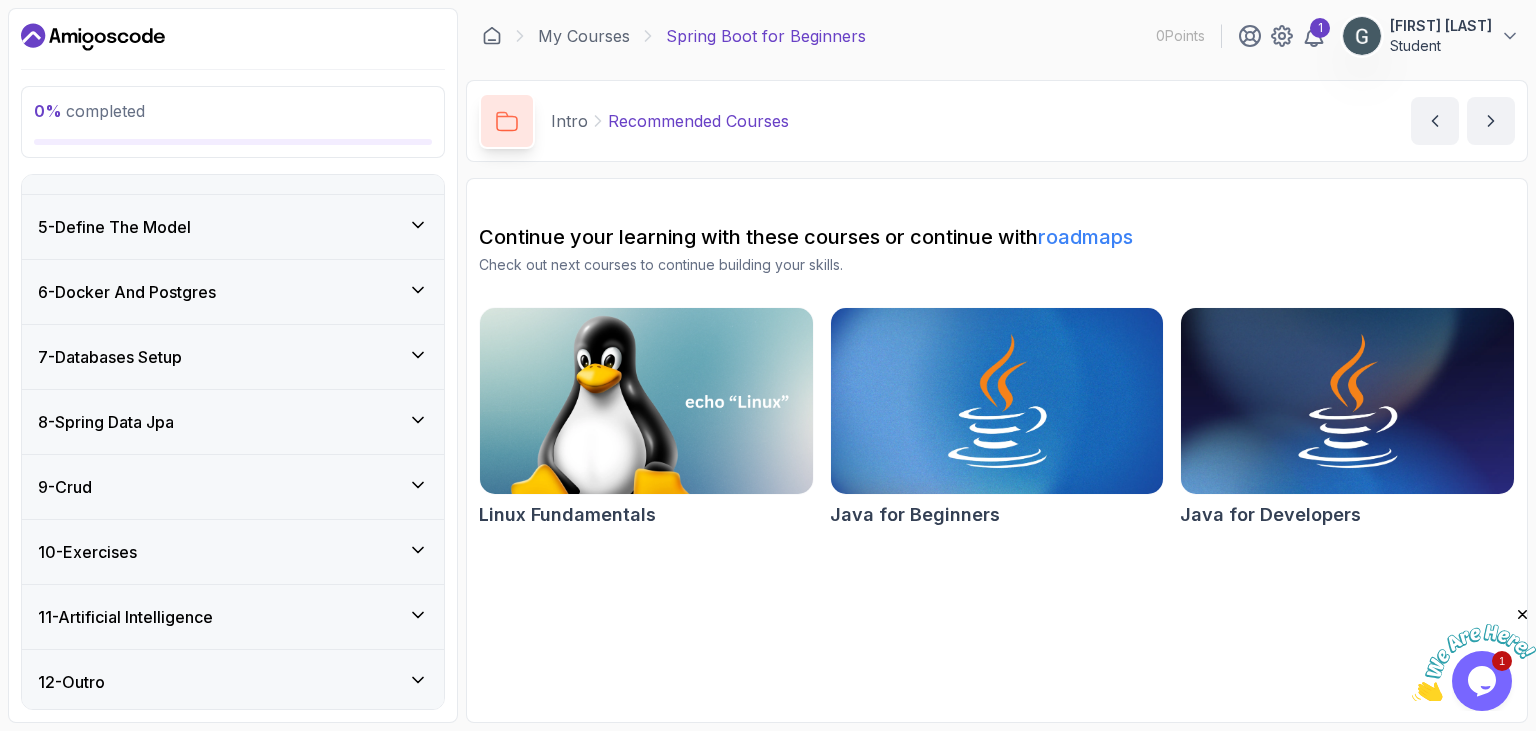 click on "11  -  Artificial Intelligence" at bounding box center [233, 617] 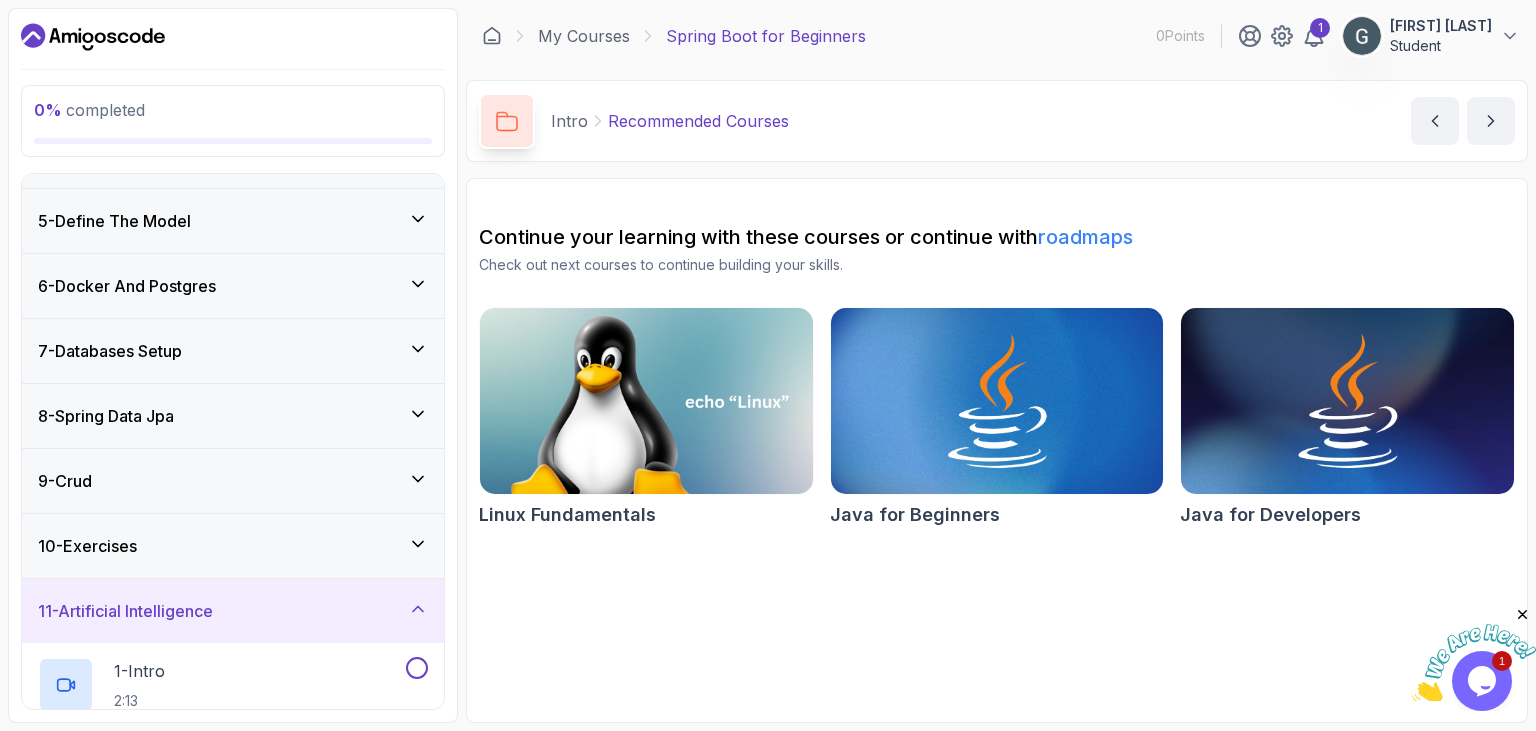 scroll, scrollTop: 240, scrollLeft: 0, axis: vertical 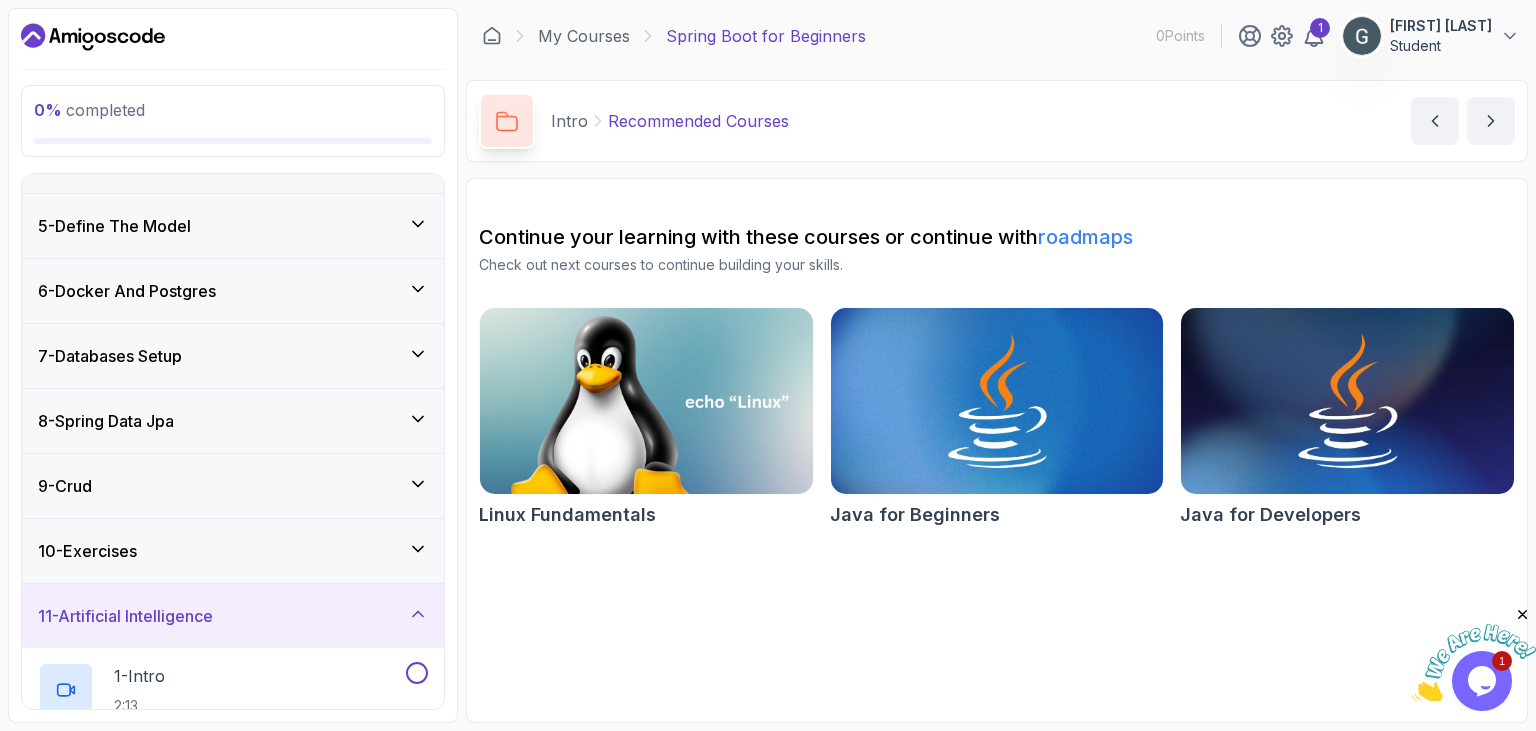 click on "11  -  Artificial Intelligence" at bounding box center (233, 616) 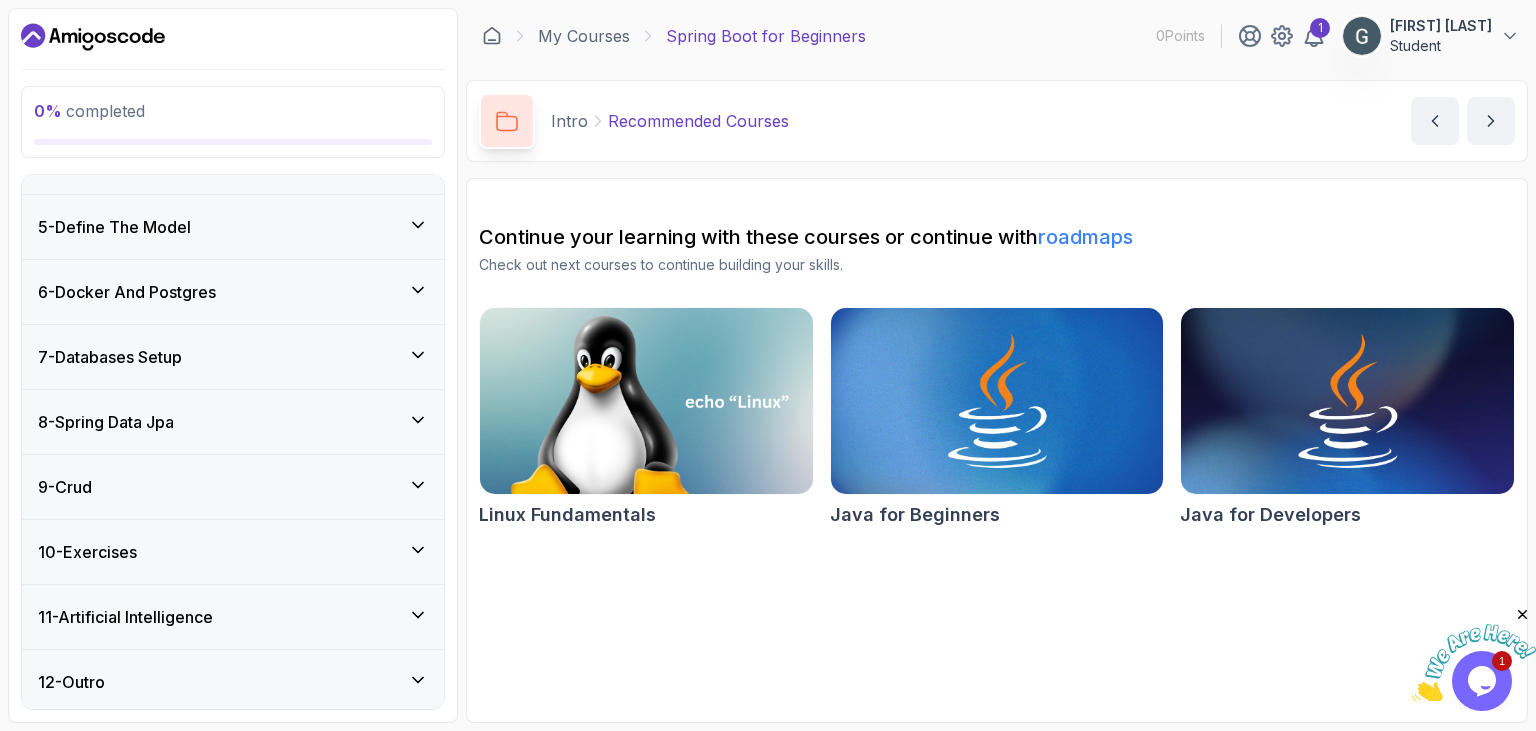 click on "10  -  Exercises" at bounding box center [233, 552] 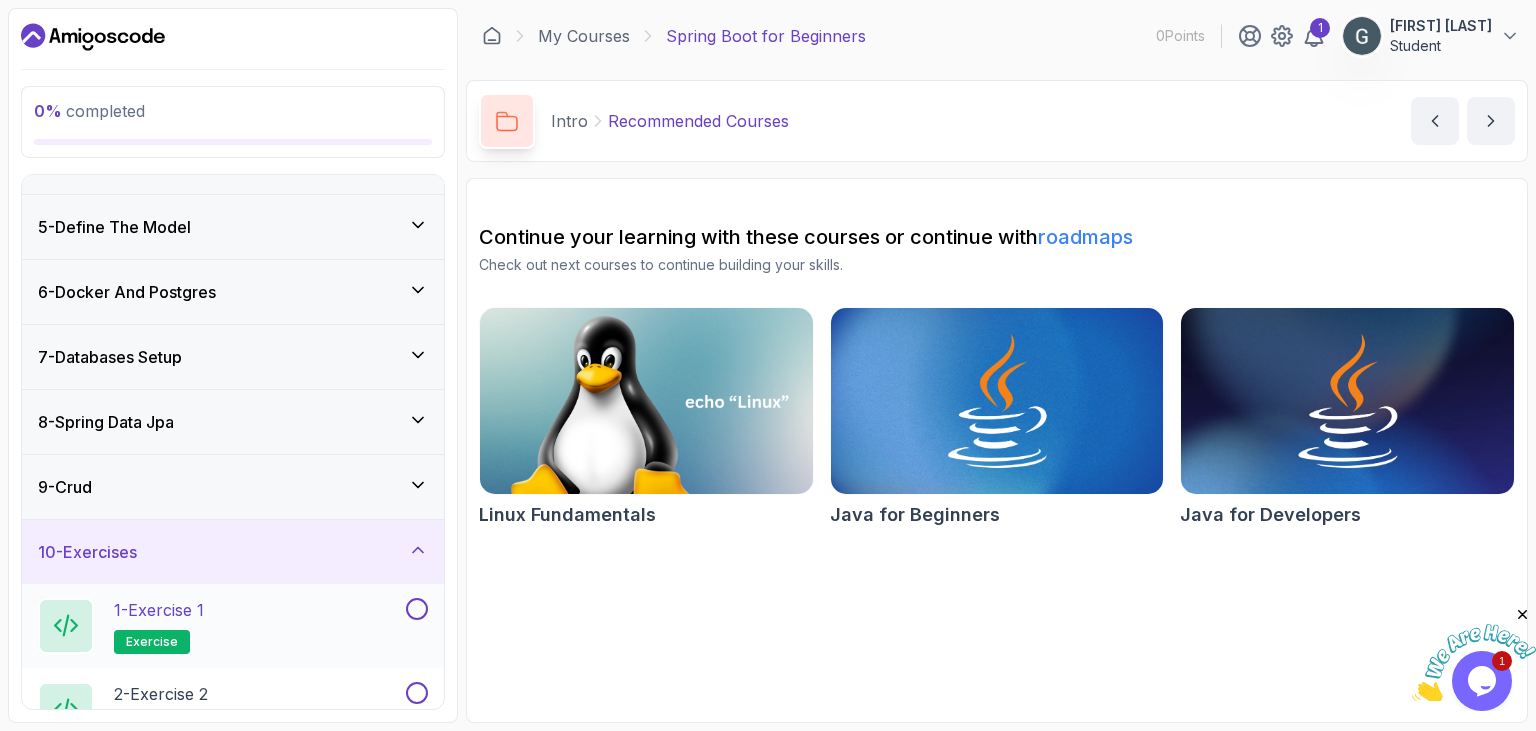 scroll, scrollTop: 492, scrollLeft: 0, axis: vertical 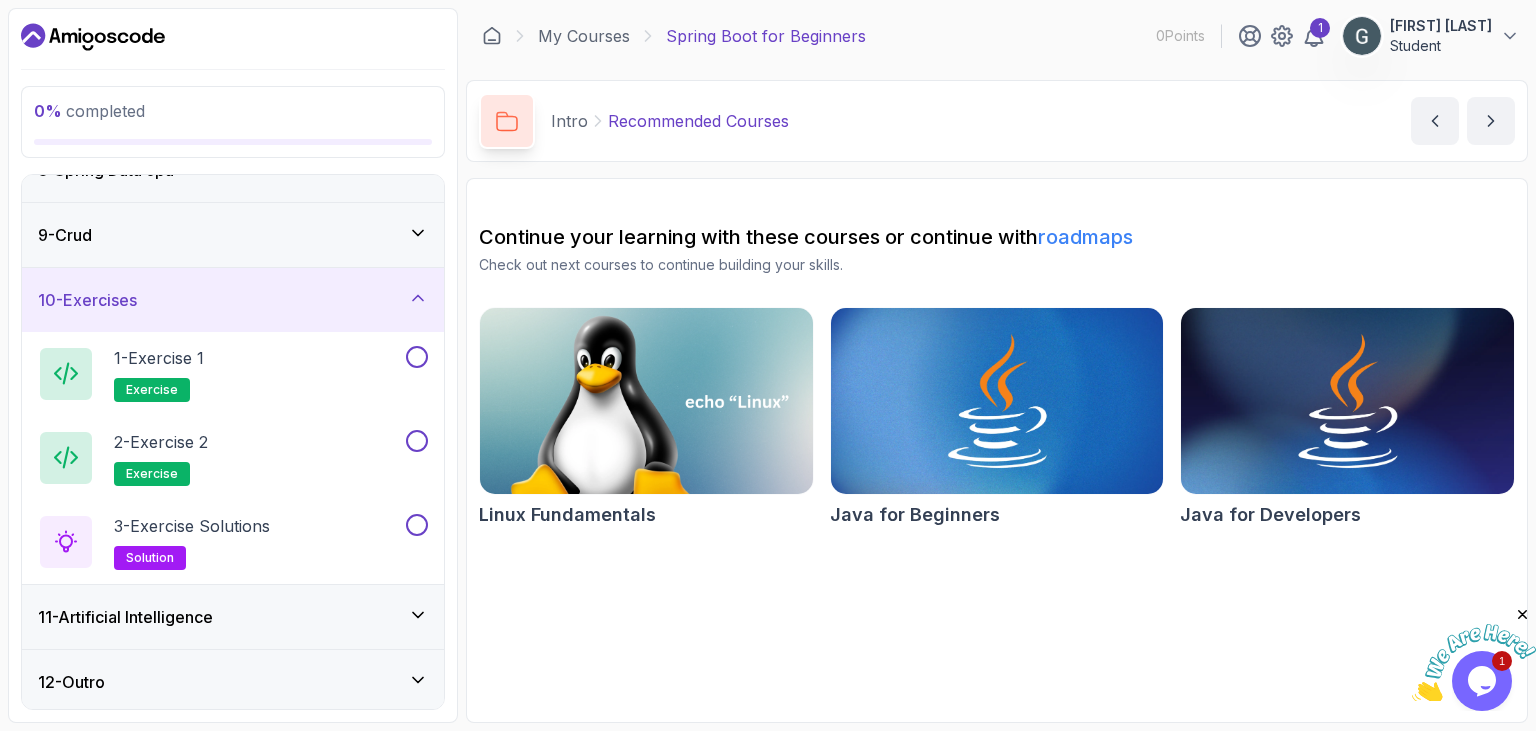 click on "10  -  Exercises" at bounding box center [233, 300] 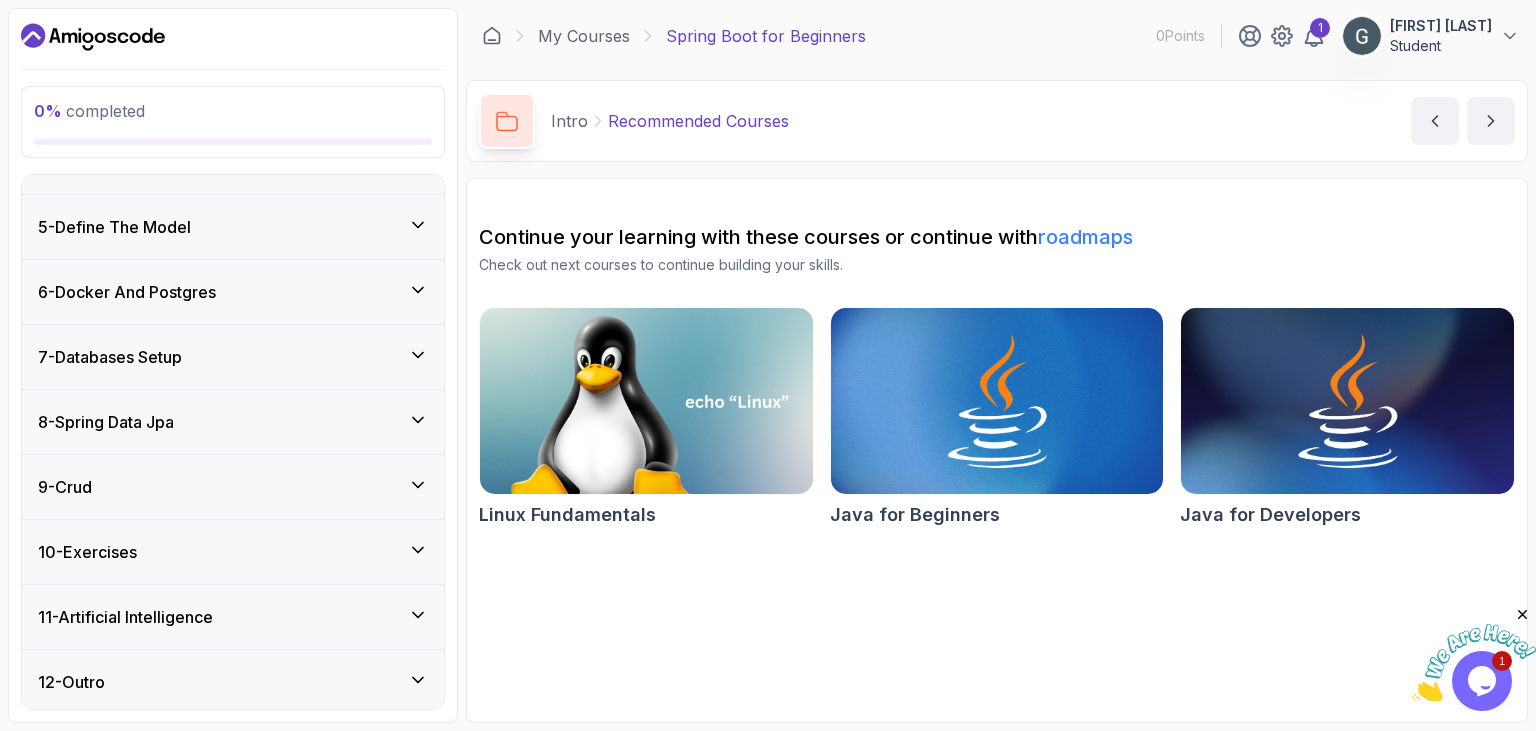 scroll, scrollTop: 0, scrollLeft: 0, axis: both 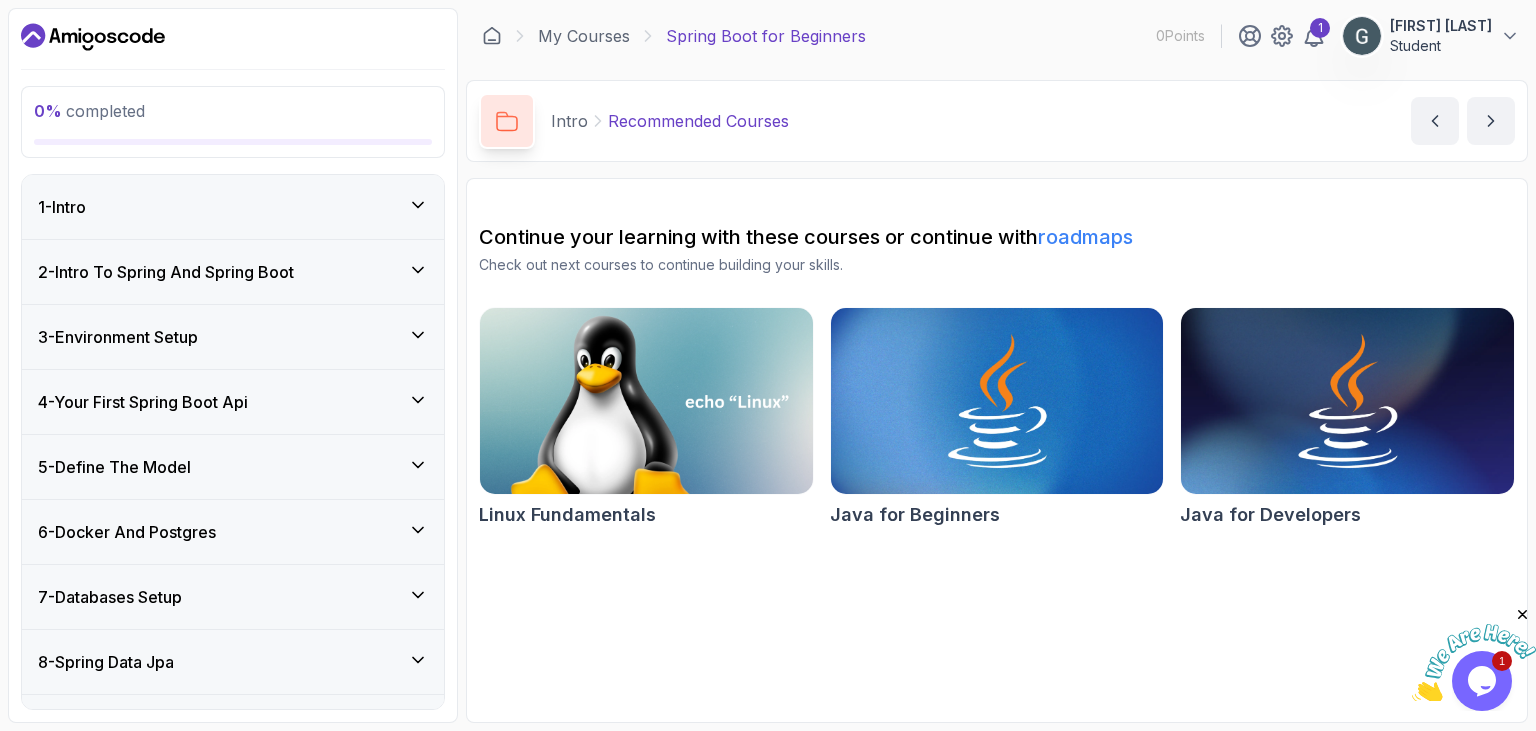 click on "1  -  Intro" at bounding box center [233, 207] 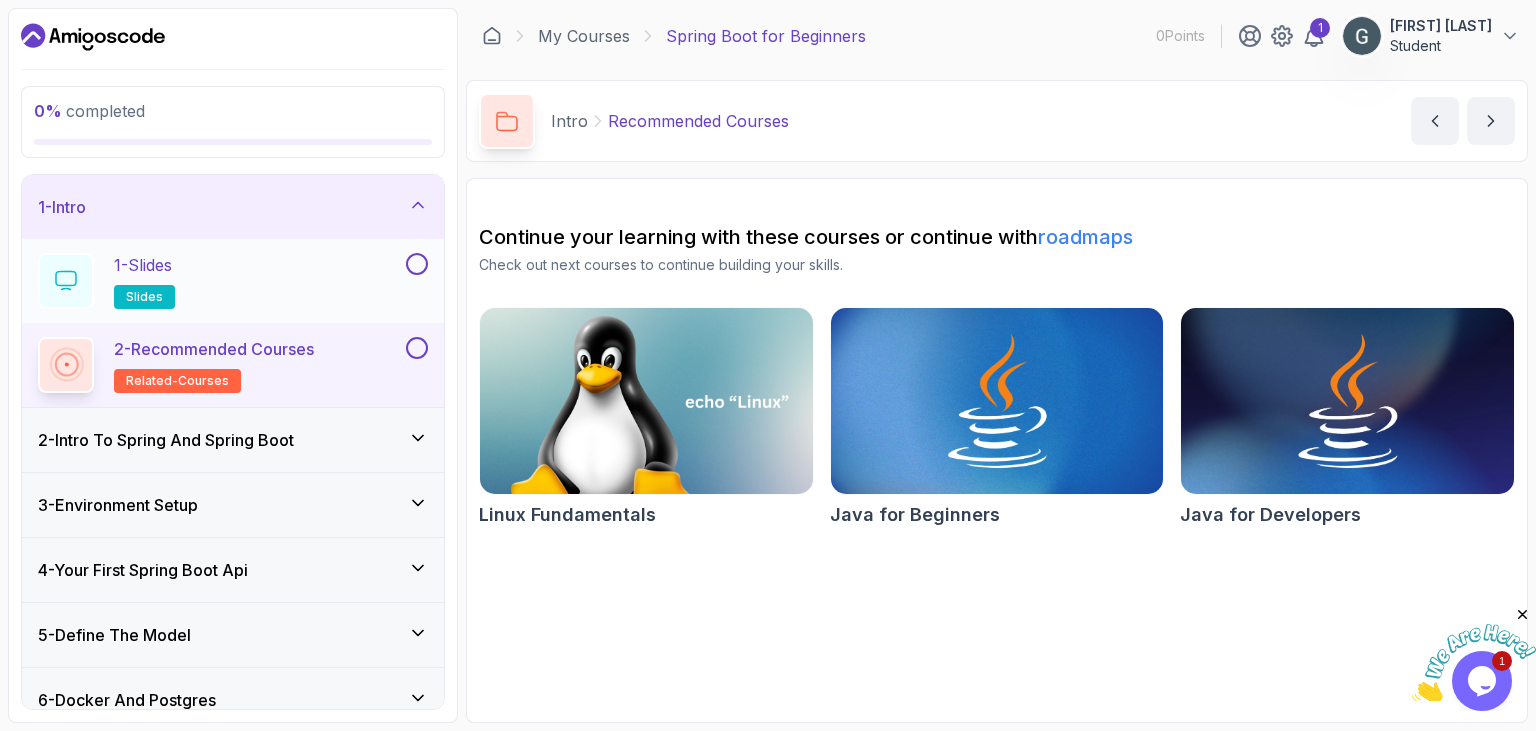 click on "1  -  Slides slides" at bounding box center [220, 281] 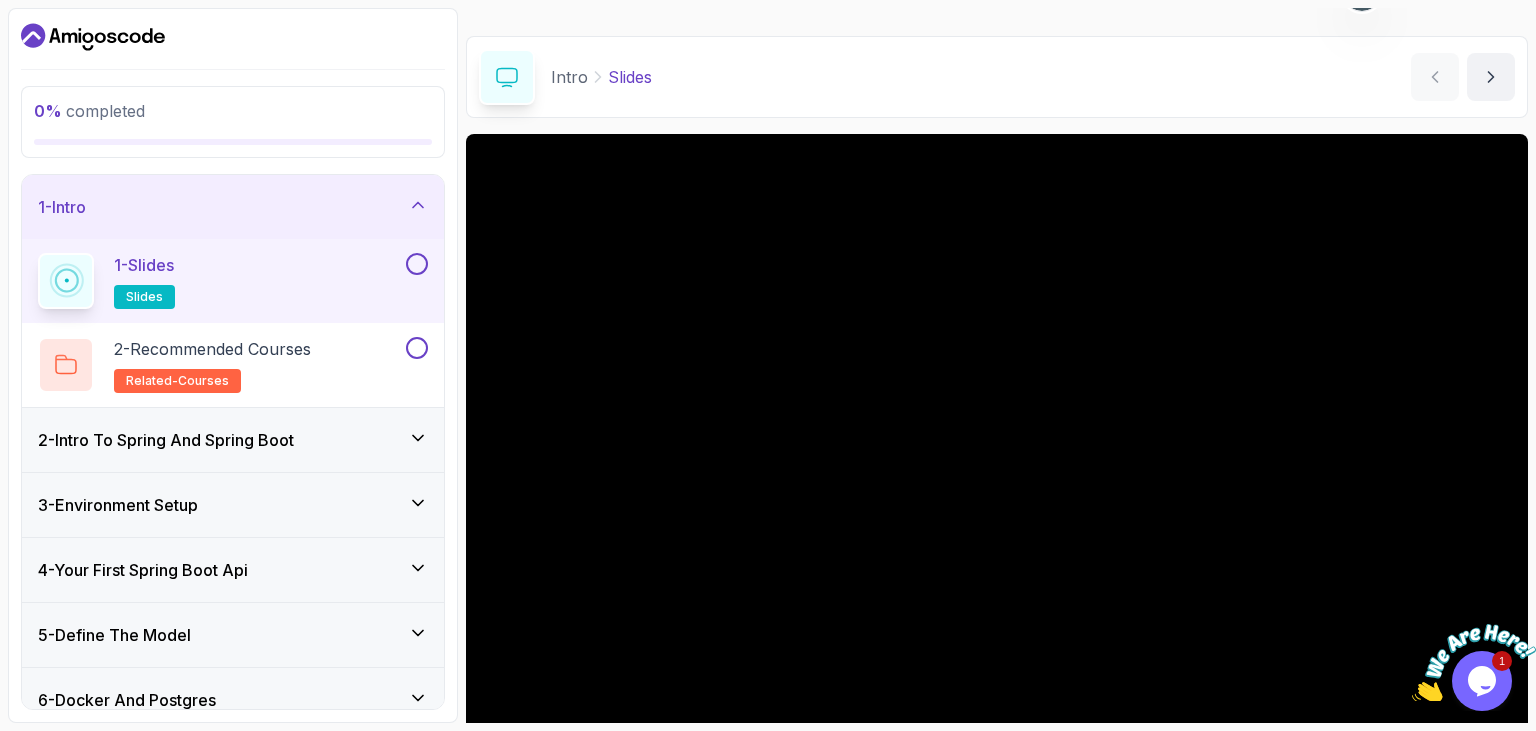 scroll, scrollTop: 46, scrollLeft: 0, axis: vertical 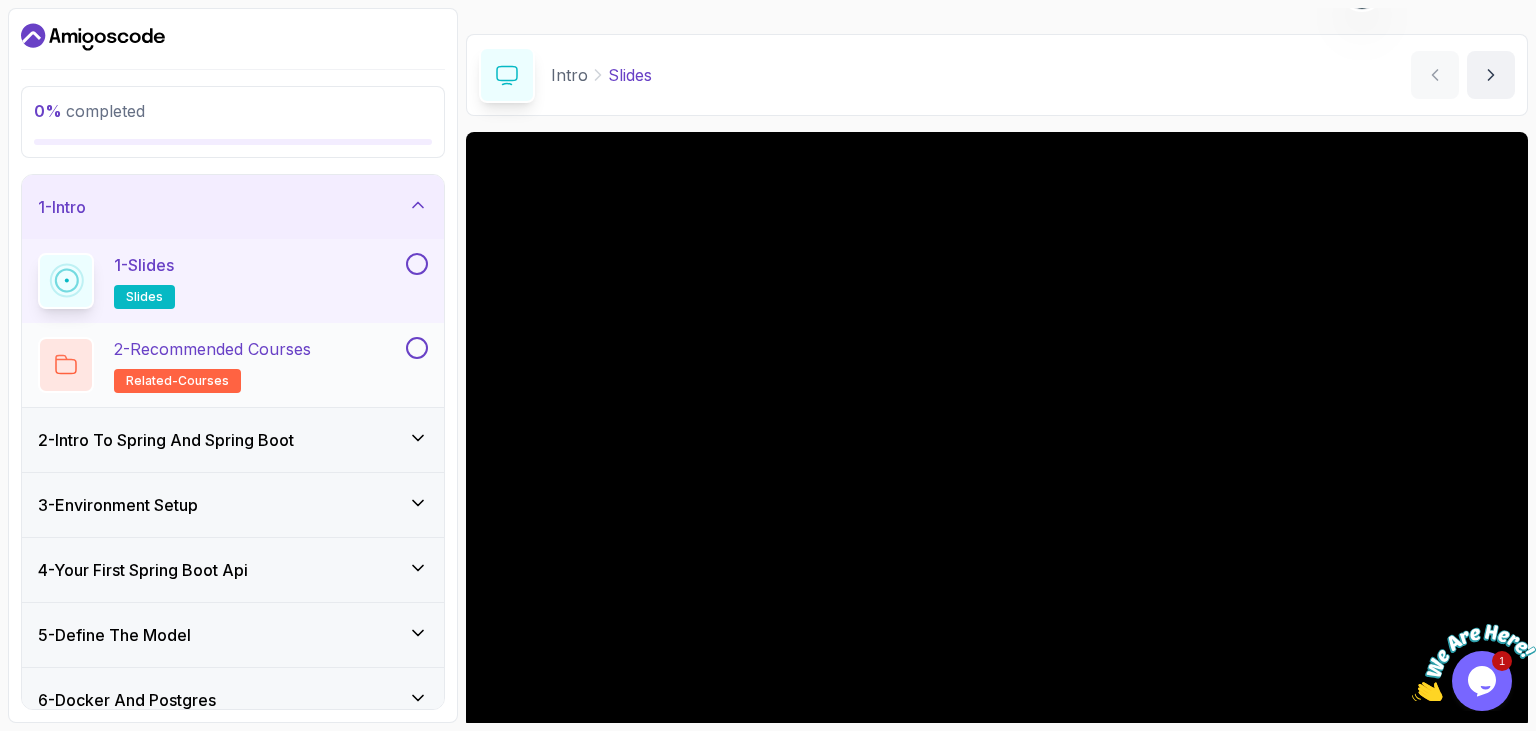 click on "2  -  Recommended Courses related-courses" at bounding box center (220, 365) 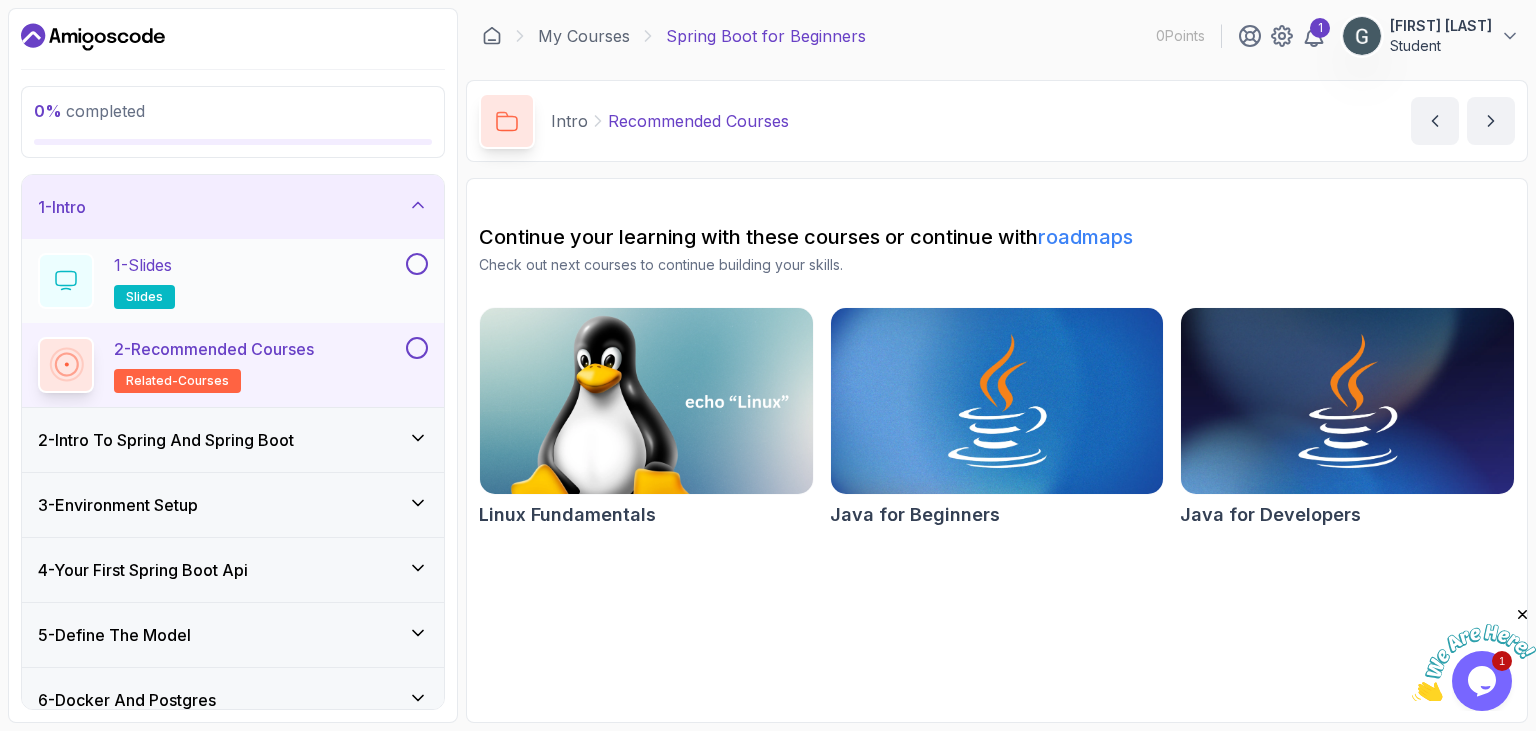 scroll, scrollTop: 29, scrollLeft: 0, axis: vertical 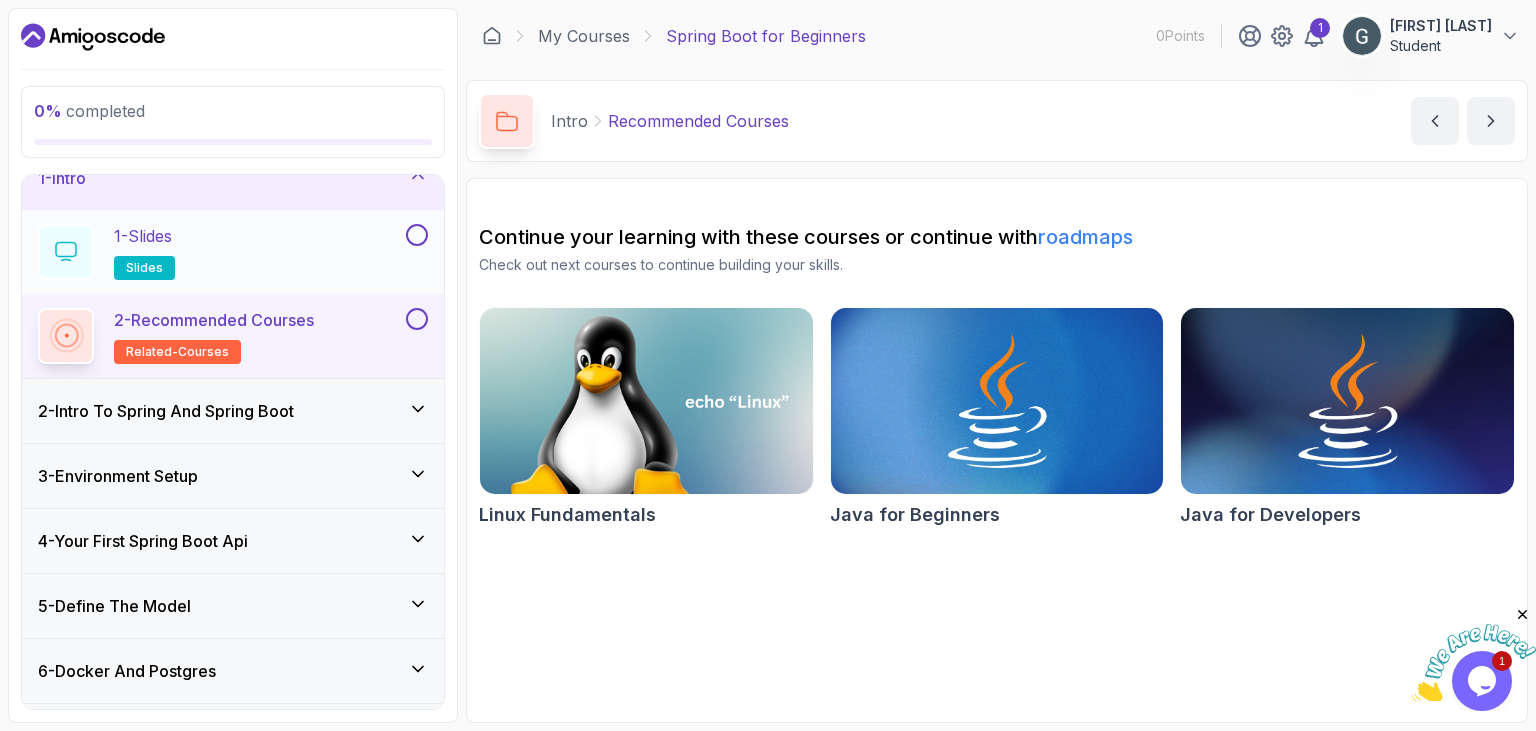 click on "1  -  Slides" at bounding box center [143, 236] 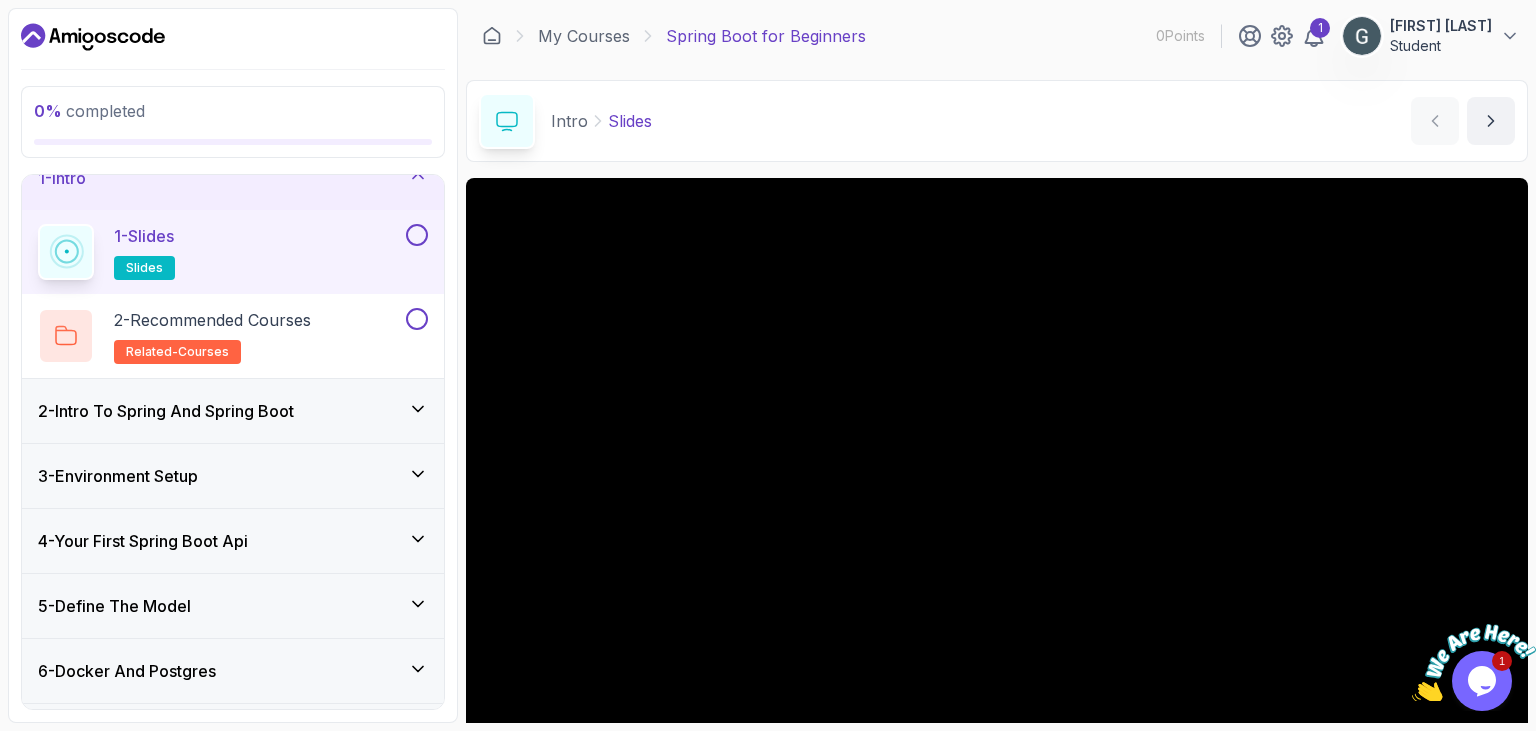 click at bounding box center [417, 235] 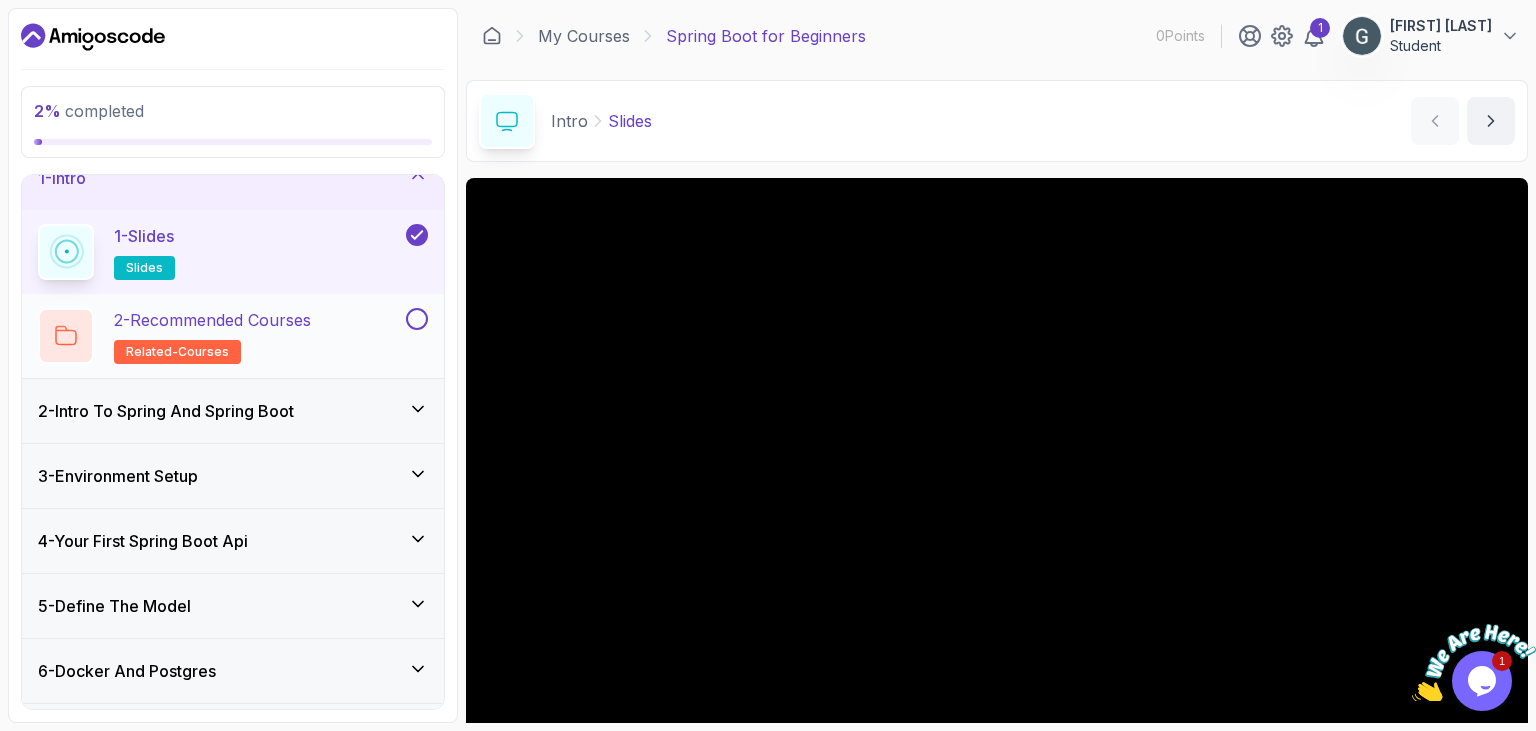 click at bounding box center (417, 319) 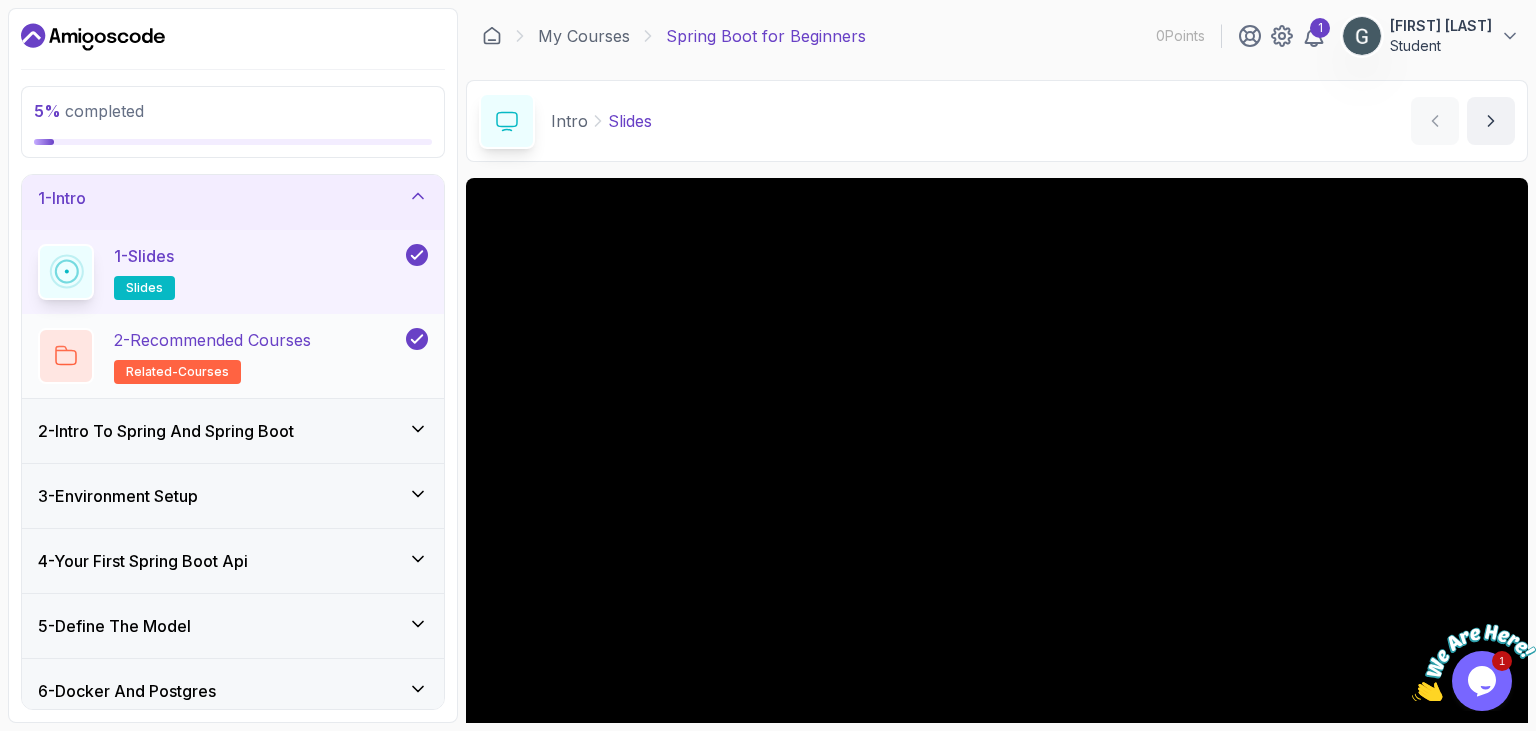 scroll, scrollTop: 5, scrollLeft: 0, axis: vertical 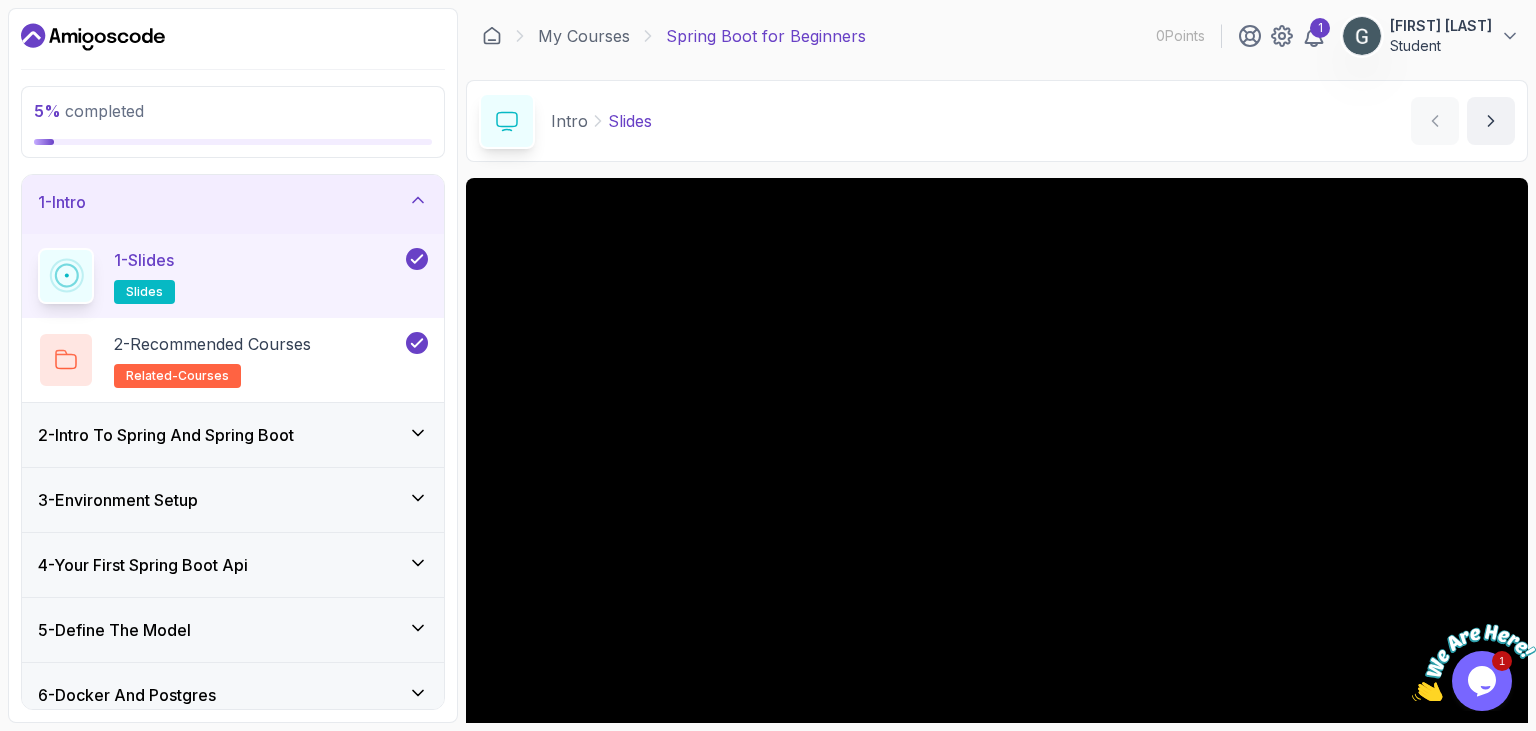 click on "2  -  Intro To Spring And Spring Boot" at bounding box center (233, 435) 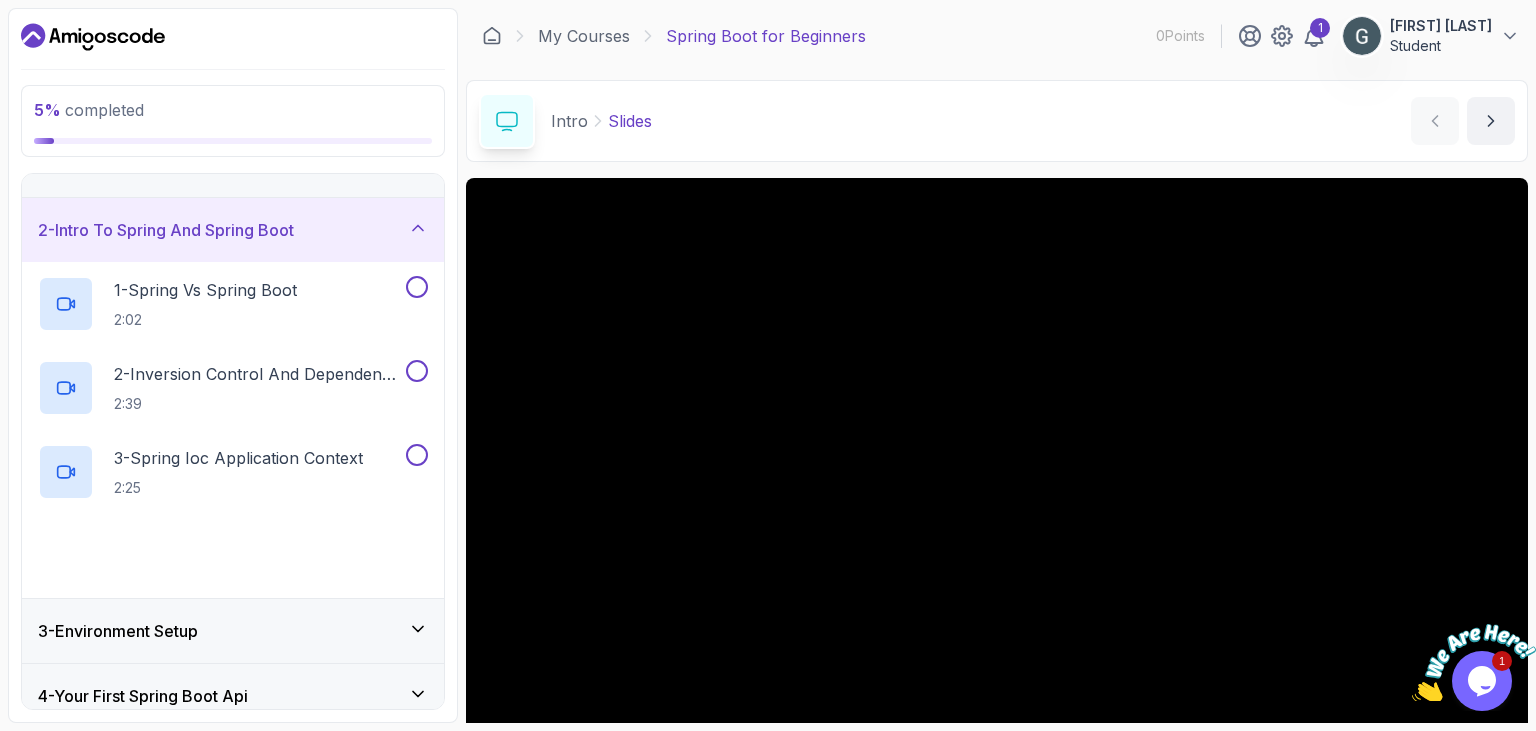 scroll, scrollTop: 42, scrollLeft: 0, axis: vertical 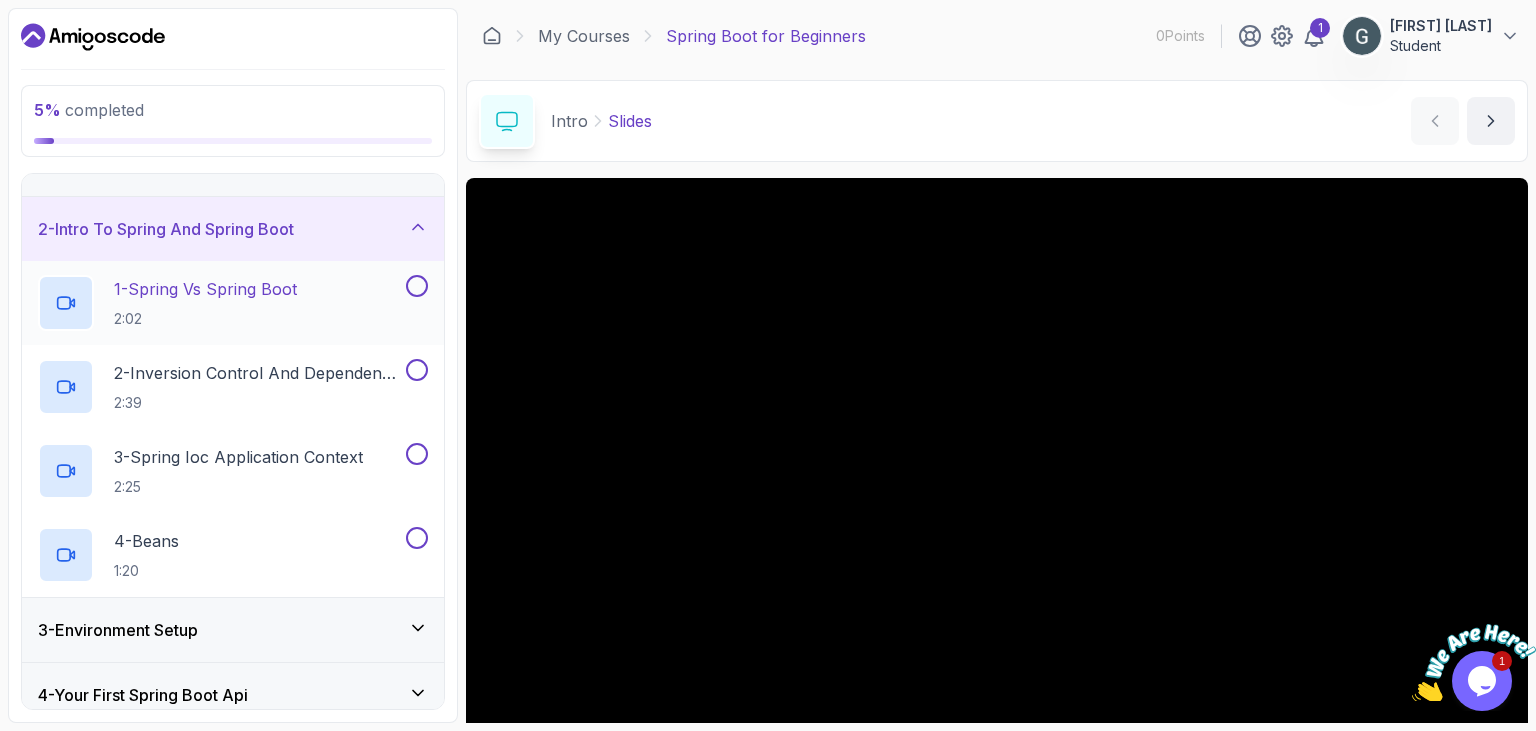 click at bounding box center (417, 286) 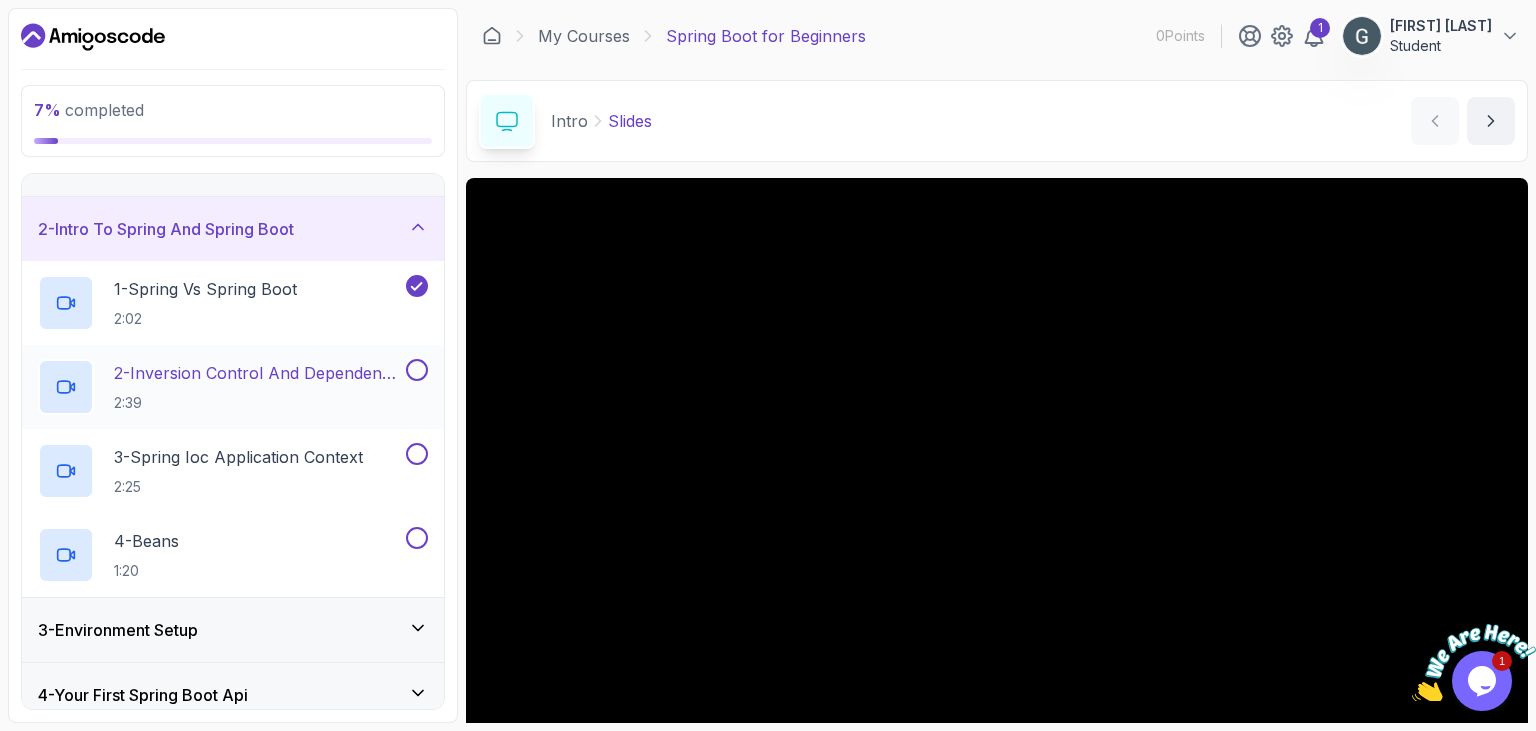 click at bounding box center (417, 370) 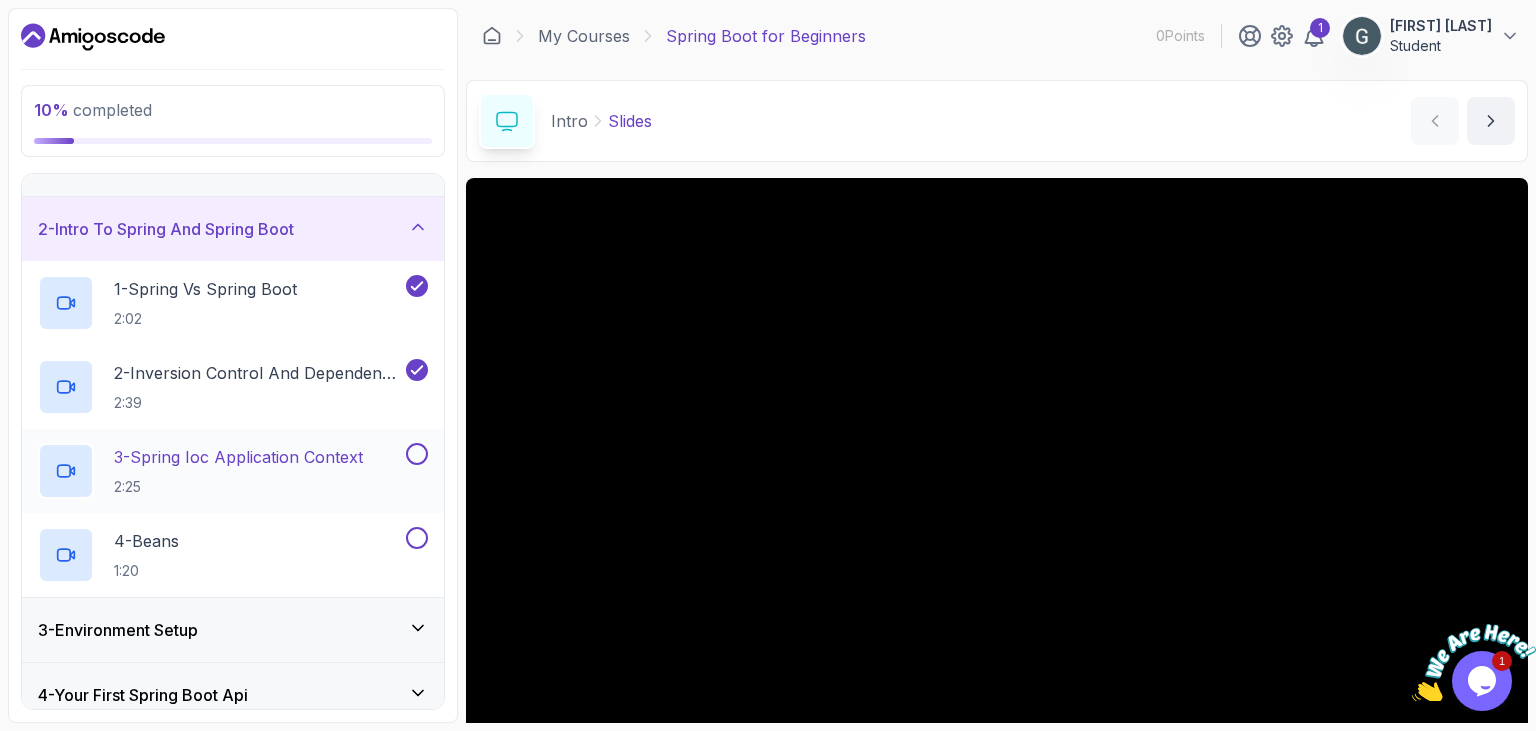 click at bounding box center [417, 454] 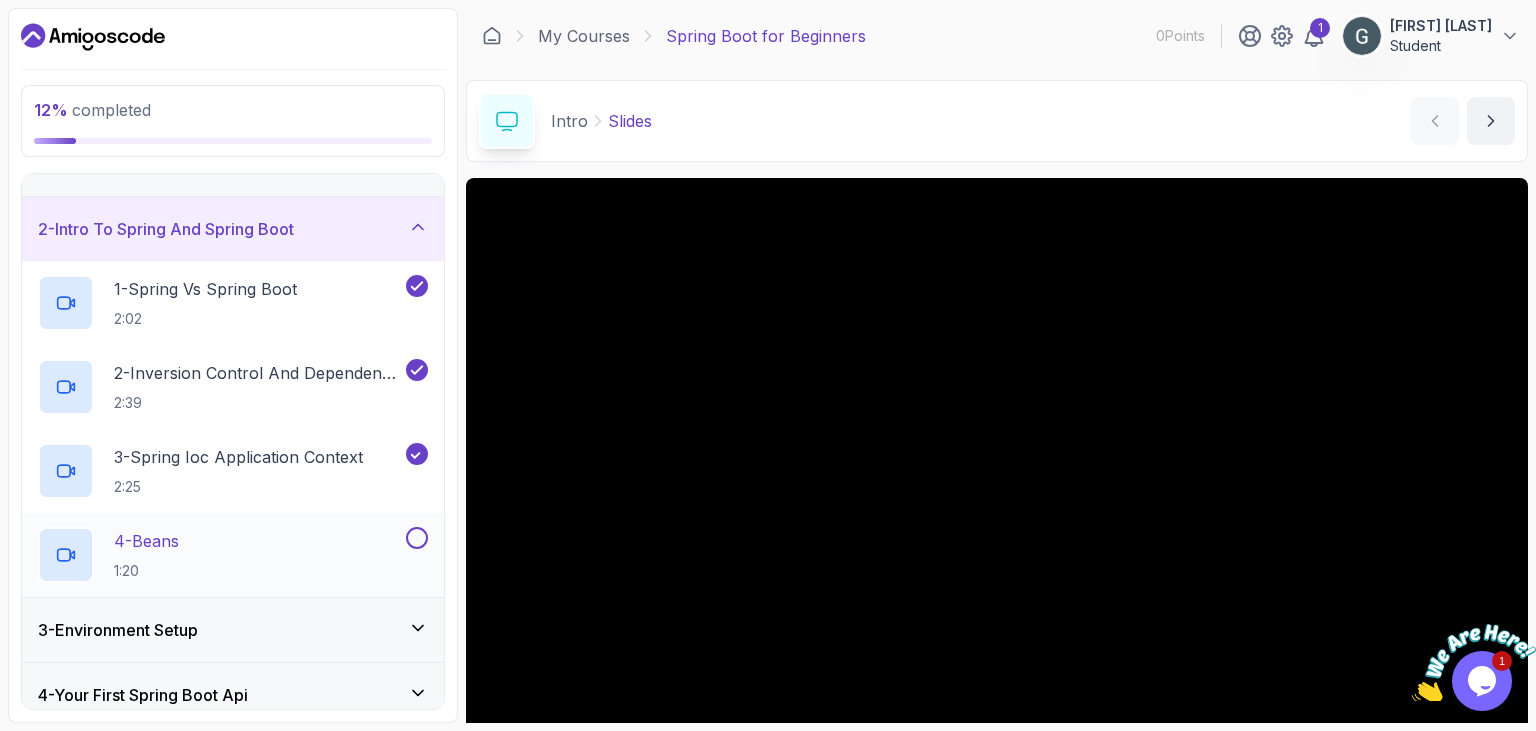 click at bounding box center [417, 538] 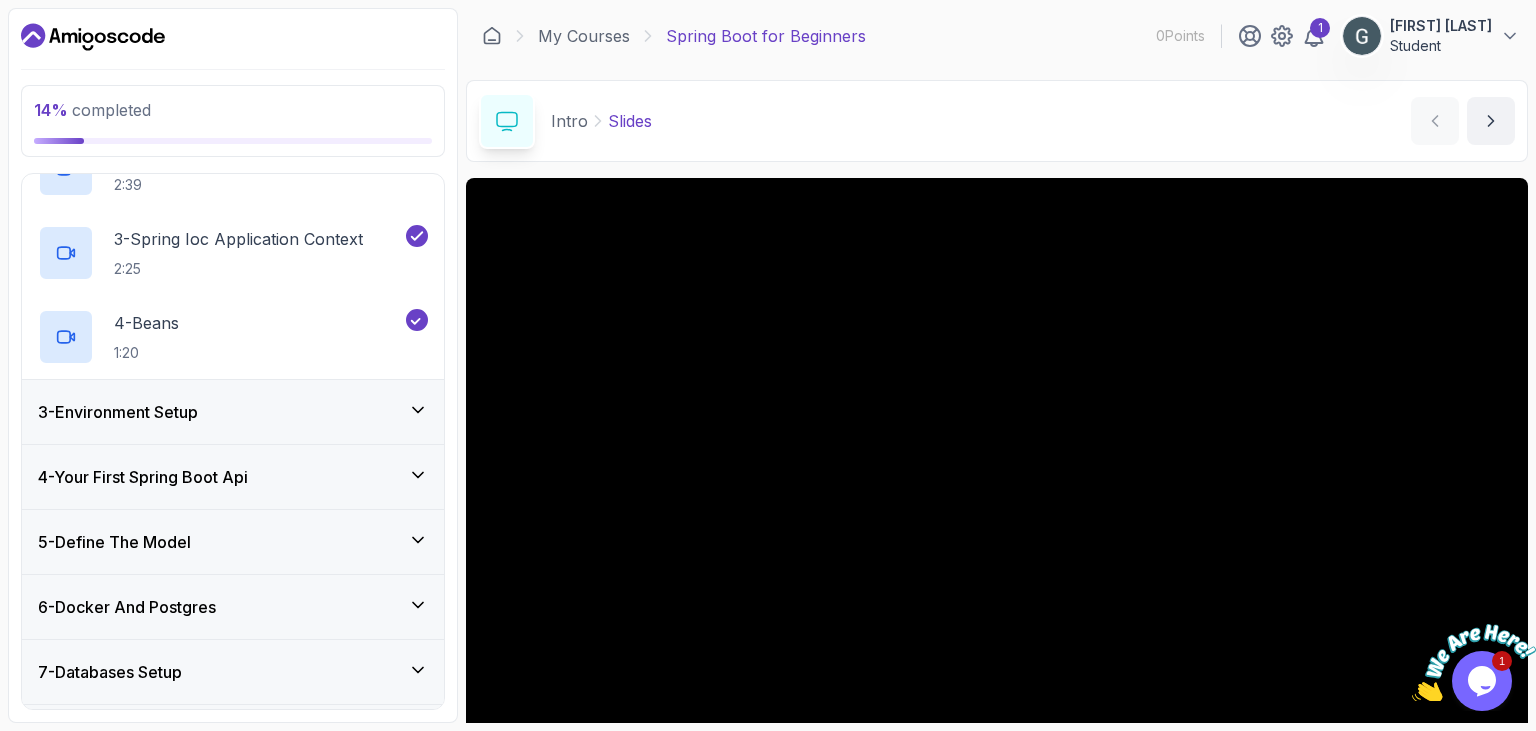 scroll, scrollTop: 388, scrollLeft: 0, axis: vertical 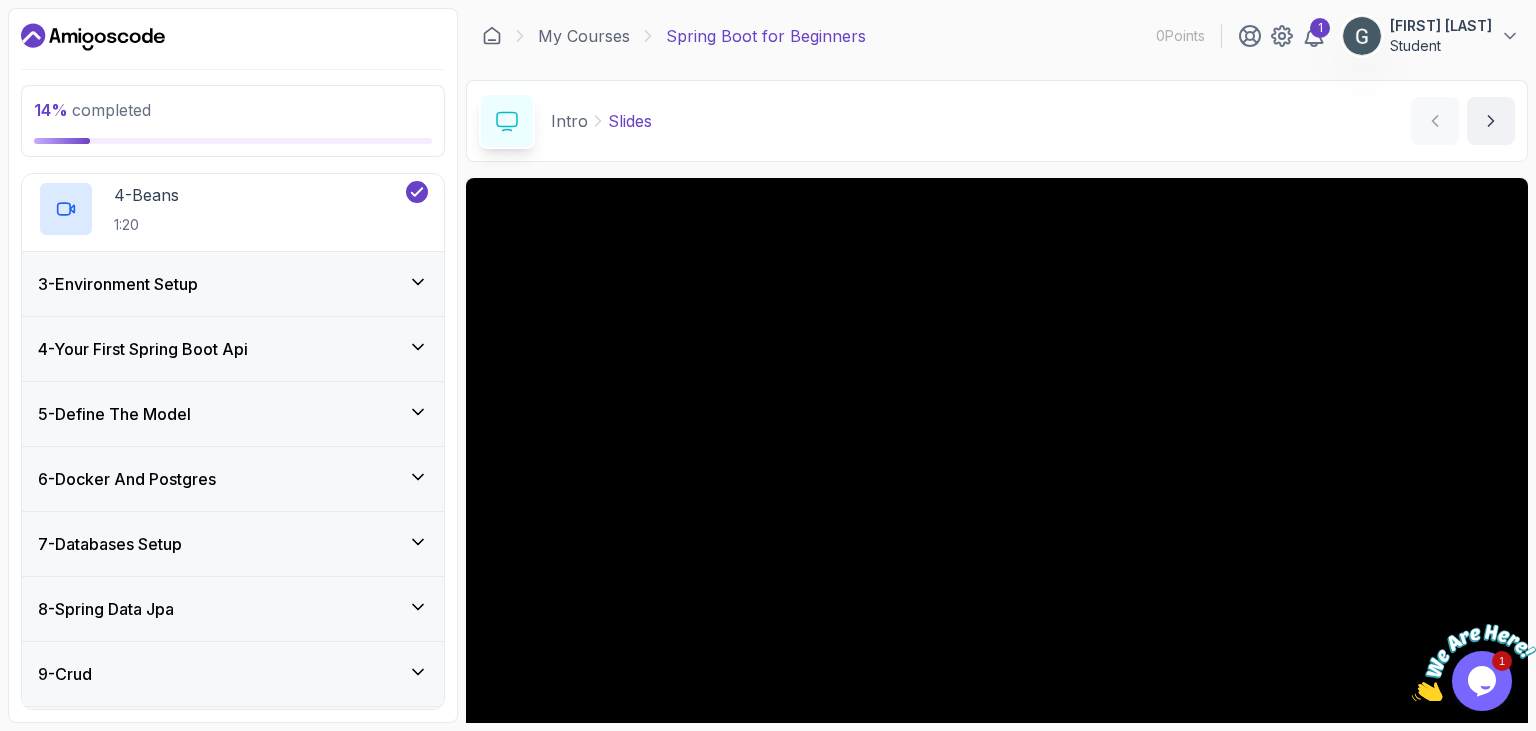 click on "3  -  Environment Setup" at bounding box center (233, 284) 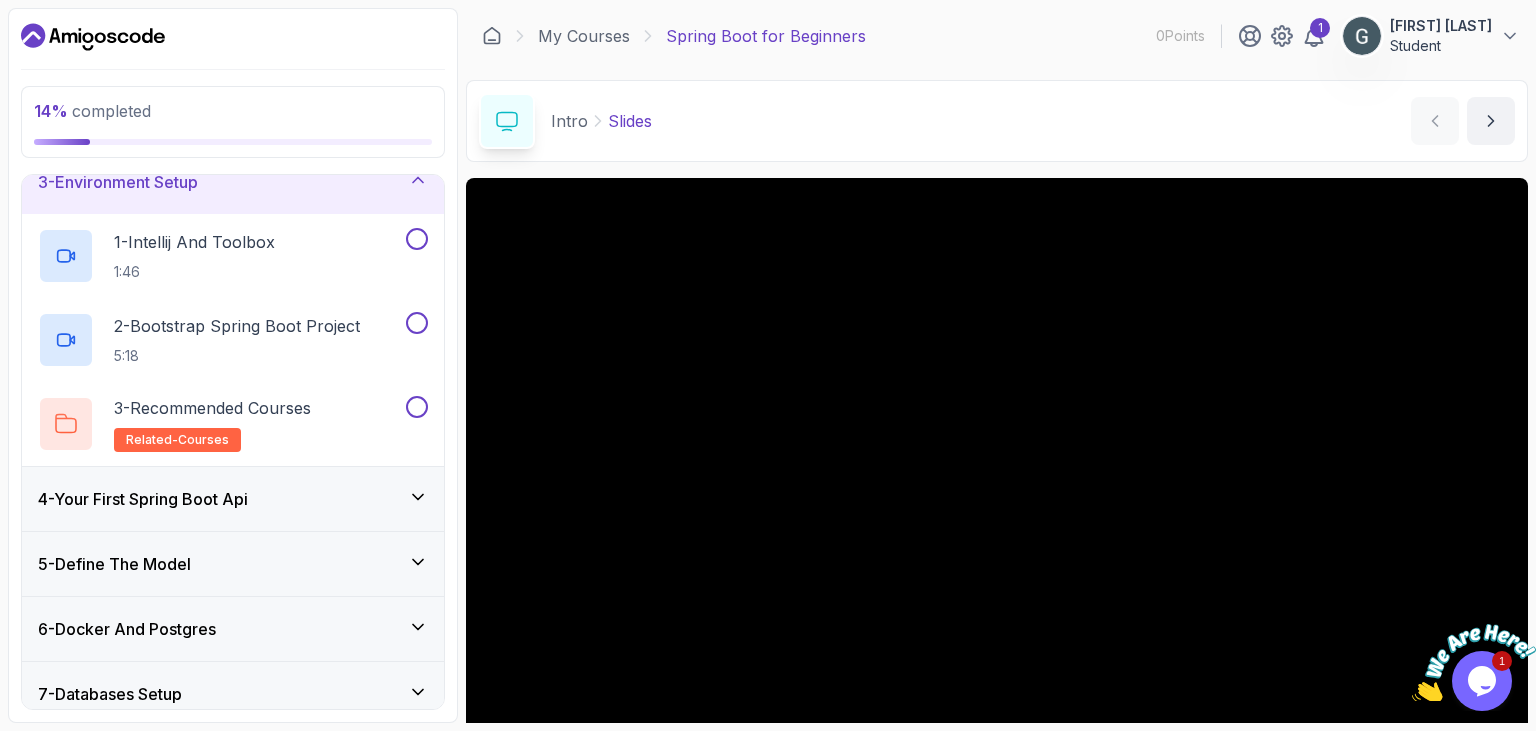 scroll, scrollTop: 0, scrollLeft: 0, axis: both 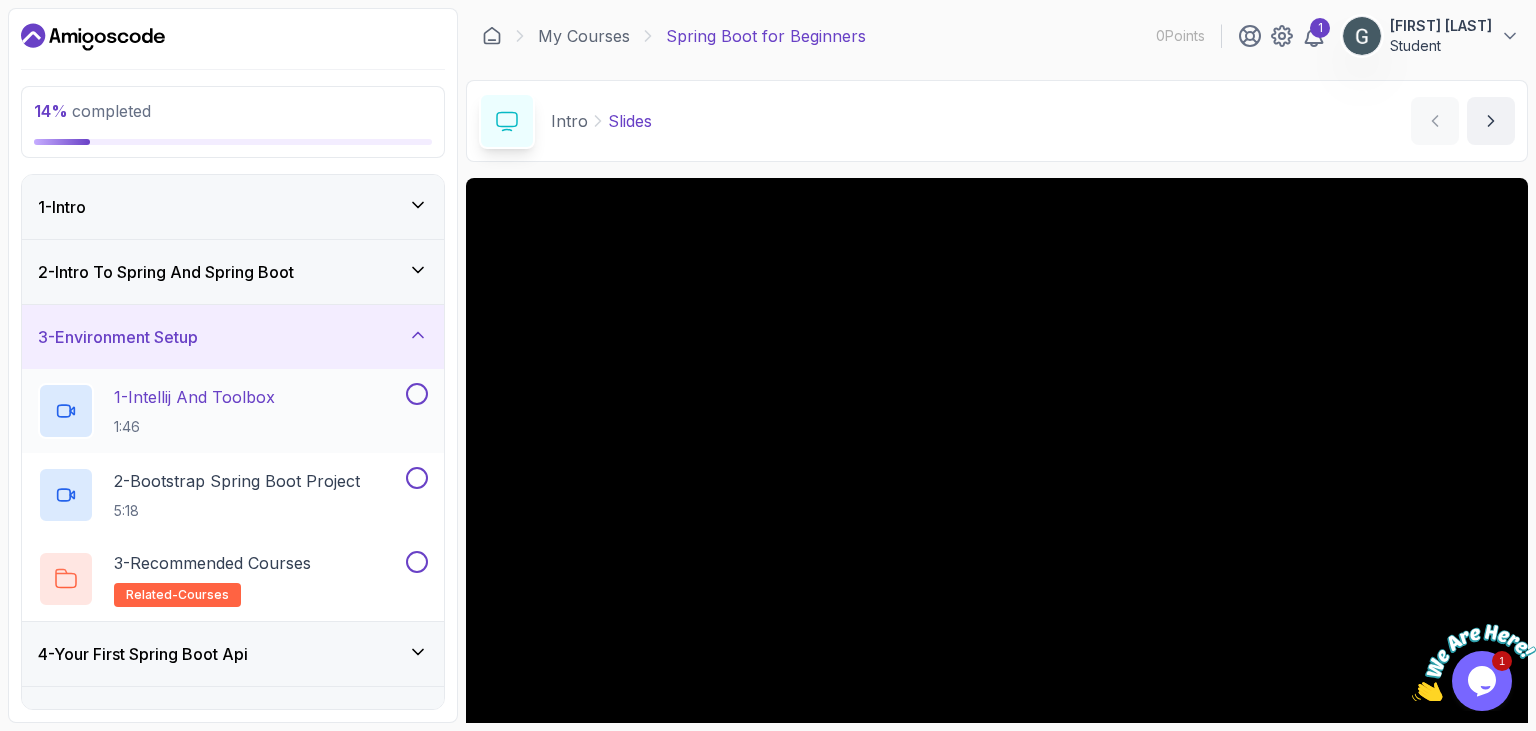click at bounding box center [417, 394] 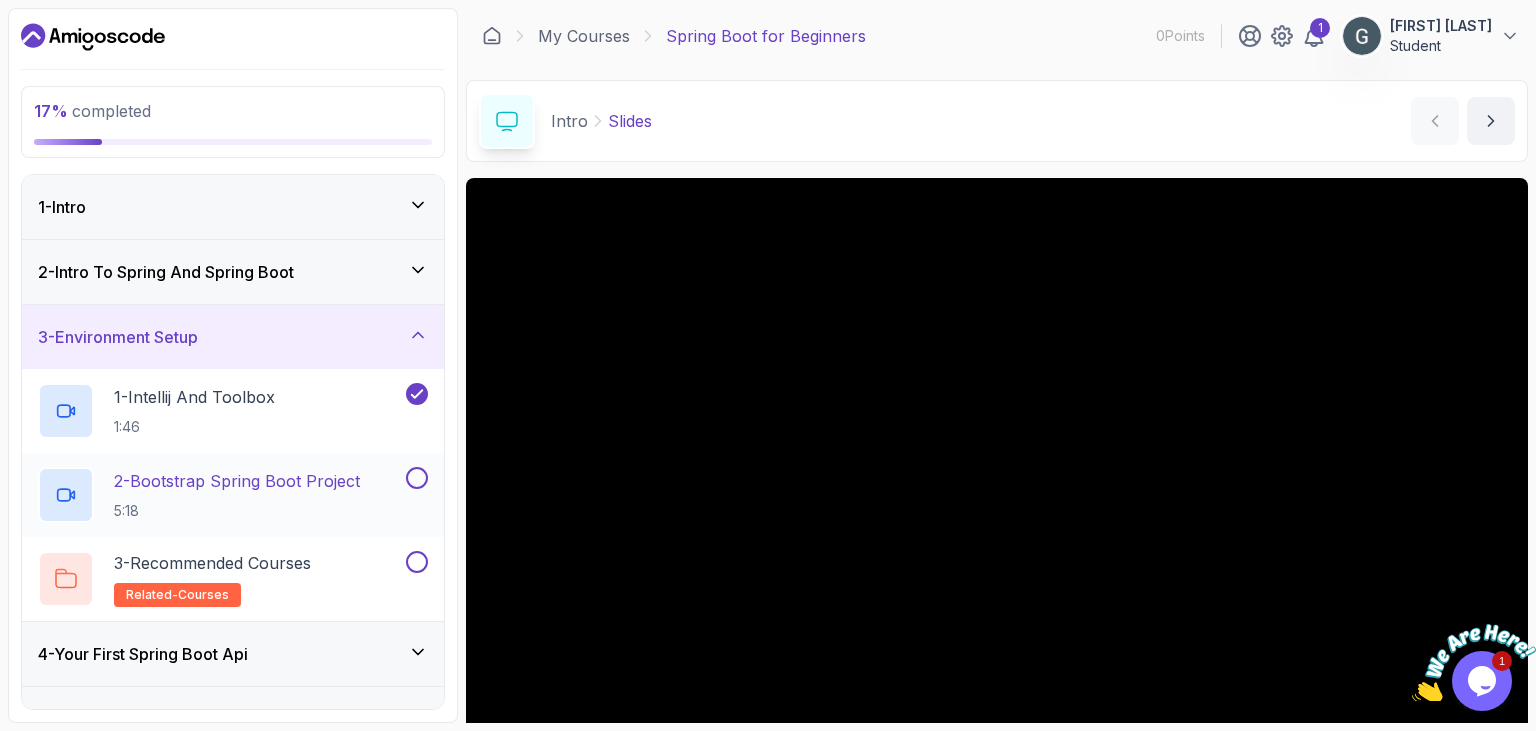 click at bounding box center (417, 478) 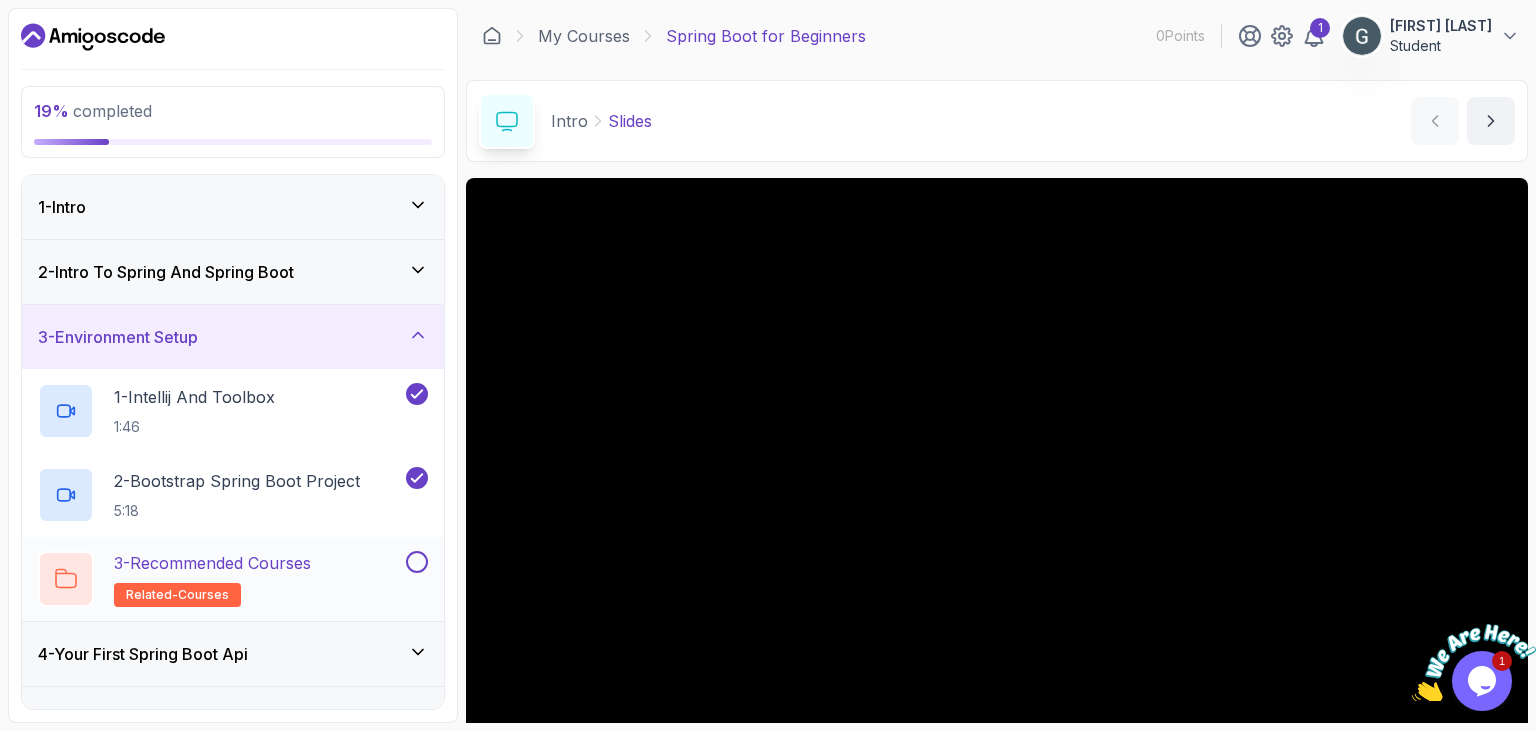 click on "3  -  Recommended Courses related-courses" at bounding box center [220, 579] 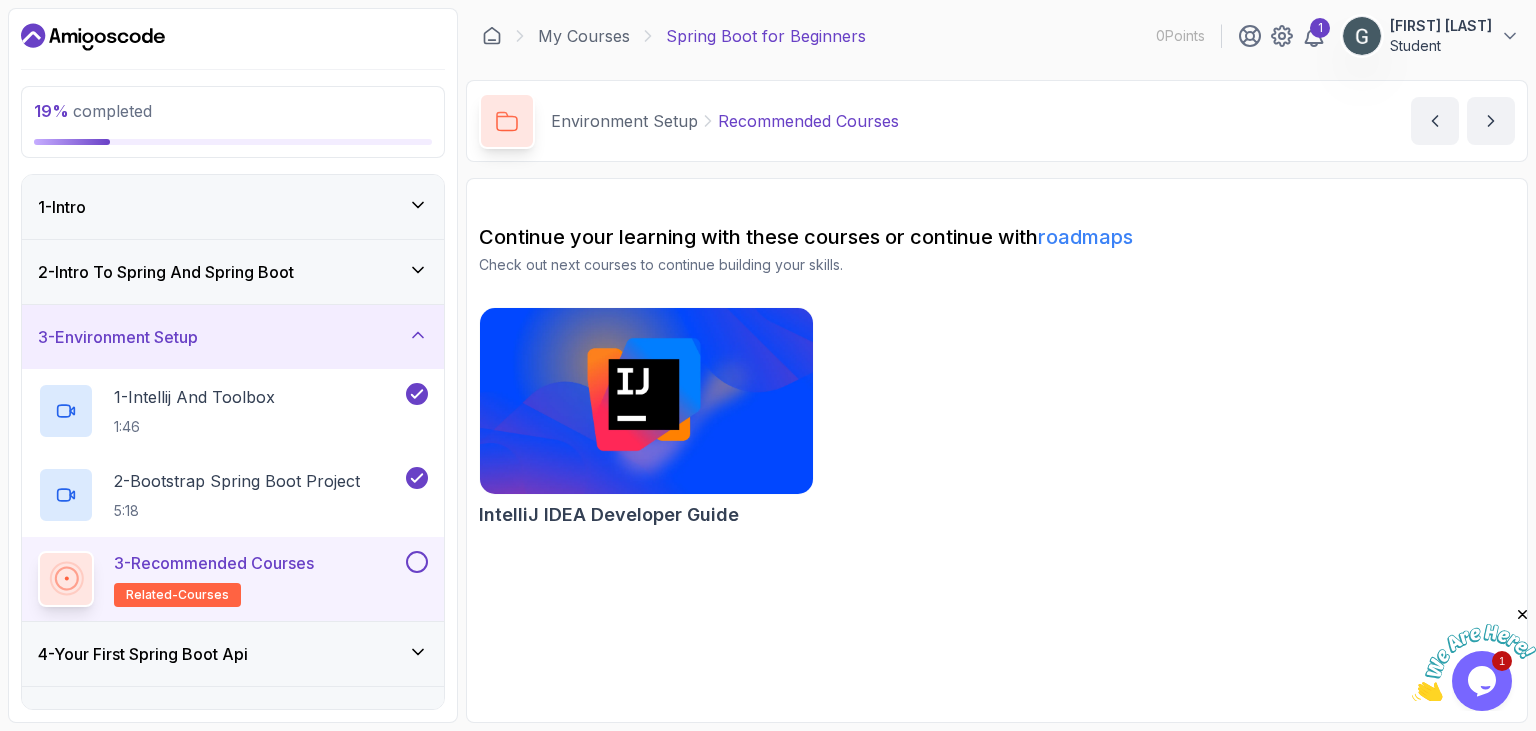 click at bounding box center [417, 562] 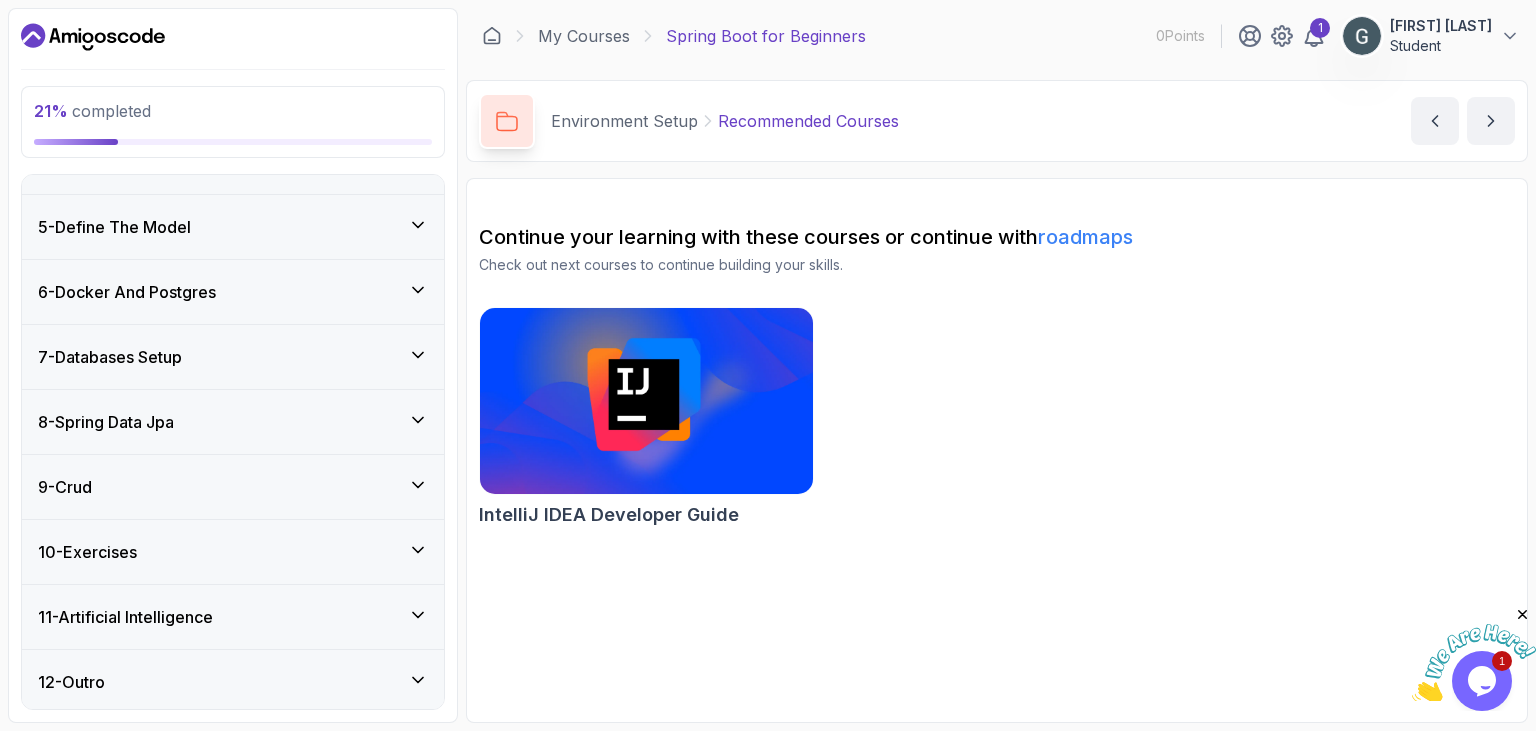click on "5  -  Define The Model" at bounding box center [233, 227] 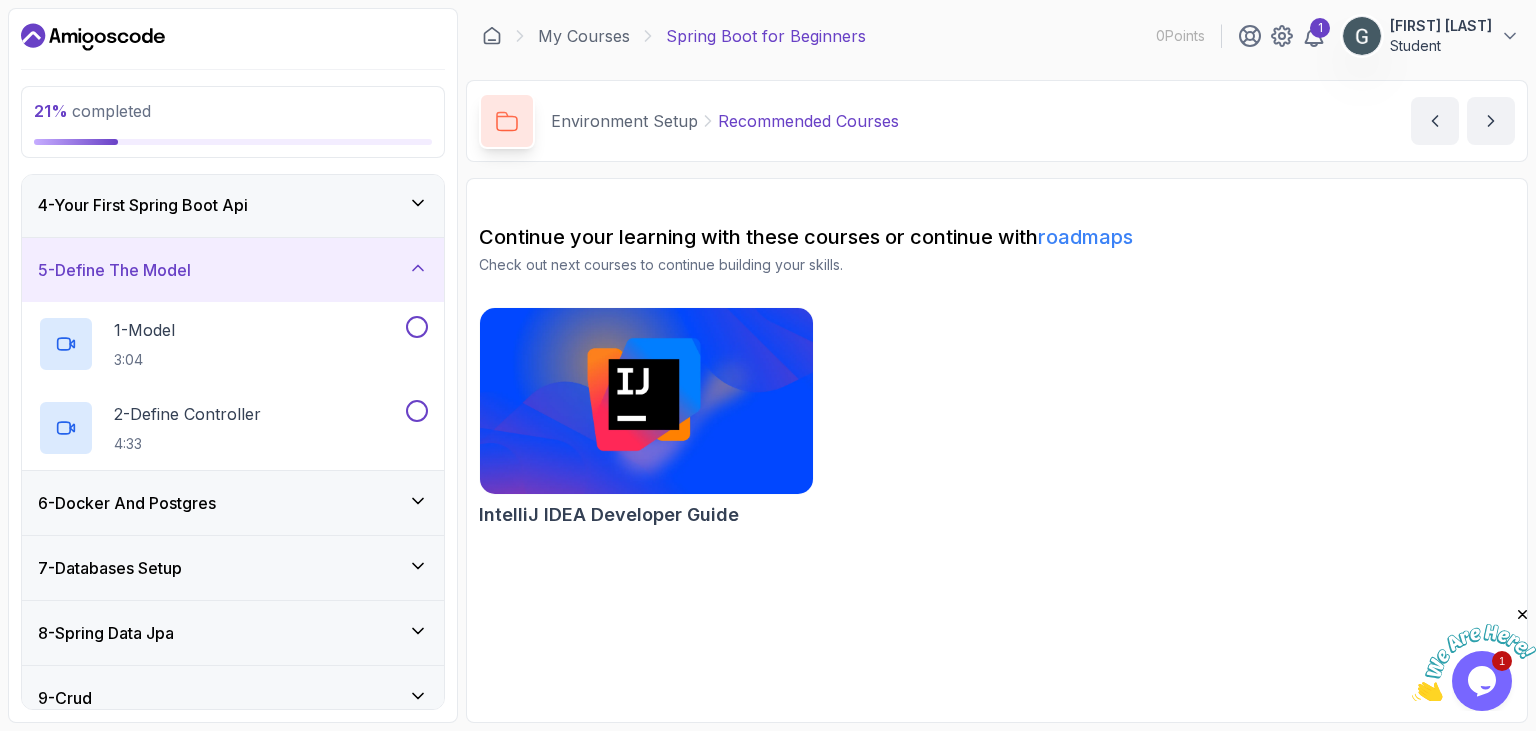 scroll, scrollTop: 146, scrollLeft: 0, axis: vertical 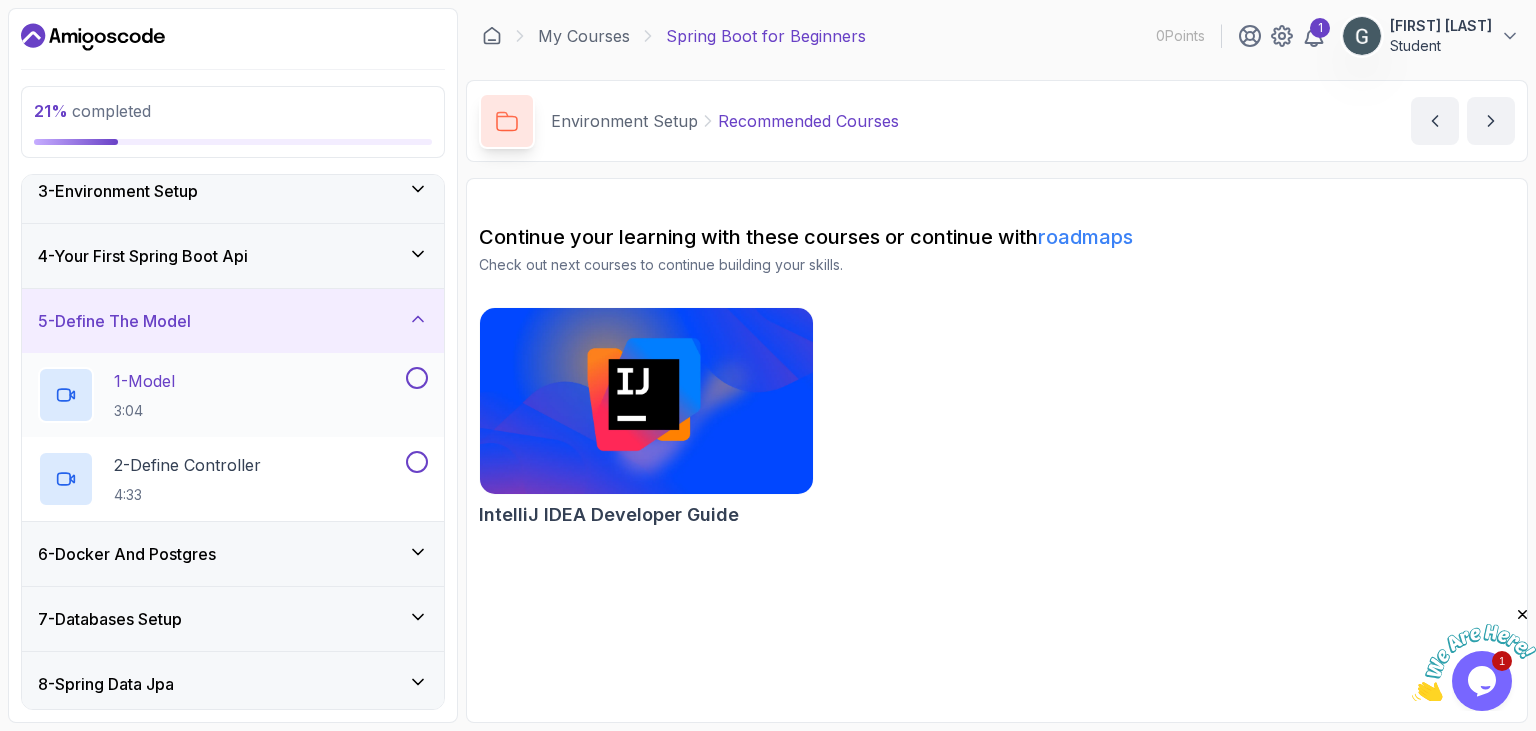 click at bounding box center [415, 378] 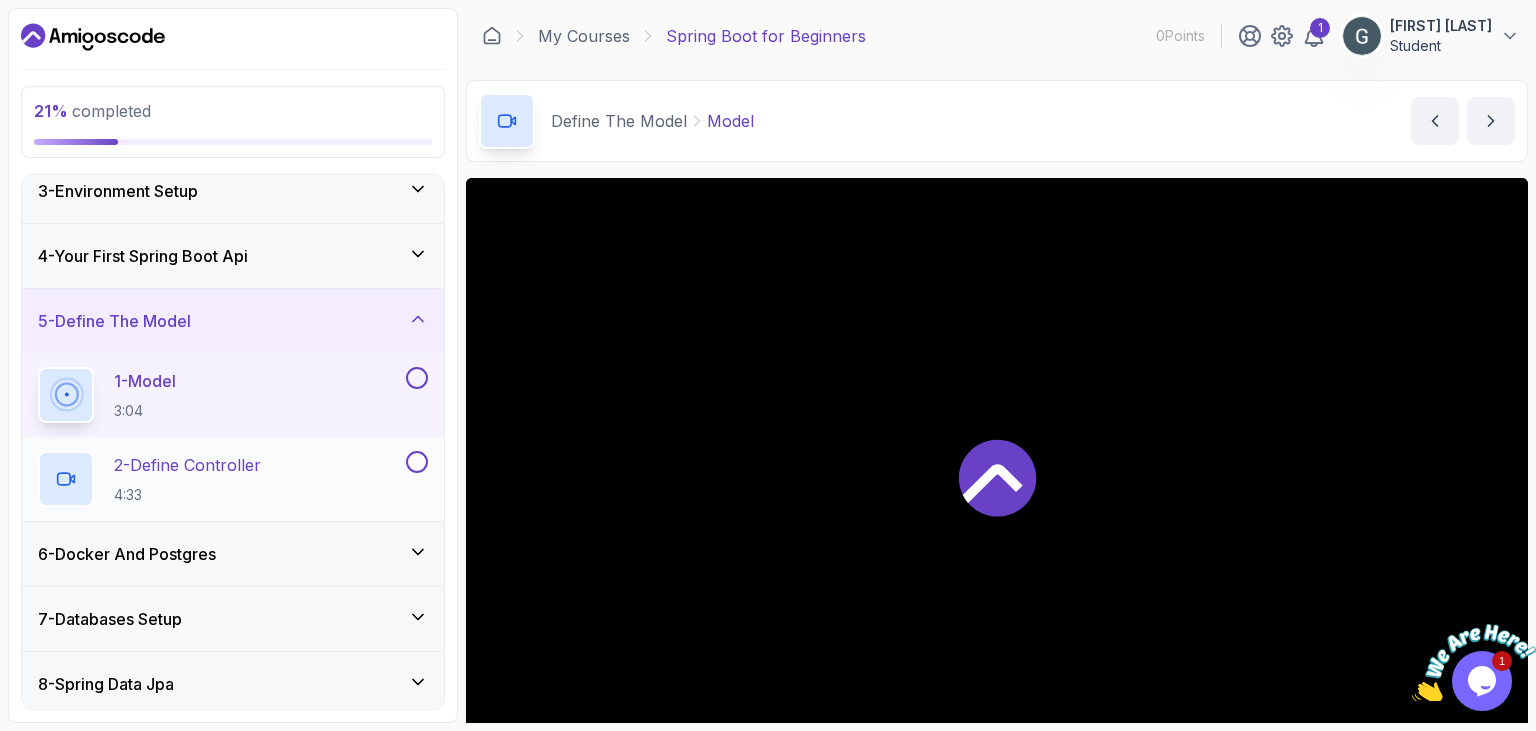 click at bounding box center [417, 462] 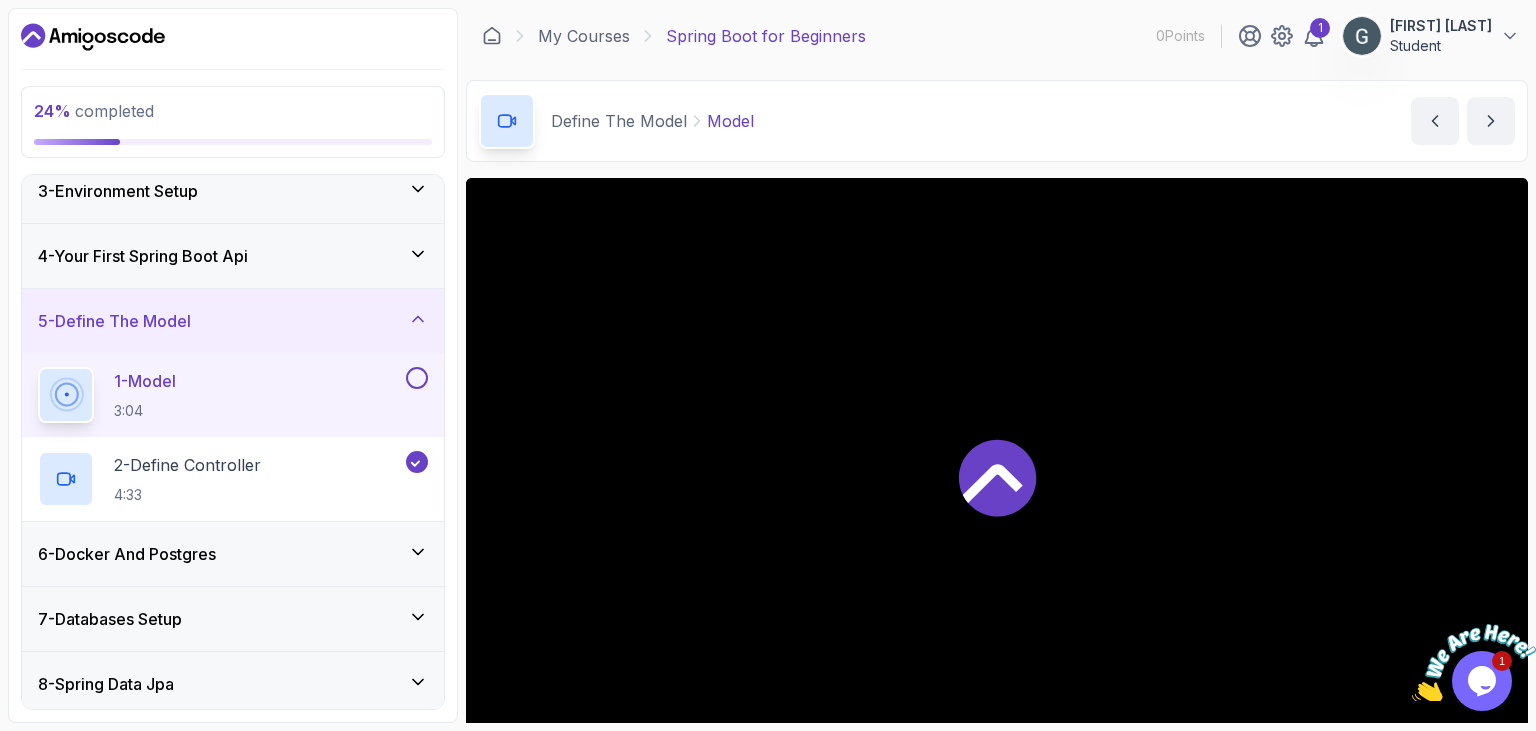 click at bounding box center (417, 378) 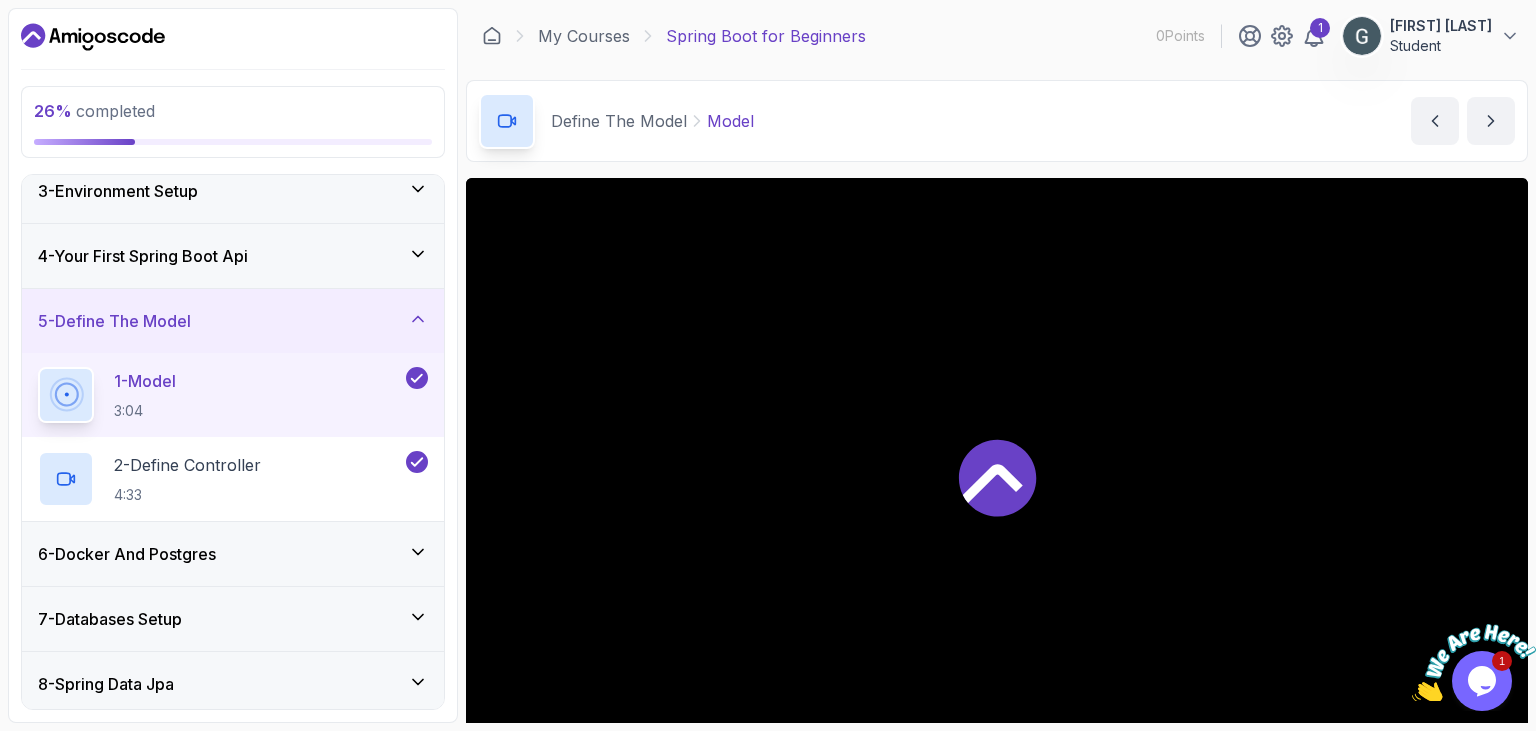 click on "4  -  Your First Spring Boot Api" at bounding box center (233, 256) 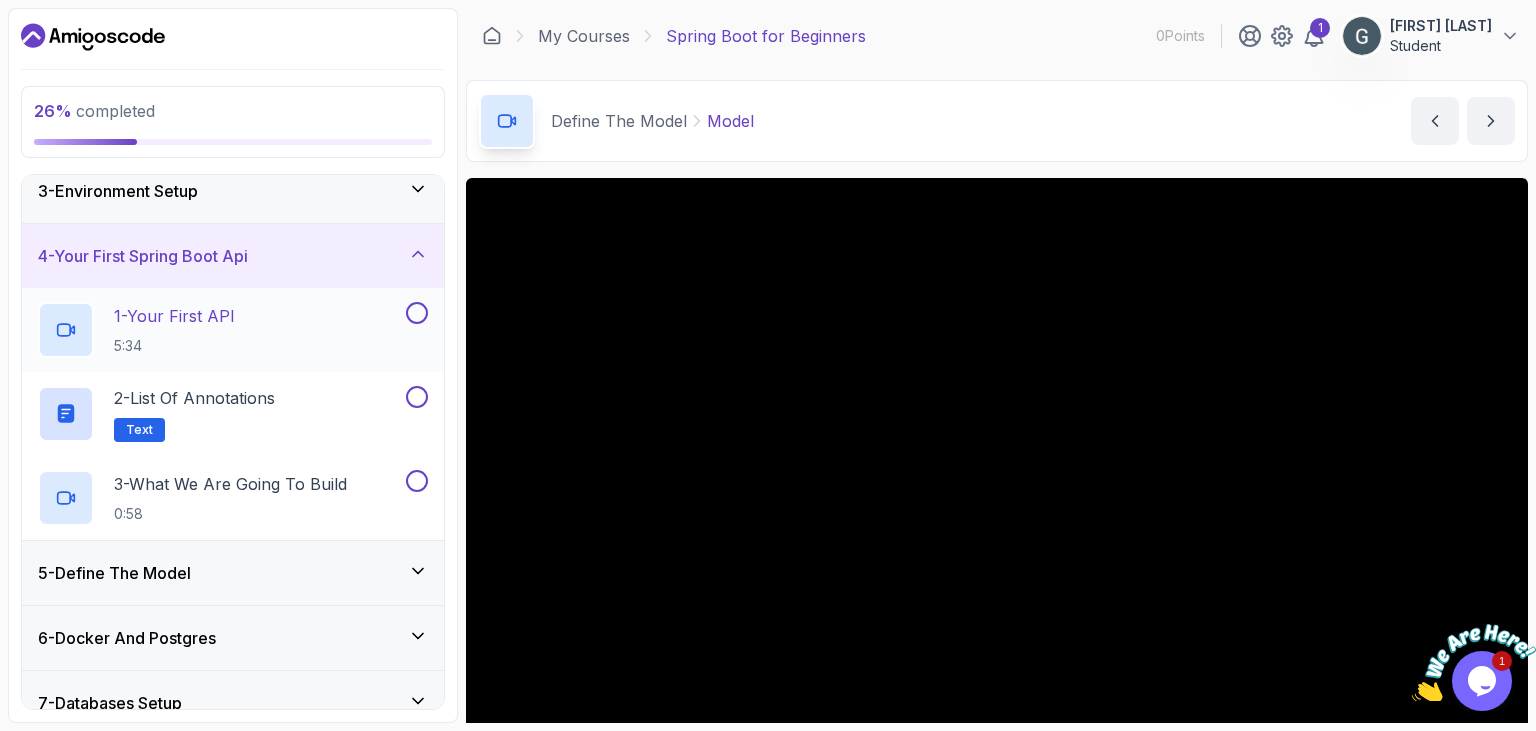 click at bounding box center [417, 313] 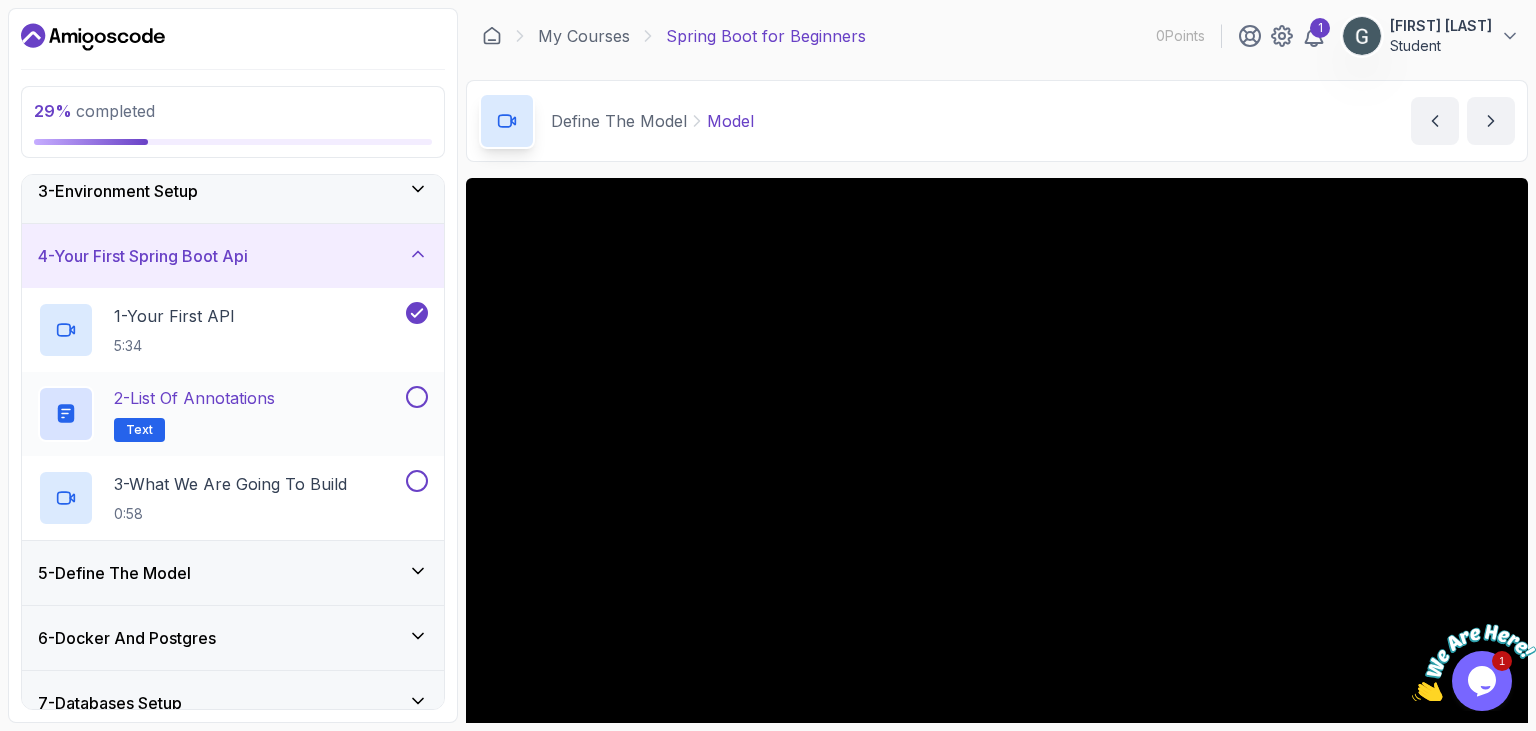 click at bounding box center (417, 397) 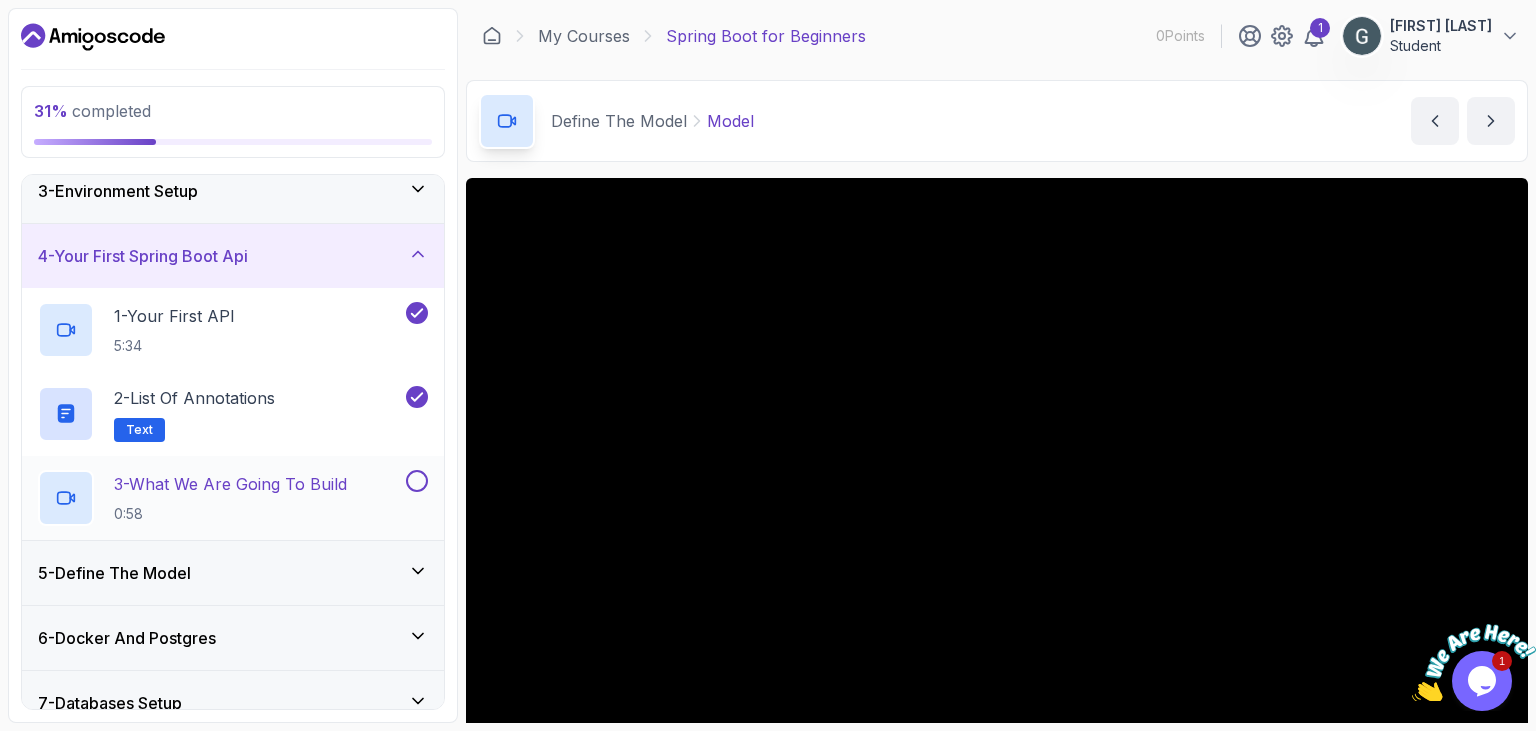 click on "3  -  What We Are Going To Build 0:58" at bounding box center [233, 498] 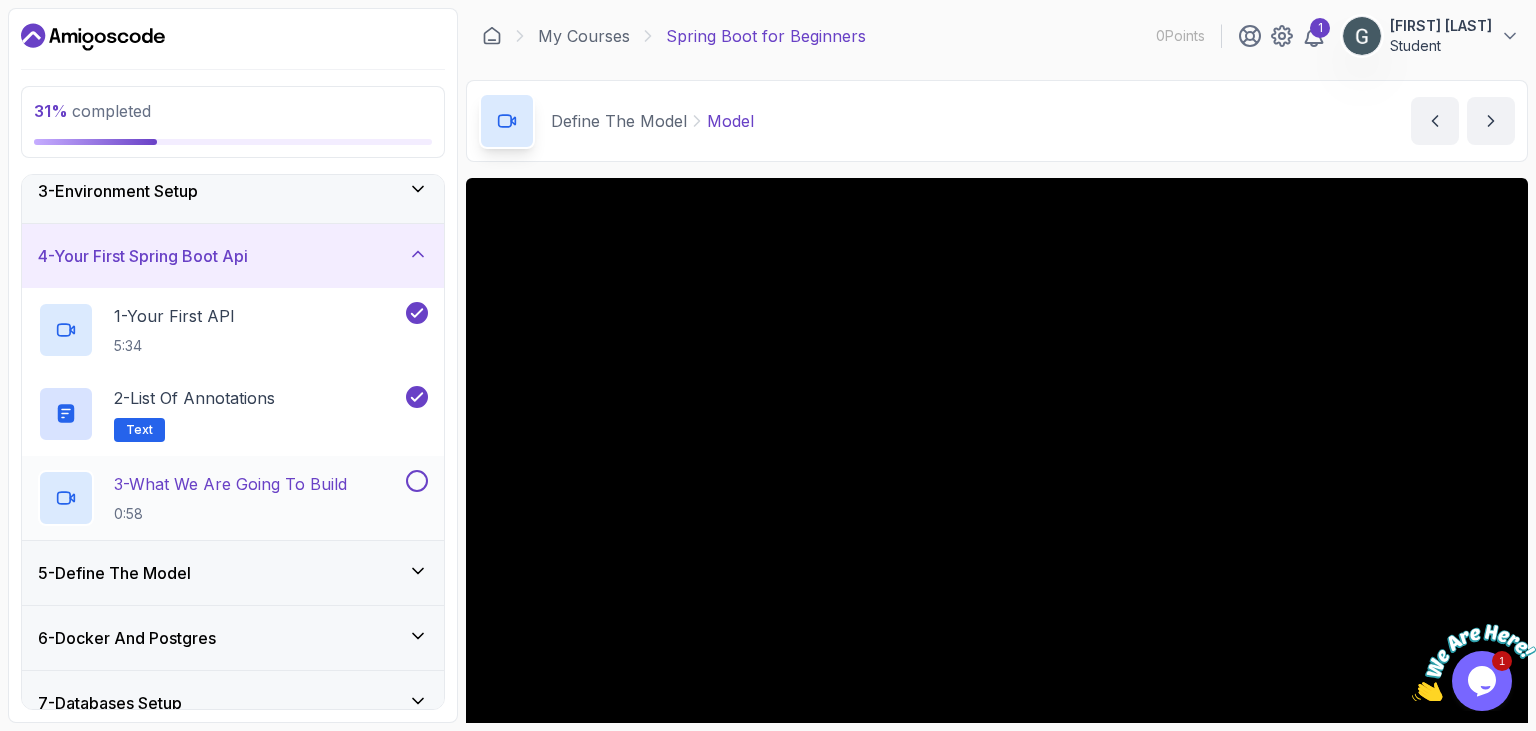 click at bounding box center (417, 481) 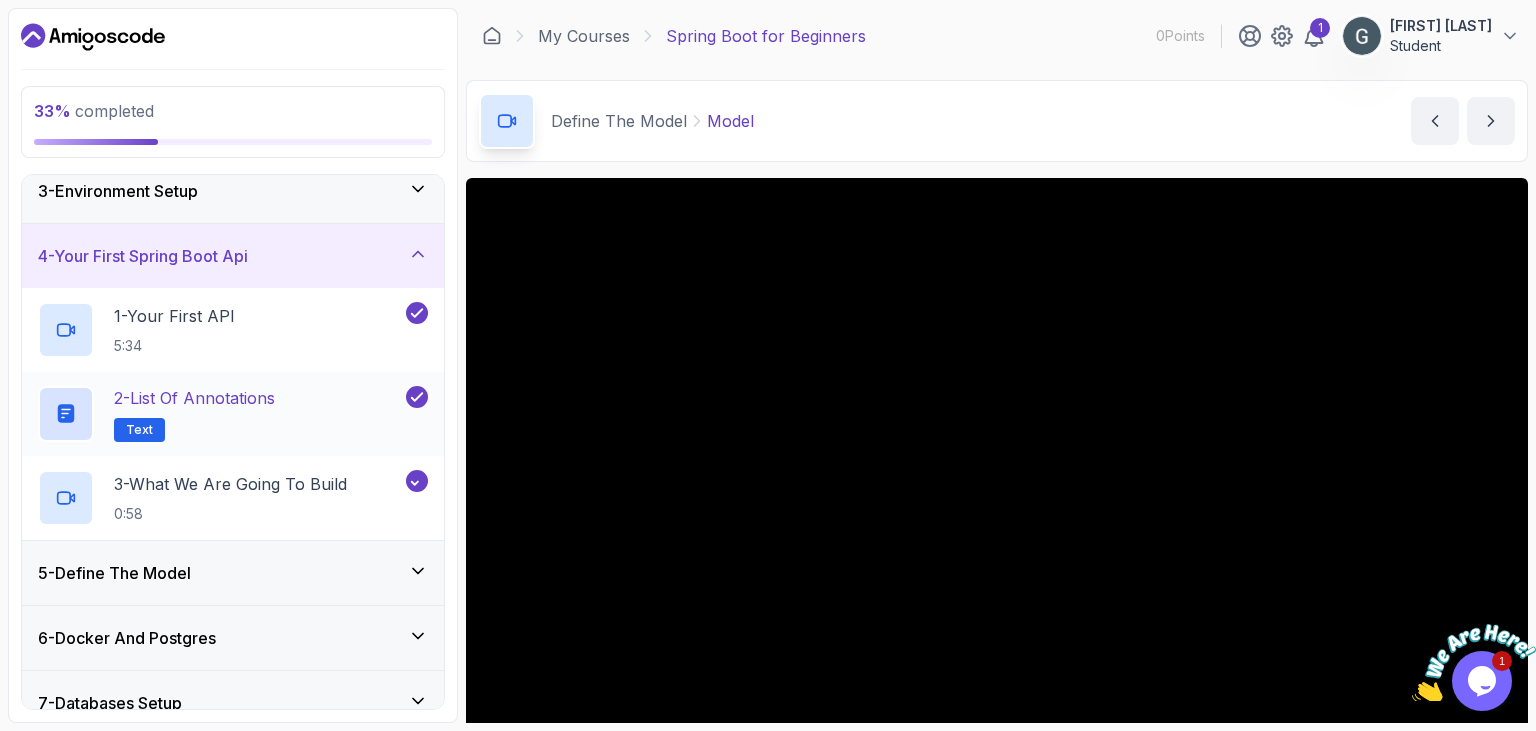scroll, scrollTop: 0, scrollLeft: 0, axis: both 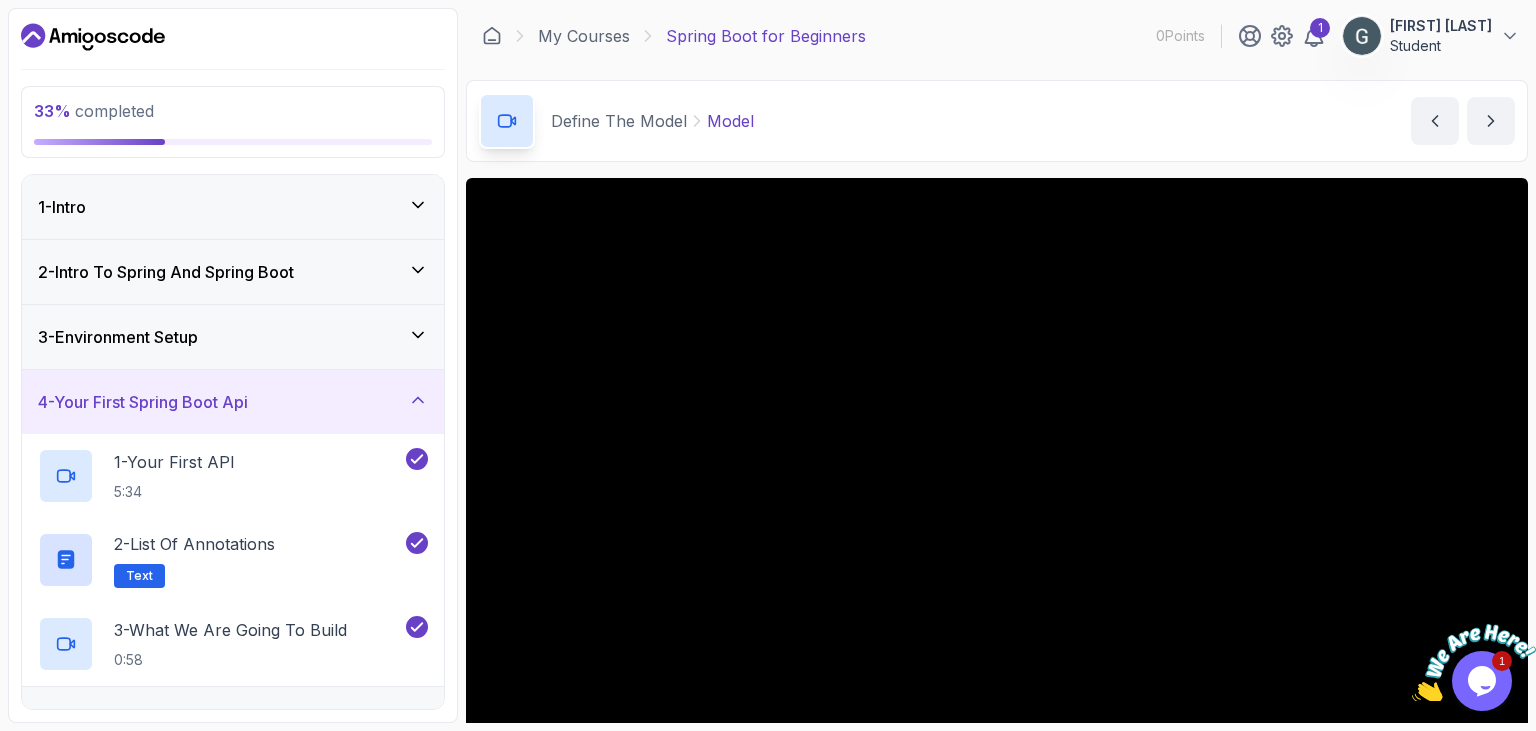 click on "3  -  Environment Setup" at bounding box center (233, 337) 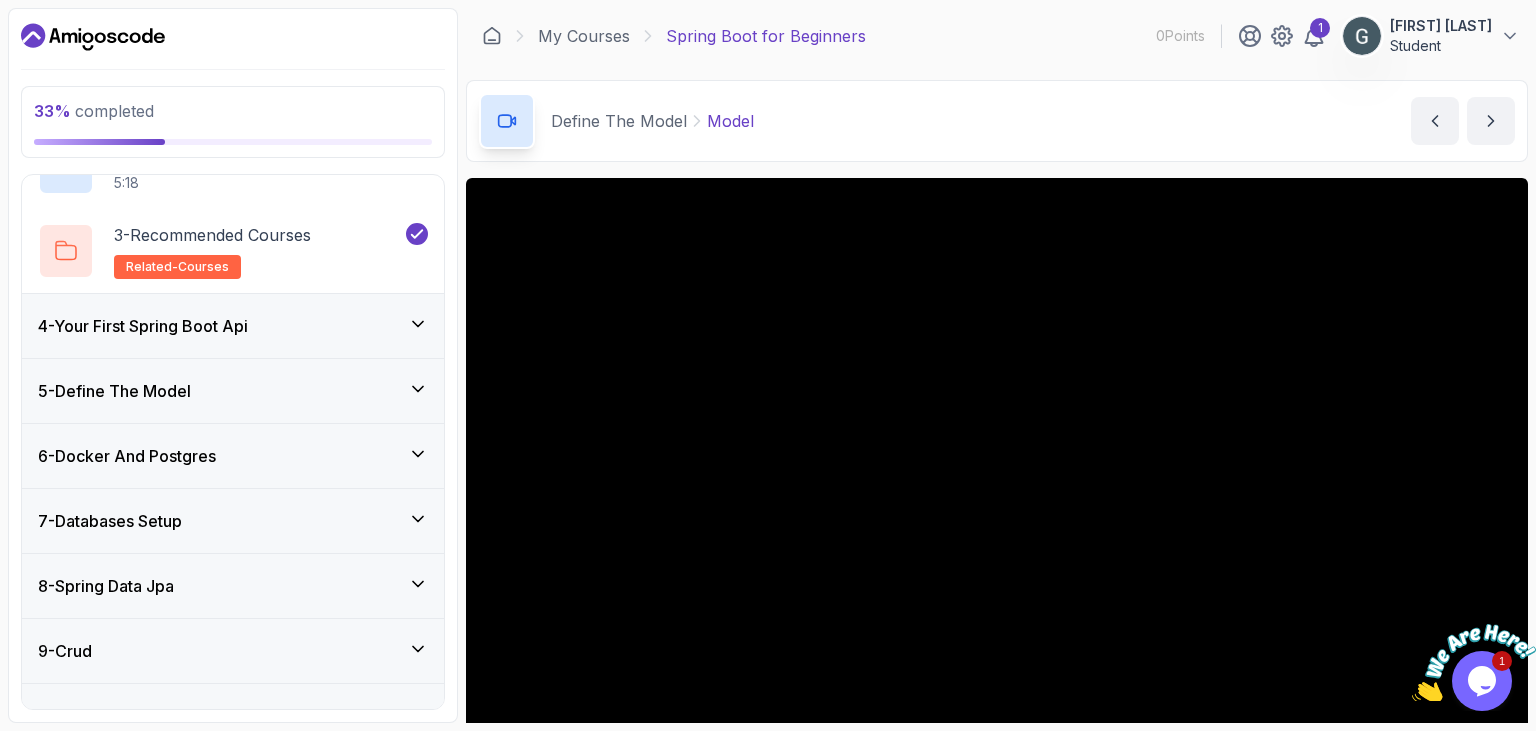 scroll, scrollTop: 492, scrollLeft: 0, axis: vertical 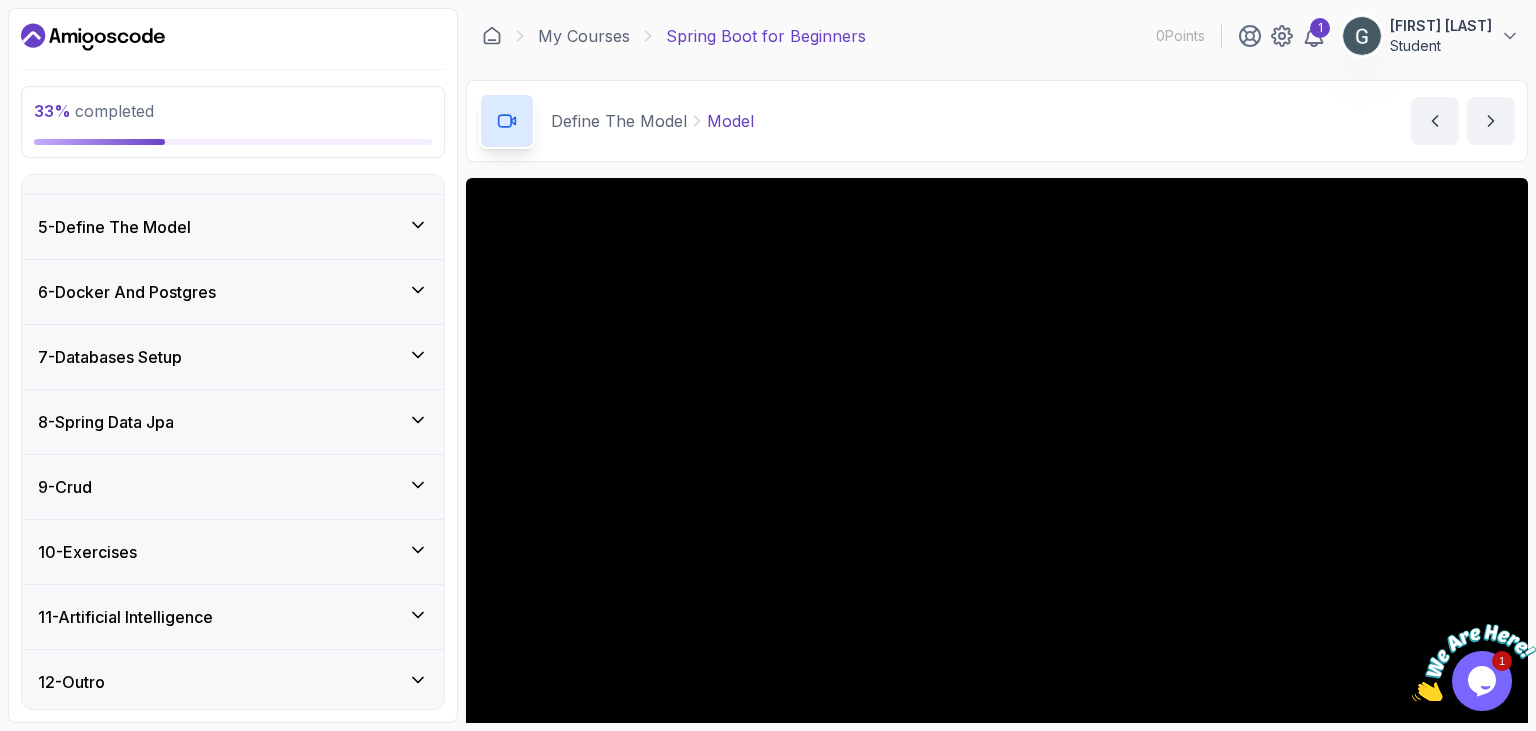 click on "12  -  Outro" at bounding box center (233, 682) 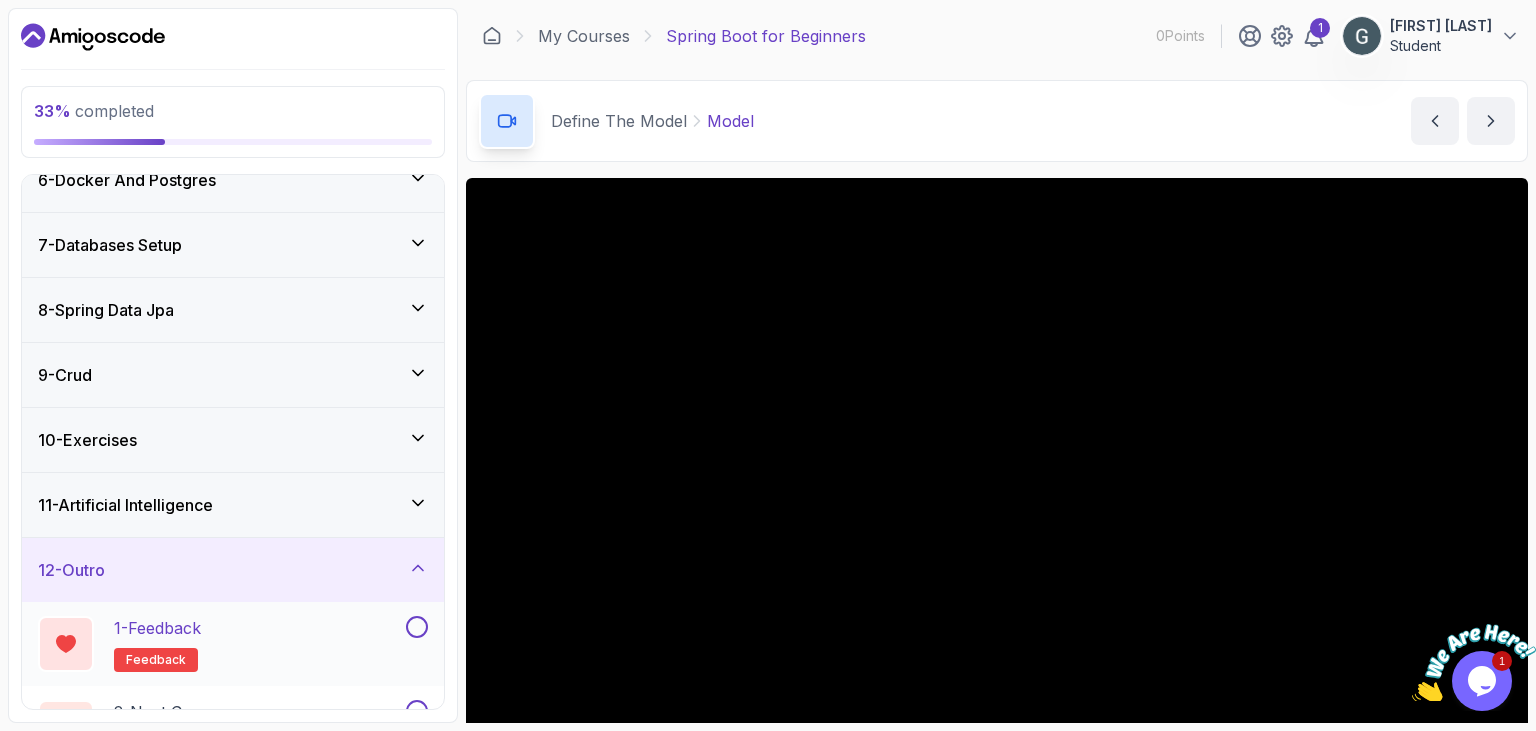 scroll, scrollTop: 408, scrollLeft: 0, axis: vertical 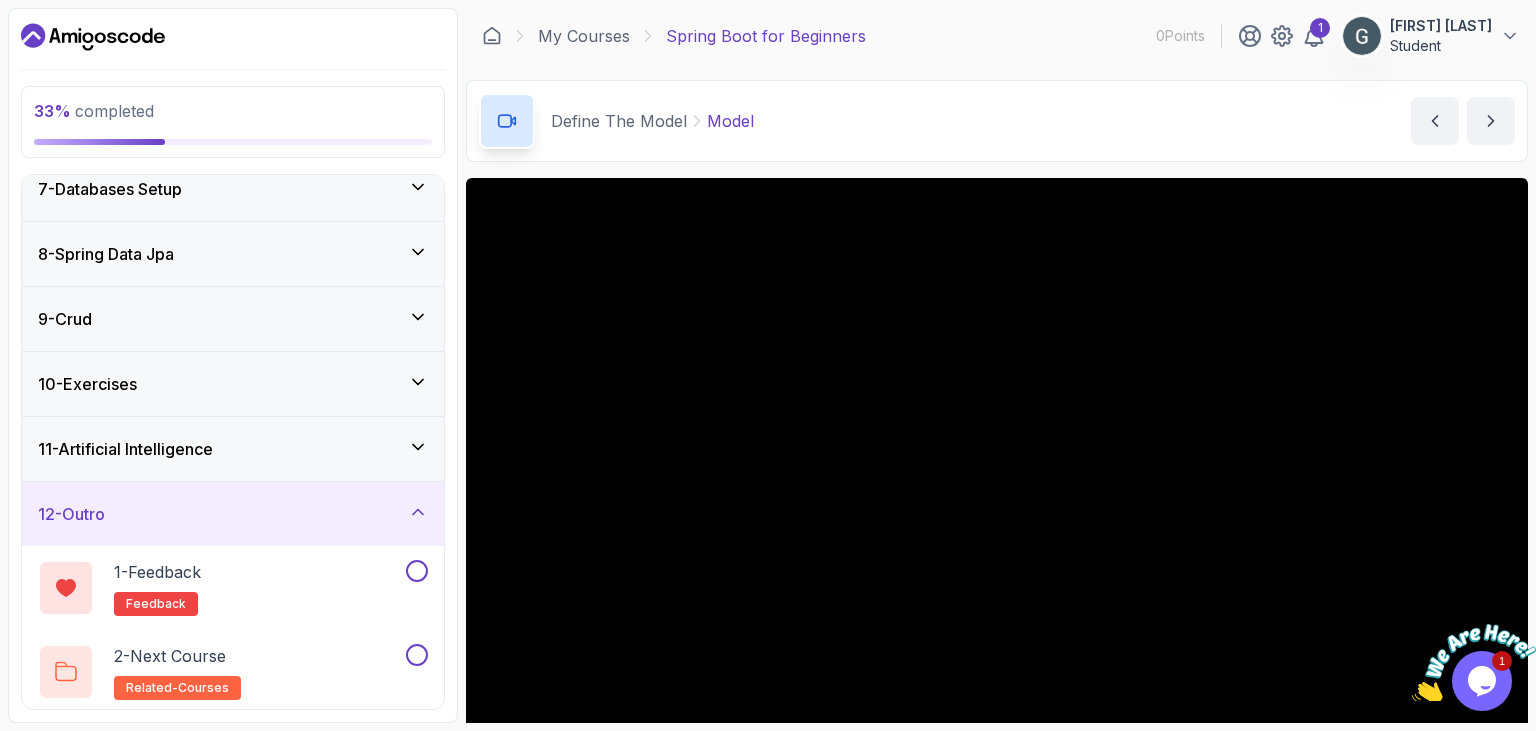click on "11  -  Artificial Intelligence" at bounding box center (233, 449) 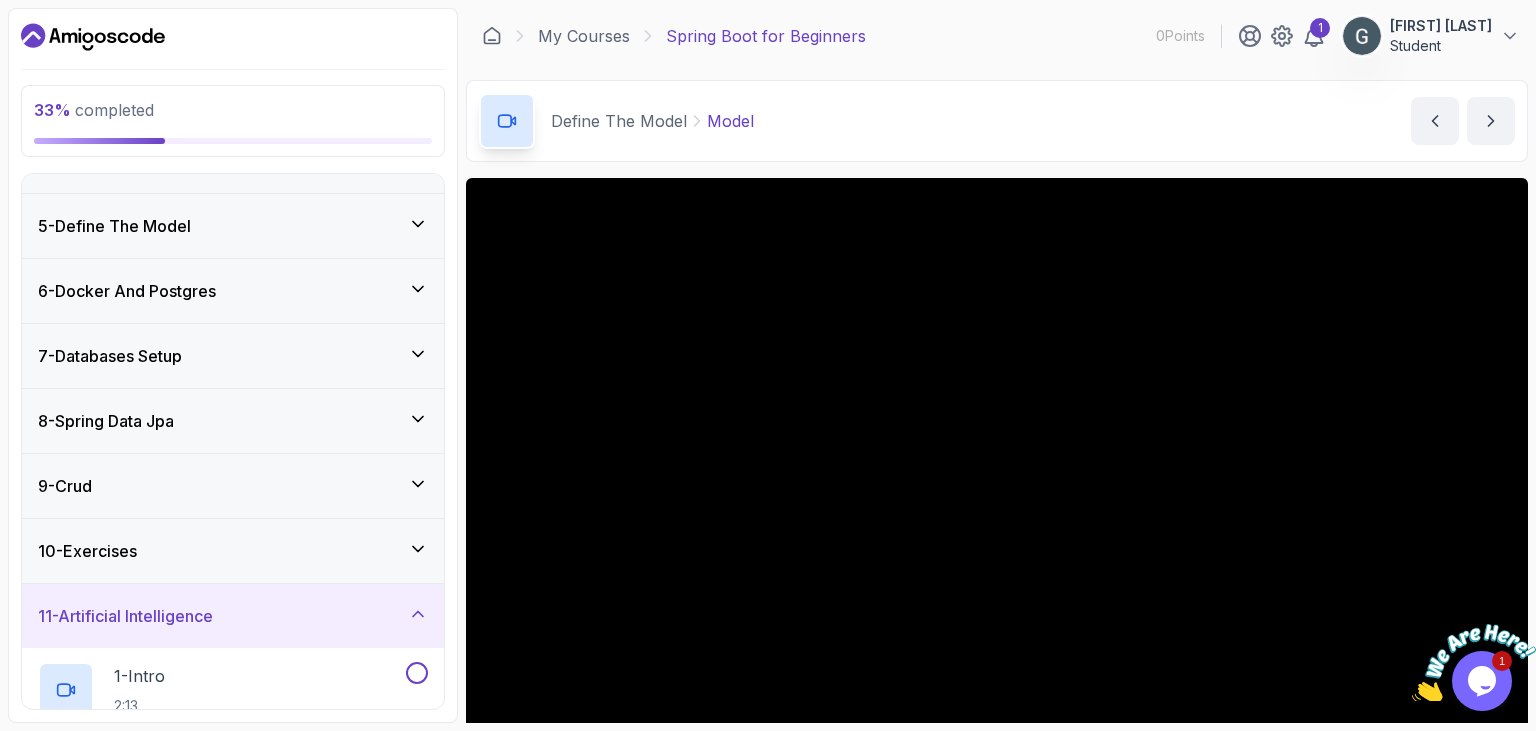 scroll, scrollTop: 828, scrollLeft: 0, axis: vertical 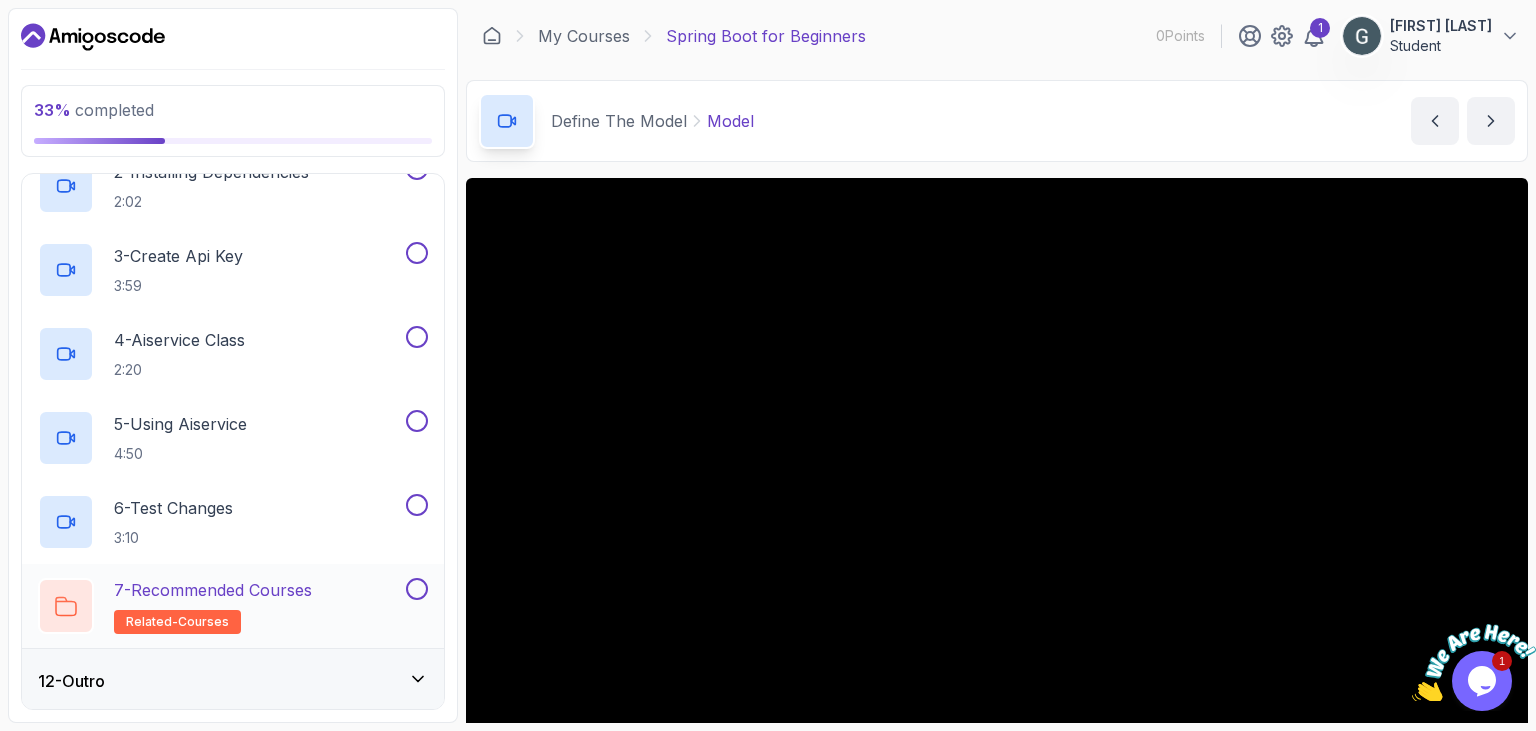 click on "7  -  Recommended Courses related-courses" at bounding box center (233, 606) 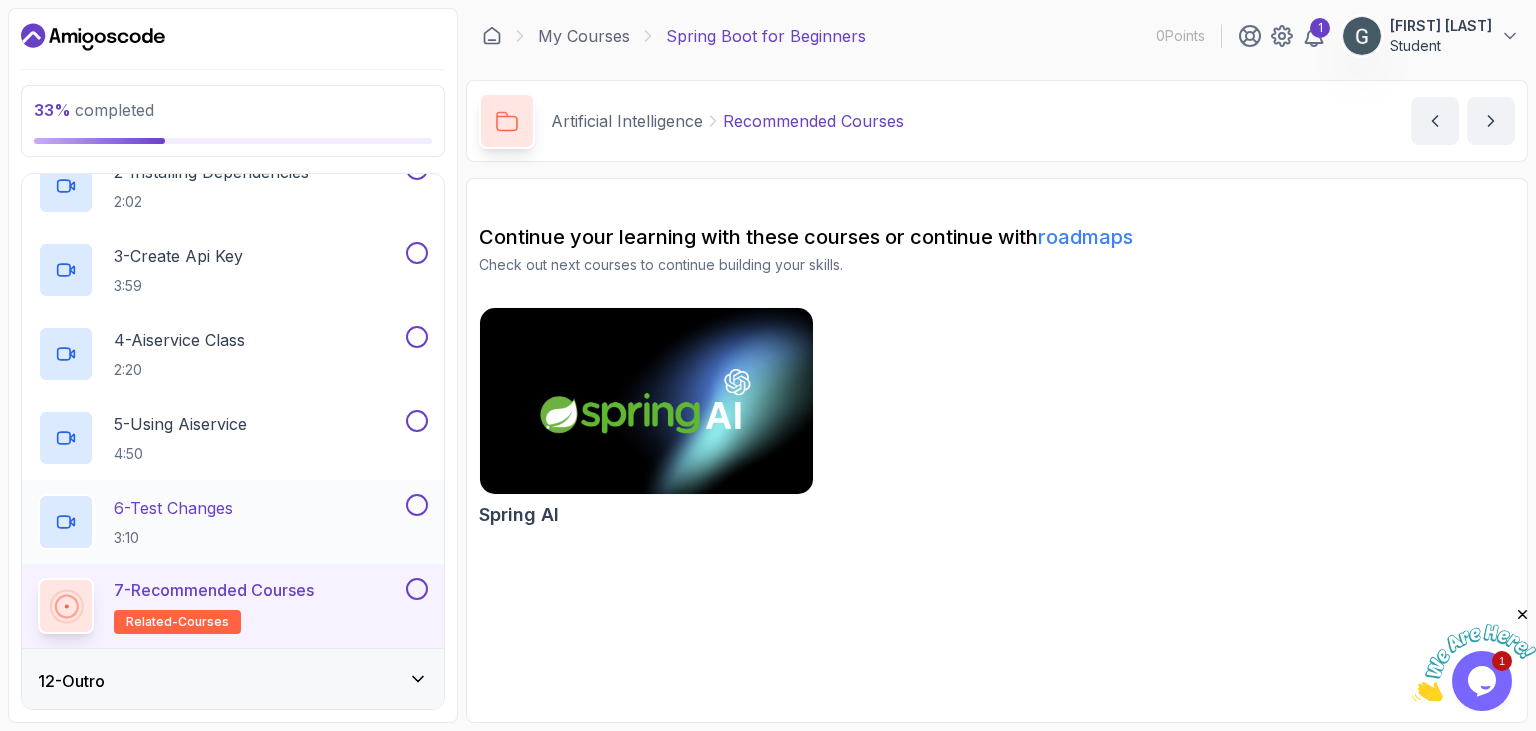 click at bounding box center [417, 505] 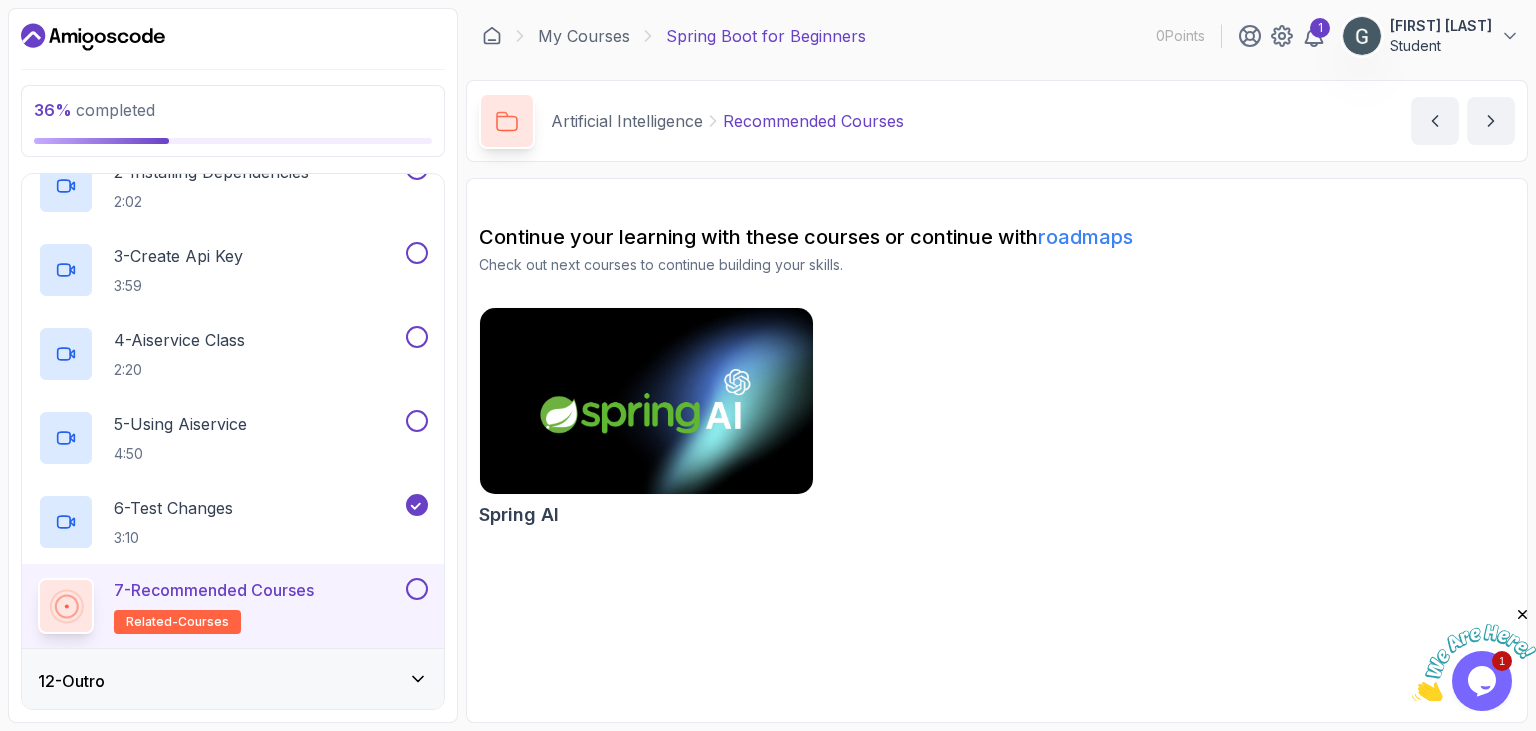 click at bounding box center [417, 589] 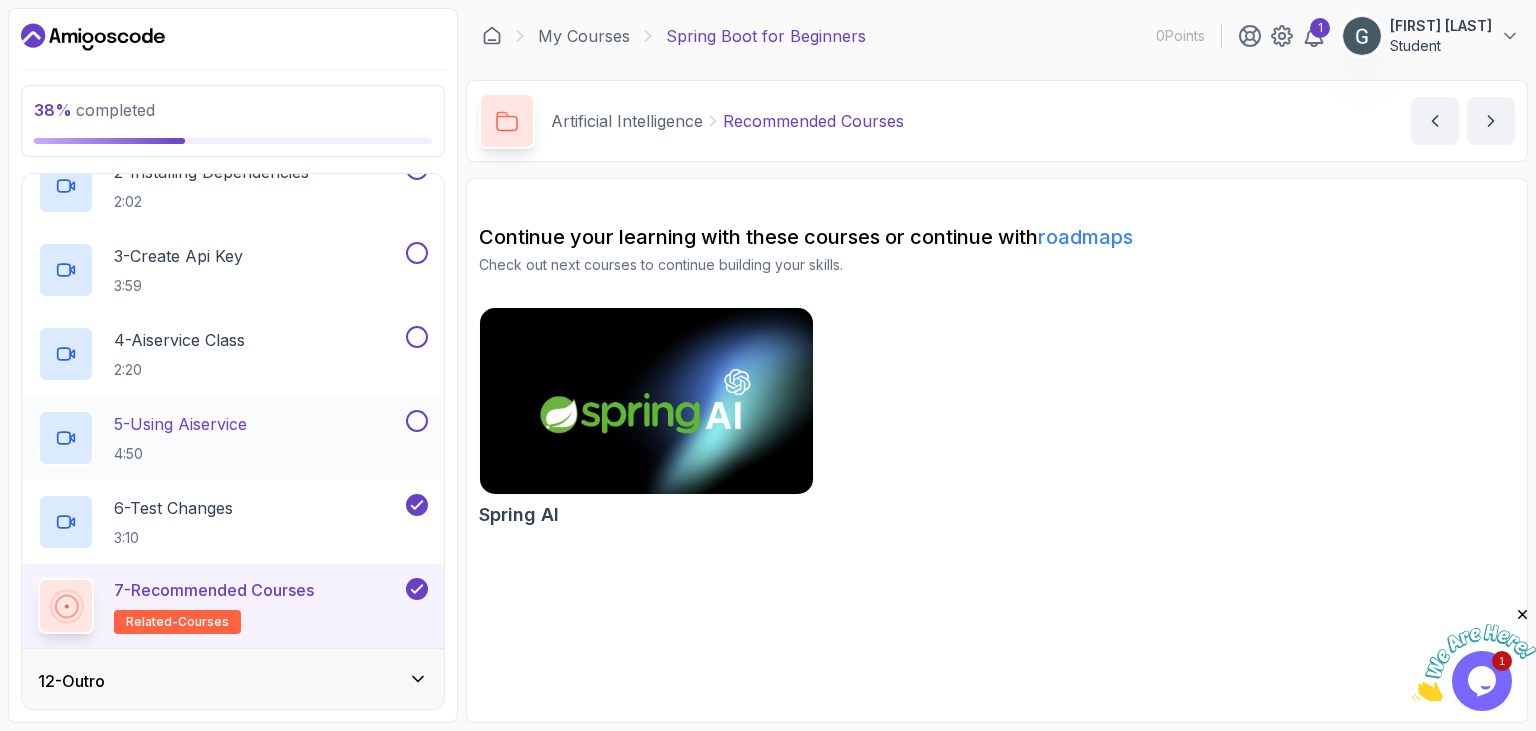 click at bounding box center (417, 421) 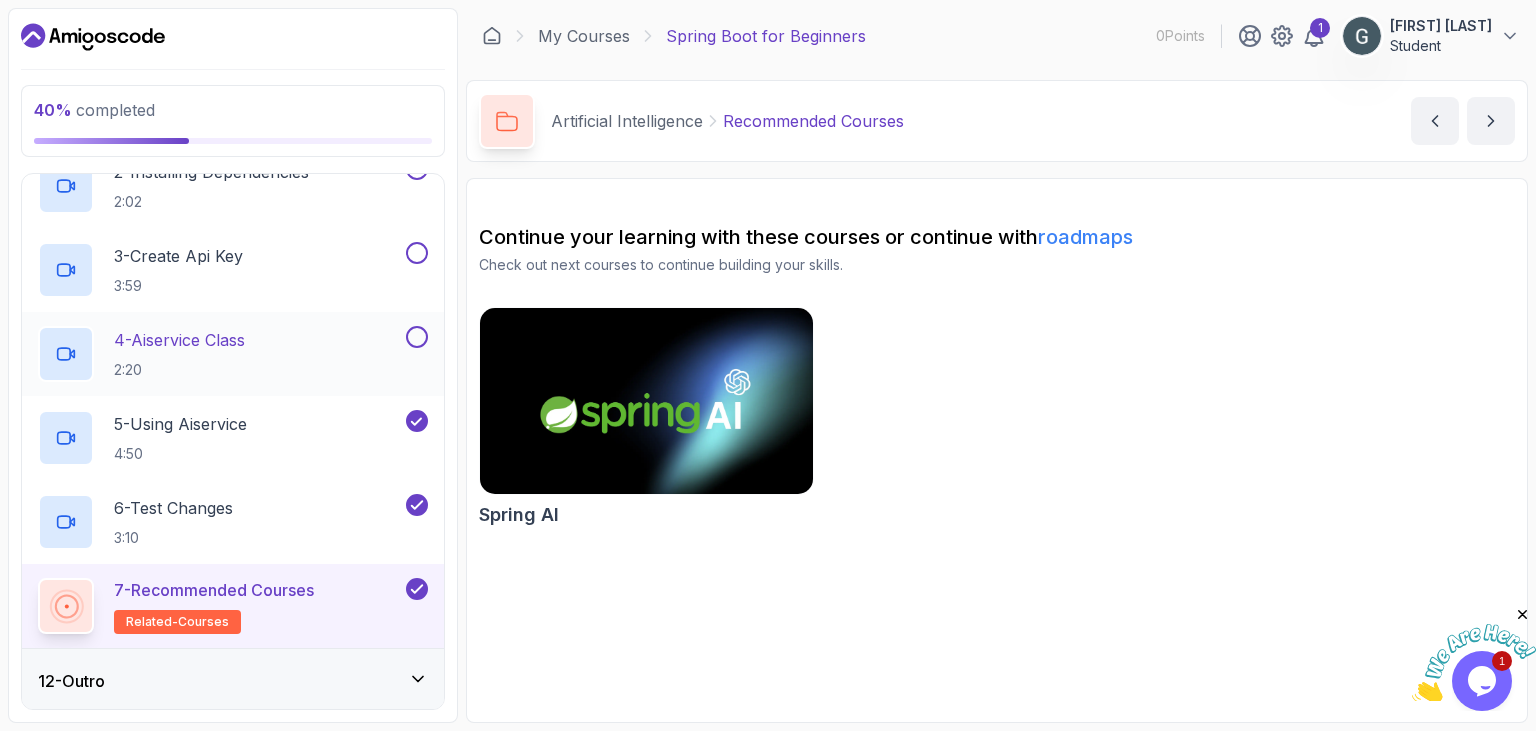 click at bounding box center [417, 337] 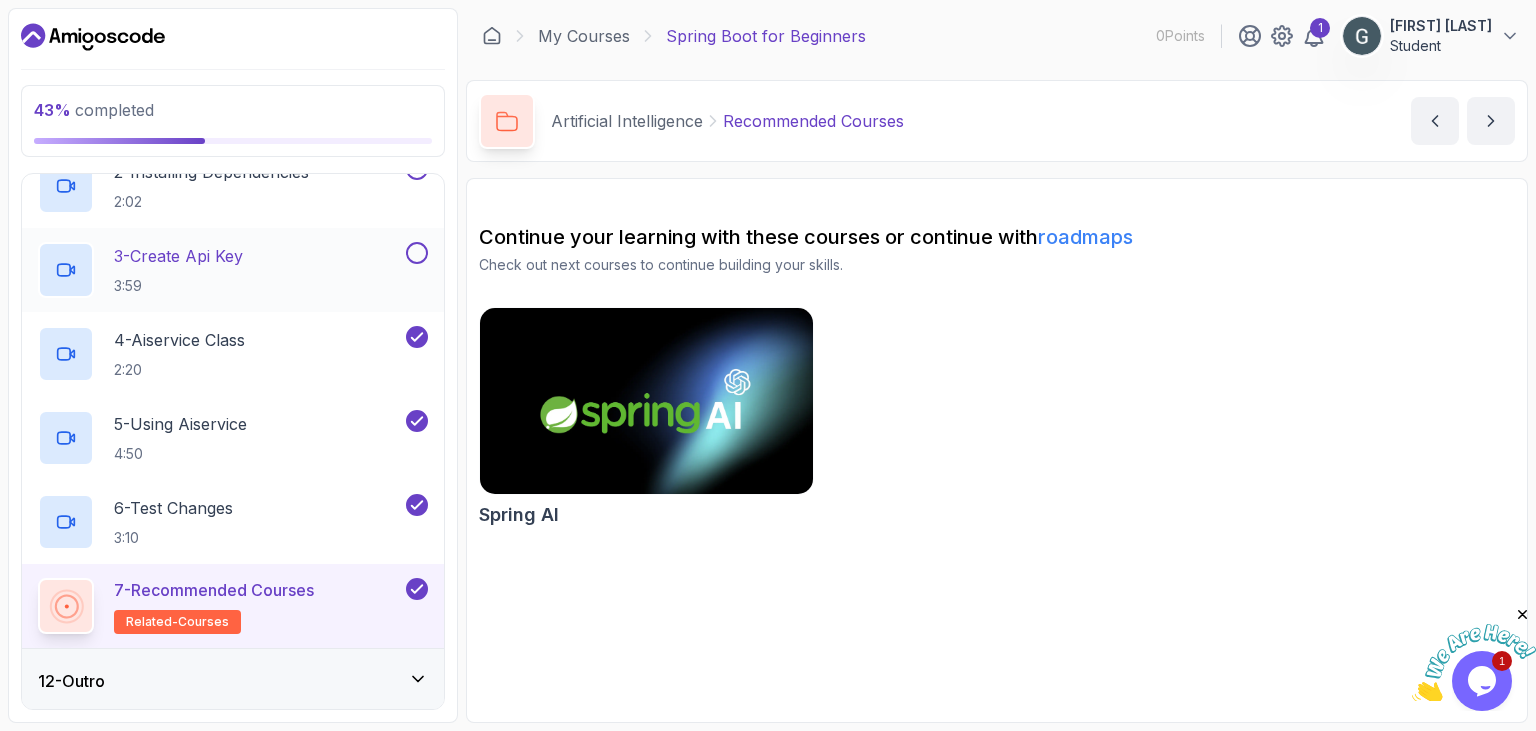 click at bounding box center (415, 253) 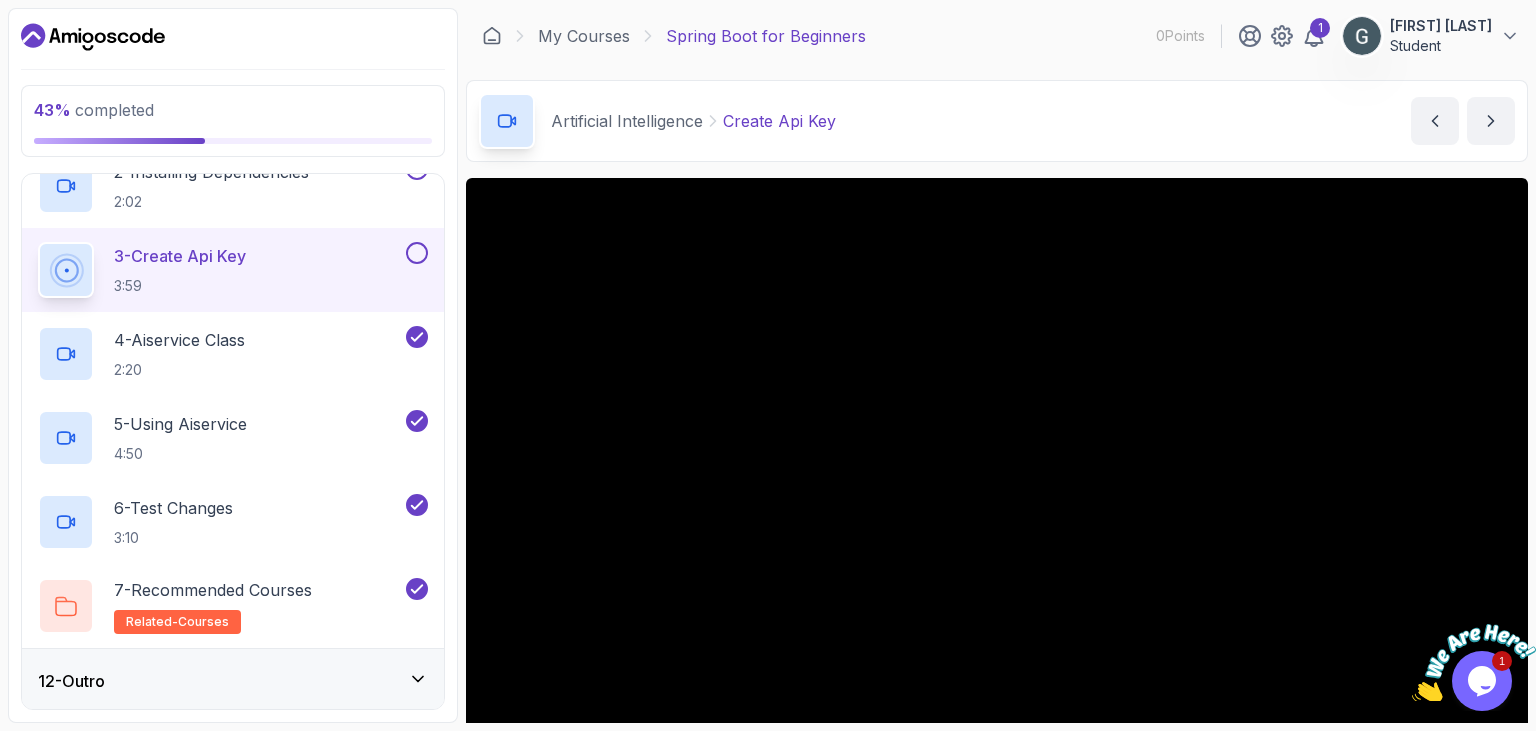 click at bounding box center [417, 253] 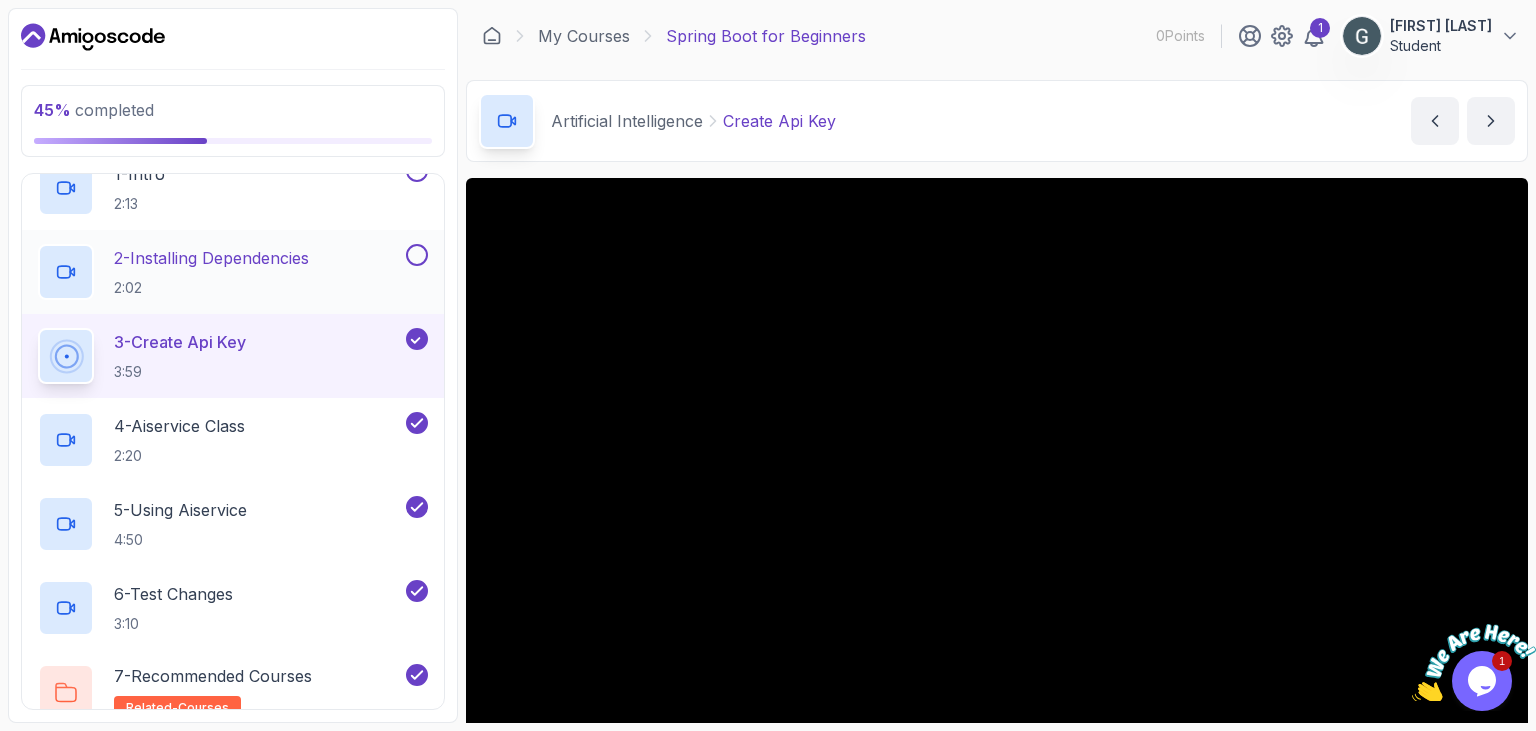 scroll, scrollTop: 713, scrollLeft: 0, axis: vertical 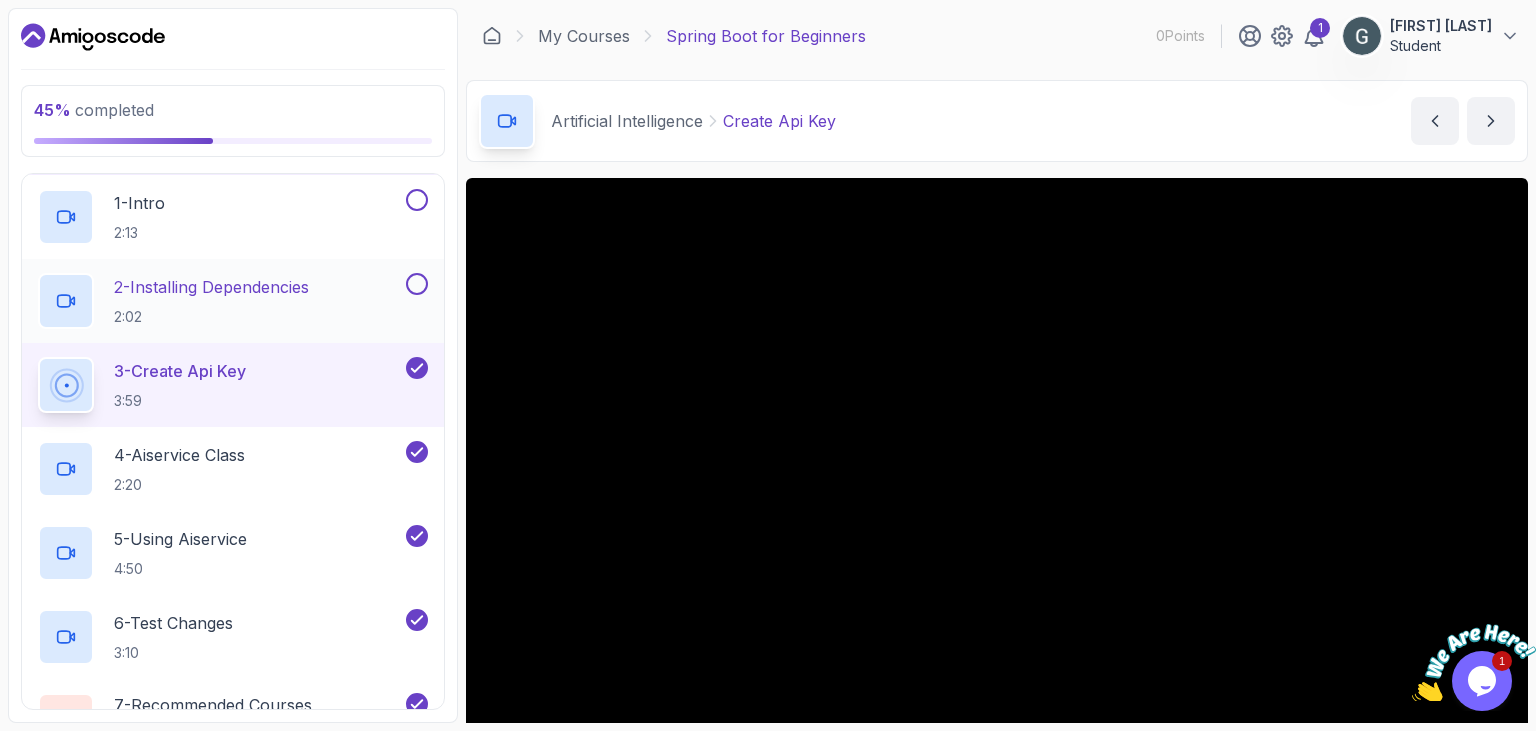 click at bounding box center [417, 284] 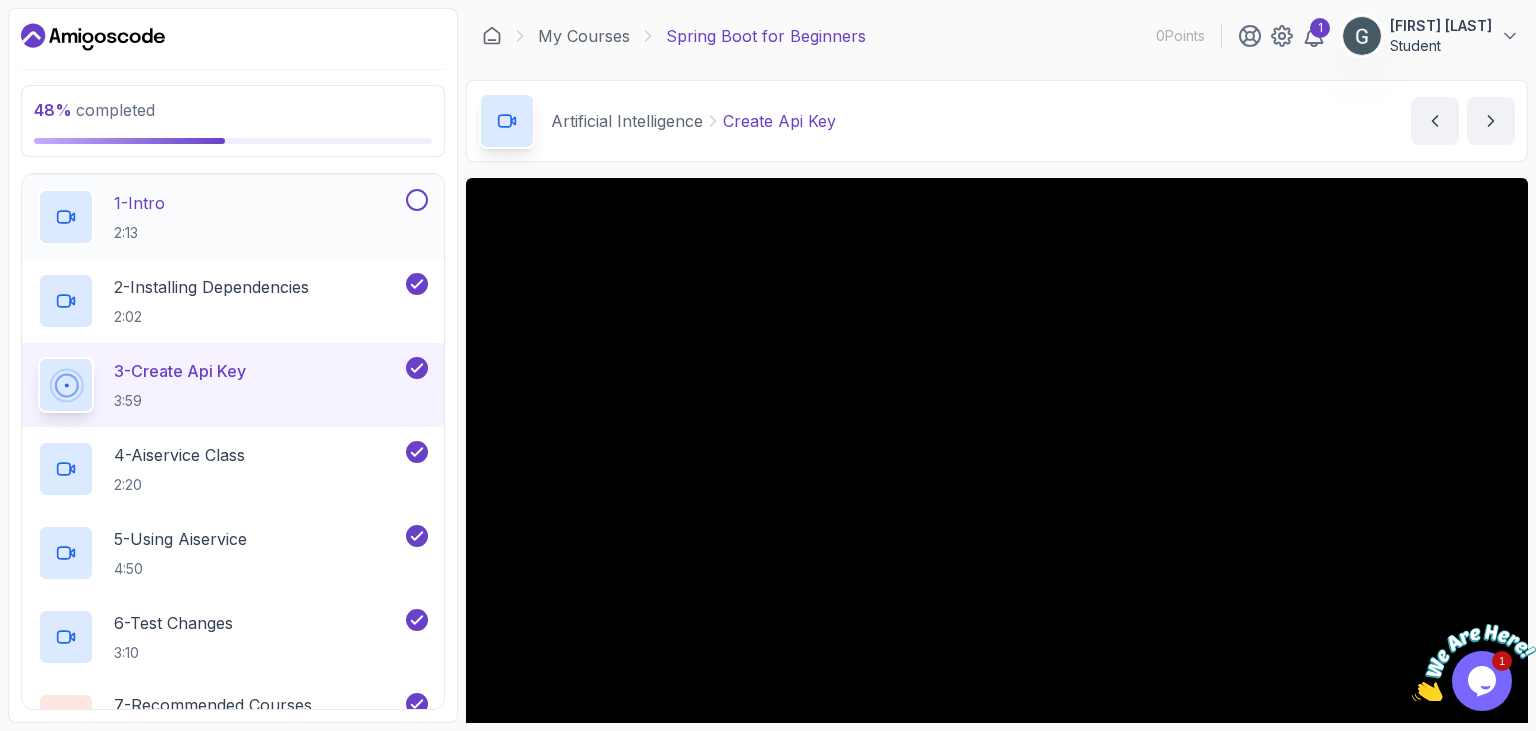 click at bounding box center (417, 200) 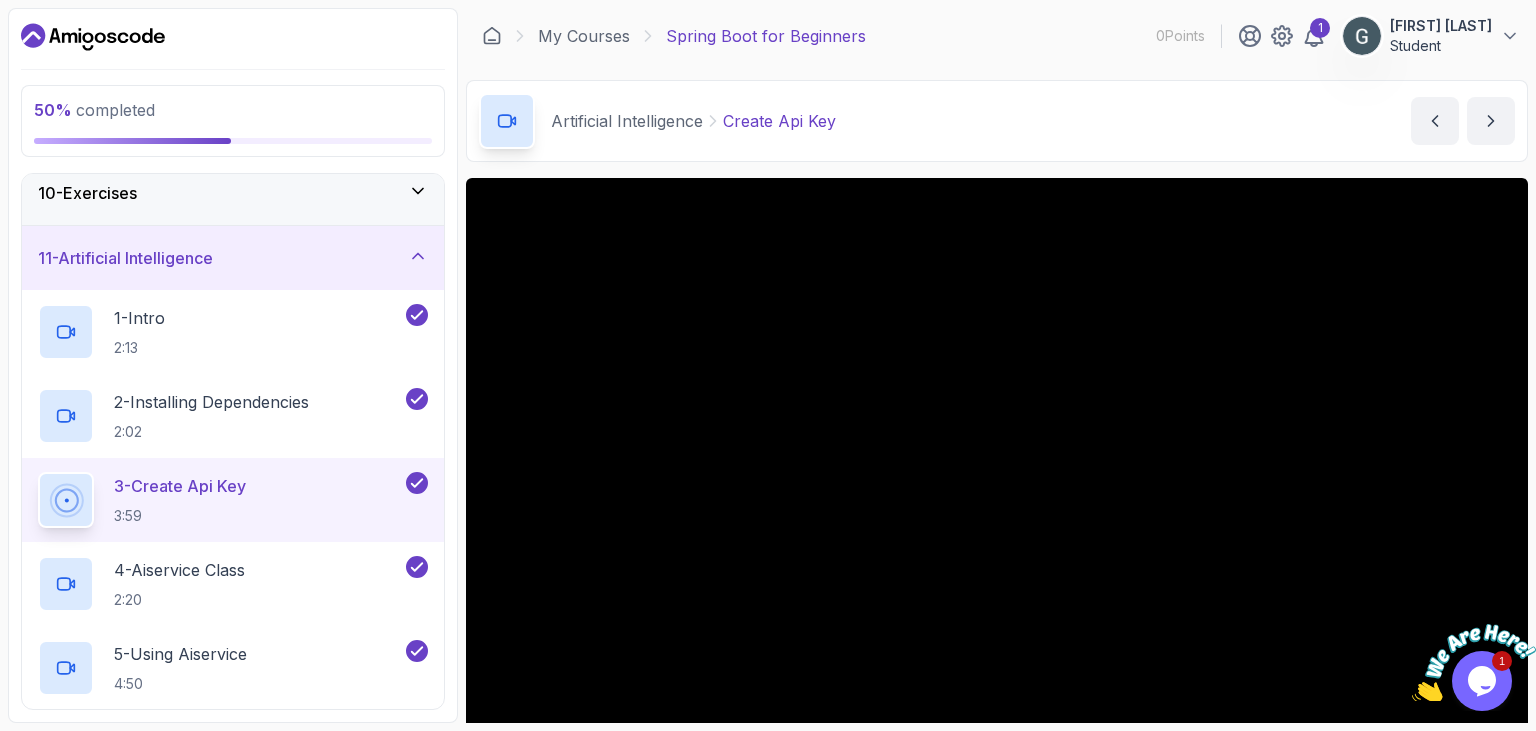 click on "11  -  Artificial Intelligence" at bounding box center (233, 258) 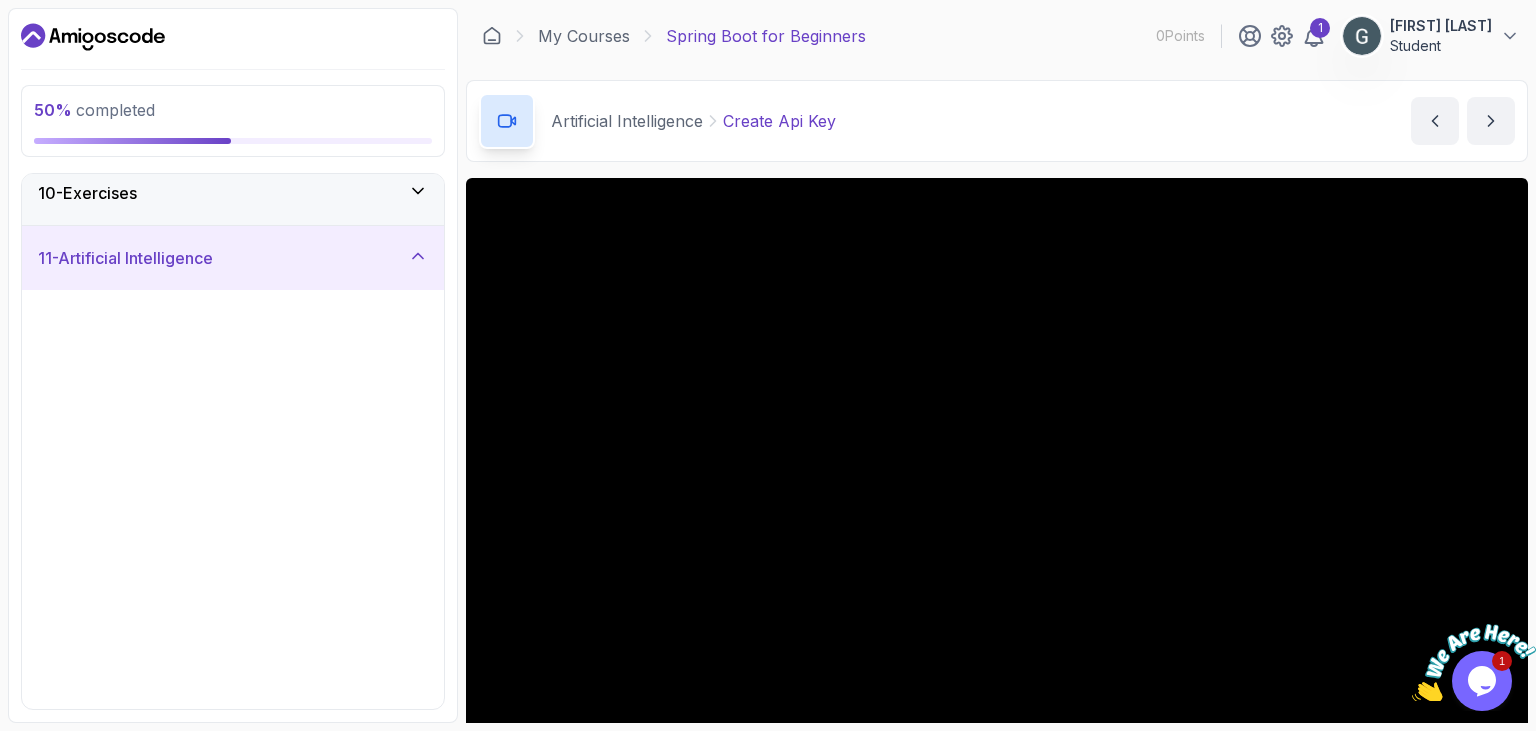 scroll, scrollTop: 240, scrollLeft: 0, axis: vertical 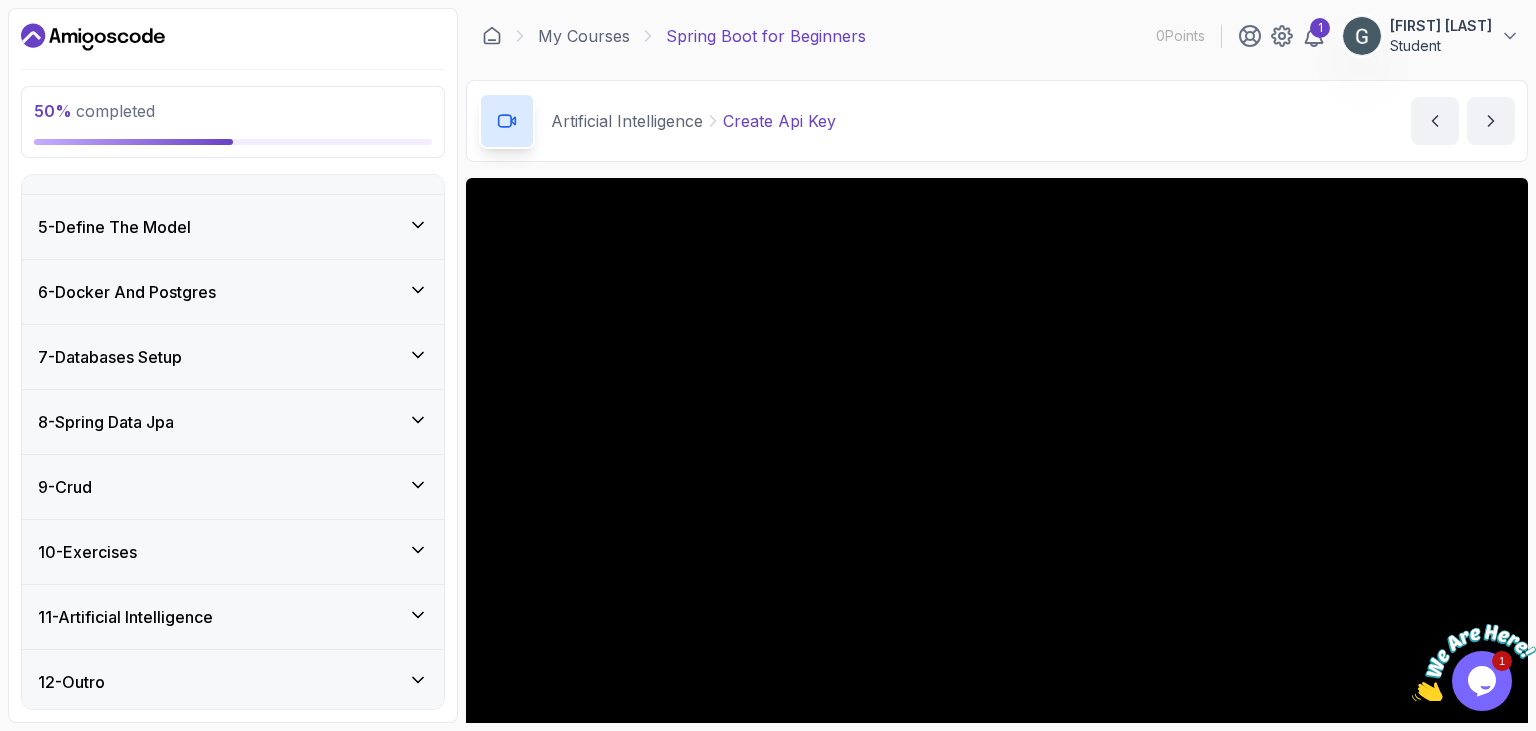 click on "5  -  Define The Model" at bounding box center [233, 227] 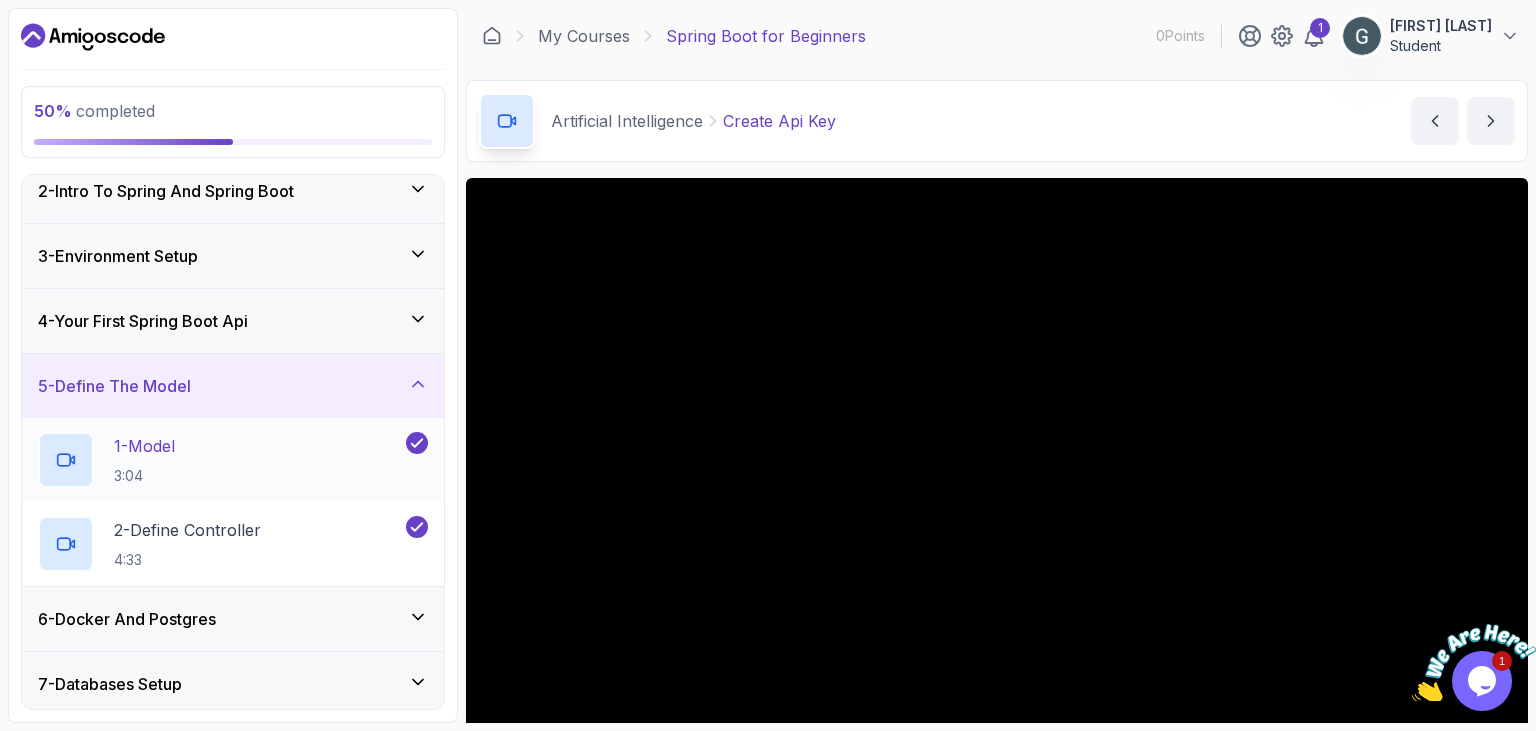 scroll, scrollTop: 115, scrollLeft: 0, axis: vertical 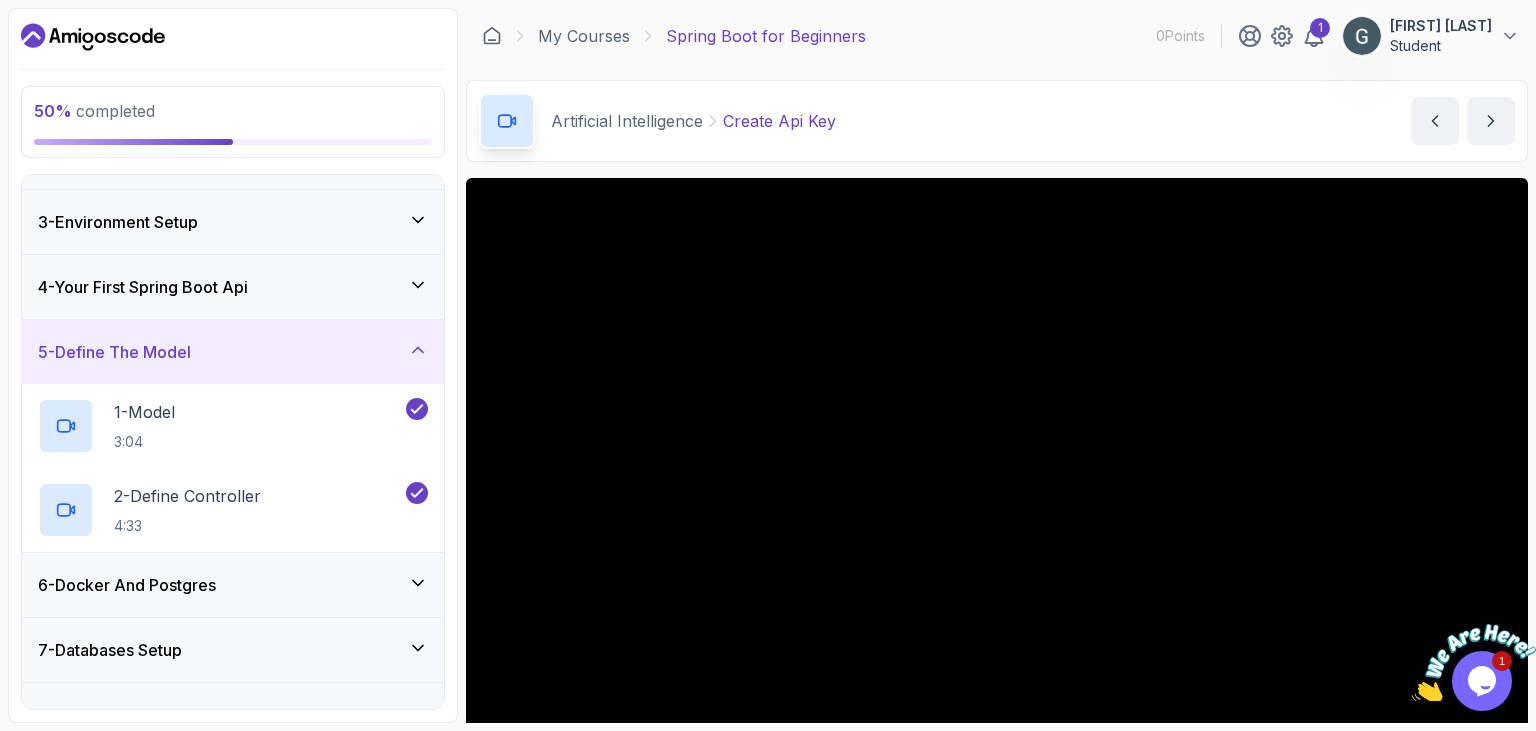 click on "6  -  Docker And Postgres" at bounding box center (233, 585) 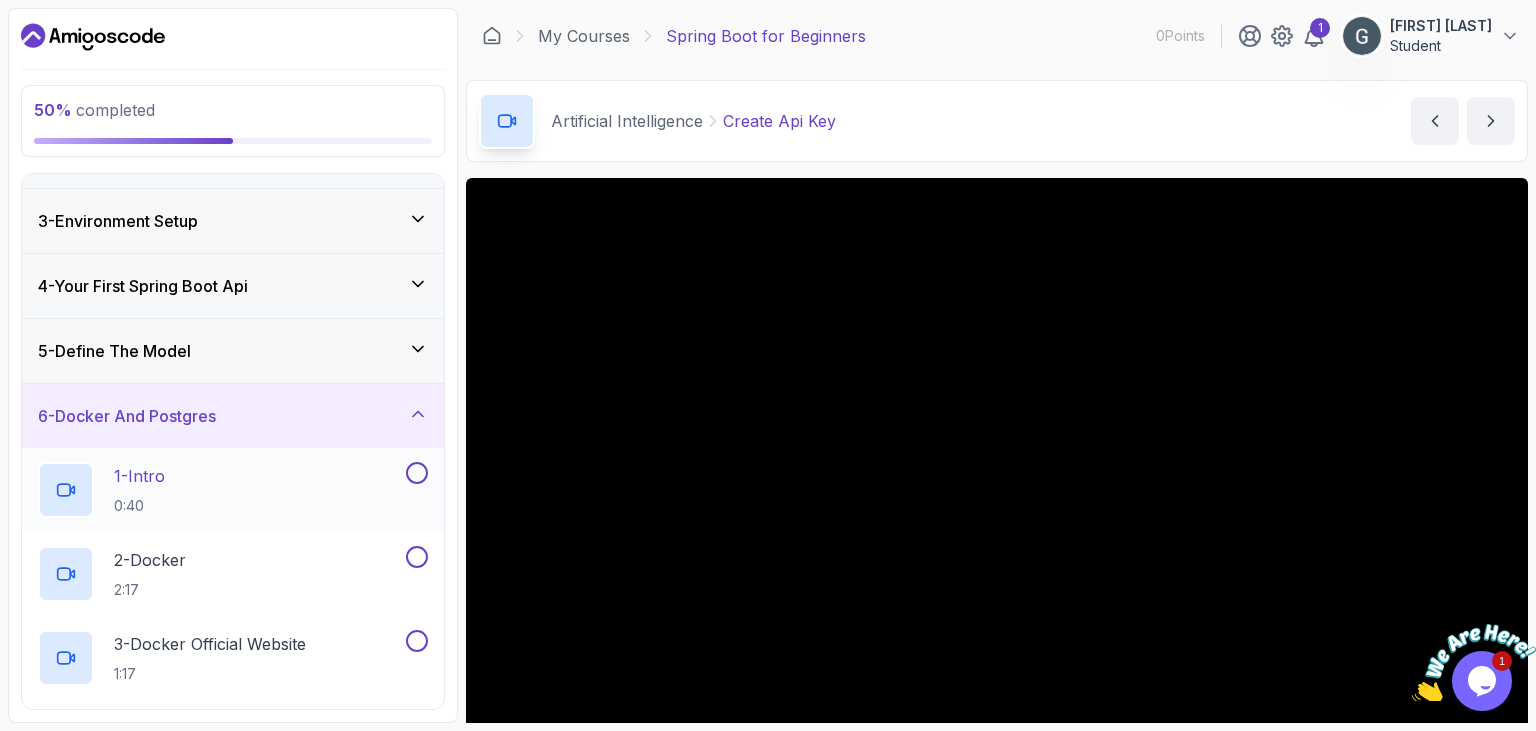 click at bounding box center [417, 473] 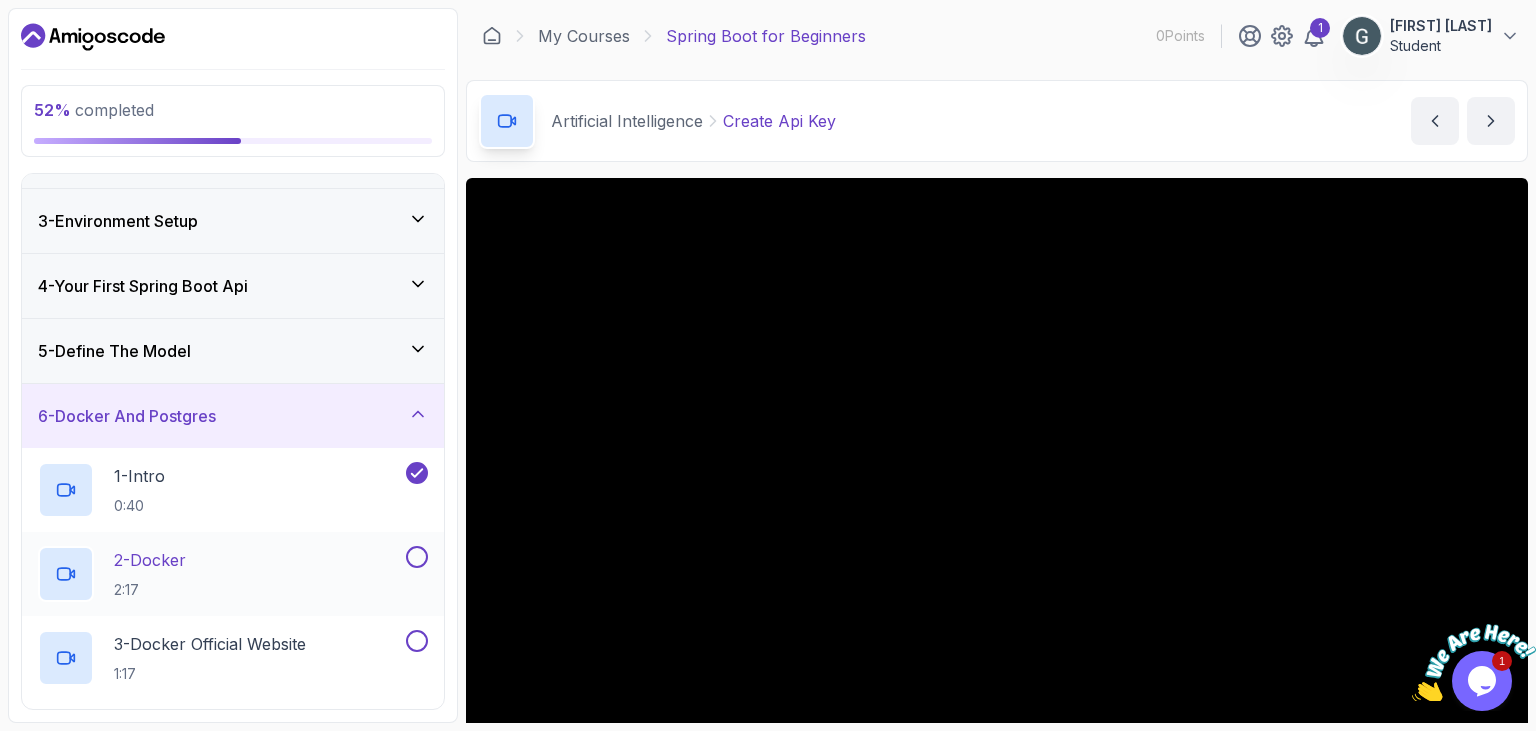 click on "2  -  Docker 2:17" at bounding box center (233, 574) 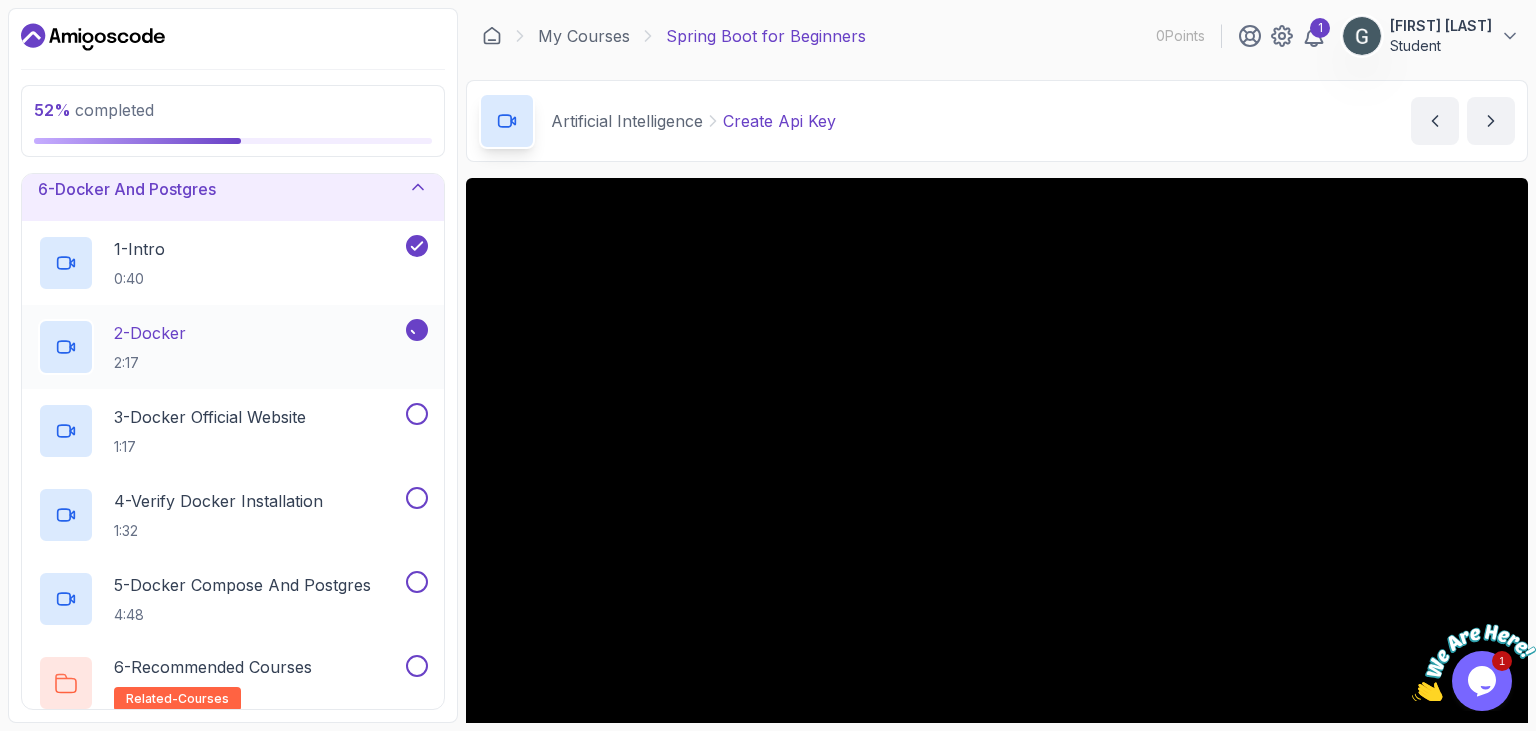 scroll, scrollTop: 460, scrollLeft: 0, axis: vertical 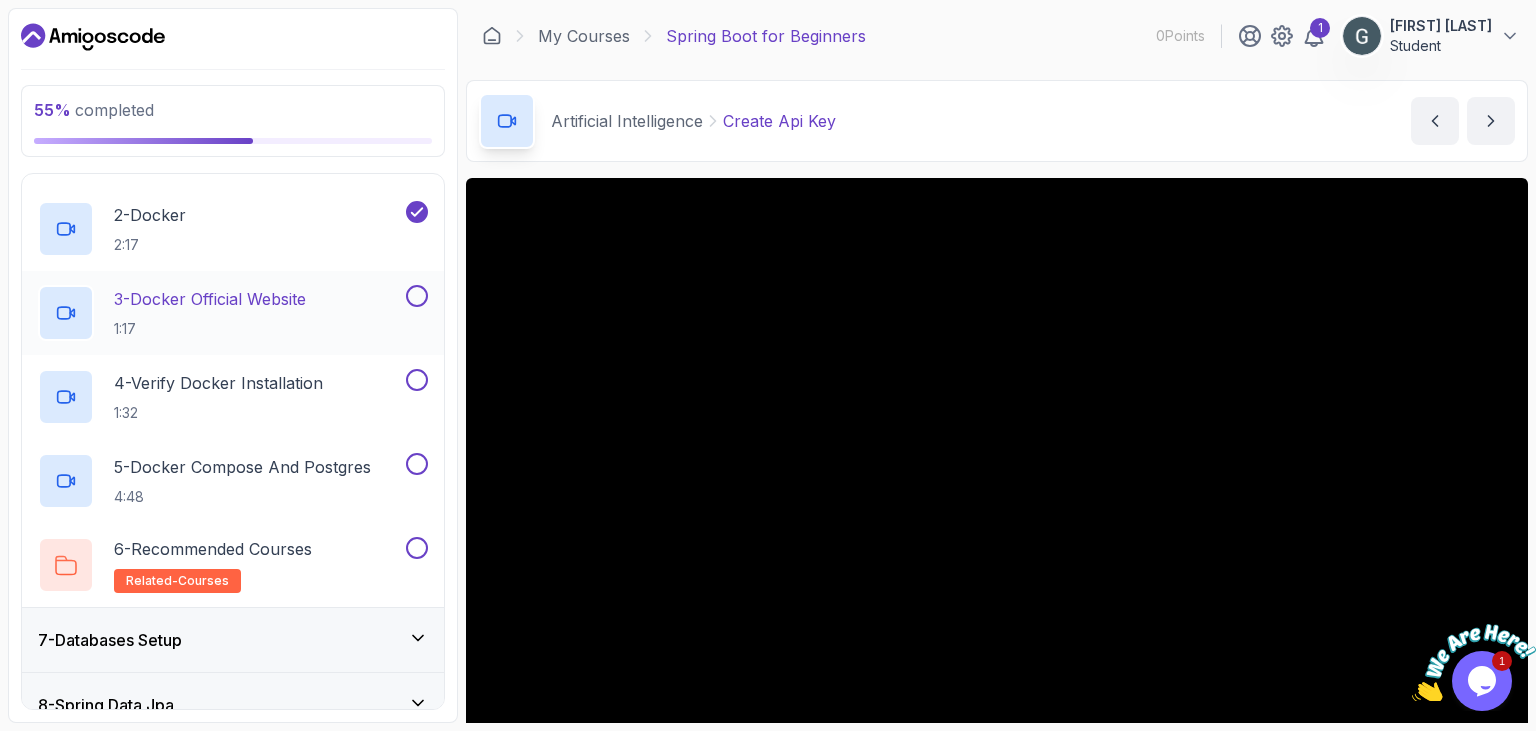 click at bounding box center [417, 296] 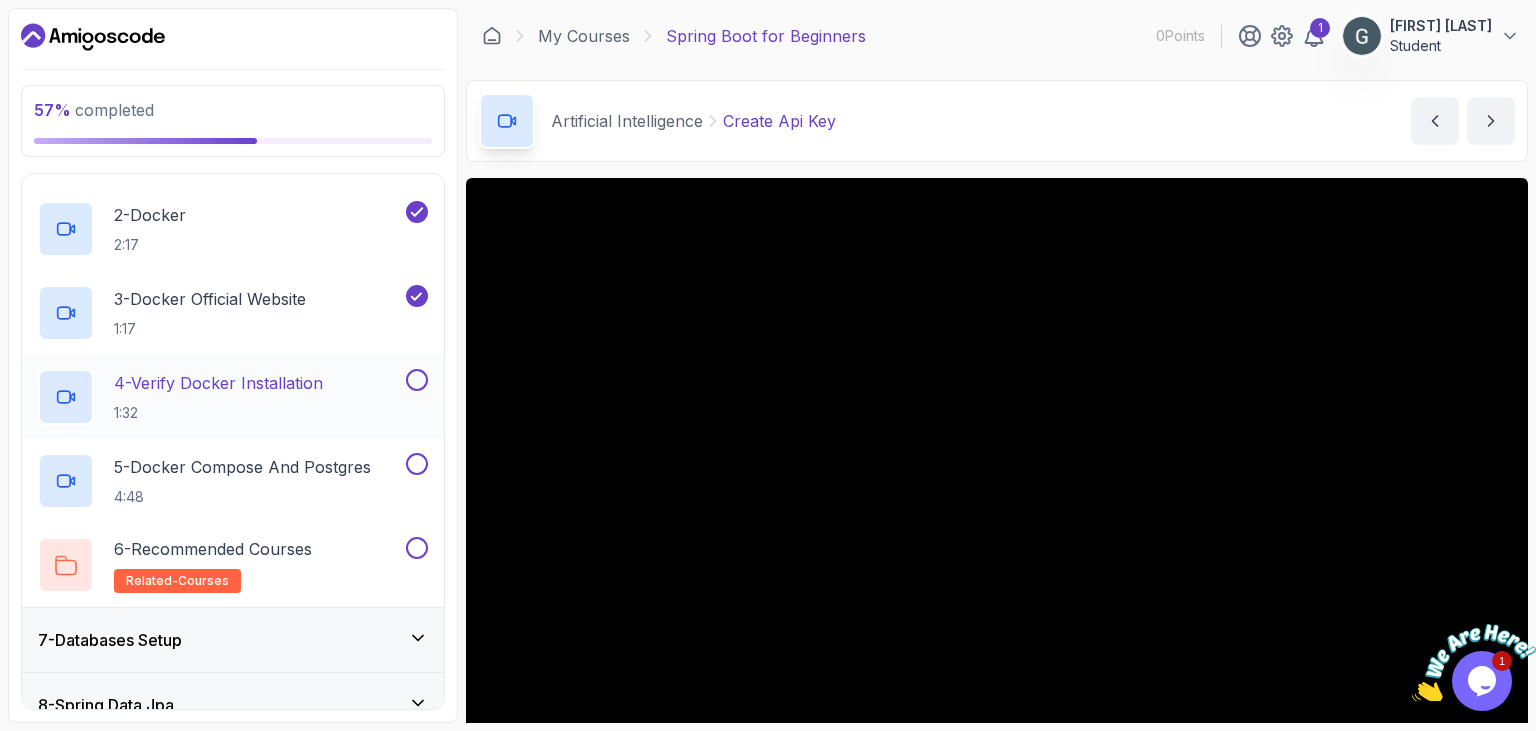 click on "4  -  Verify Docker Installation 1:32" at bounding box center (220, 397) 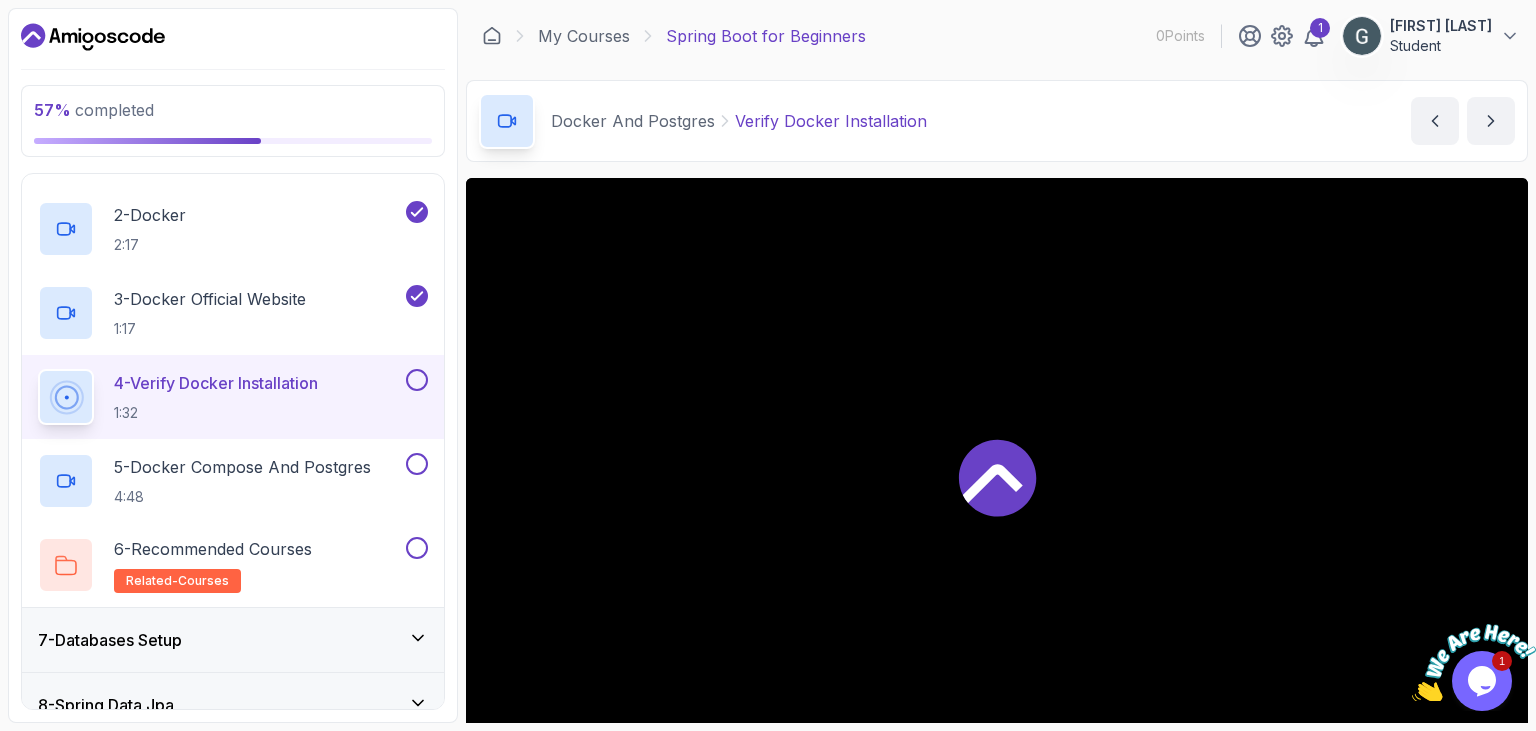click at bounding box center (417, 380) 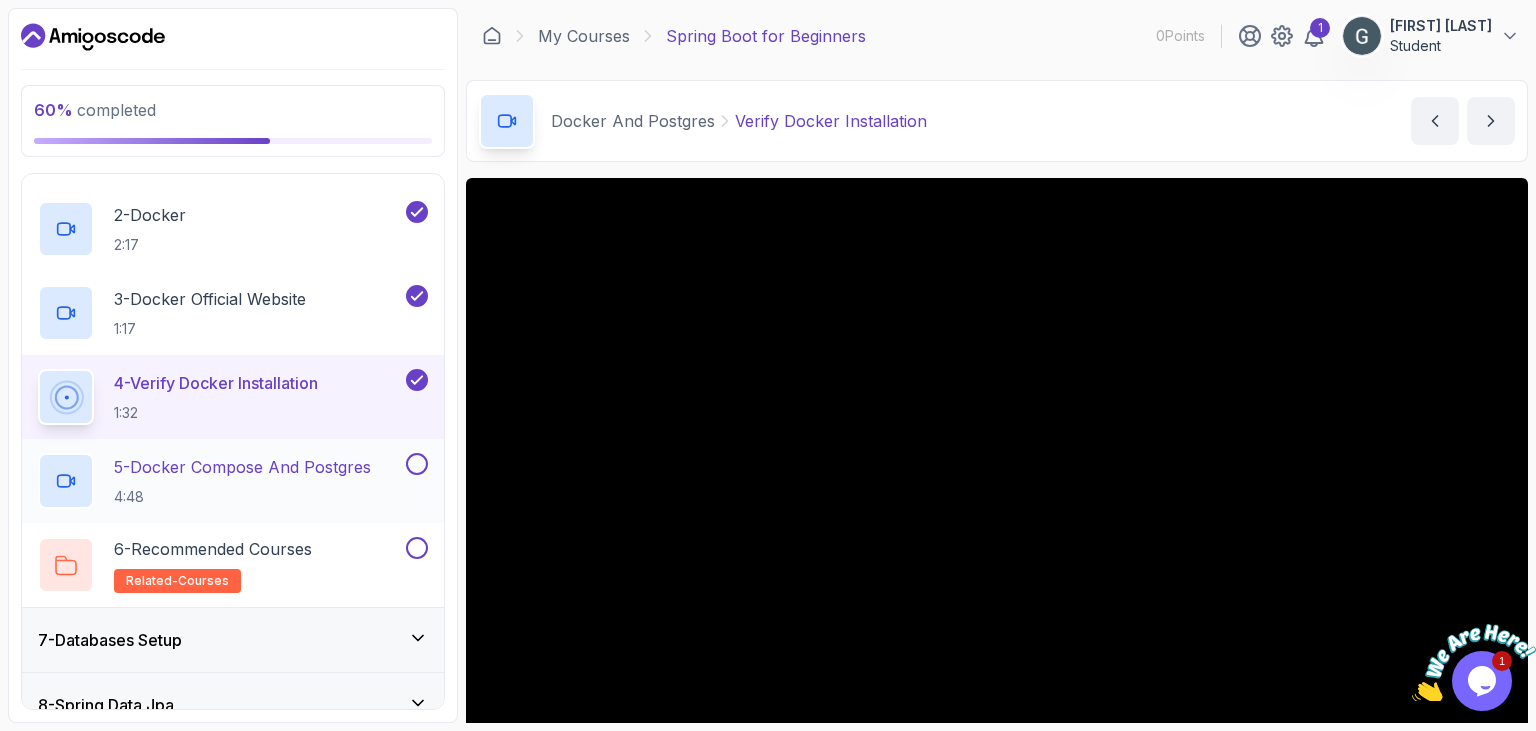 click at bounding box center (417, 464) 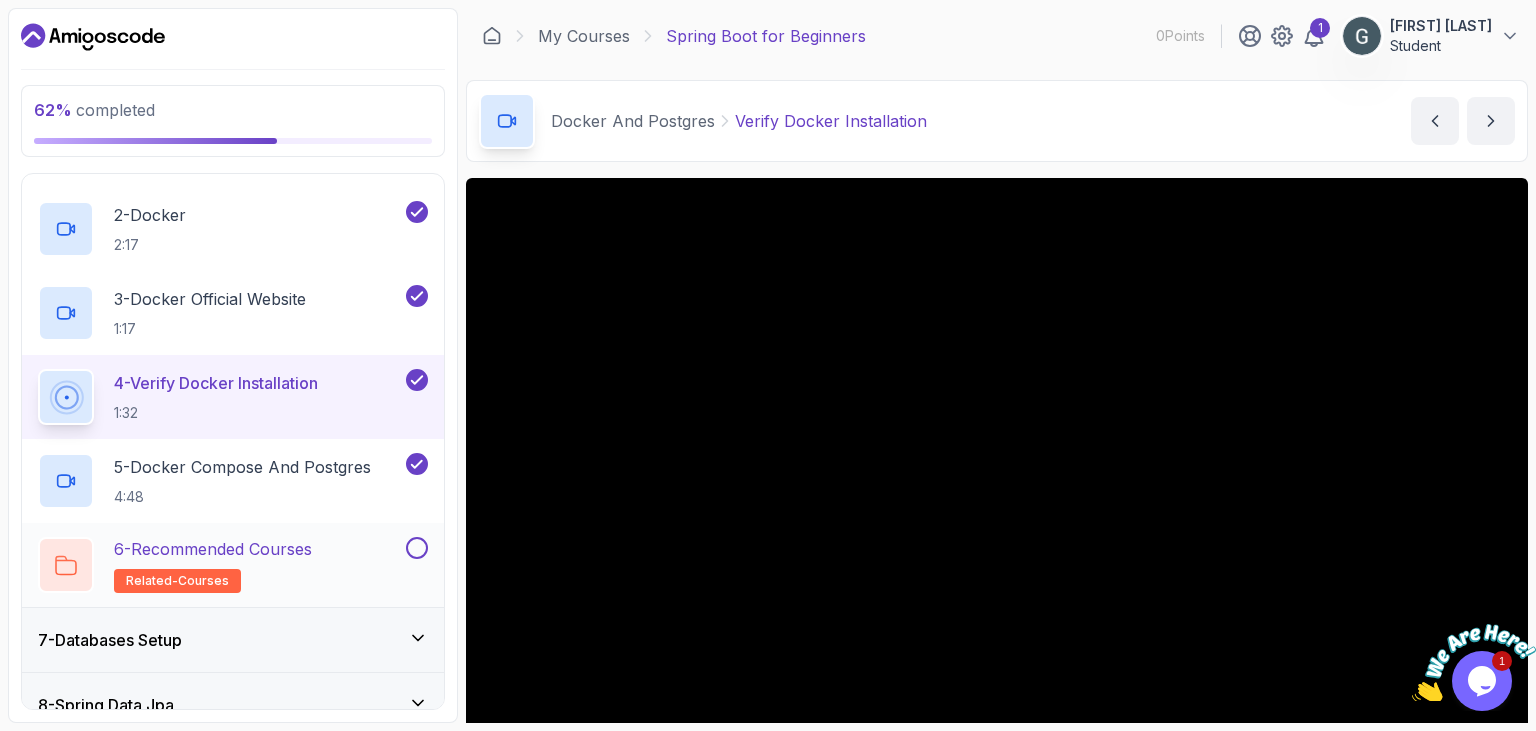 click at bounding box center [417, 548] 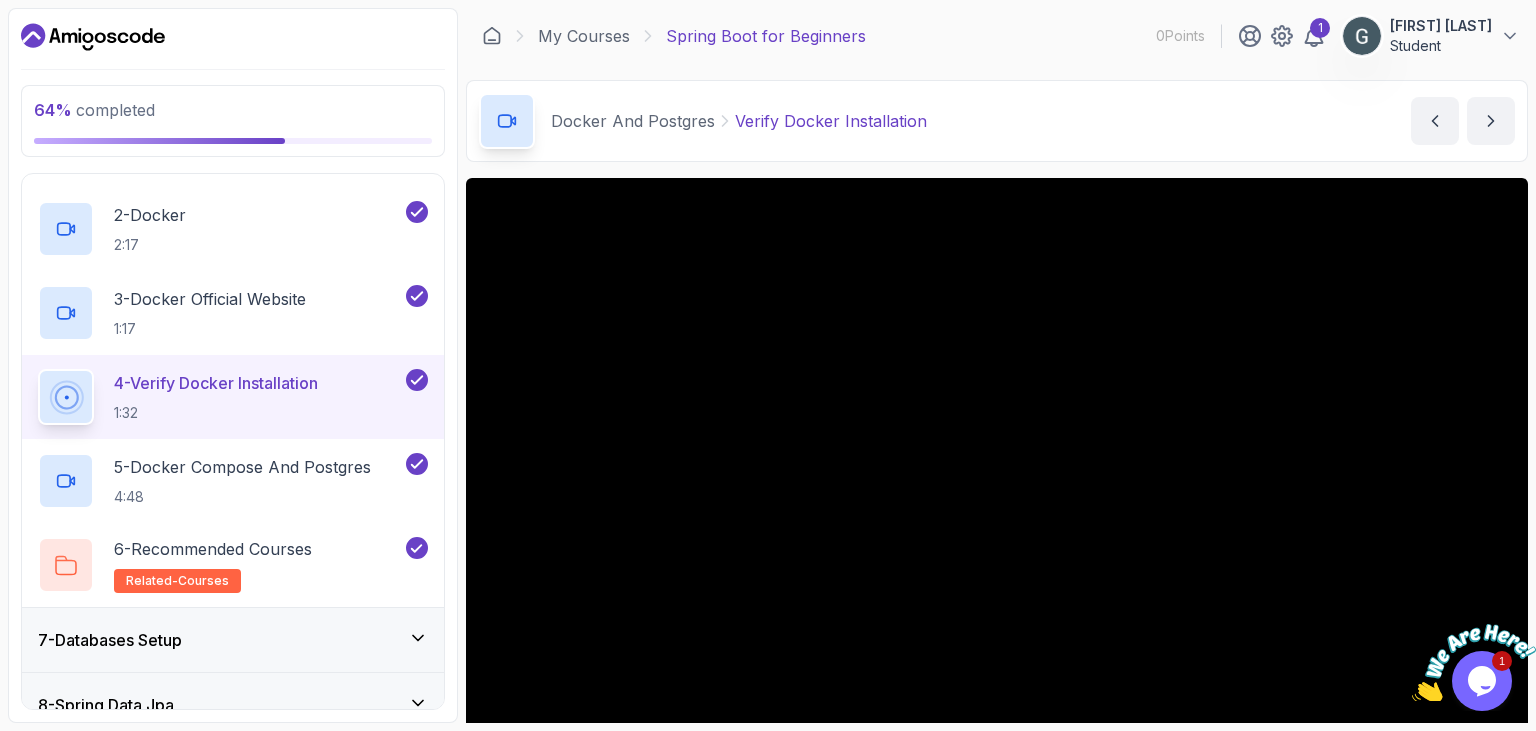 click on "7  -  Databases Setup" at bounding box center (233, 640) 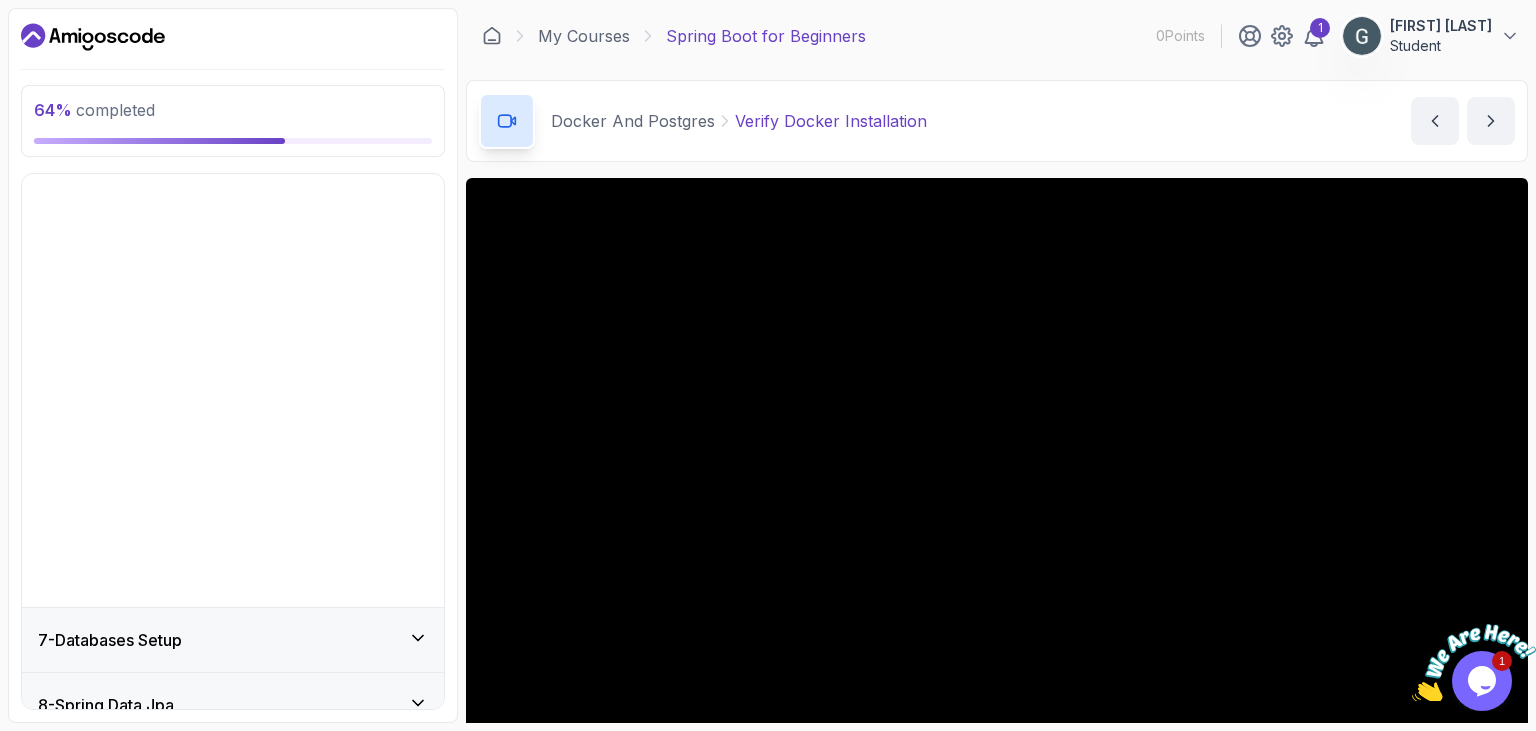 scroll, scrollTop: 240, scrollLeft: 0, axis: vertical 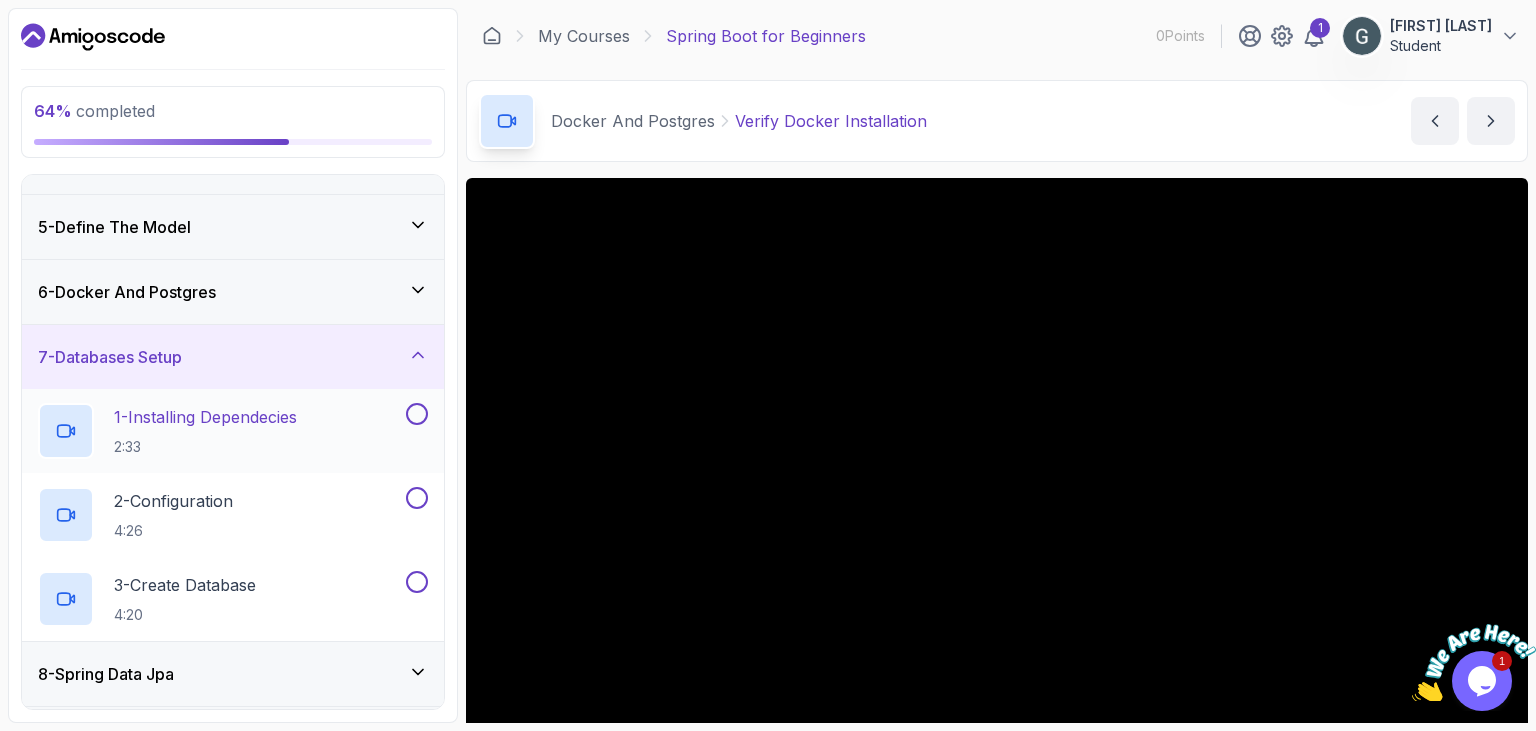 click at bounding box center [417, 414] 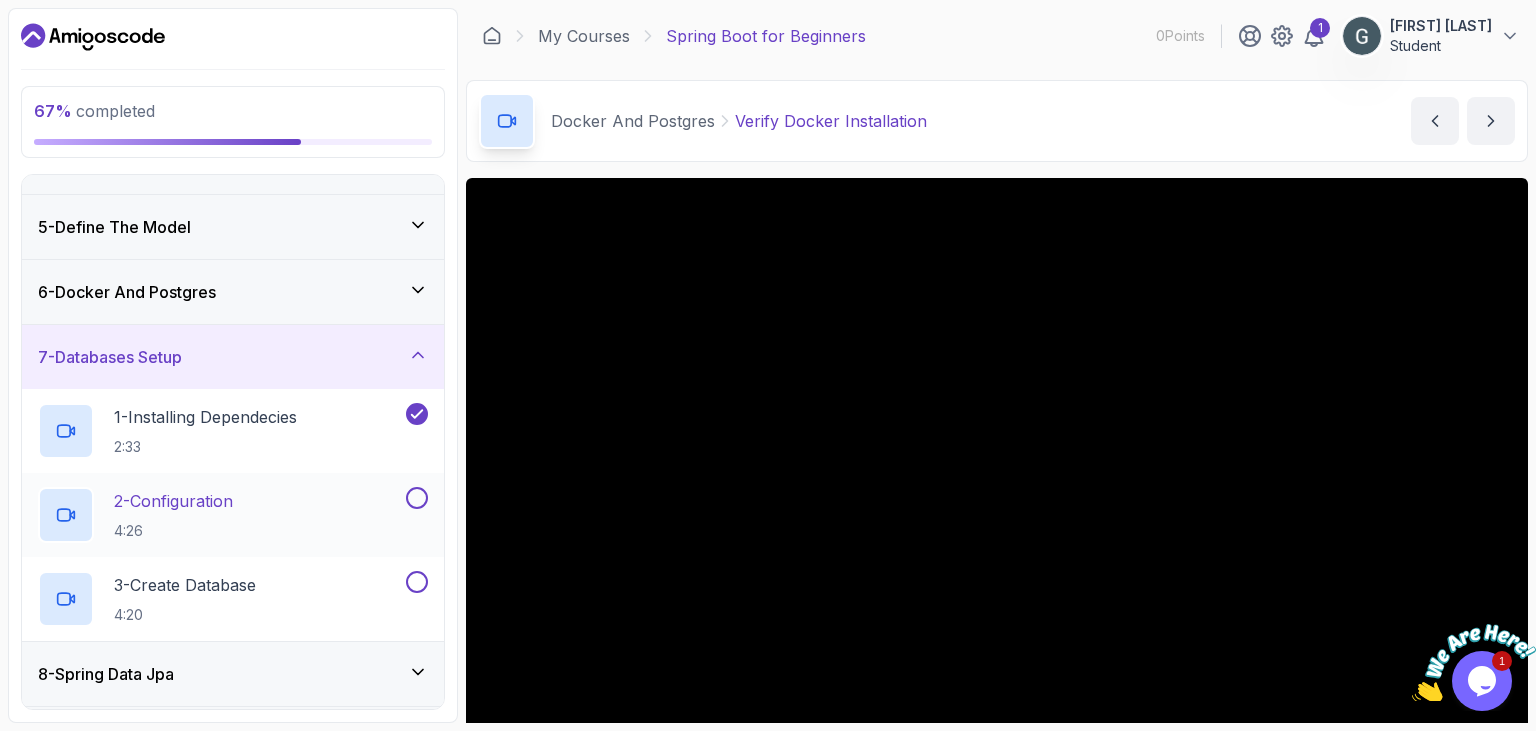 click at bounding box center [417, 498] 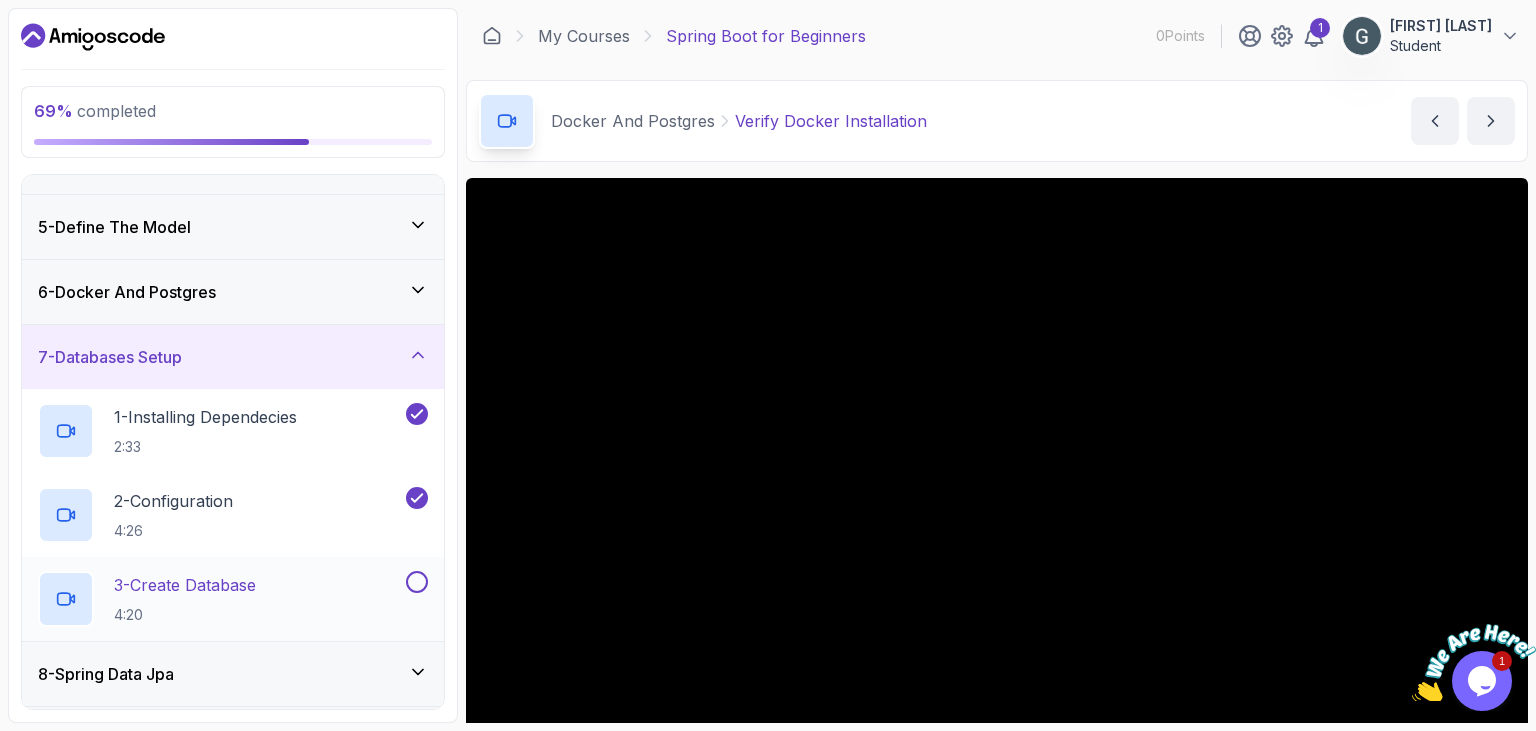 click at bounding box center [417, 582] 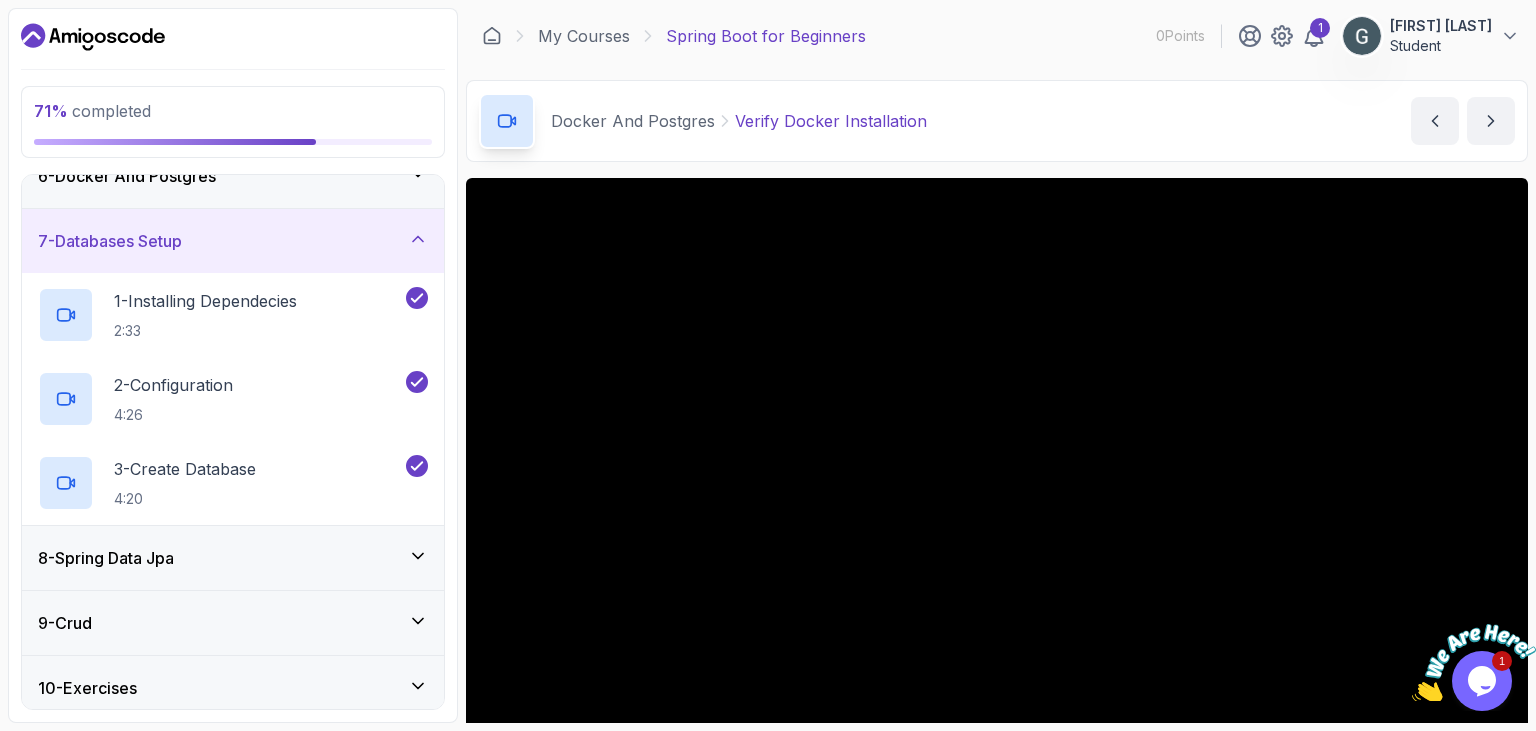 click 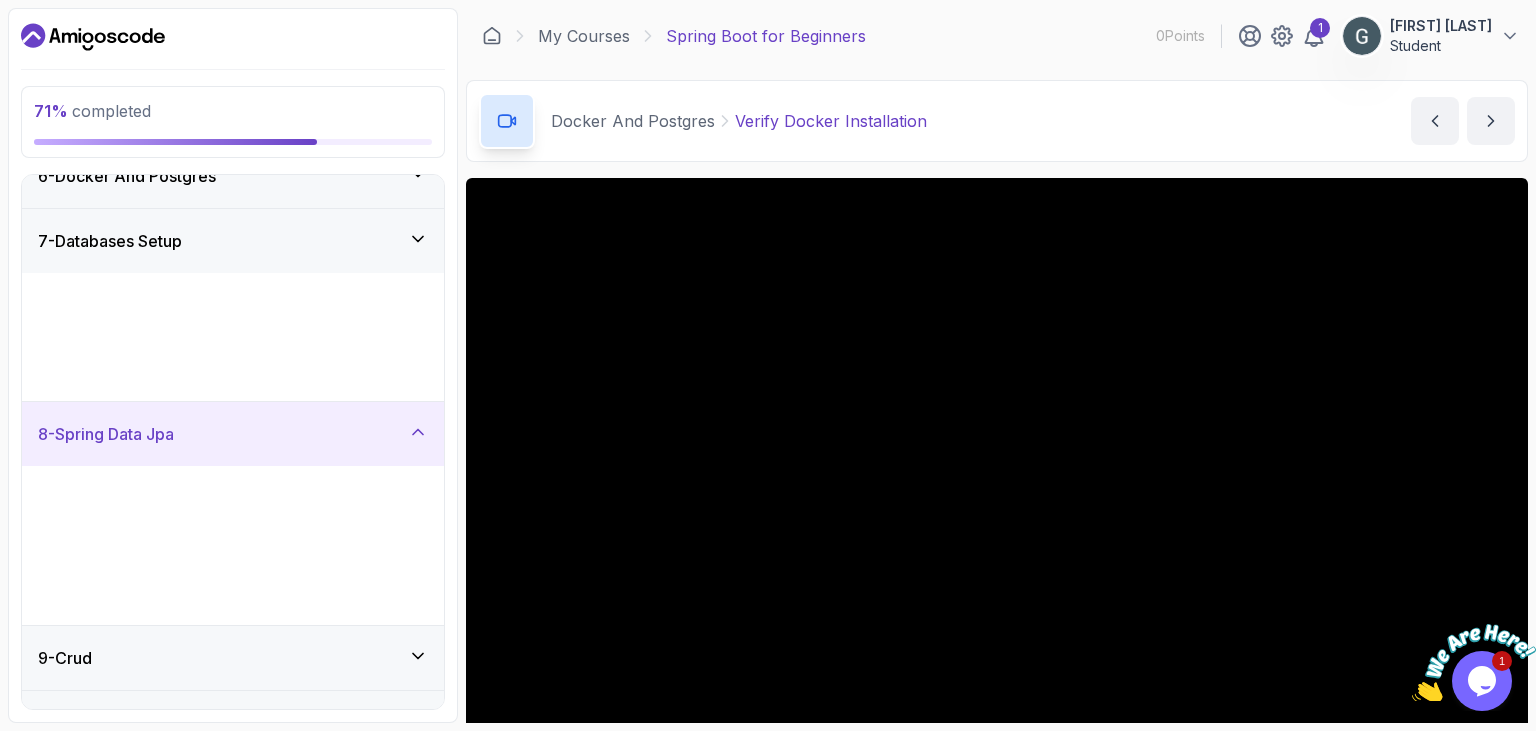 scroll, scrollTop: 240, scrollLeft: 0, axis: vertical 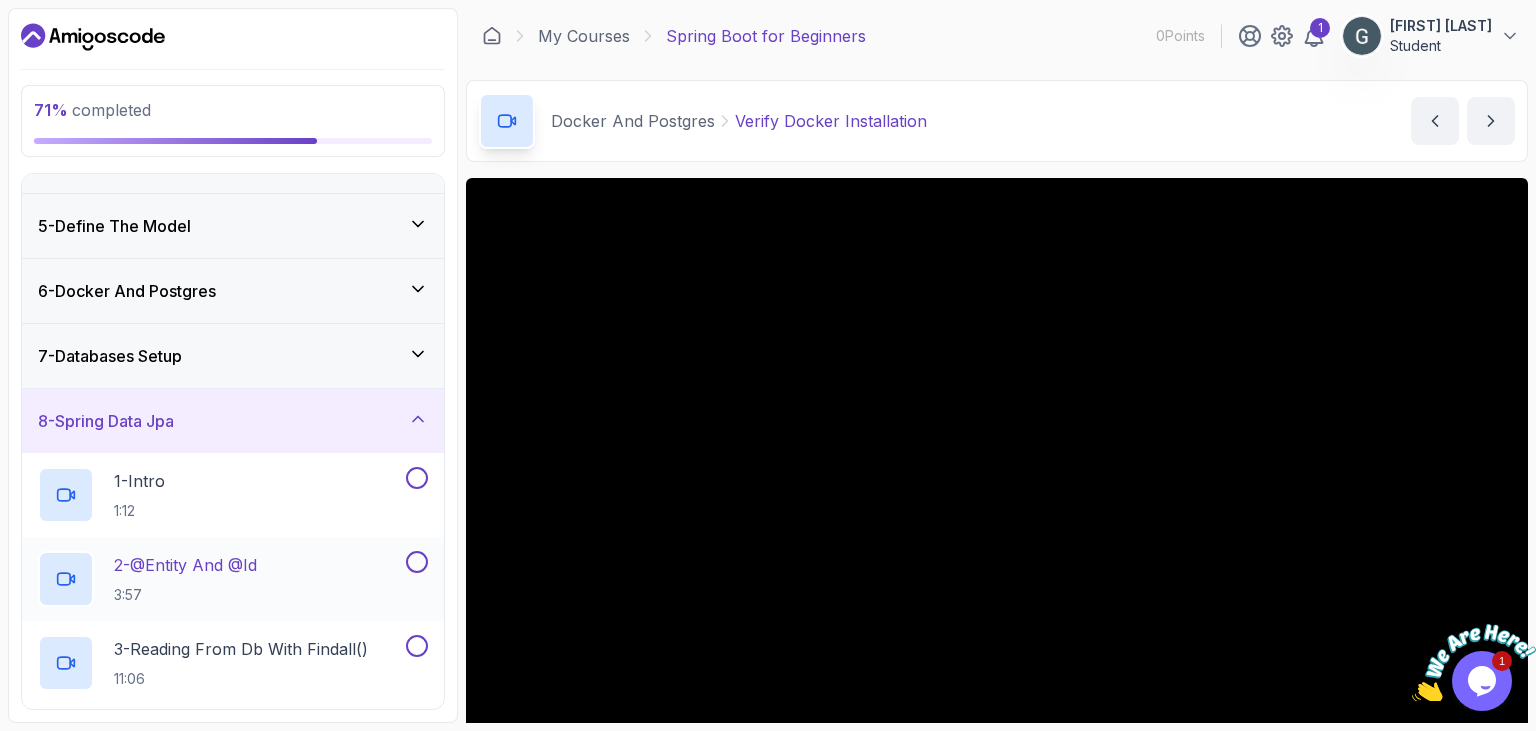 click at bounding box center (417, 562) 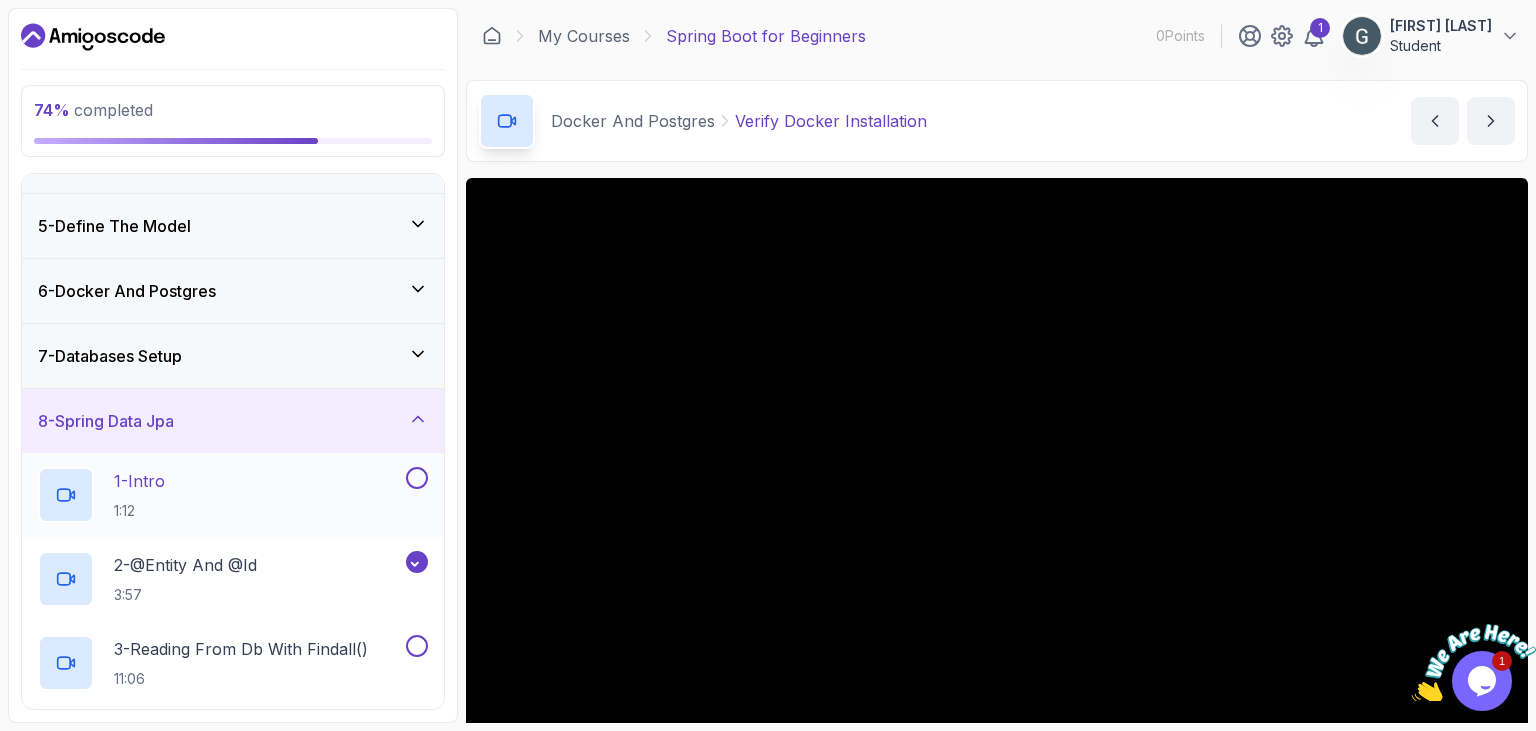 click at bounding box center (417, 478) 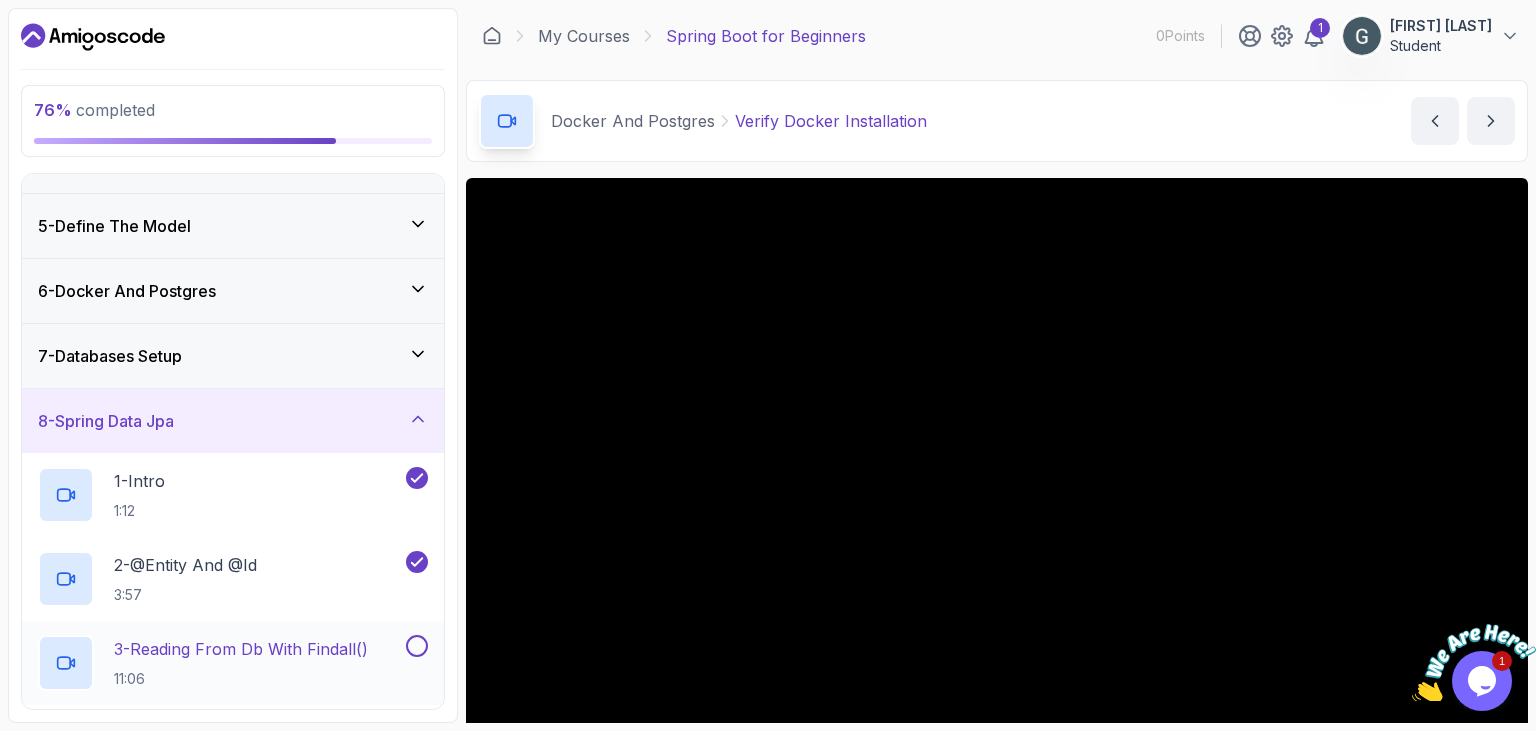 click at bounding box center [417, 646] 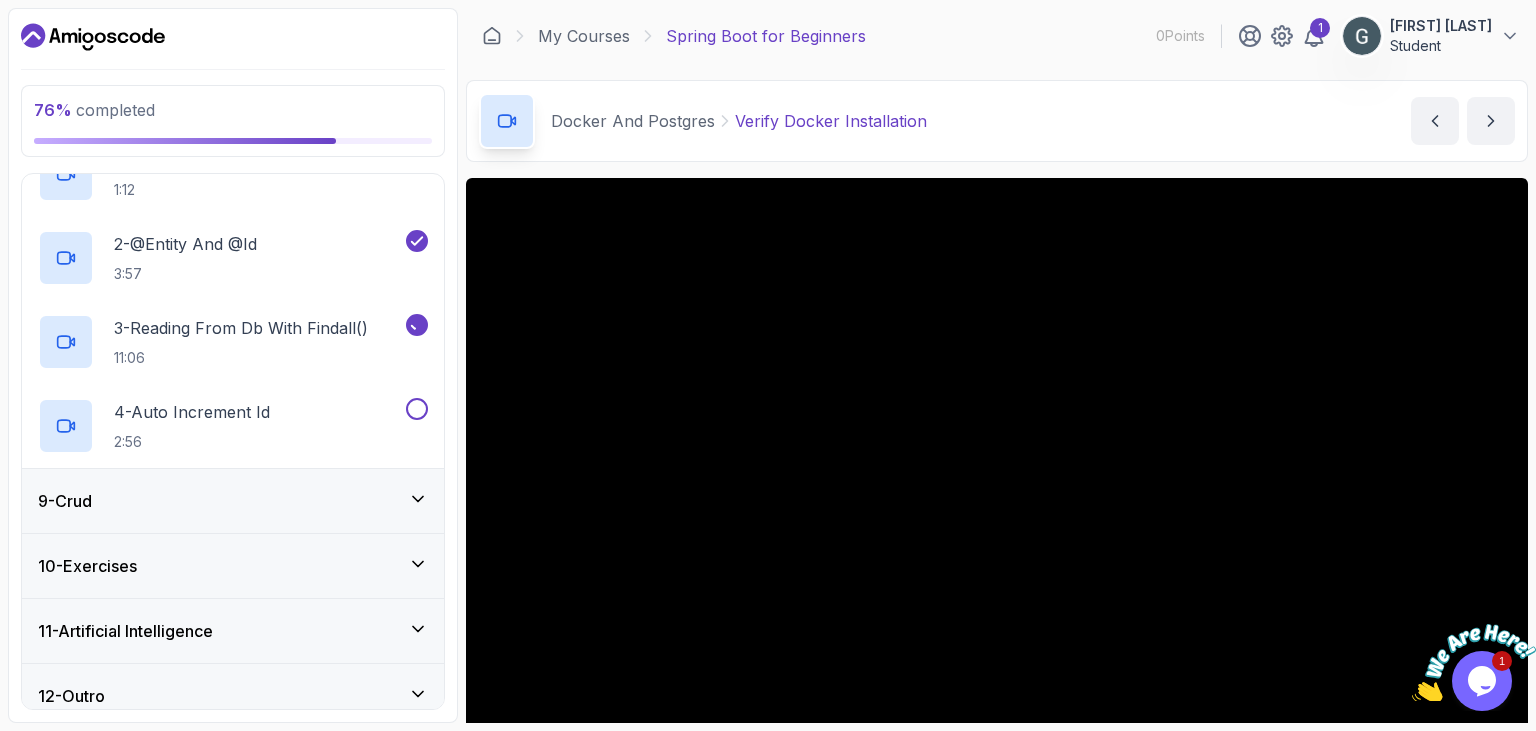scroll, scrollTop: 576, scrollLeft: 0, axis: vertical 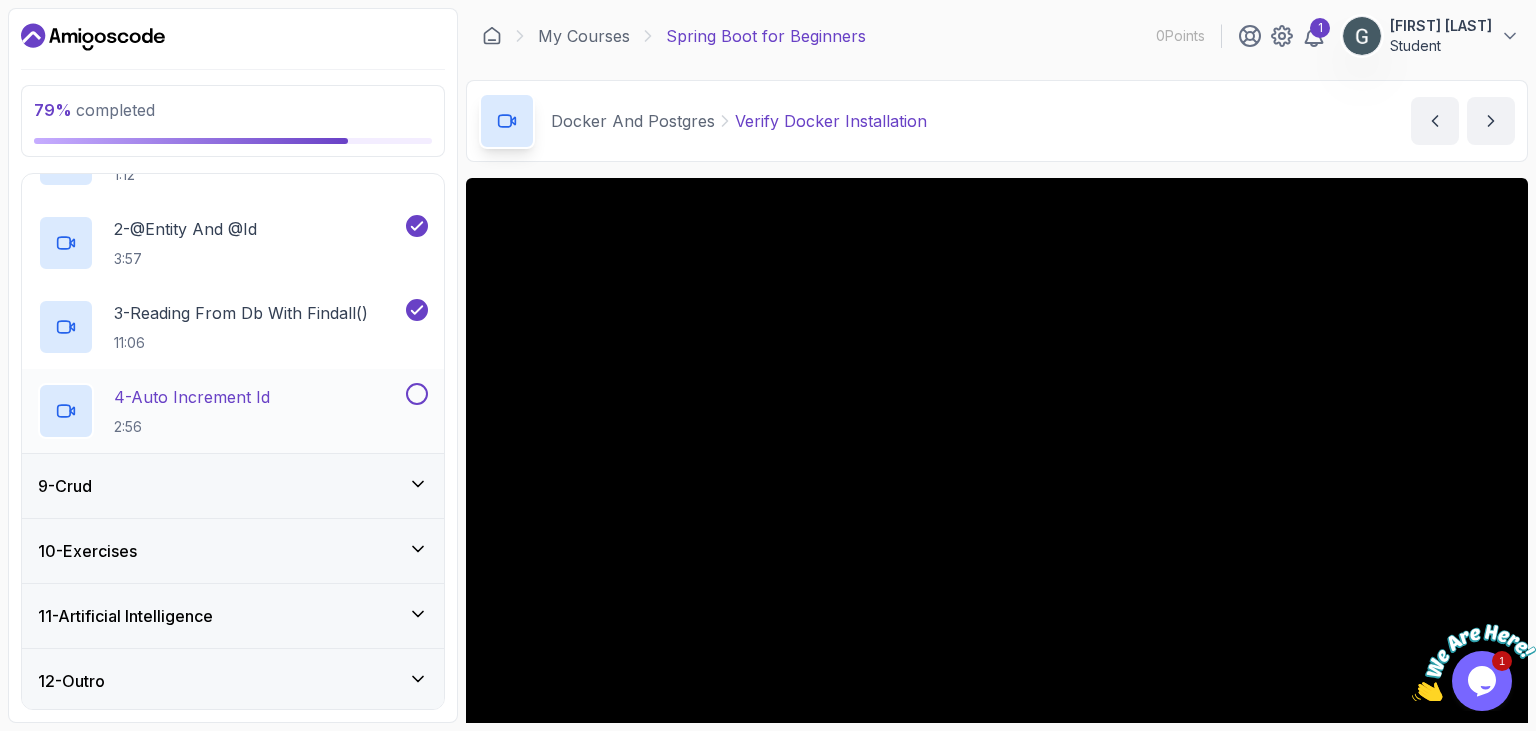 click at bounding box center (417, 394) 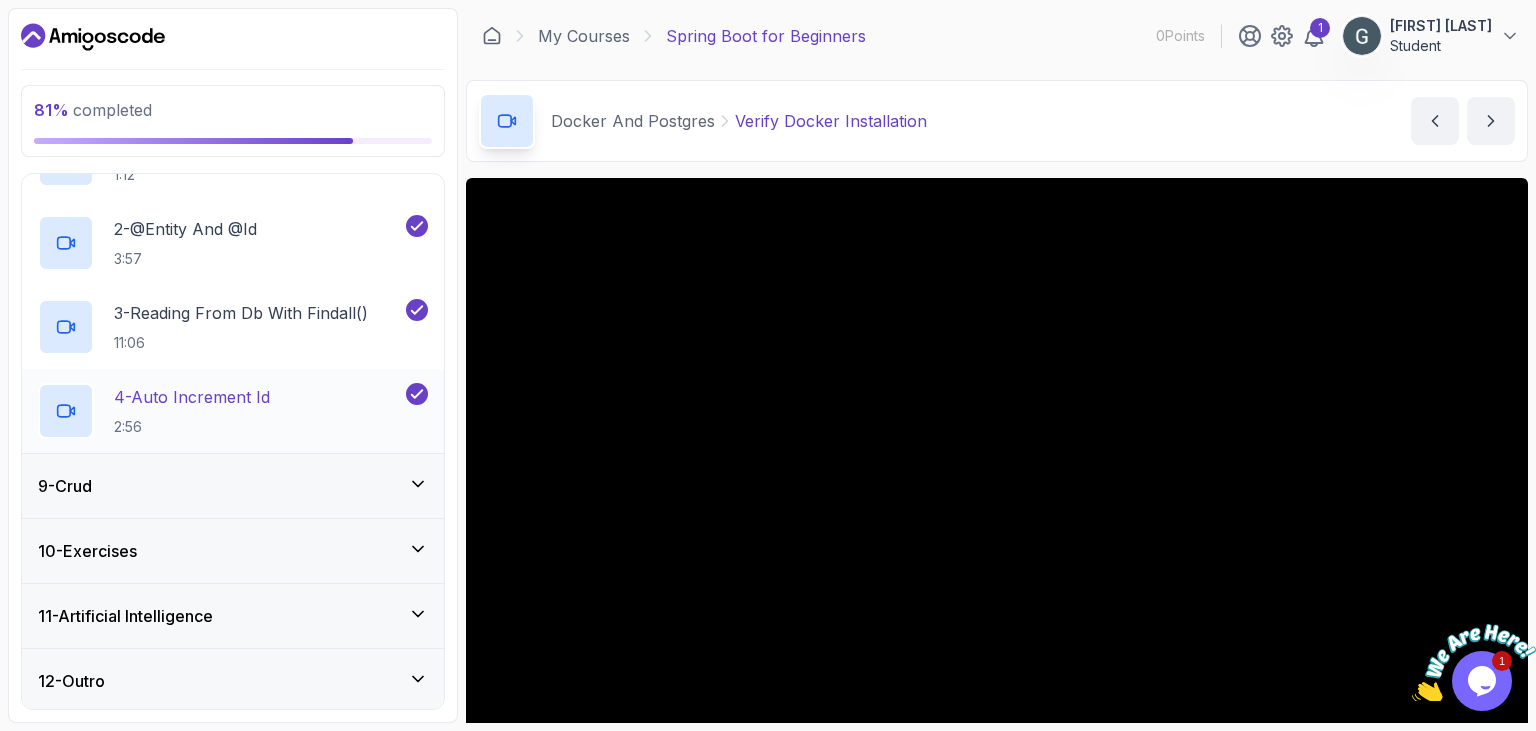 click on "4  -  Auto Increment Id" at bounding box center [192, 397] 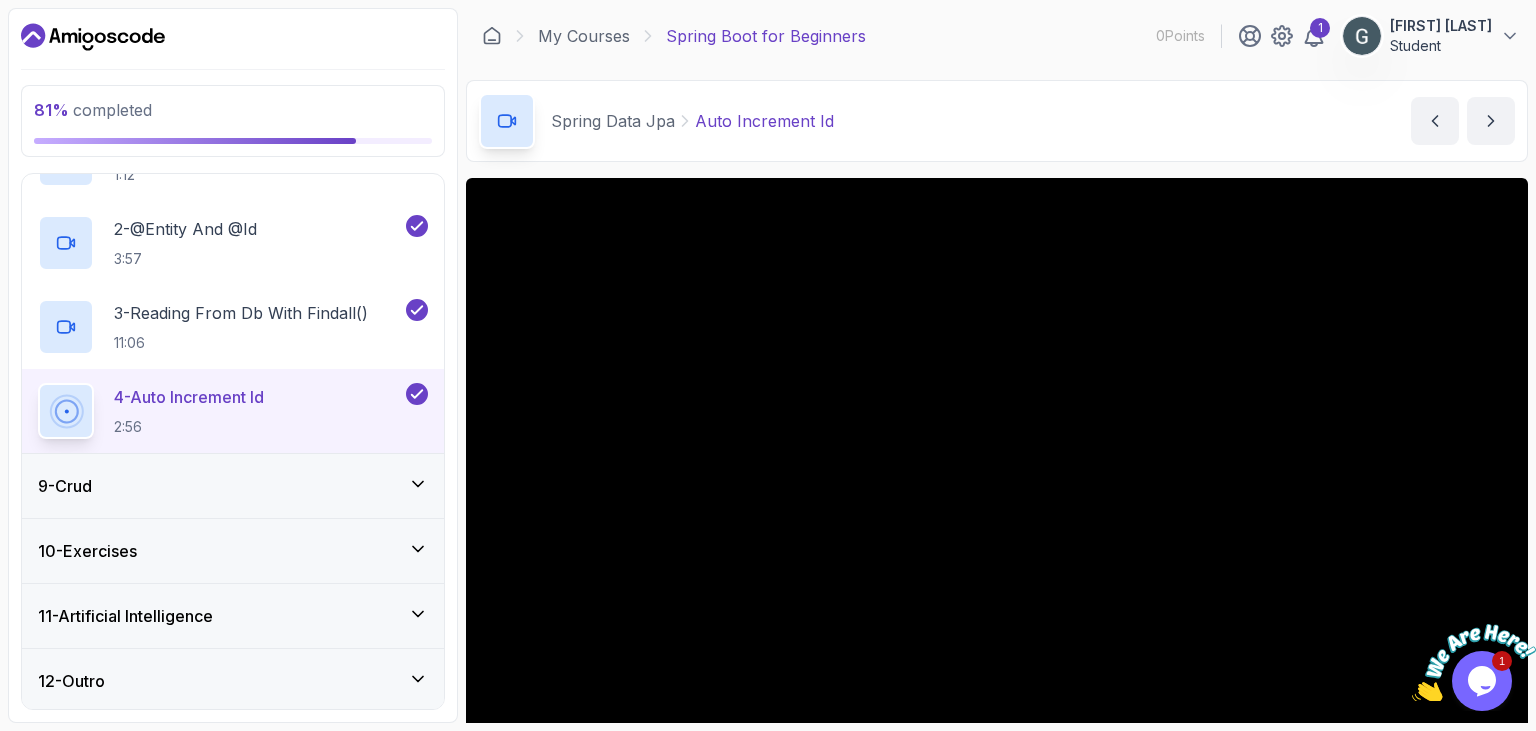 click on "9  -  Crud" at bounding box center [233, 486] 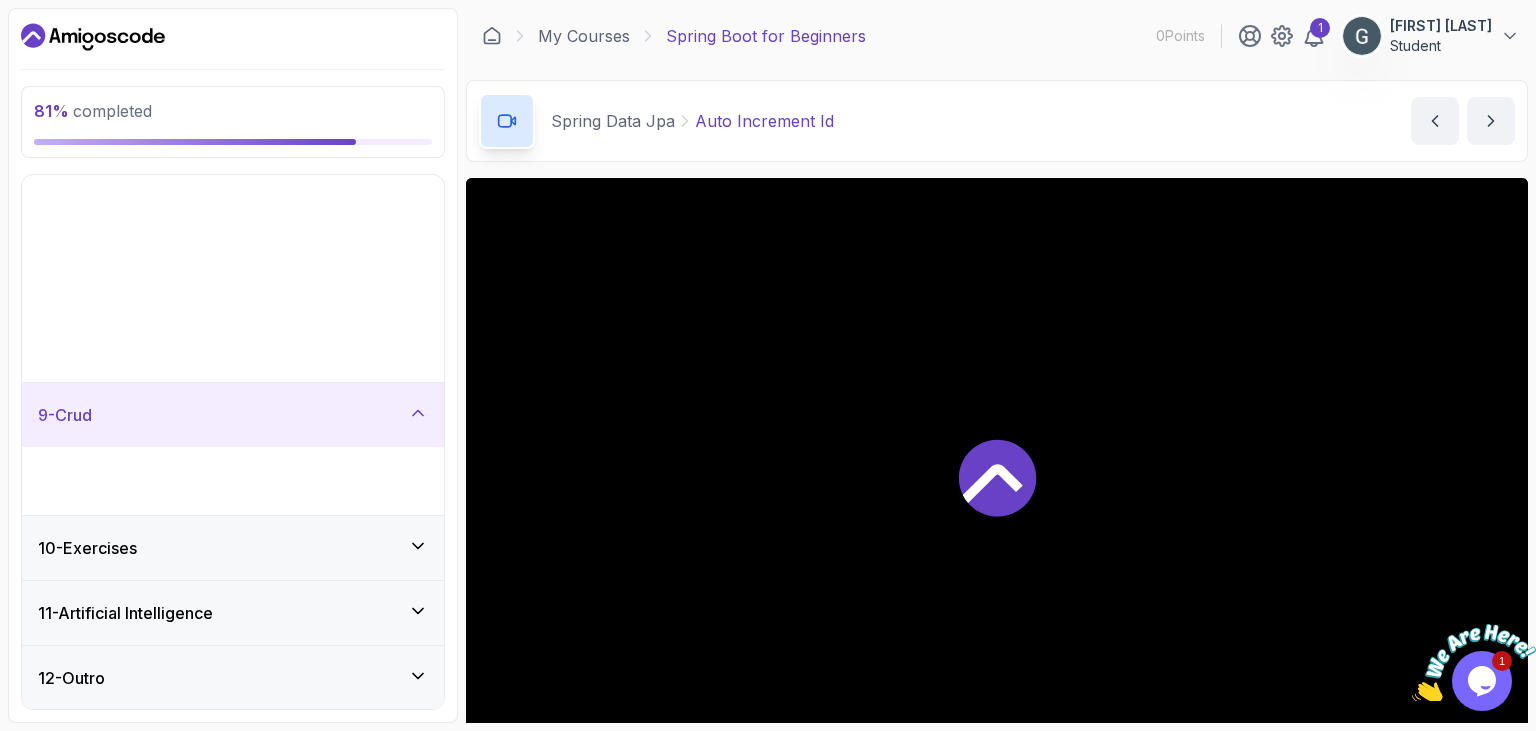 scroll, scrollTop: 240, scrollLeft: 0, axis: vertical 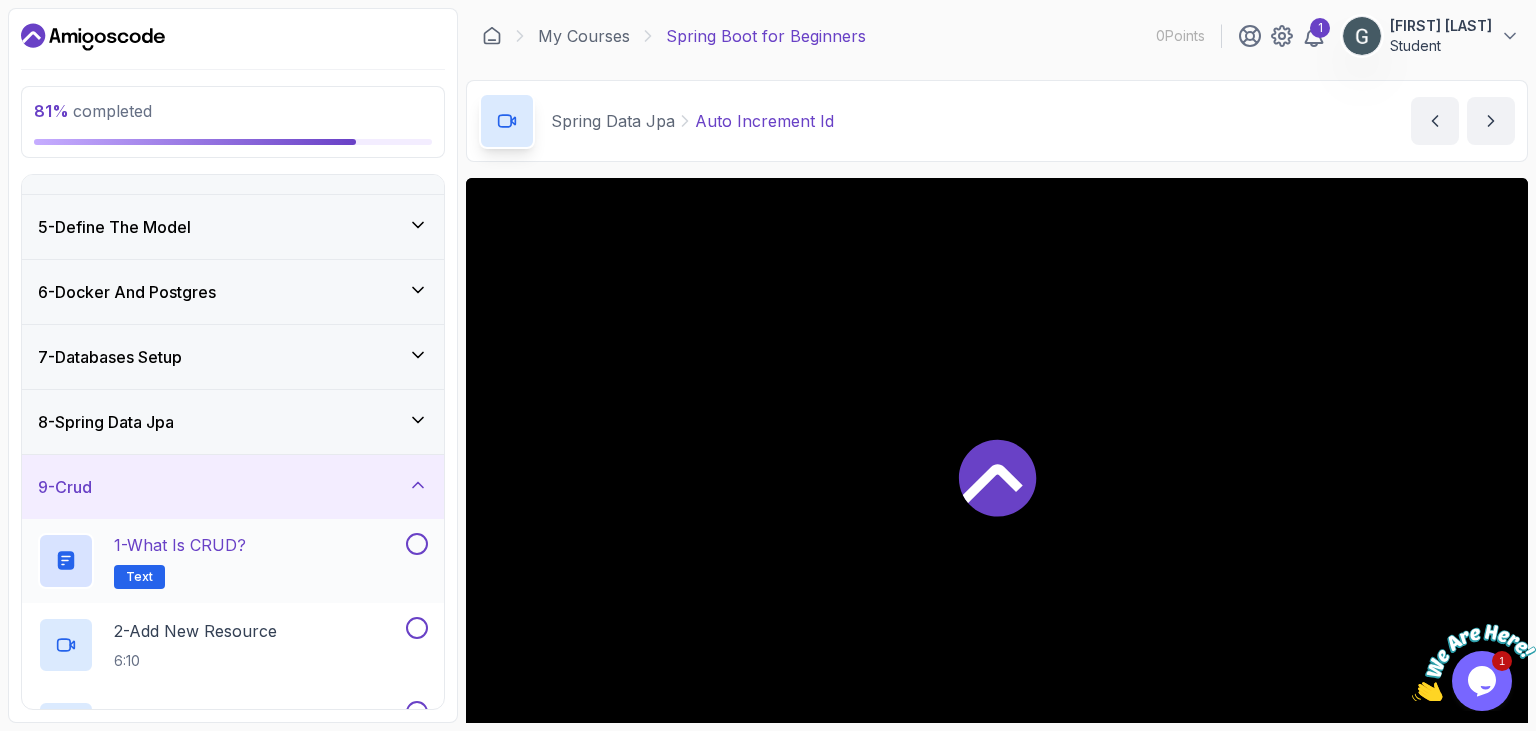click at bounding box center (415, 544) 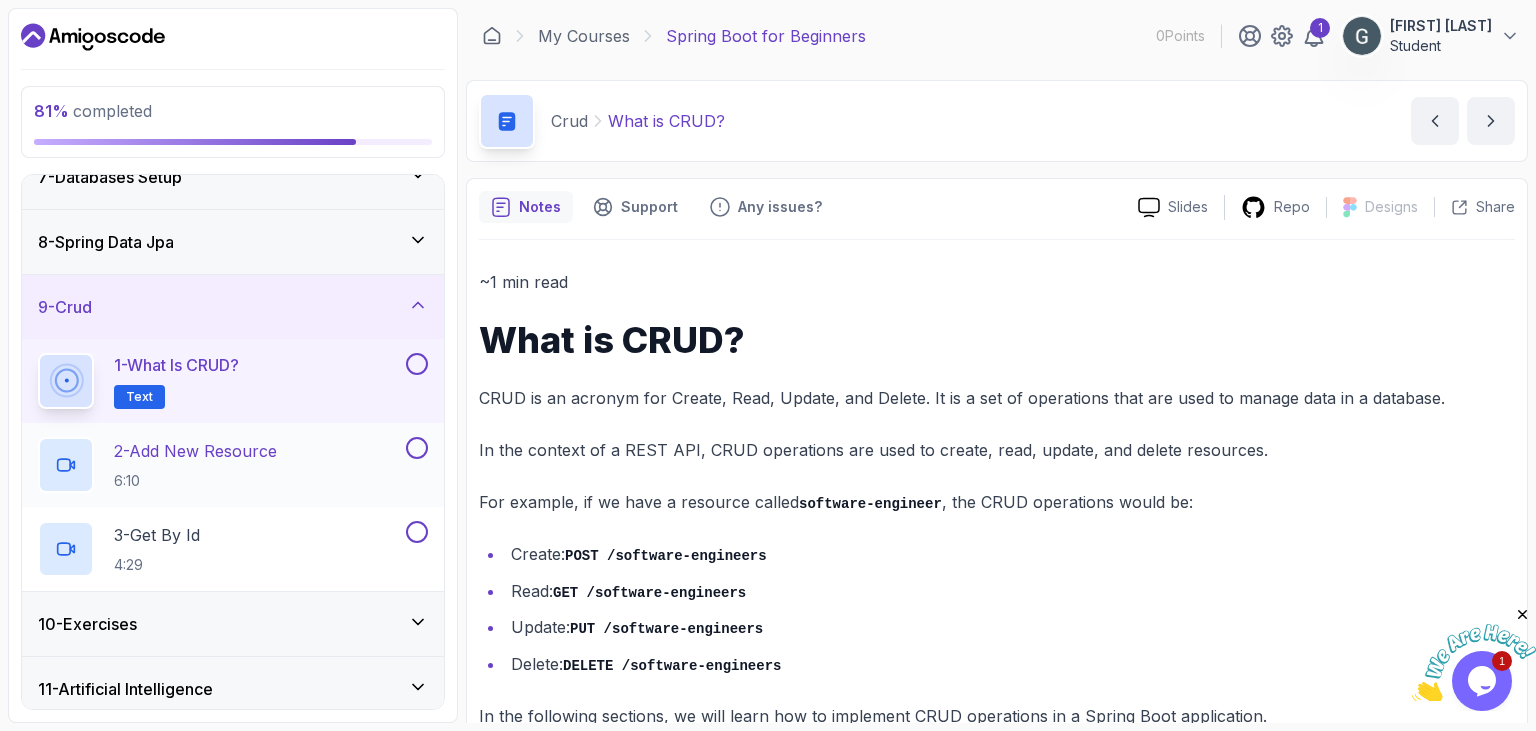scroll, scrollTop: 492, scrollLeft: 0, axis: vertical 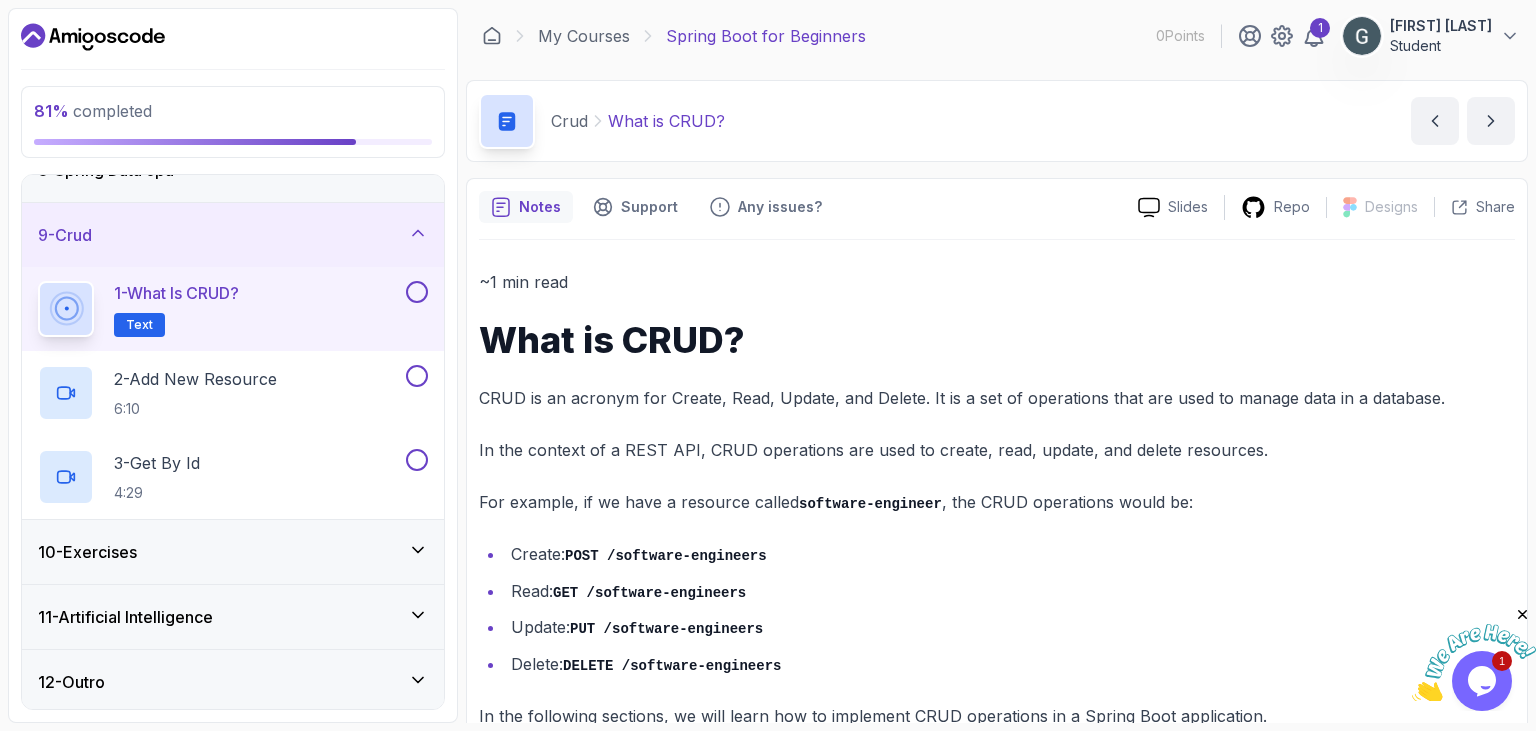 click at bounding box center (417, 292) 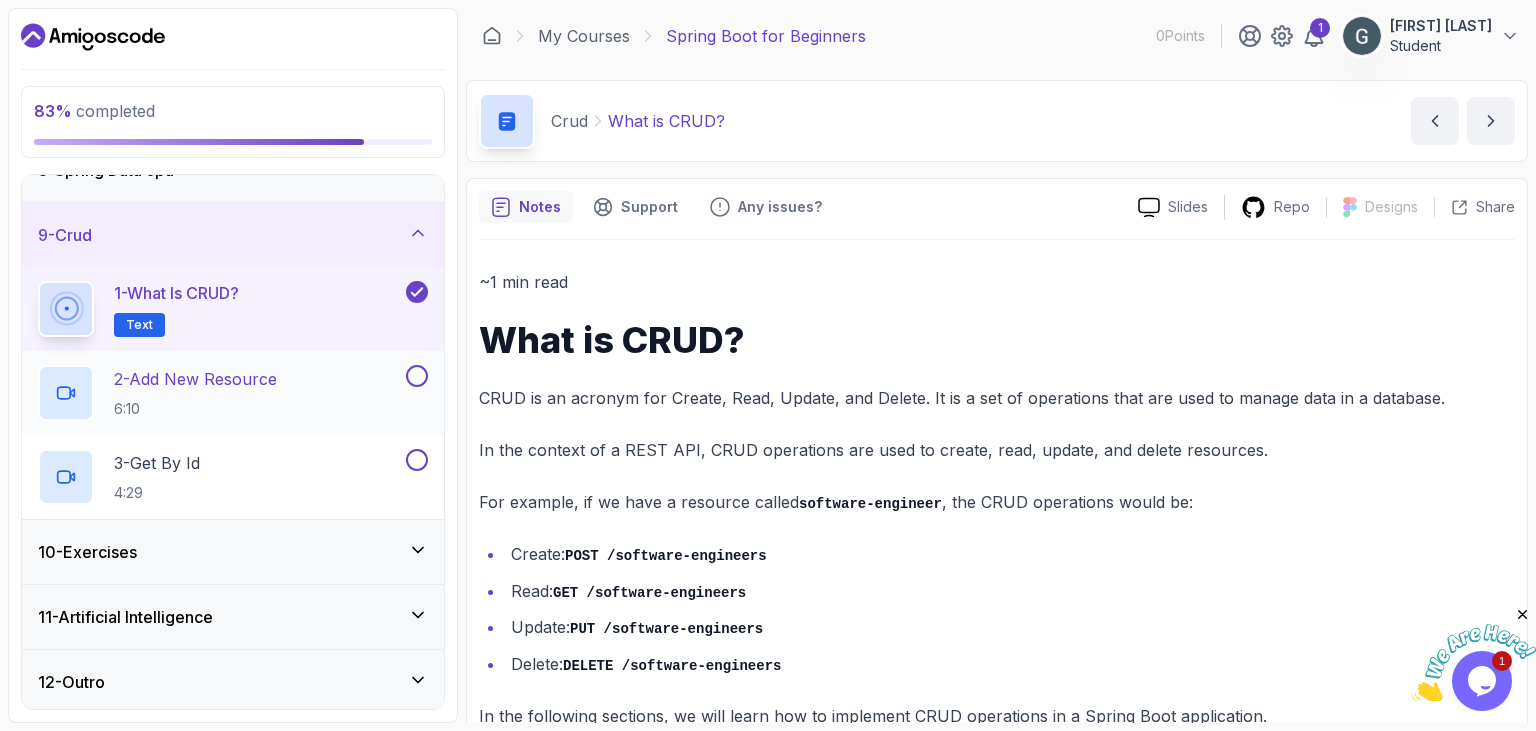 click at bounding box center [415, 376] 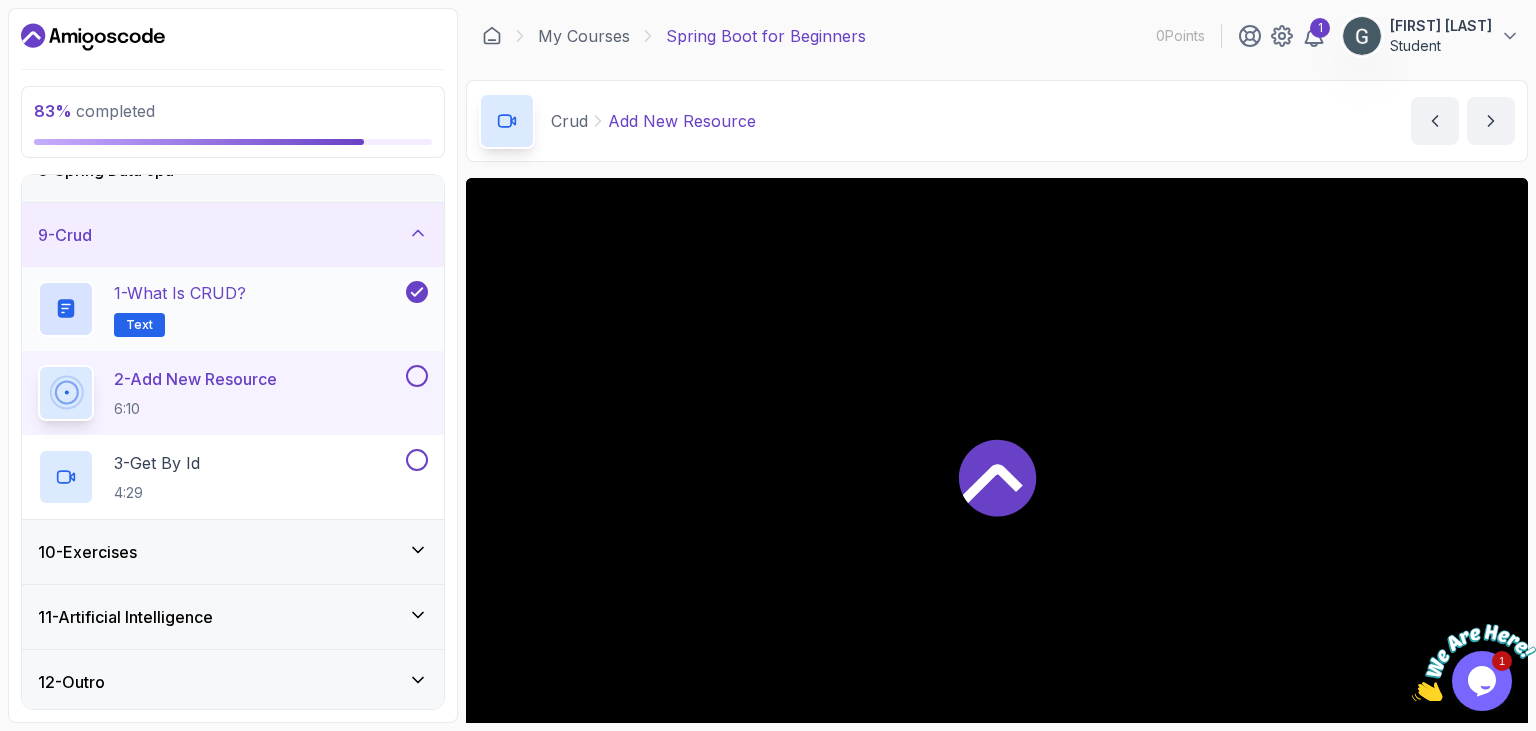 click on "1  -  What is CRUD? Text" at bounding box center [220, 309] 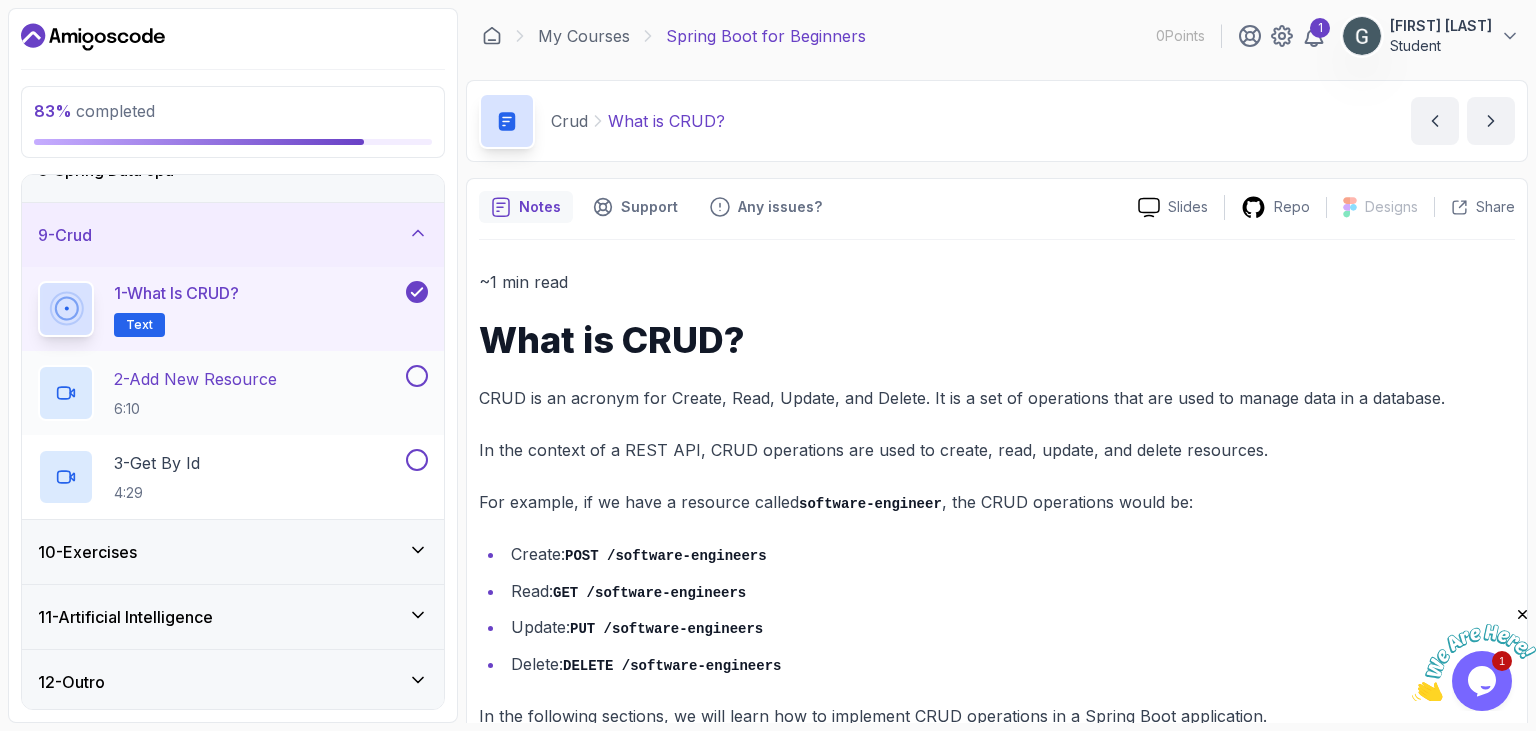 click at bounding box center [417, 376] 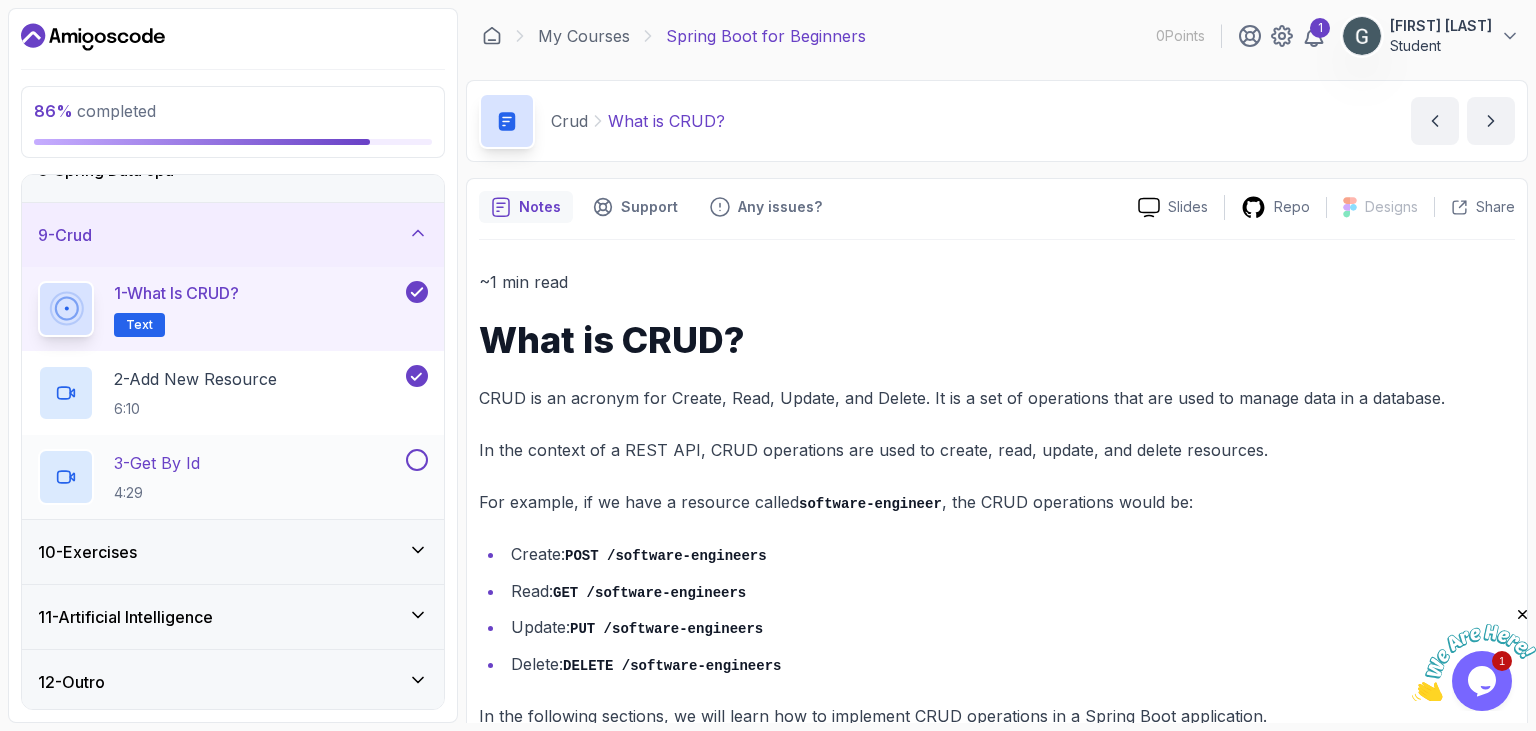 click on "3  -  Get By Id 4:29" at bounding box center [233, 477] 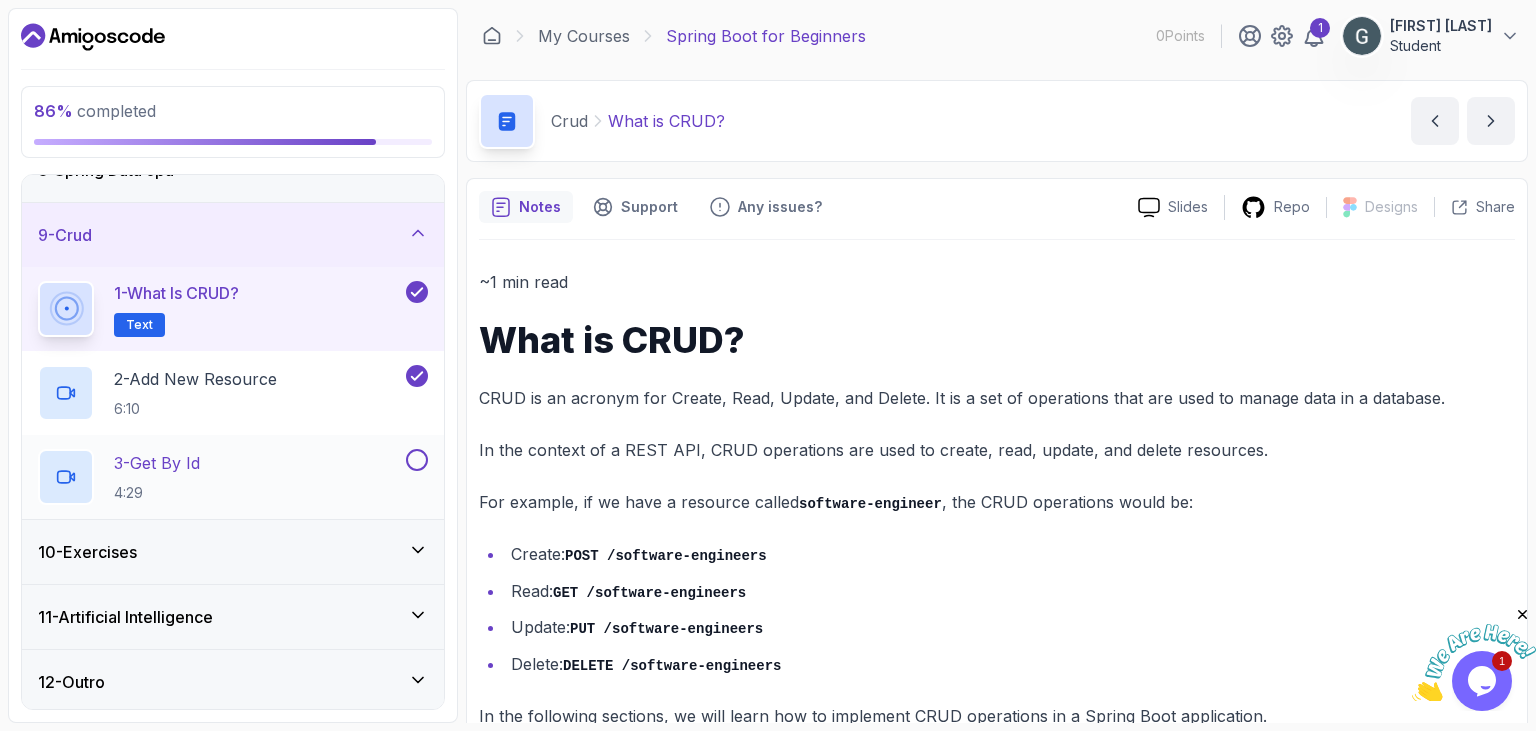 click at bounding box center (417, 460) 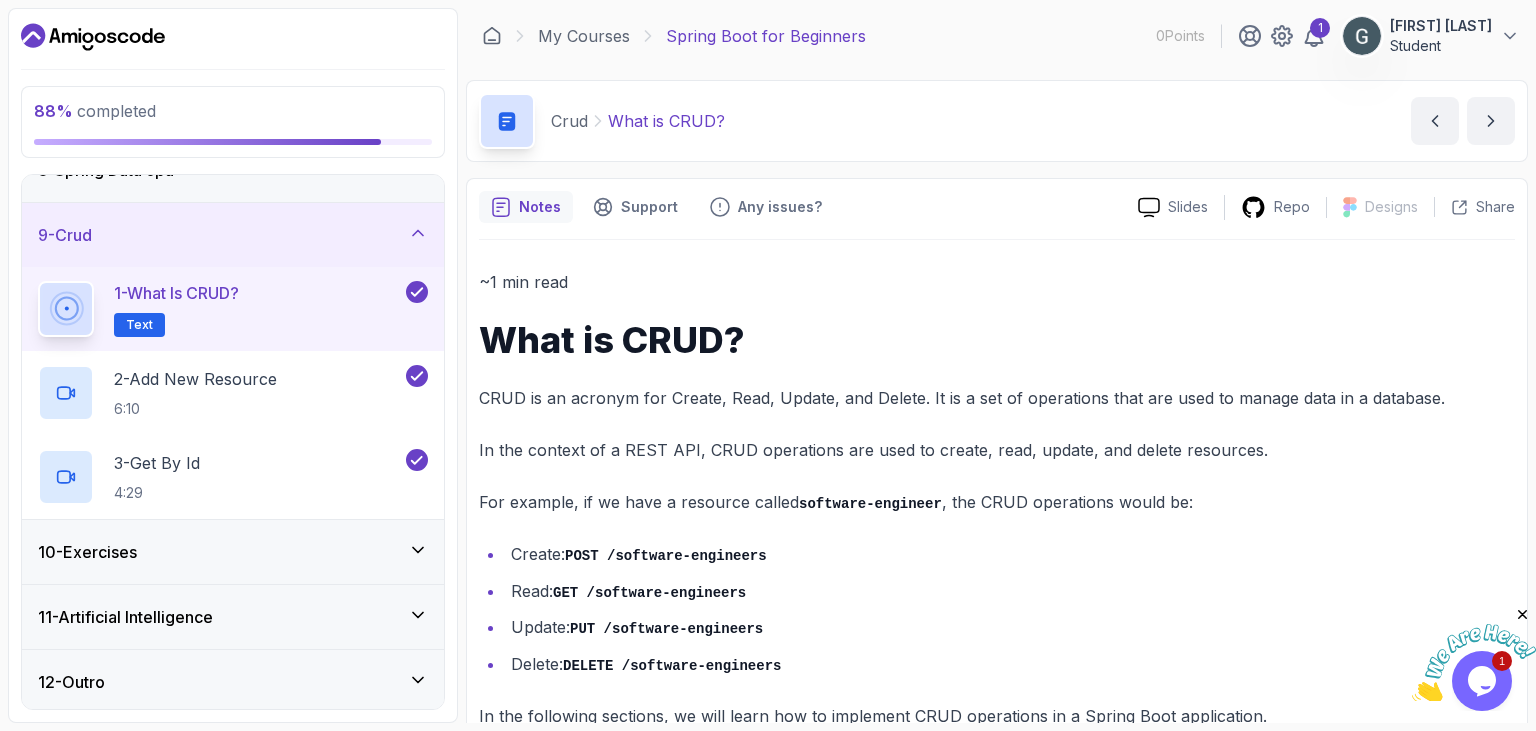 click on "10  -  Exercises" at bounding box center (233, 552) 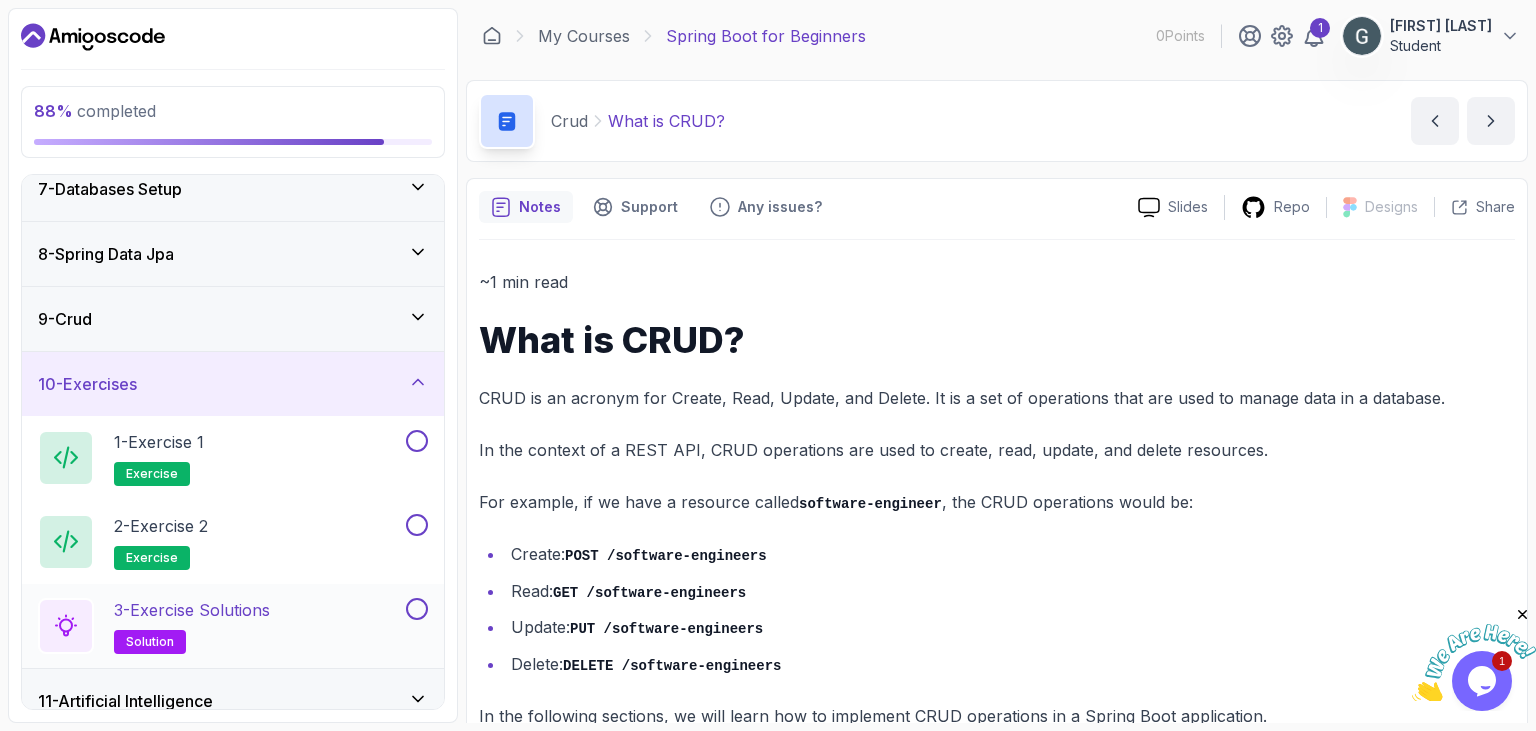 scroll, scrollTop: 492, scrollLeft: 0, axis: vertical 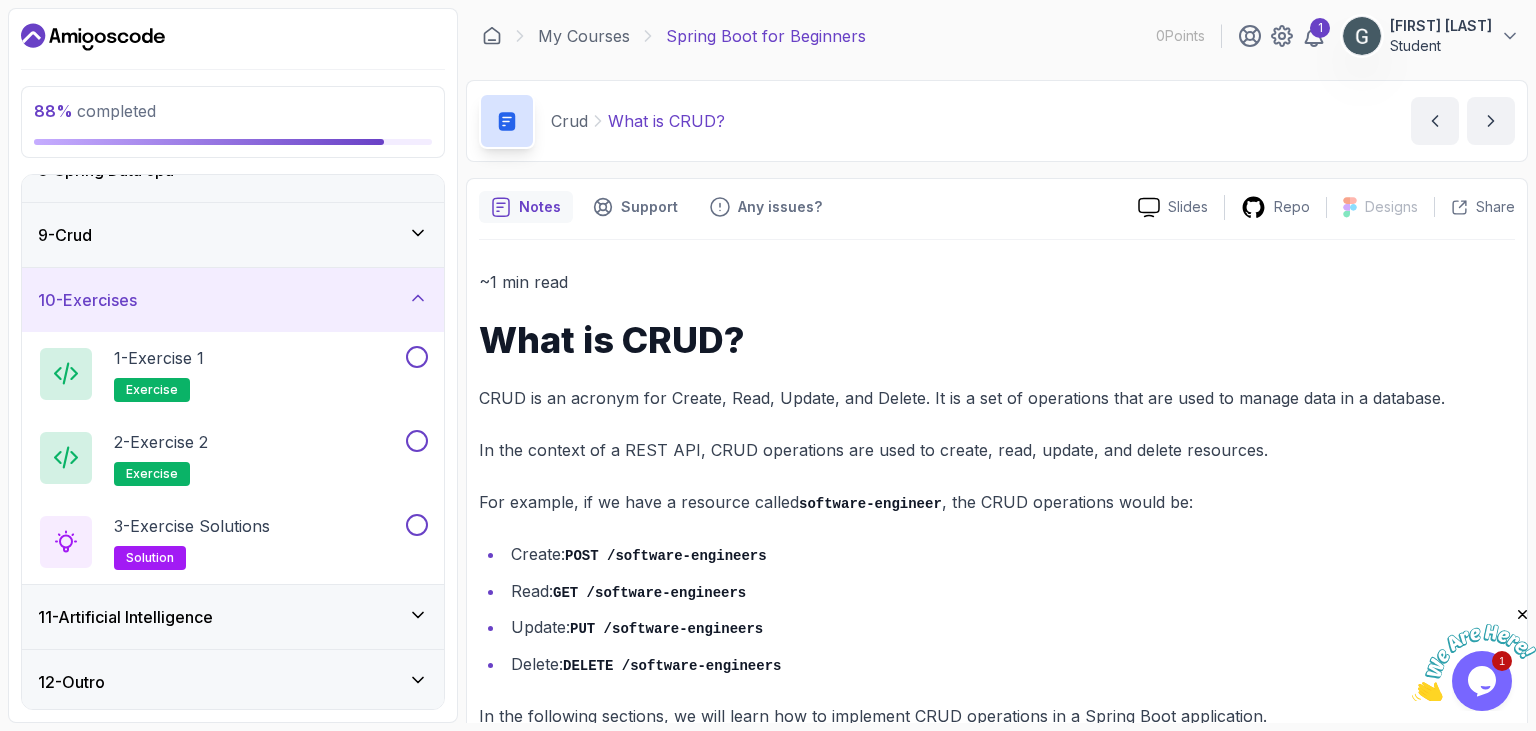 click on "11  -  Artificial Intelligence" at bounding box center (233, 617) 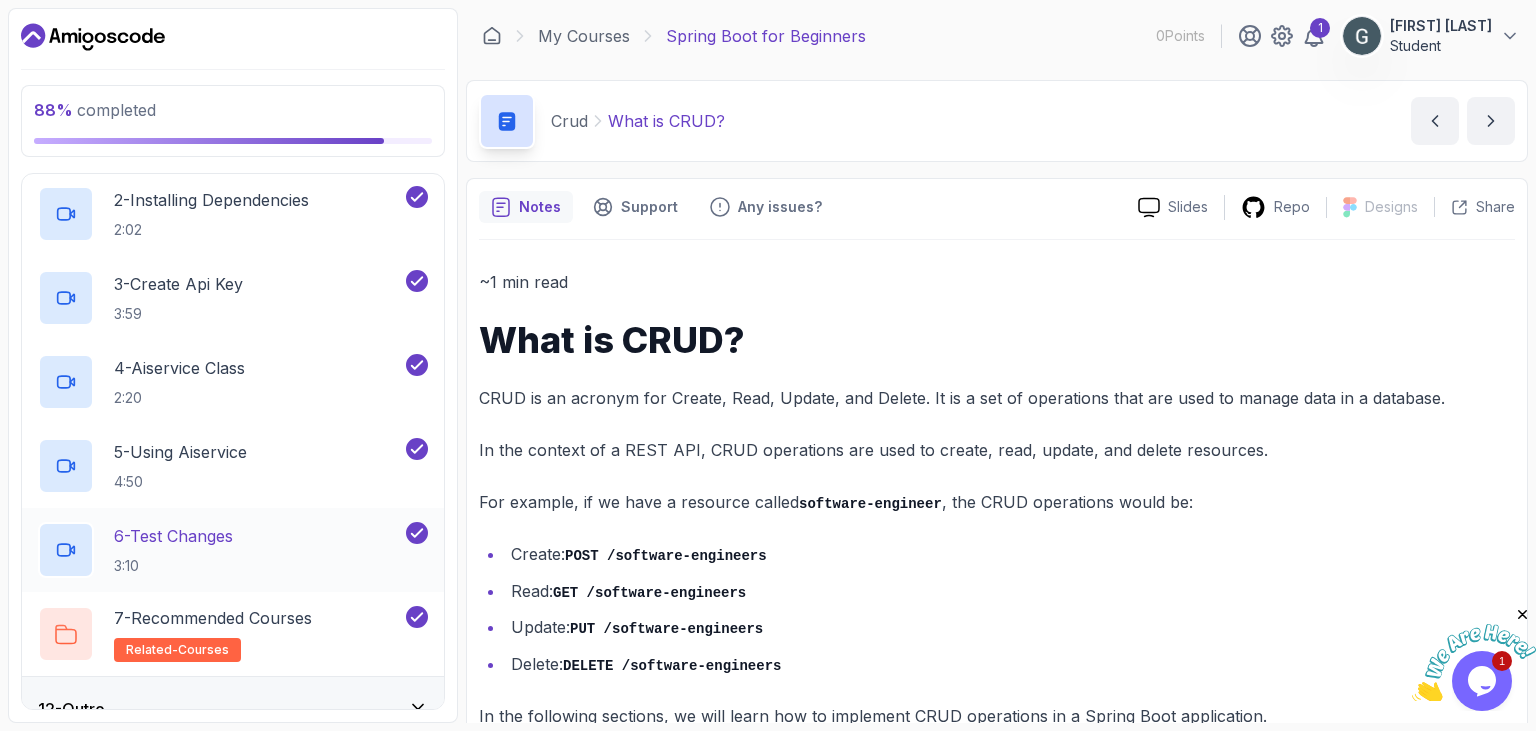 scroll, scrollTop: 828, scrollLeft: 0, axis: vertical 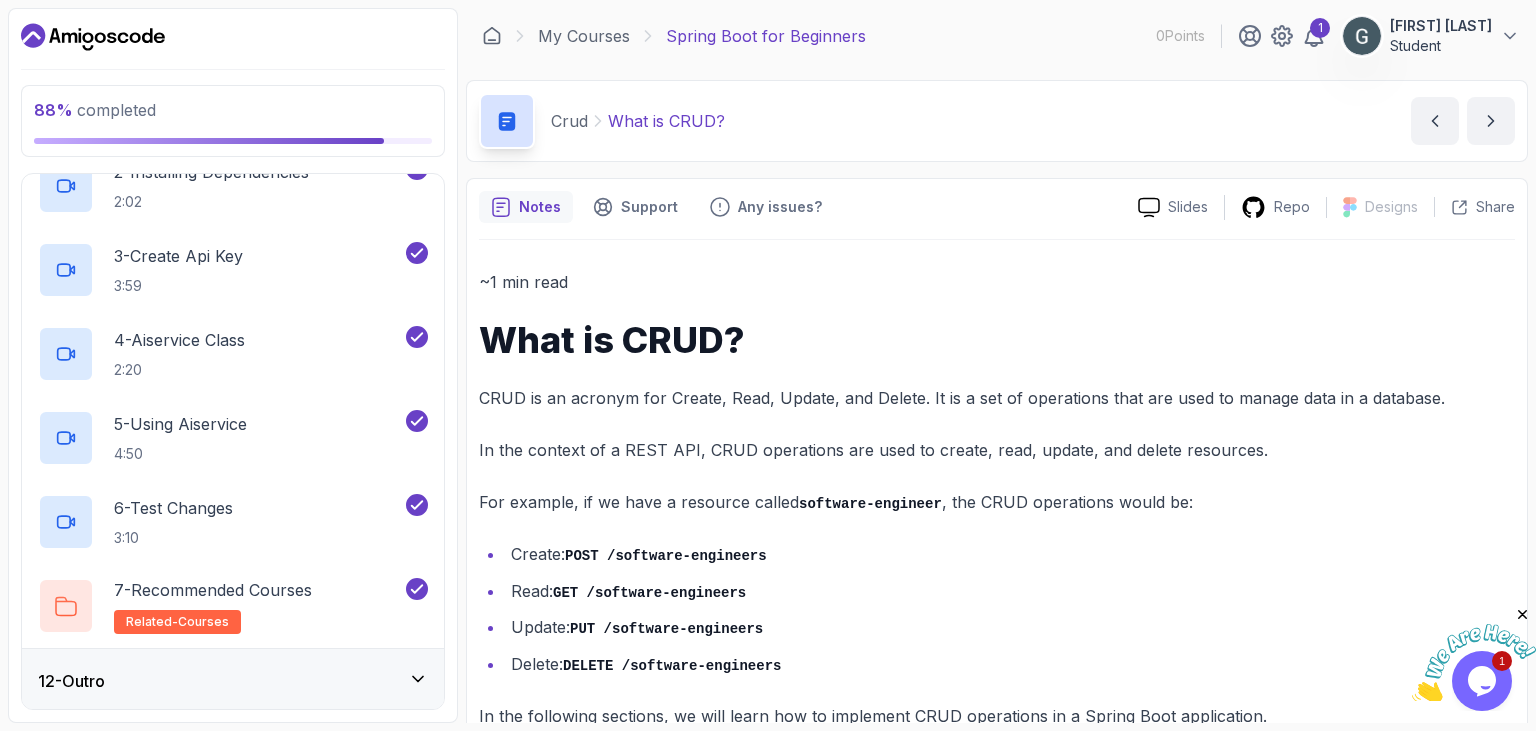 click on "12  -  Outro" at bounding box center [233, 681] 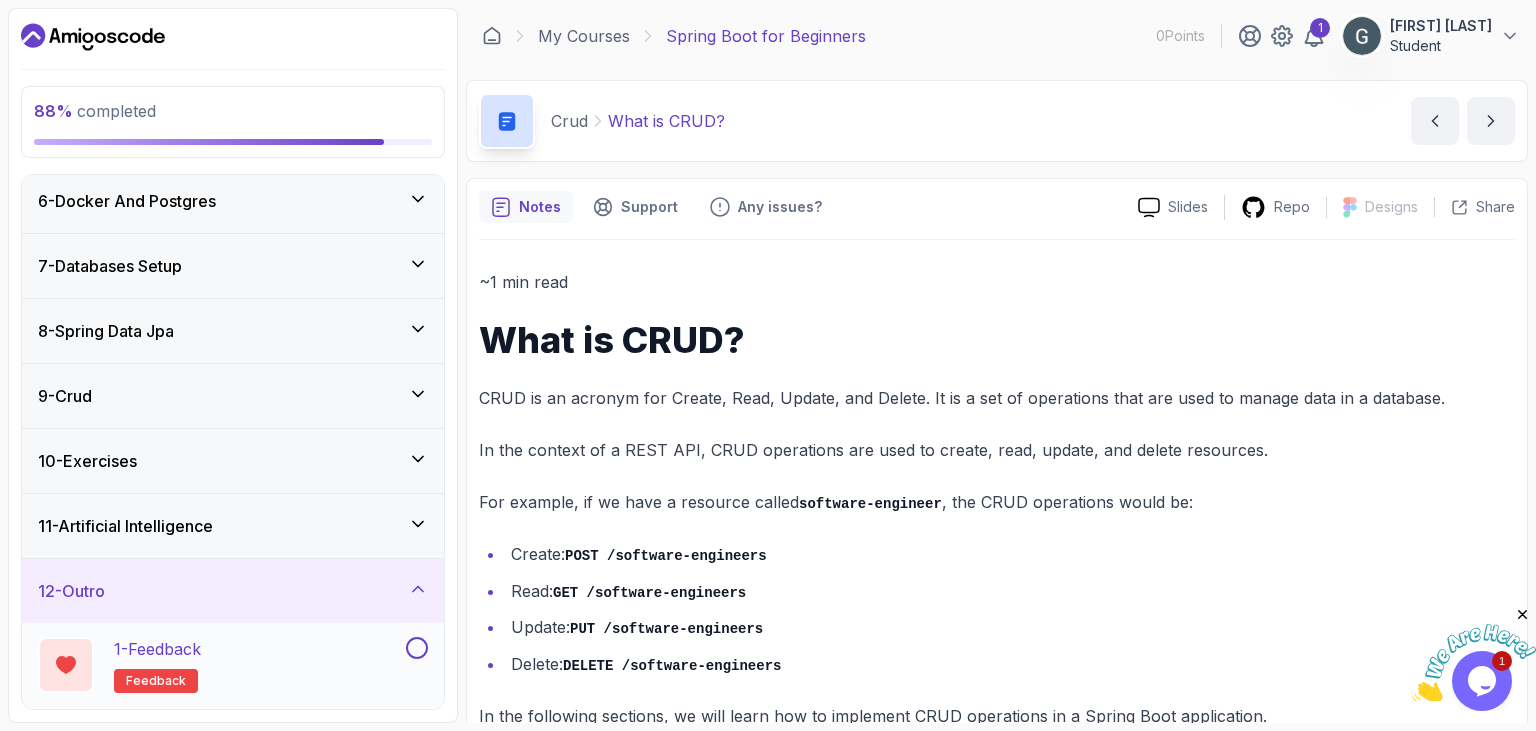 scroll, scrollTop: 408, scrollLeft: 0, axis: vertical 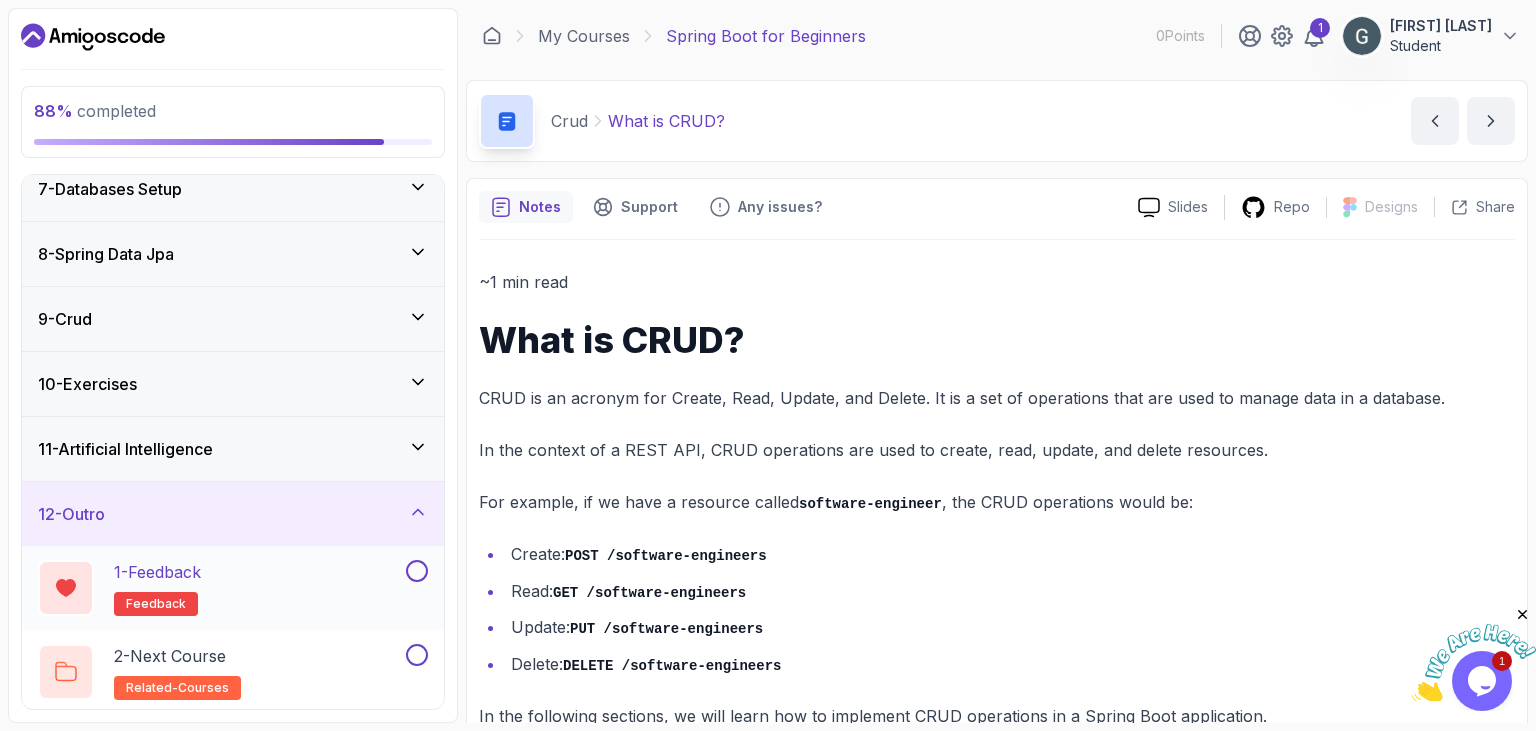 click at bounding box center (417, 571) 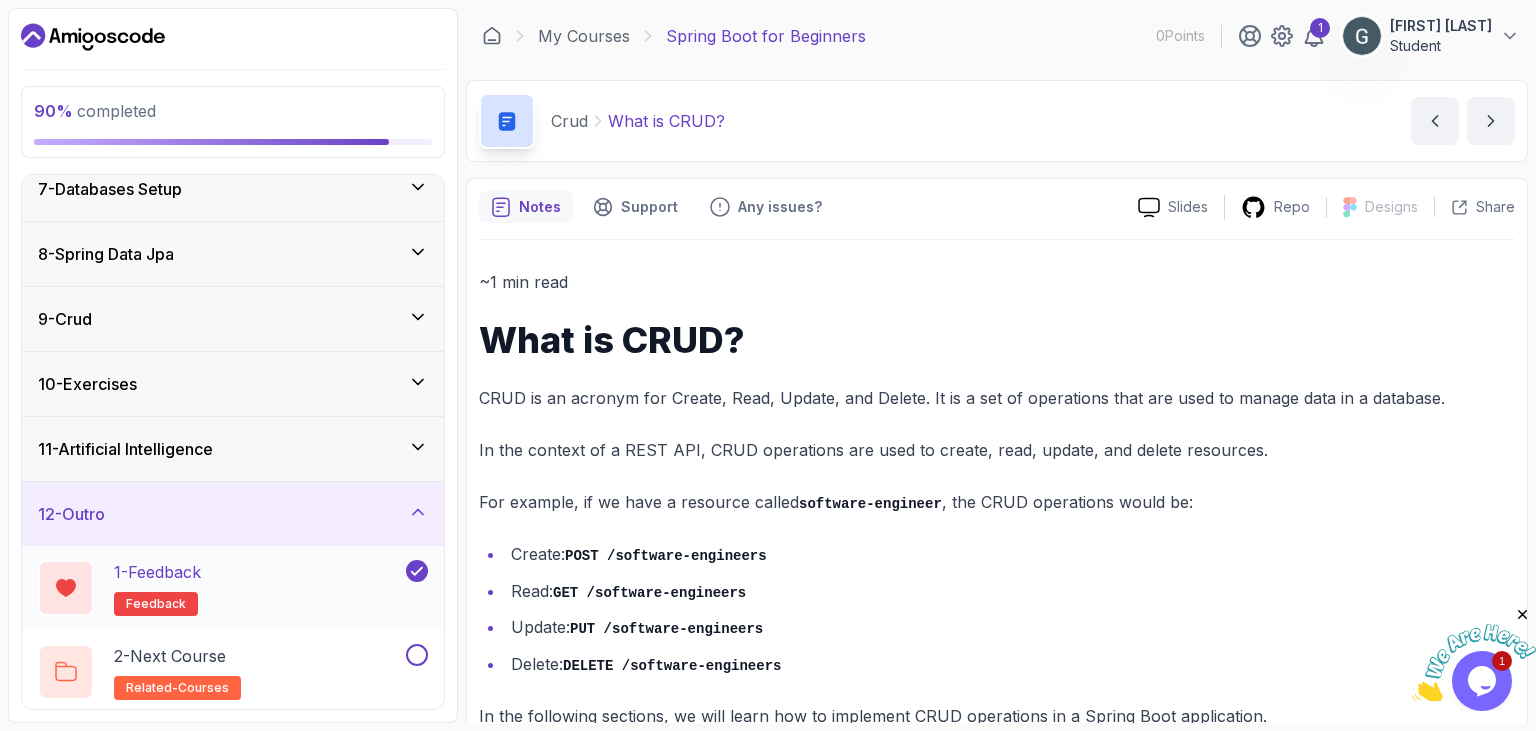 click on "1  -  Feedback" at bounding box center [157, 572] 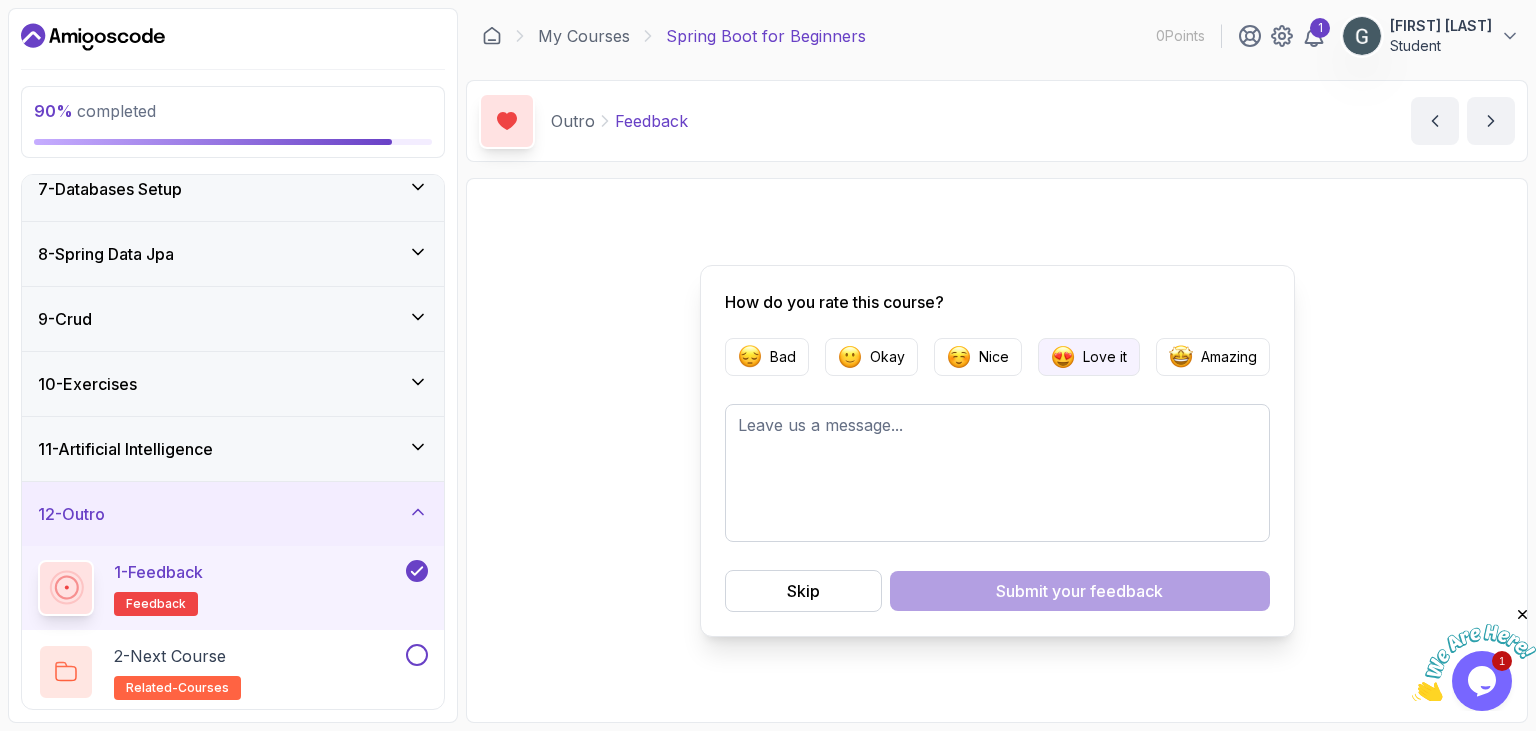 click at bounding box center [1063, 357] 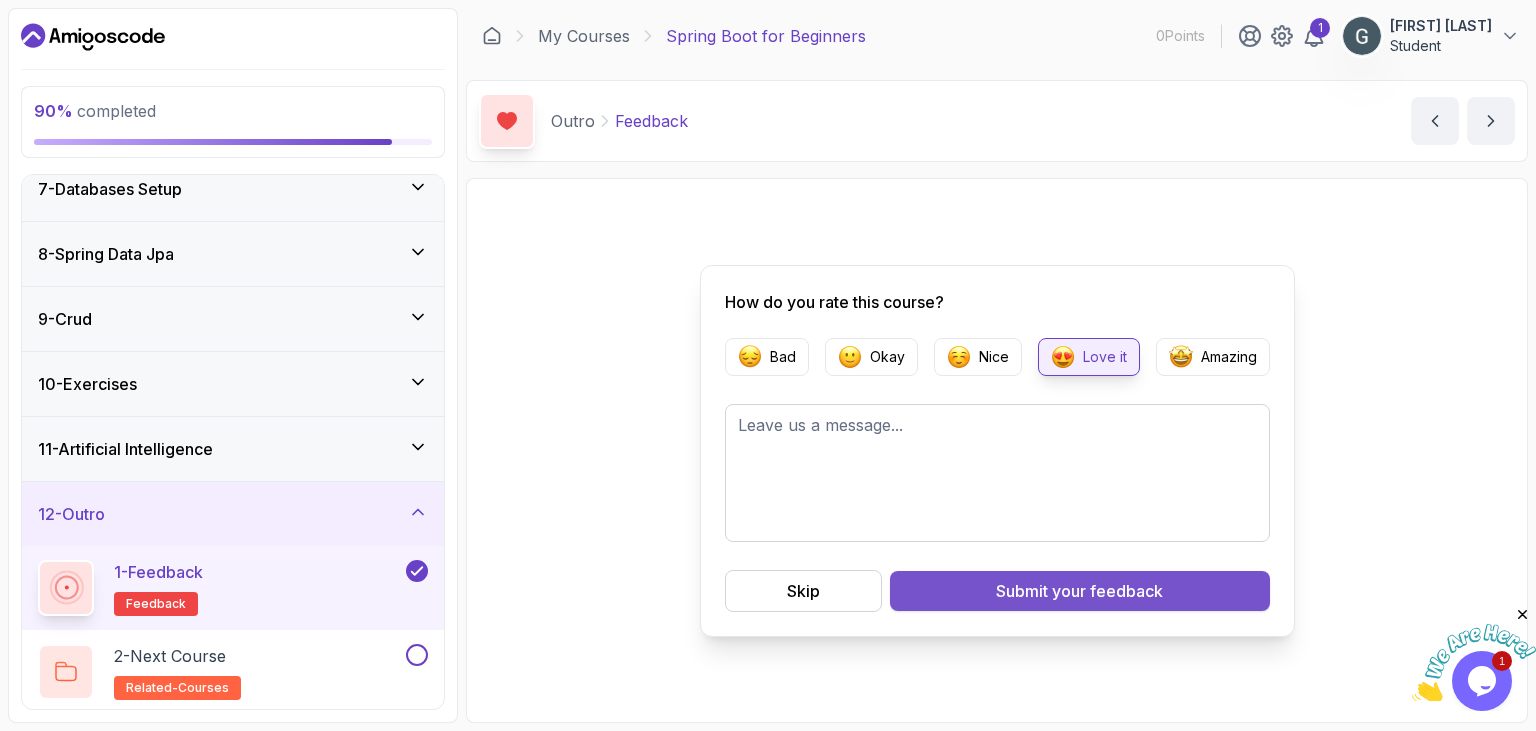 click on "your feedback" at bounding box center (1107, 591) 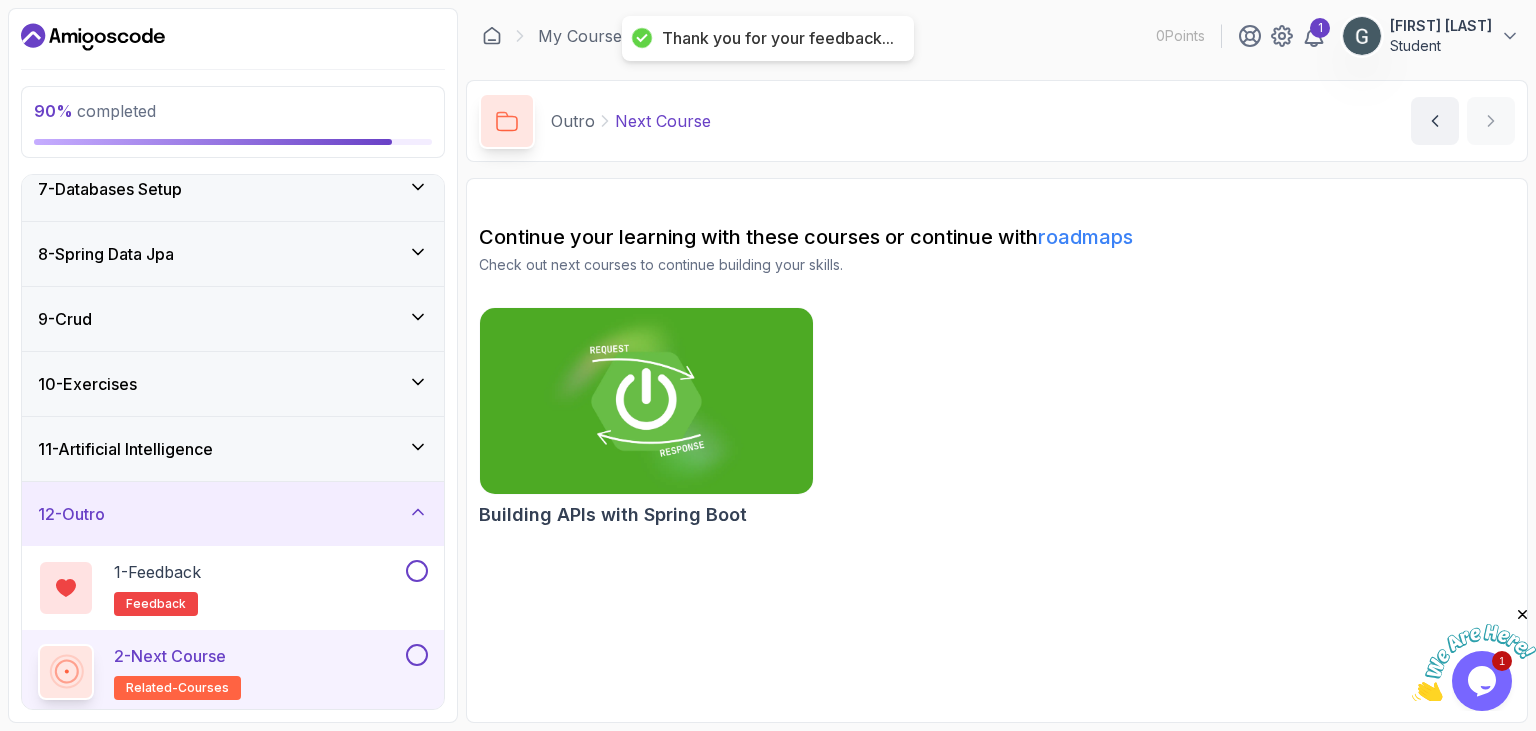 click on "11  -  Artificial Intelligence" at bounding box center (233, 449) 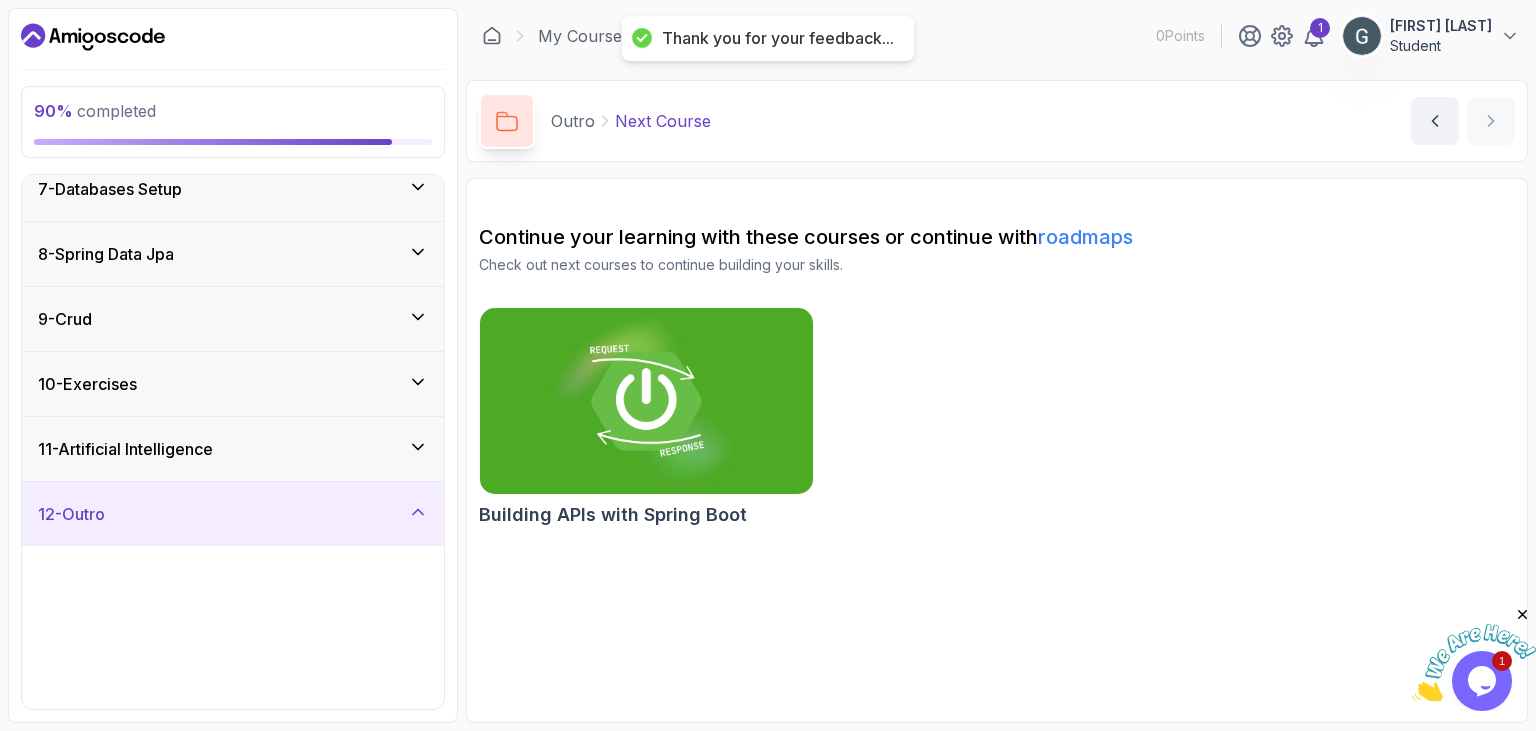 scroll, scrollTop: 240, scrollLeft: 0, axis: vertical 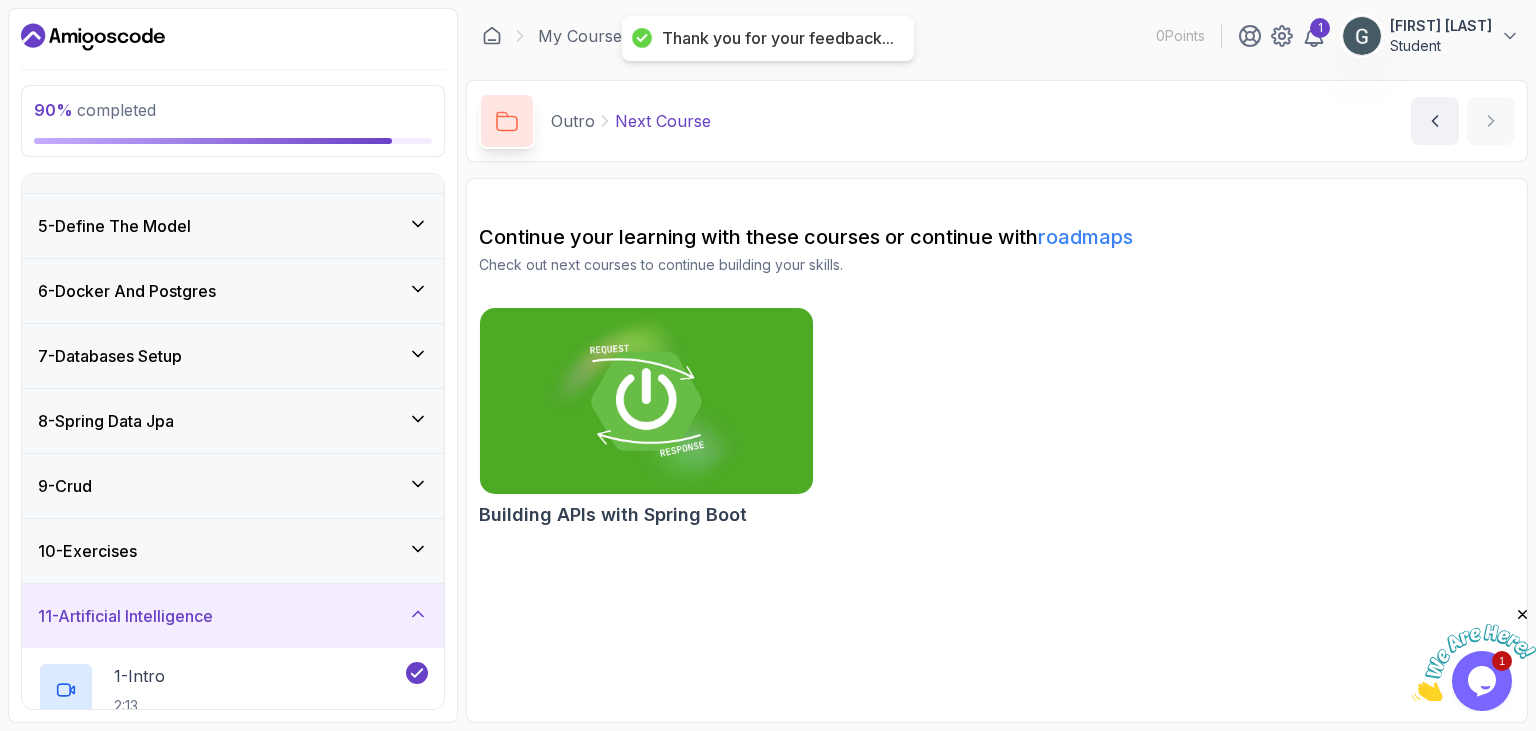 click on "10  -  Exercises" at bounding box center (233, 551) 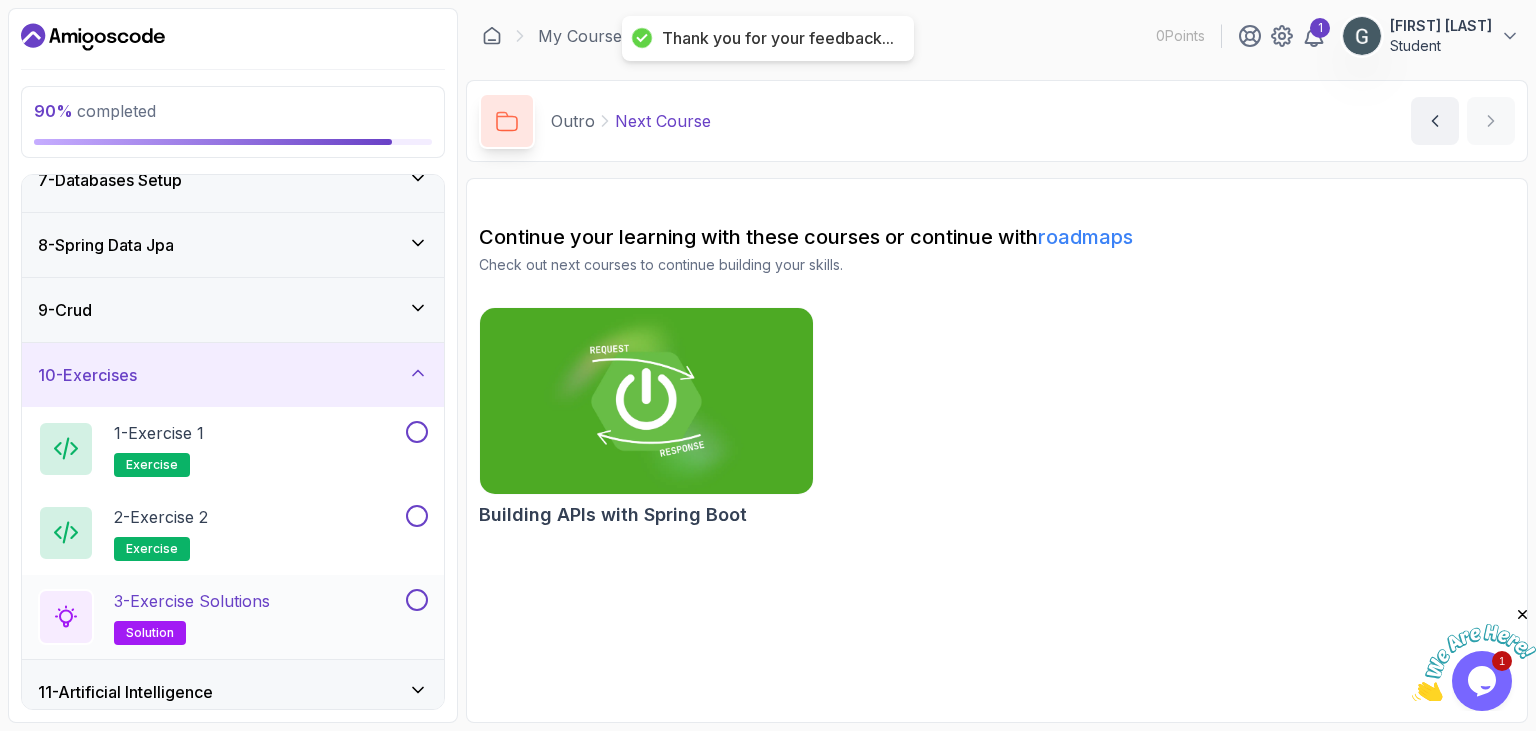 scroll, scrollTop: 492, scrollLeft: 0, axis: vertical 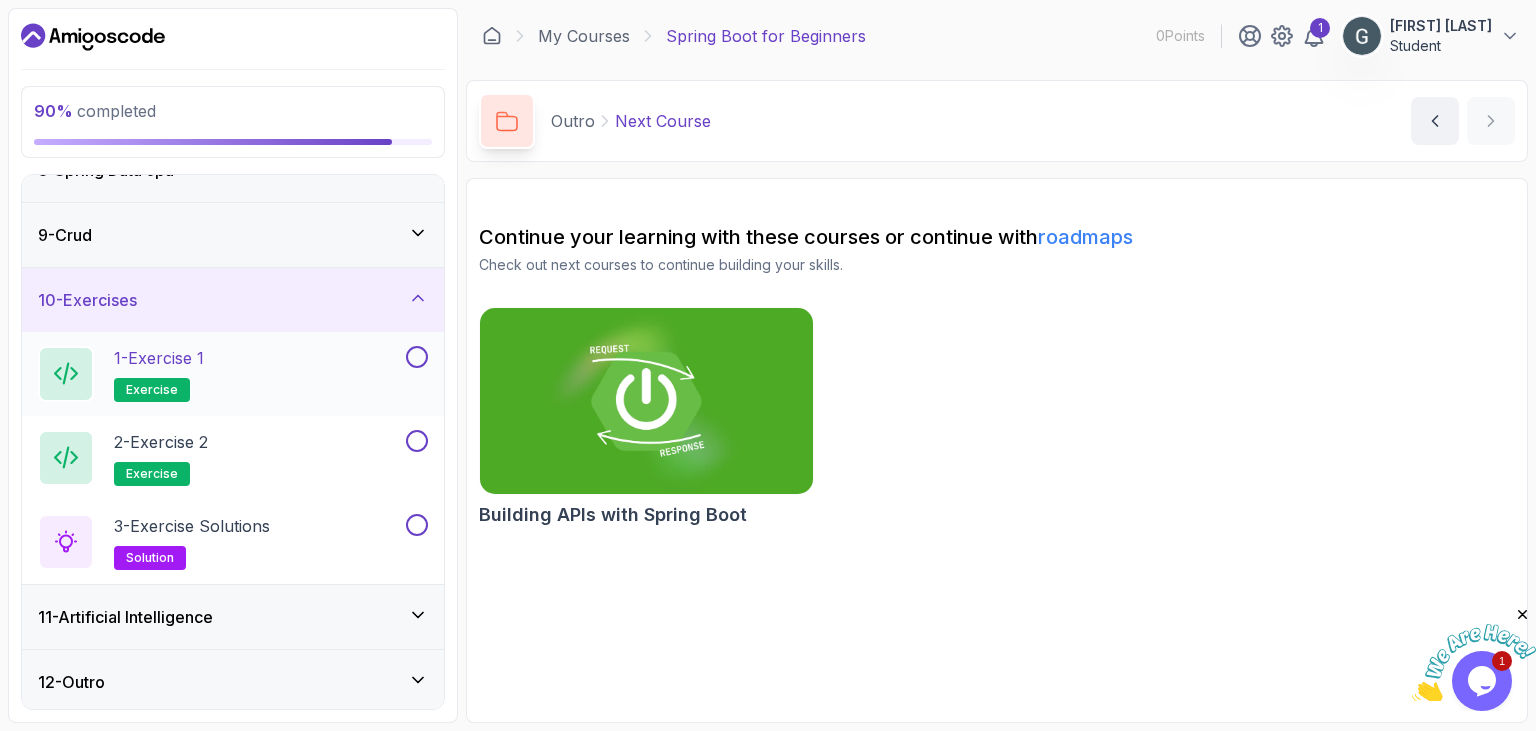 click on "1  -  Exercise 1 exercise" at bounding box center [220, 374] 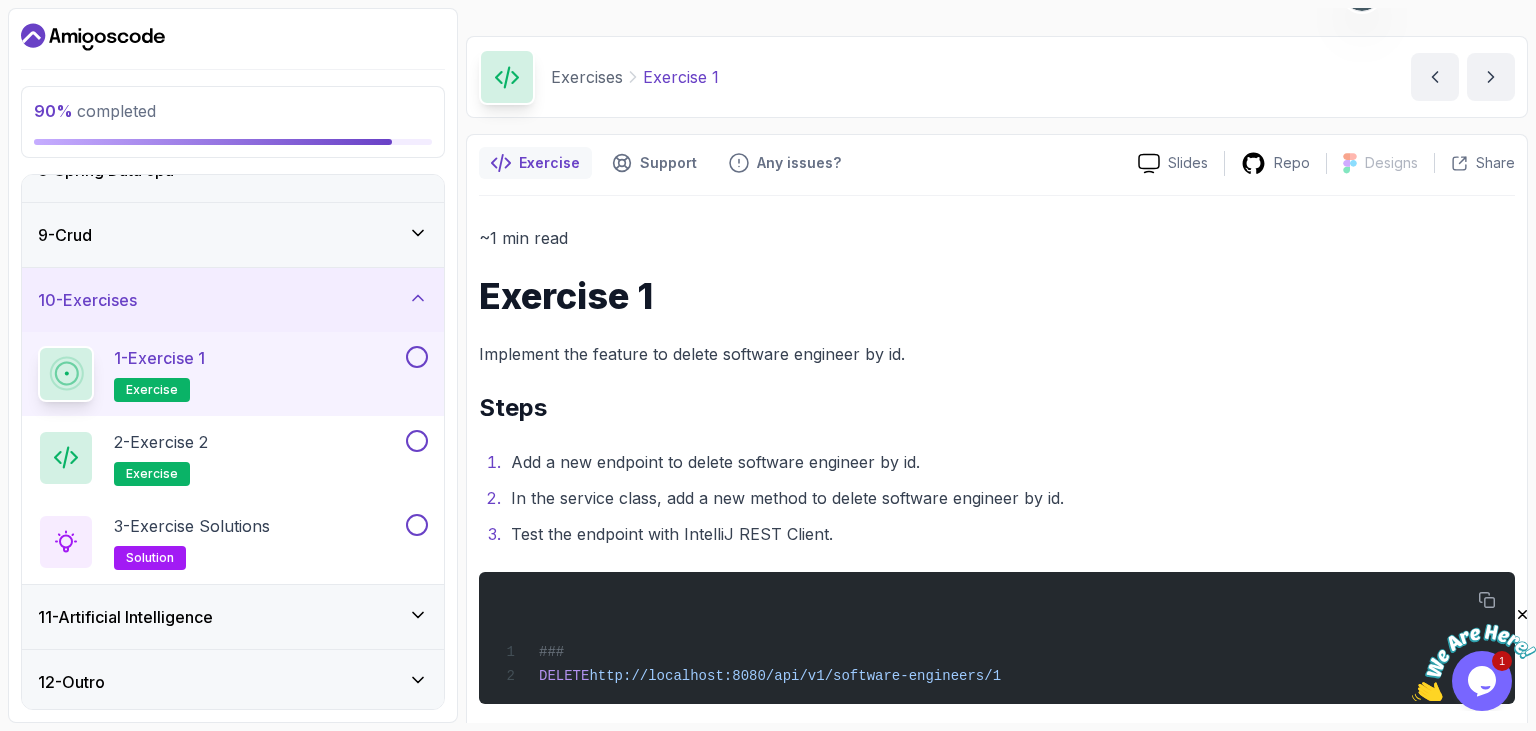 scroll, scrollTop: 65, scrollLeft: 0, axis: vertical 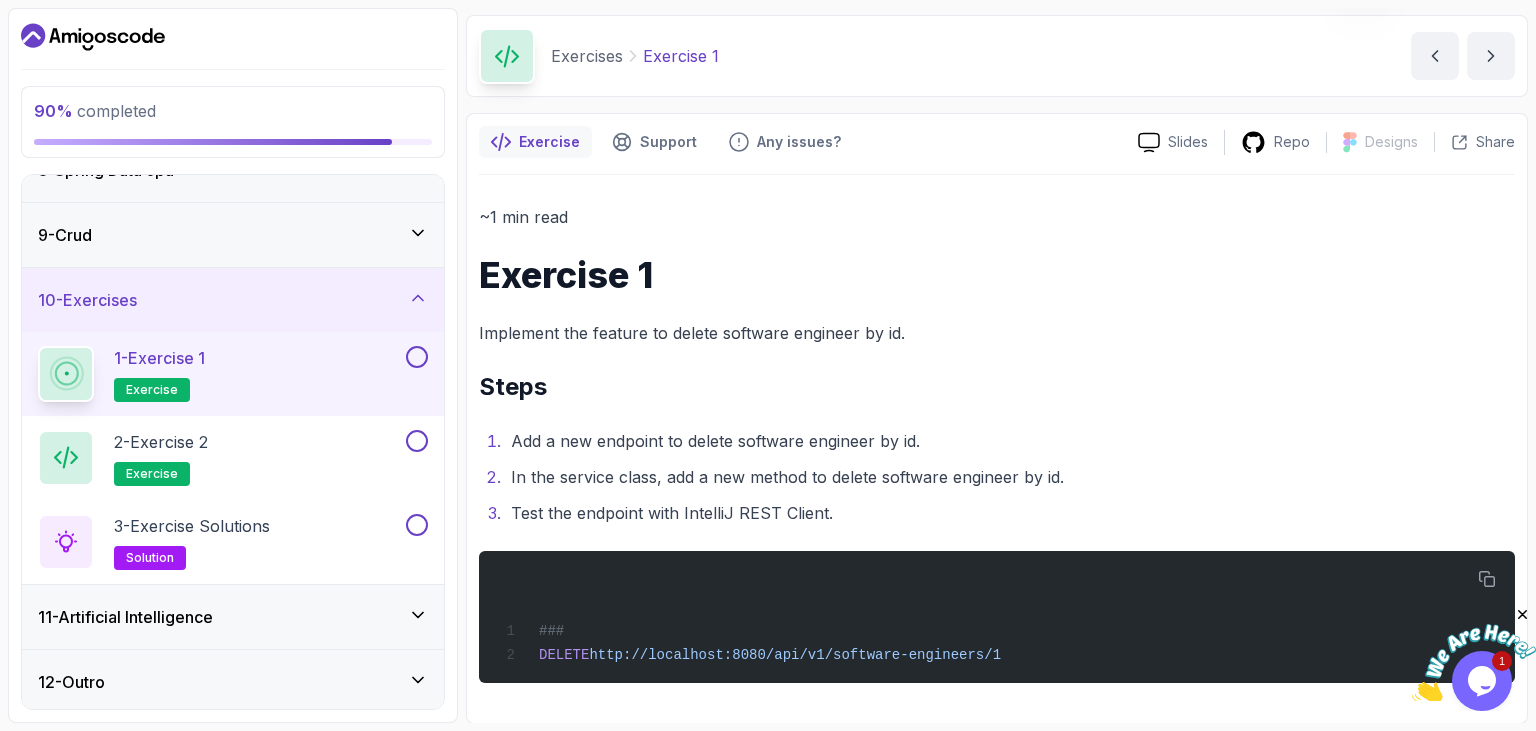 click at bounding box center (1523, 615) 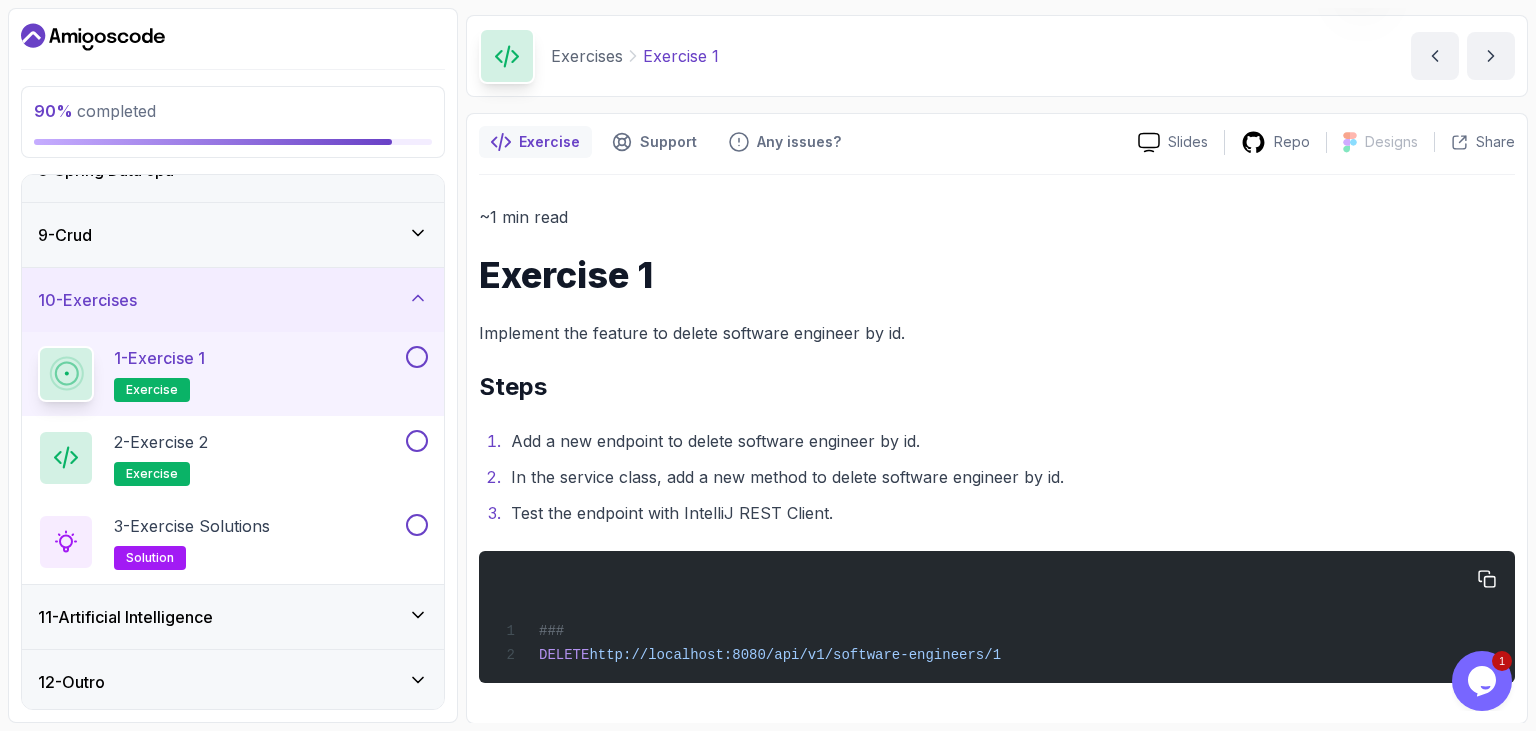 drag, startPoint x: 1034, startPoint y: 651, endPoint x: 666, endPoint y: 610, distance: 370.27692 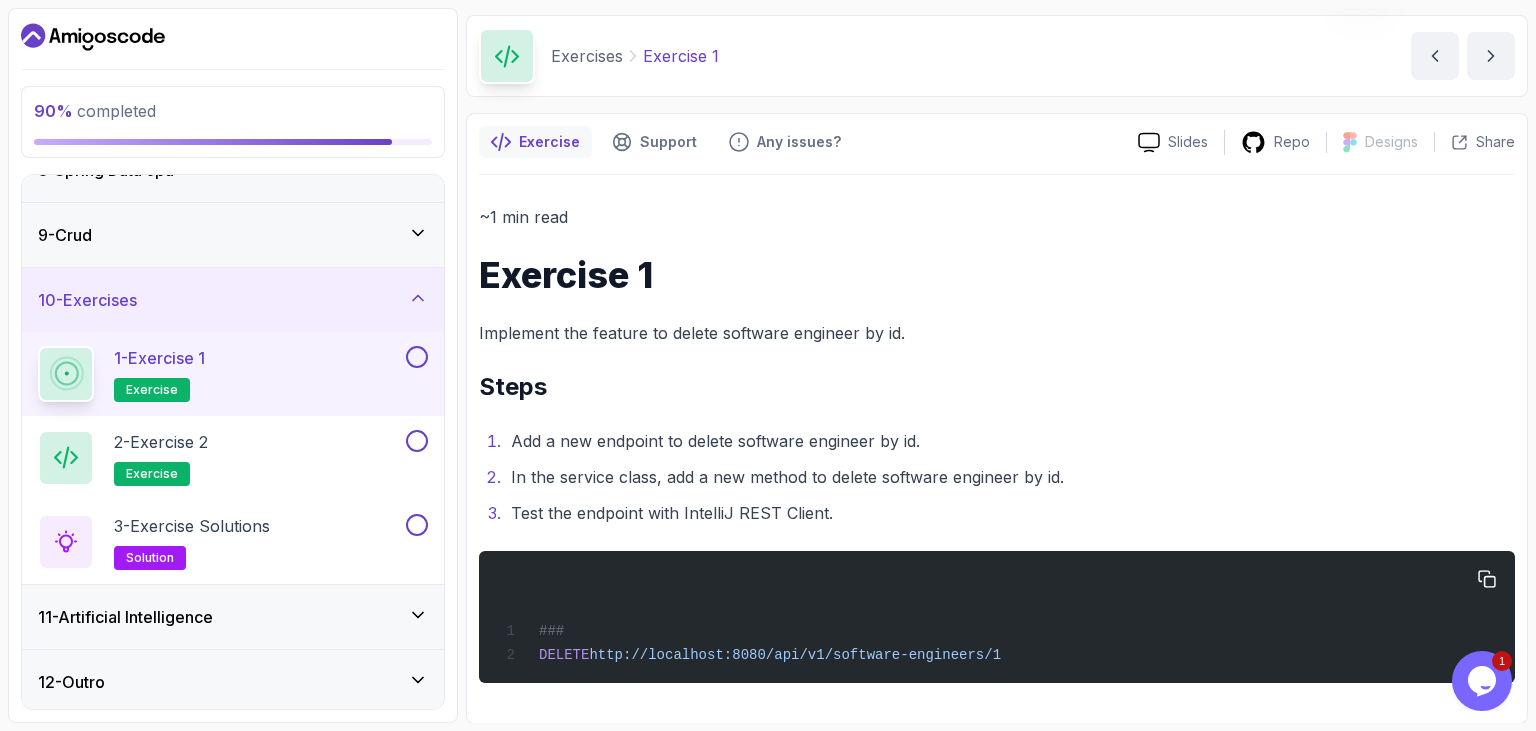 click on "###
DELETE  http://localhost:8080/api/v1/software-engineers/1" at bounding box center (997, 617) 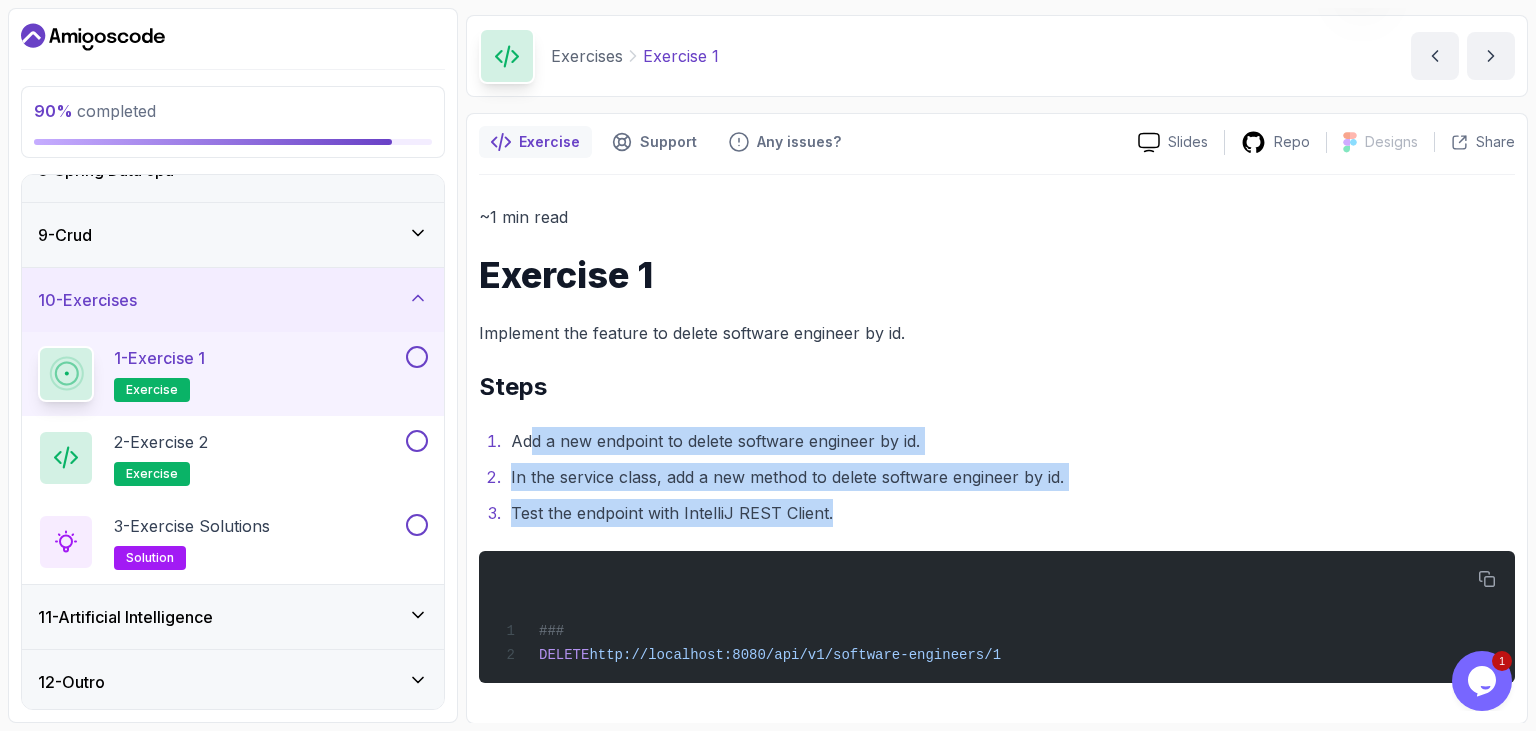 drag, startPoint x: 881, startPoint y: 513, endPoint x: 532, endPoint y: 426, distance: 359.68042 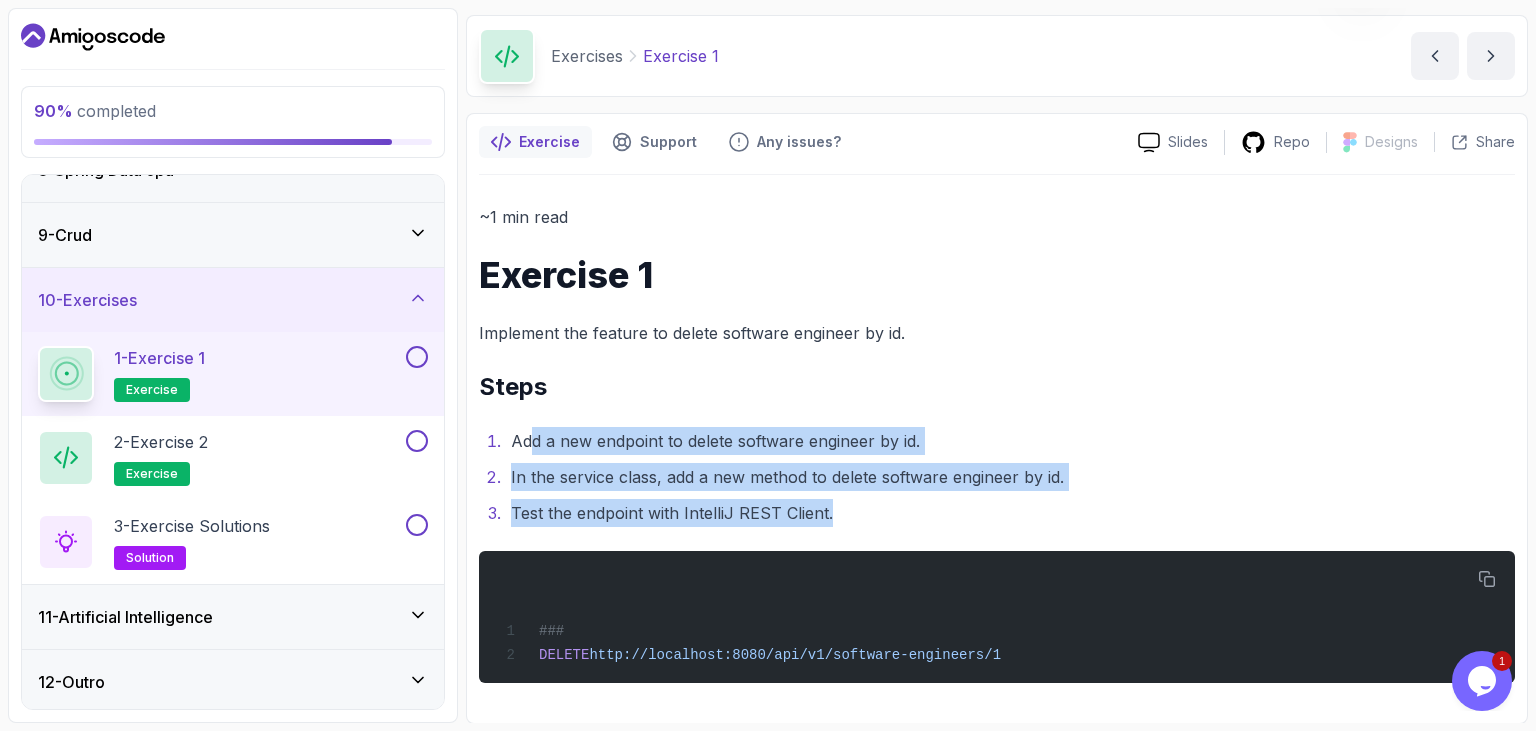 click on "~1 min read Exercise 1
Implement the feature to delete software engineer by id.
Steps
Add a new endpoint to delete software engineer by id.
In the service class, add a new method to delete software engineer by id.
Test the endpoint with IntelliJ REST Client.
###
DELETE  http://localhost:8080/api/v1/software-engineers/1" at bounding box center [997, 443] 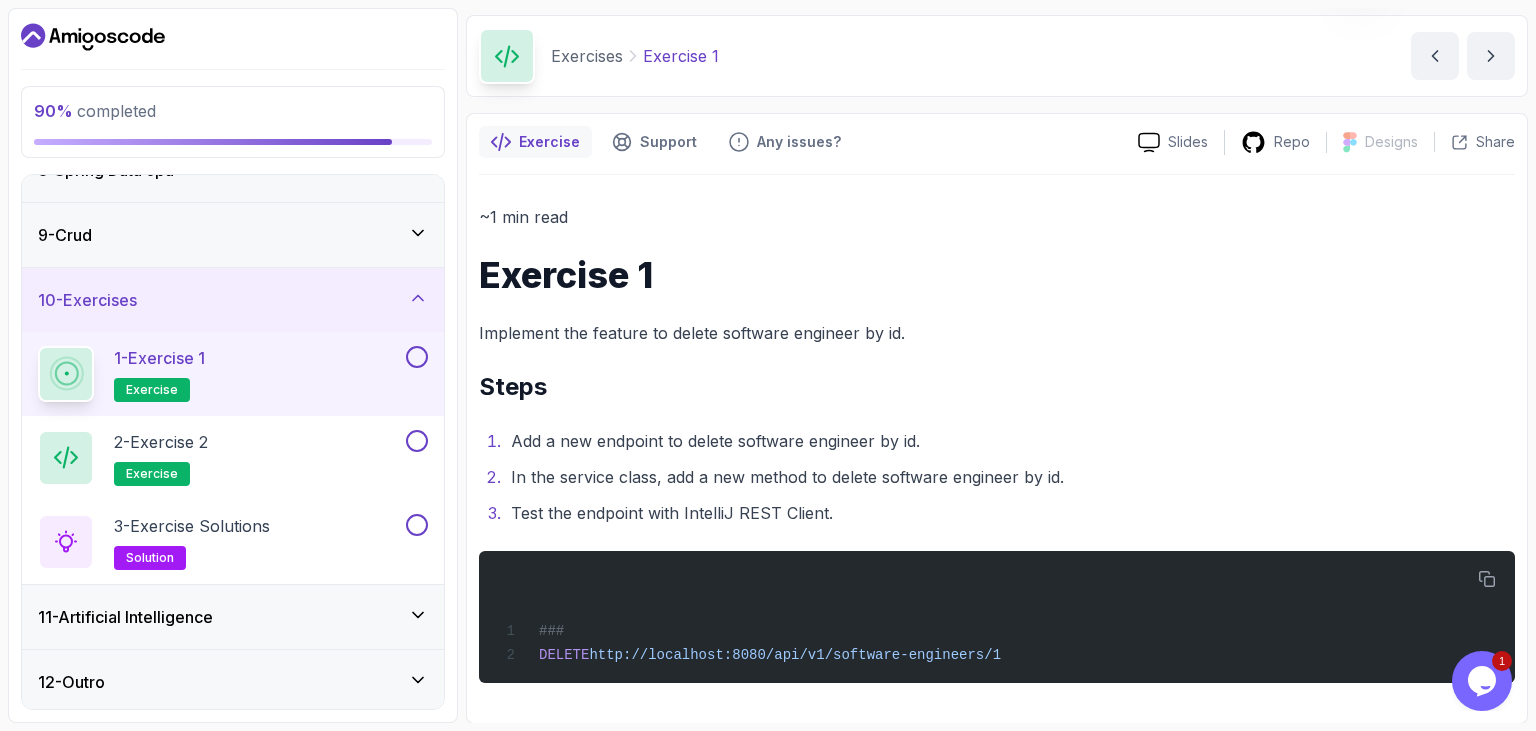 click on "~1 min read Exercise 1
Implement the feature to delete software engineer by id.
Steps
Add a new endpoint to delete software engineer by id.
In the service class, add a new method to delete software engineer by id.
Test the endpoint with IntelliJ REST Client.
###
DELETE  http://localhost:8080/api/v1/software-engineers/1" at bounding box center (997, 443) 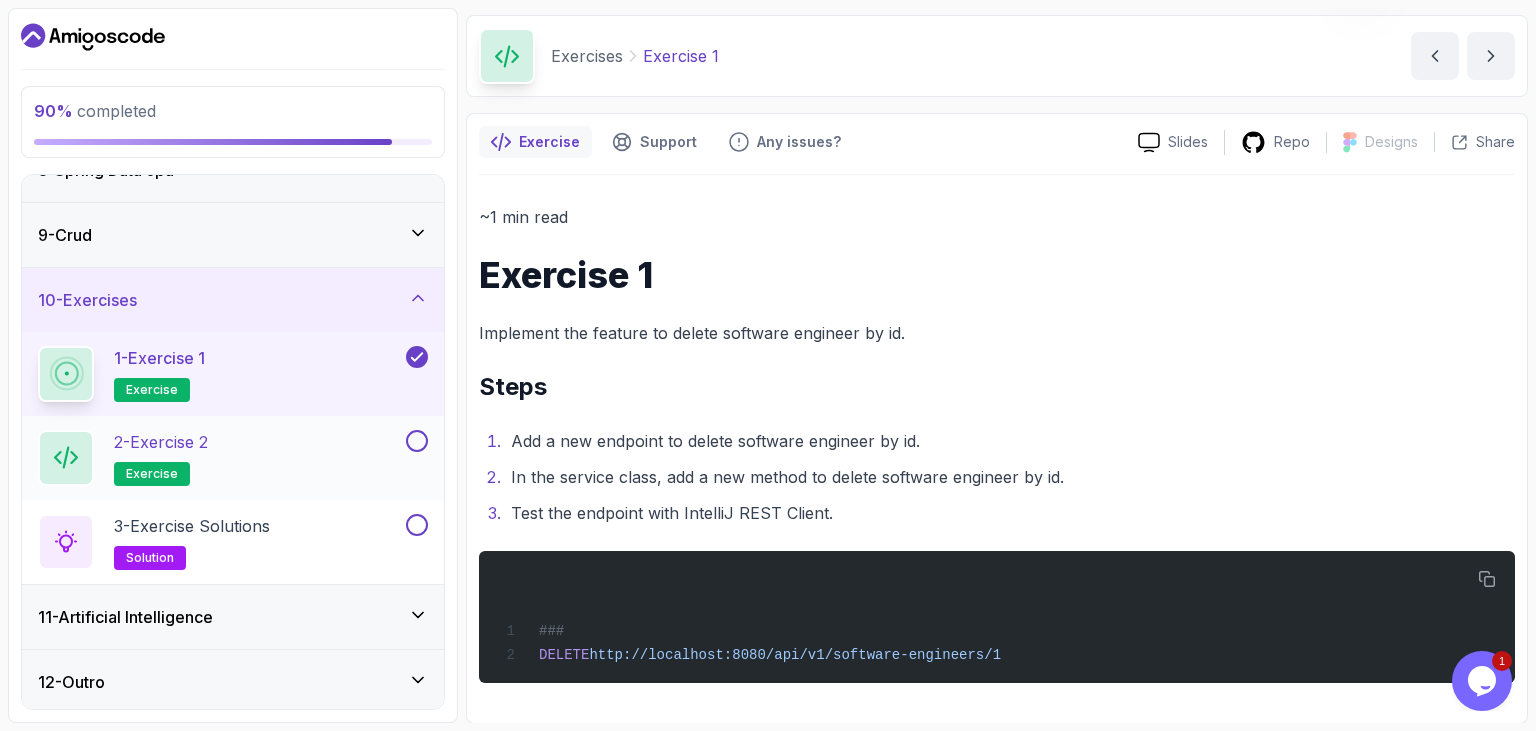 click on "2  -  Exercise 2" at bounding box center [161, 442] 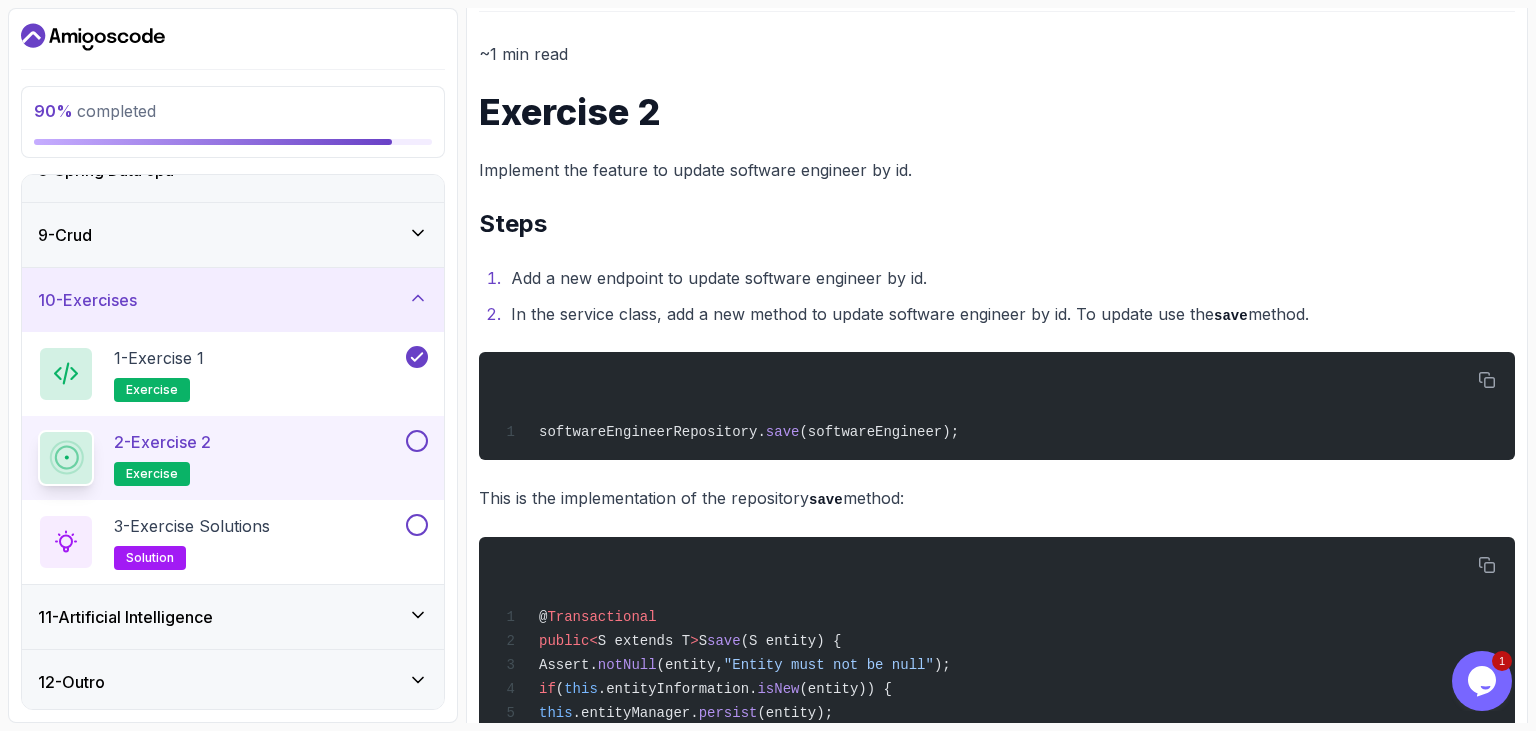 scroll, scrollTop: 345, scrollLeft: 0, axis: vertical 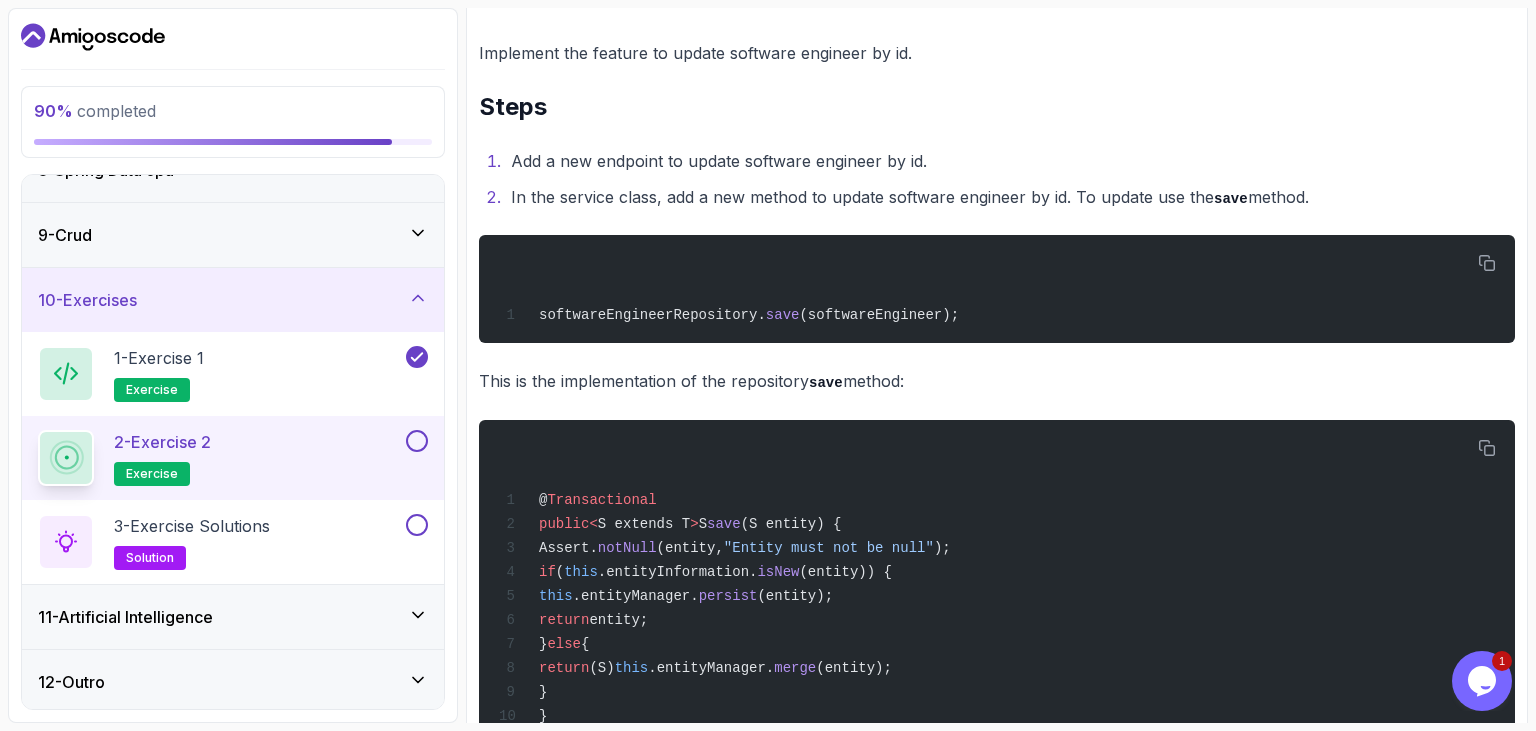 click at bounding box center [417, 441] 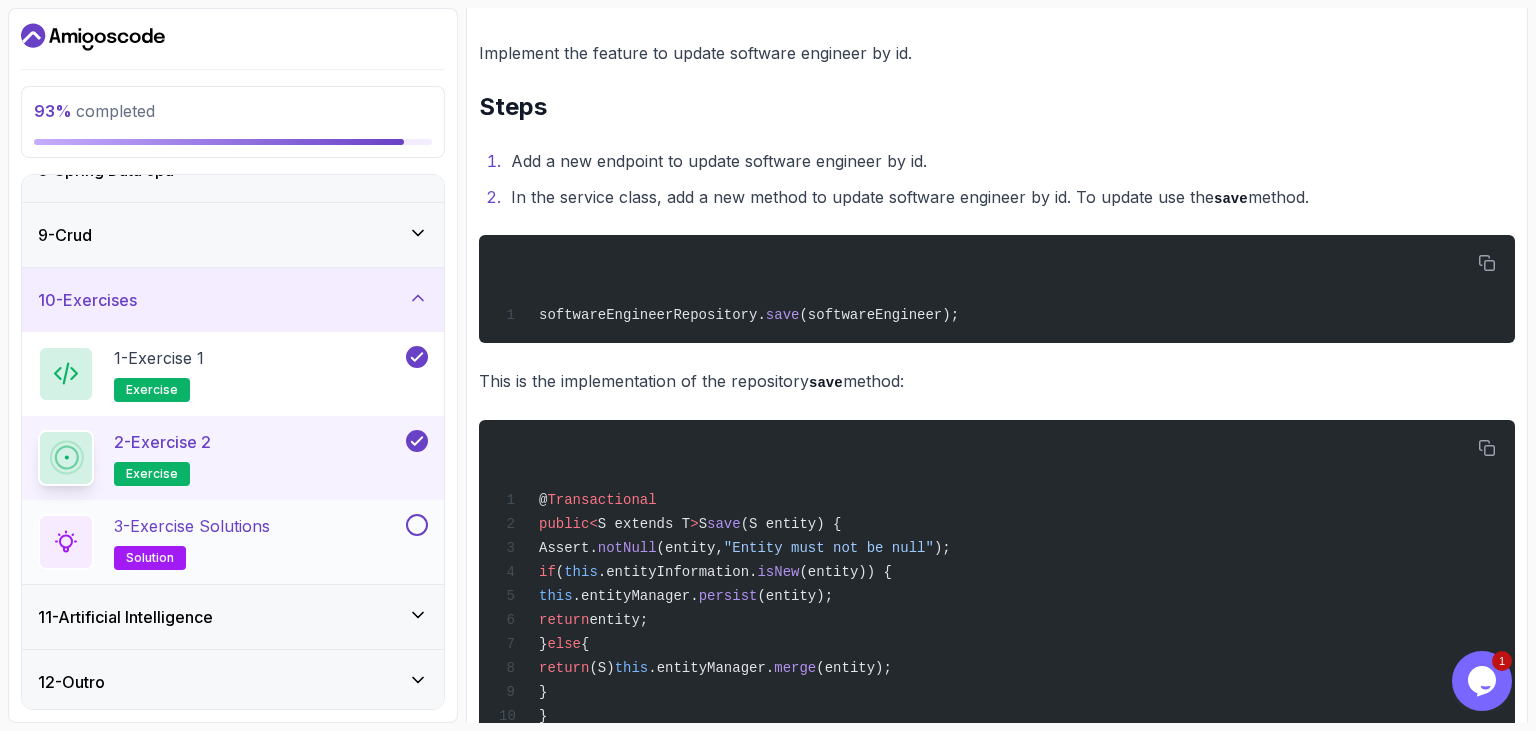 click on "3  -  Exercise Solutions" at bounding box center [192, 526] 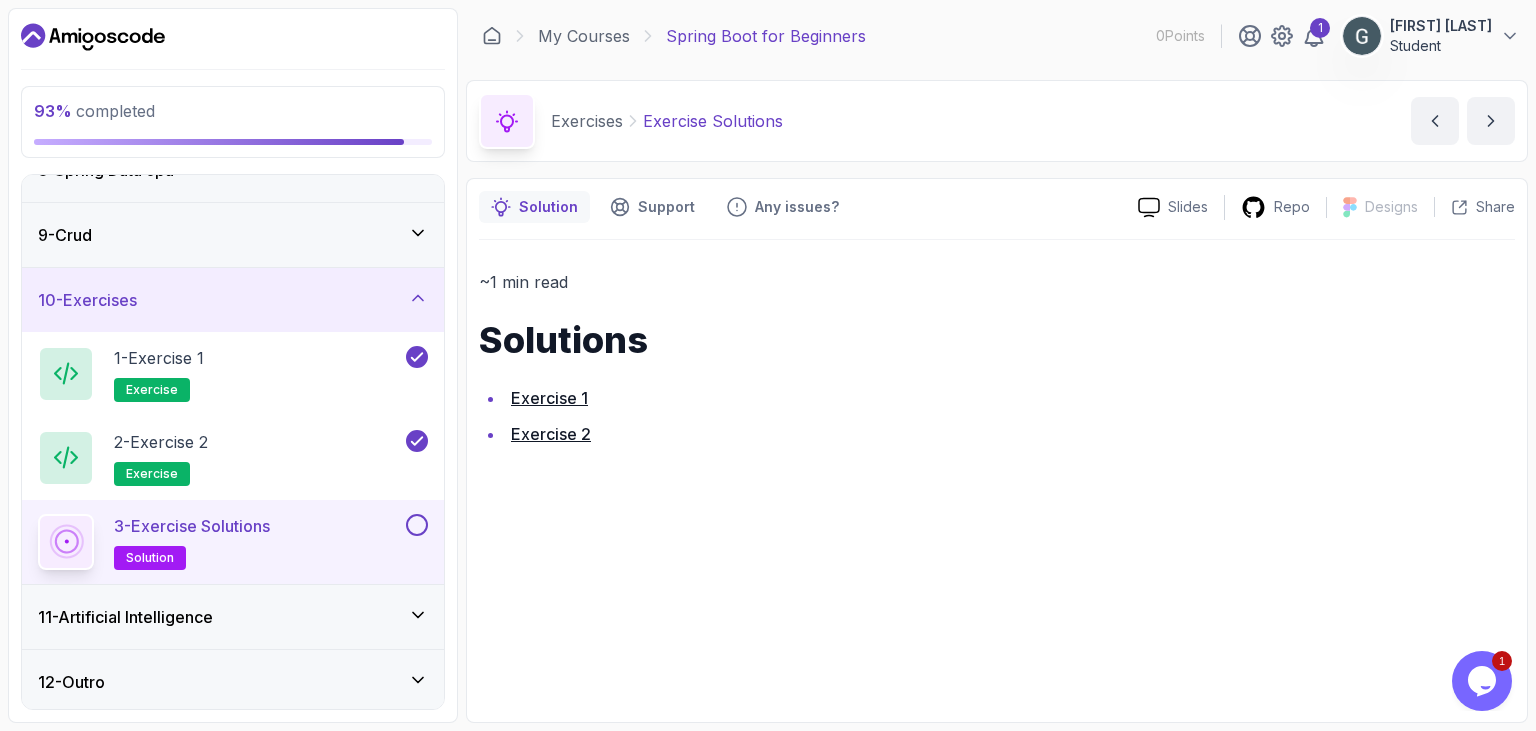 scroll, scrollTop: 0, scrollLeft: 0, axis: both 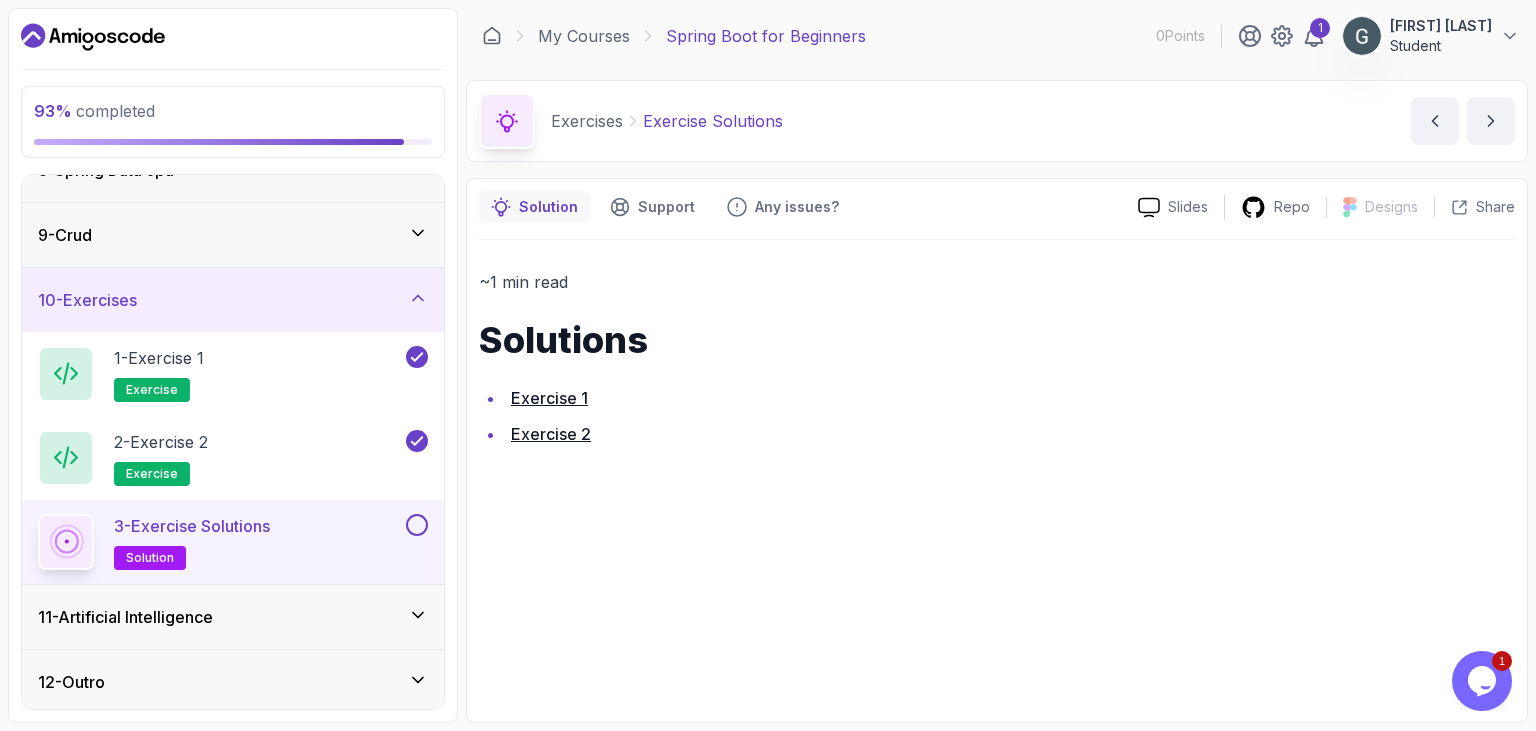 click on "Exercise 1" at bounding box center [549, 398] 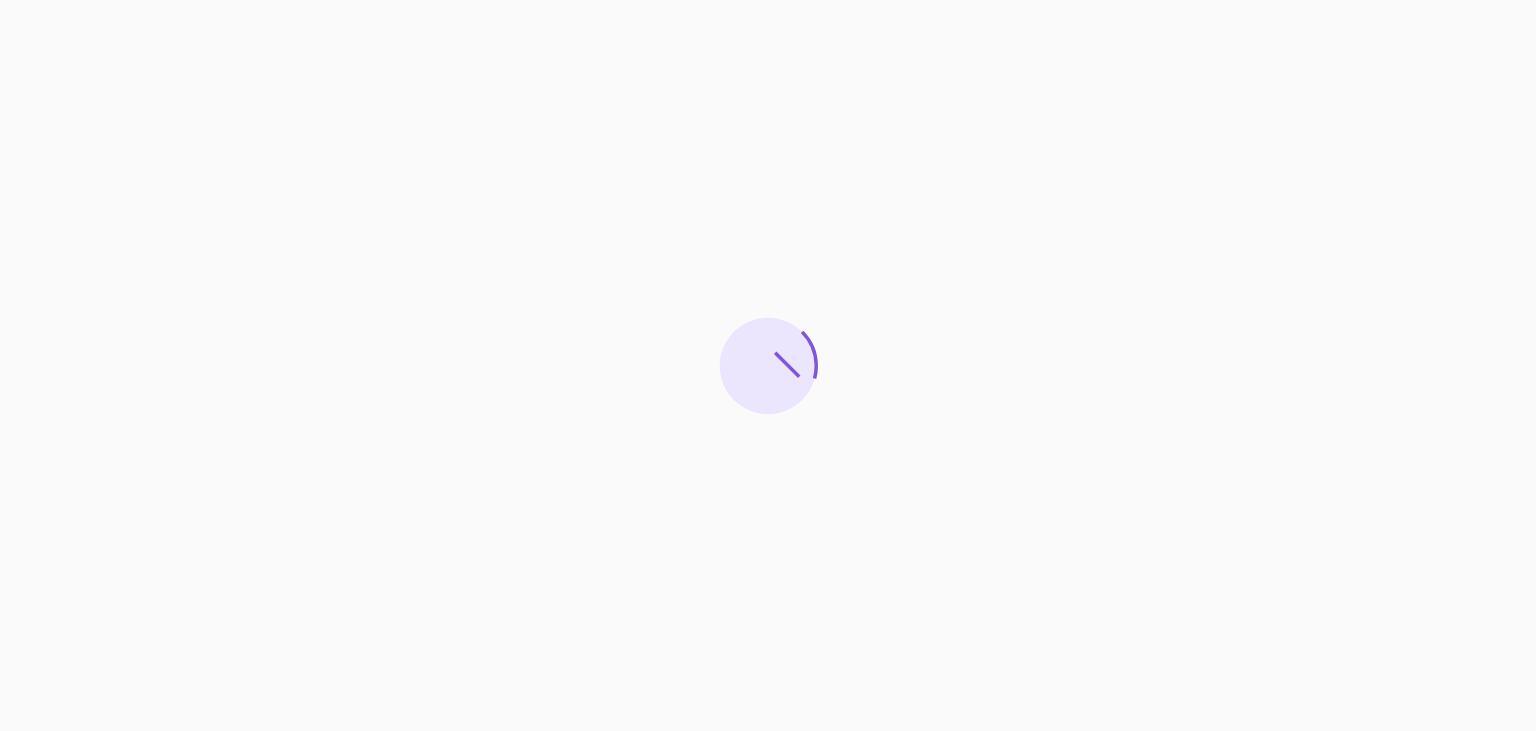 scroll, scrollTop: 0, scrollLeft: 0, axis: both 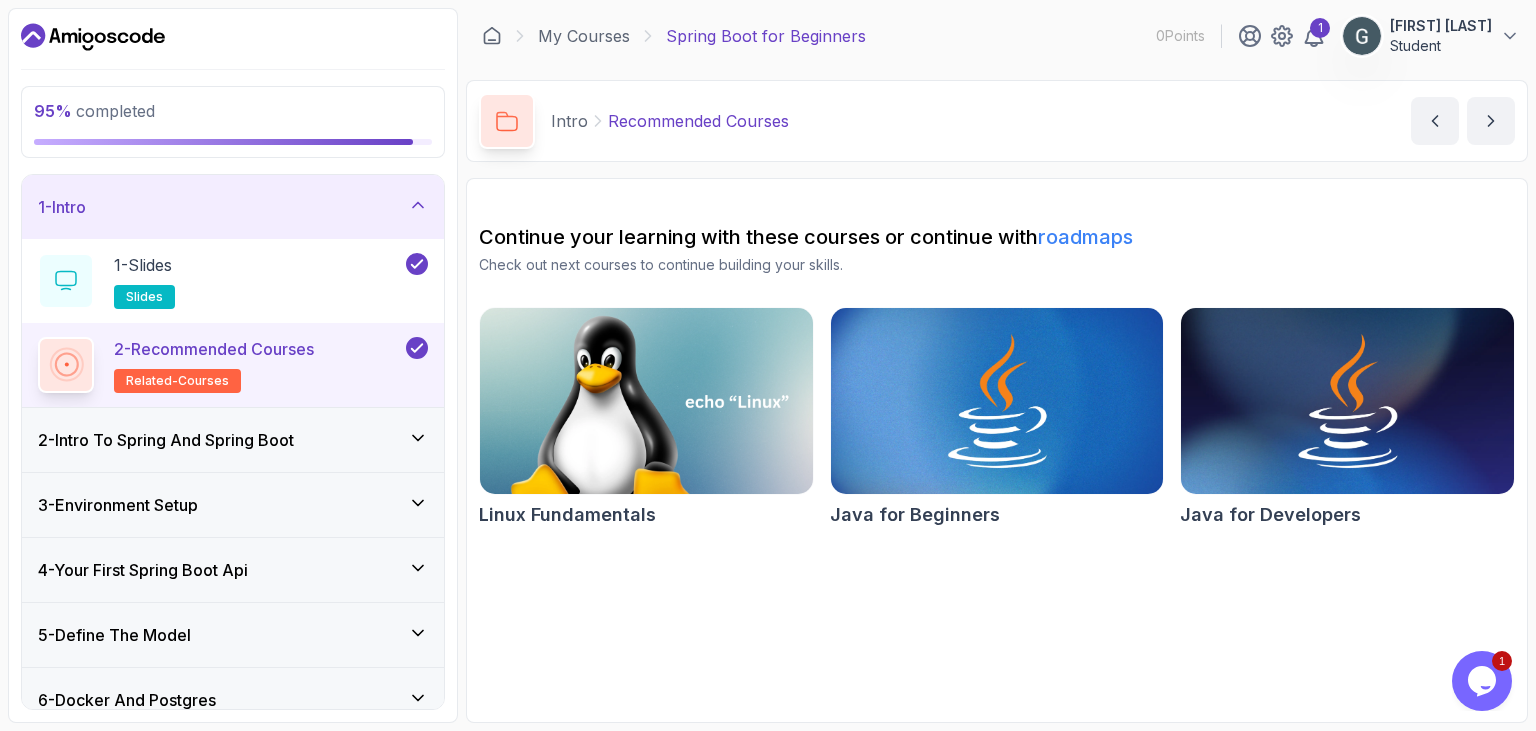 click on "2  -  Intro To Spring And Spring Boot" at bounding box center (233, 440) 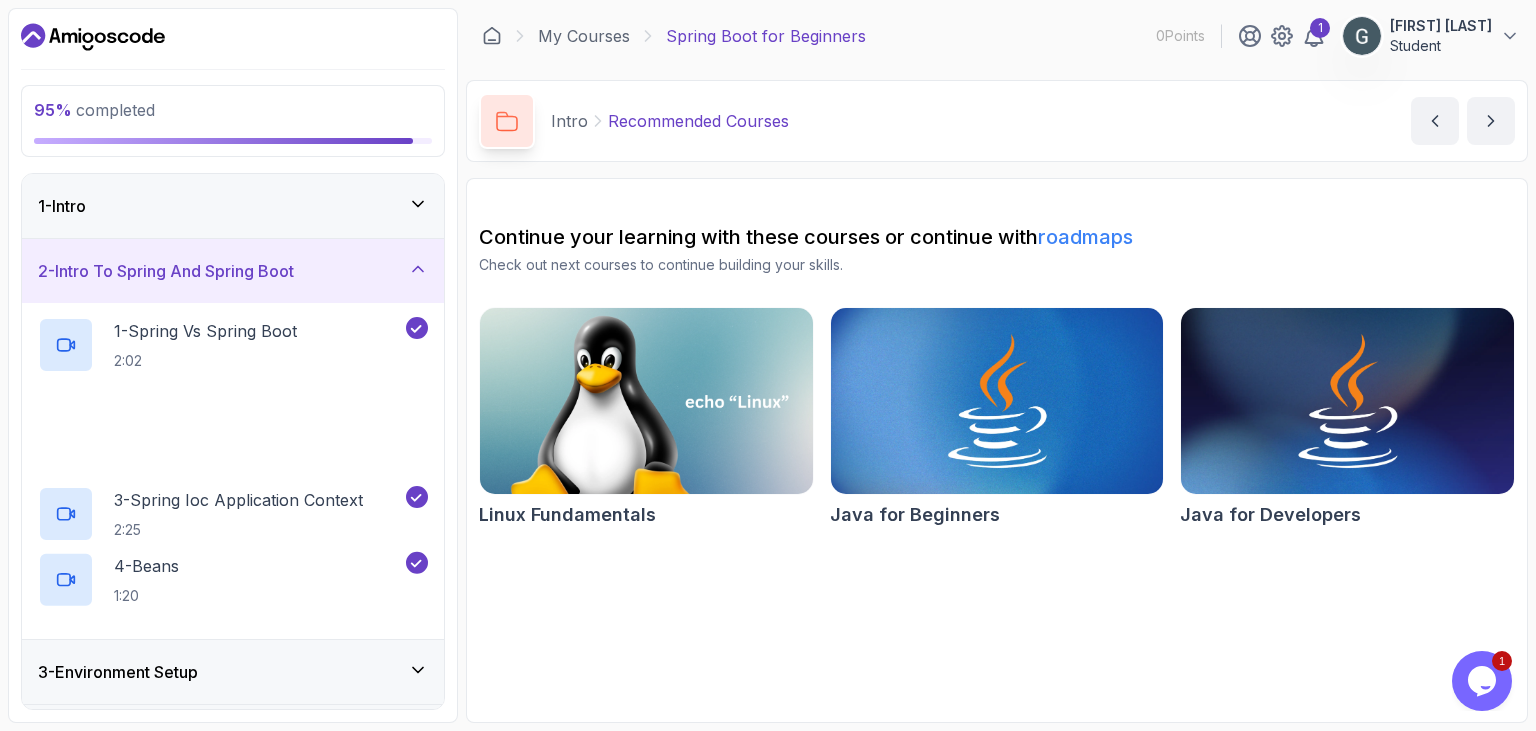 scroll, scrollTop: 576, scrollLeft: 0, axis: vertical 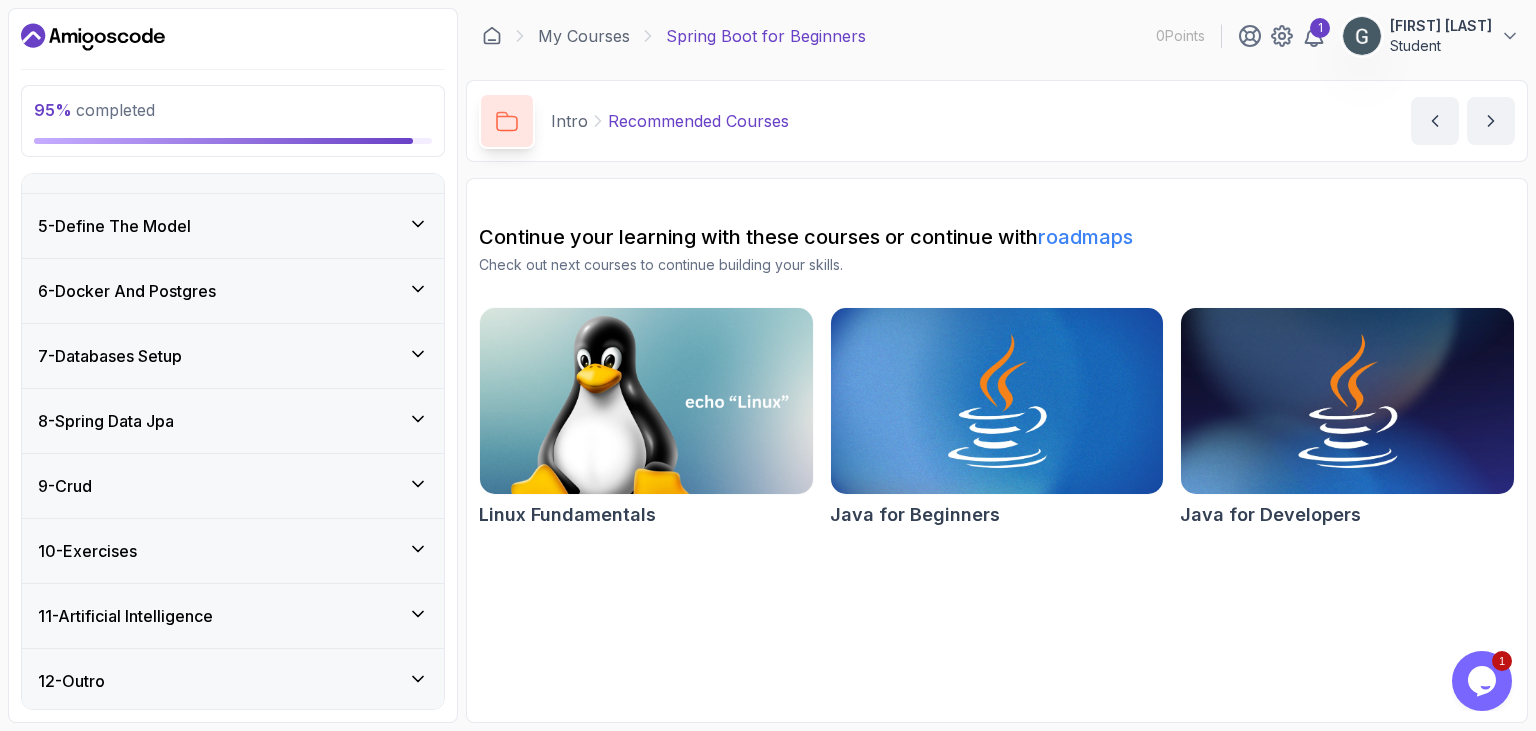 click on "10  -  Exercises" at bounding box center (233, 551) 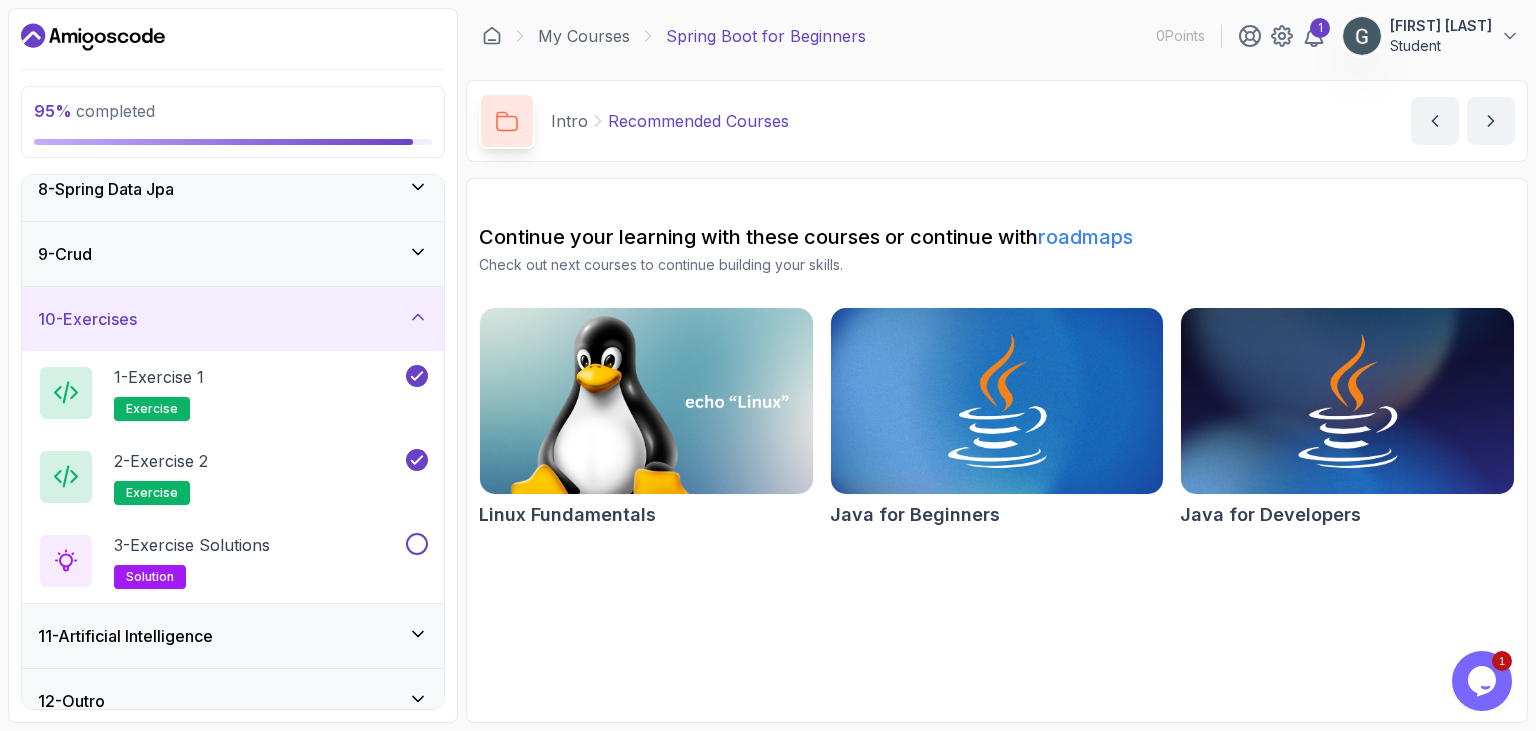 scroll, scrollTop: 492, scrollLeft: 0, axis: vertical 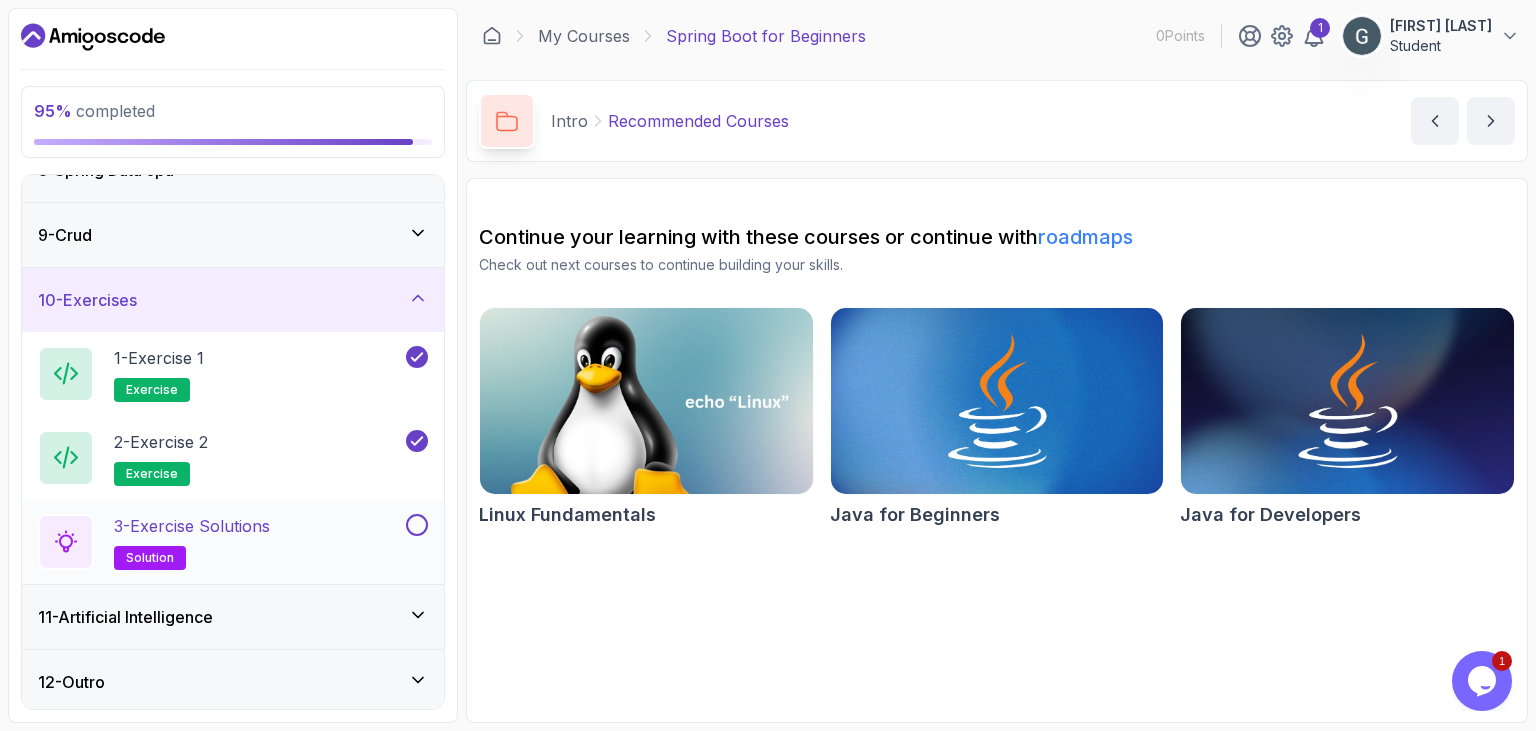 click at bounding box center [417, 525] 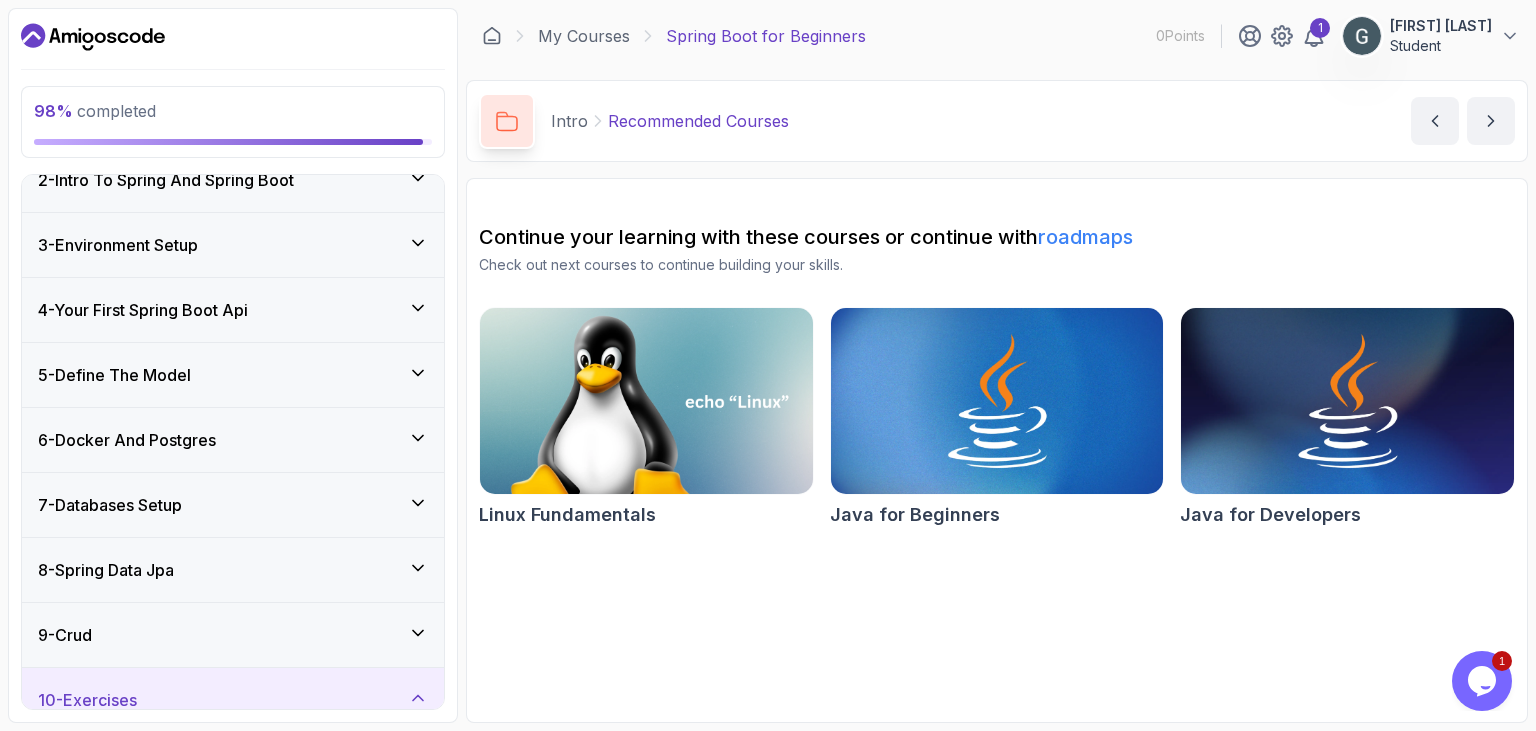 scroll, scrollTop: 0, scrollLeft: 0, axis: both 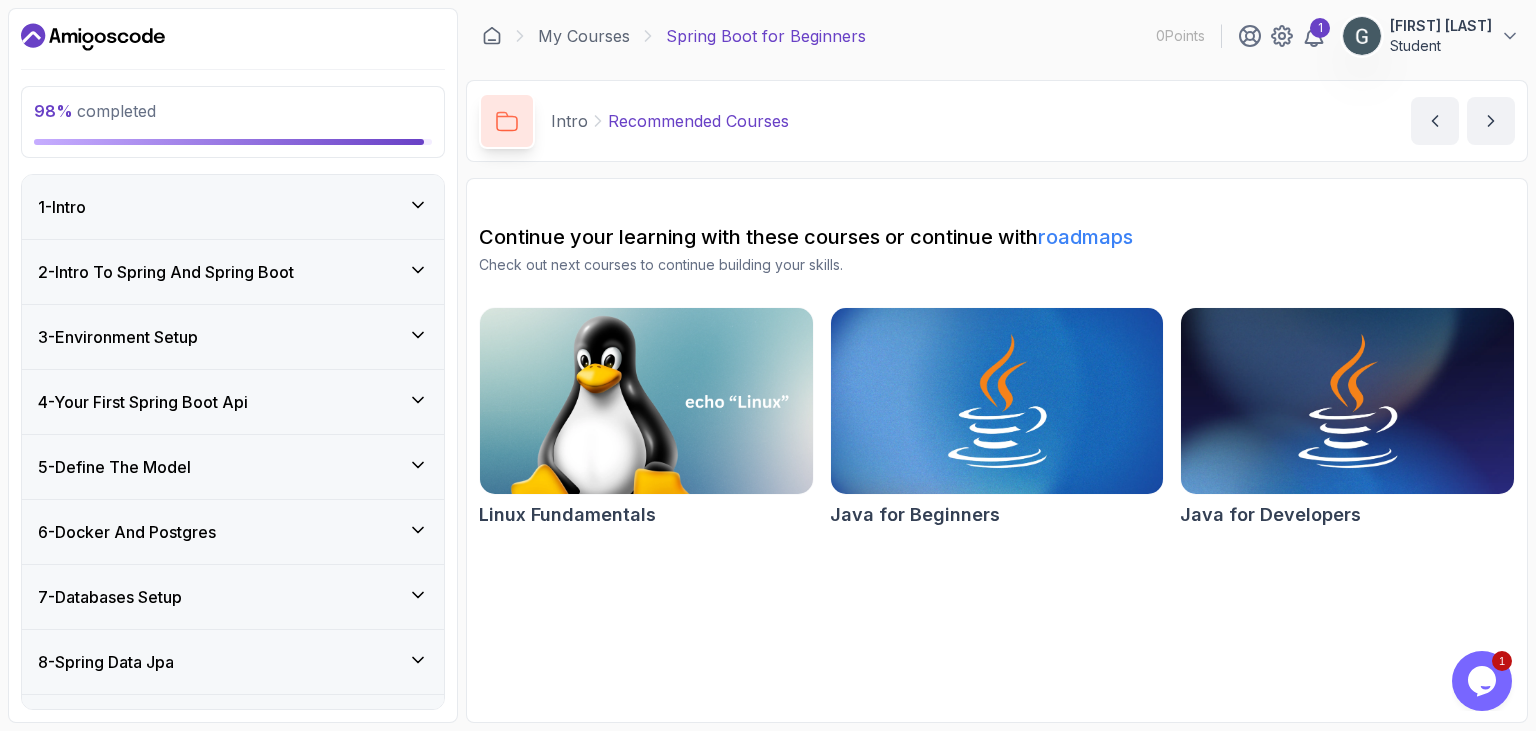 click on "98 % completed" at bounding box center [233, 122] 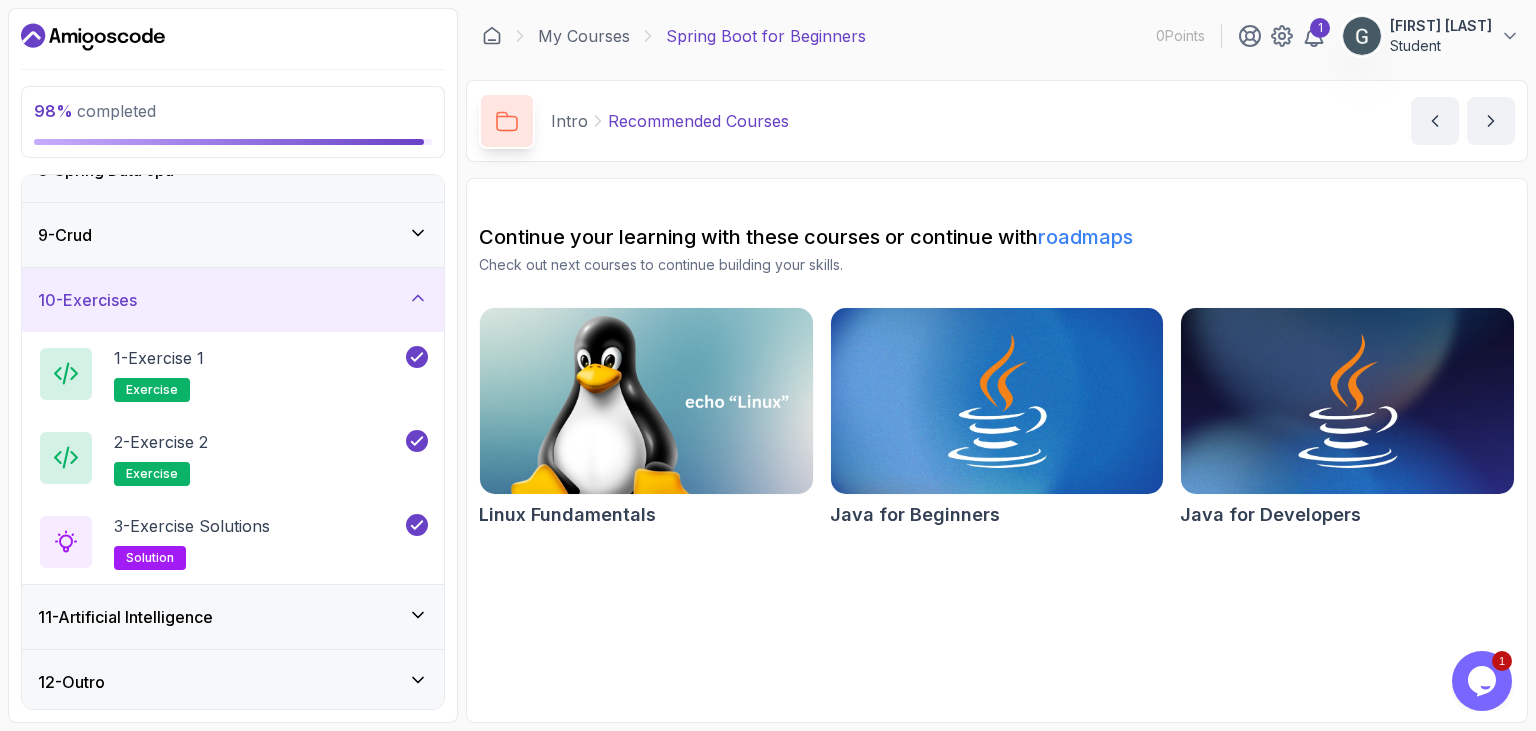 click on "12  -  Outro" at bounding box center (233, 682) 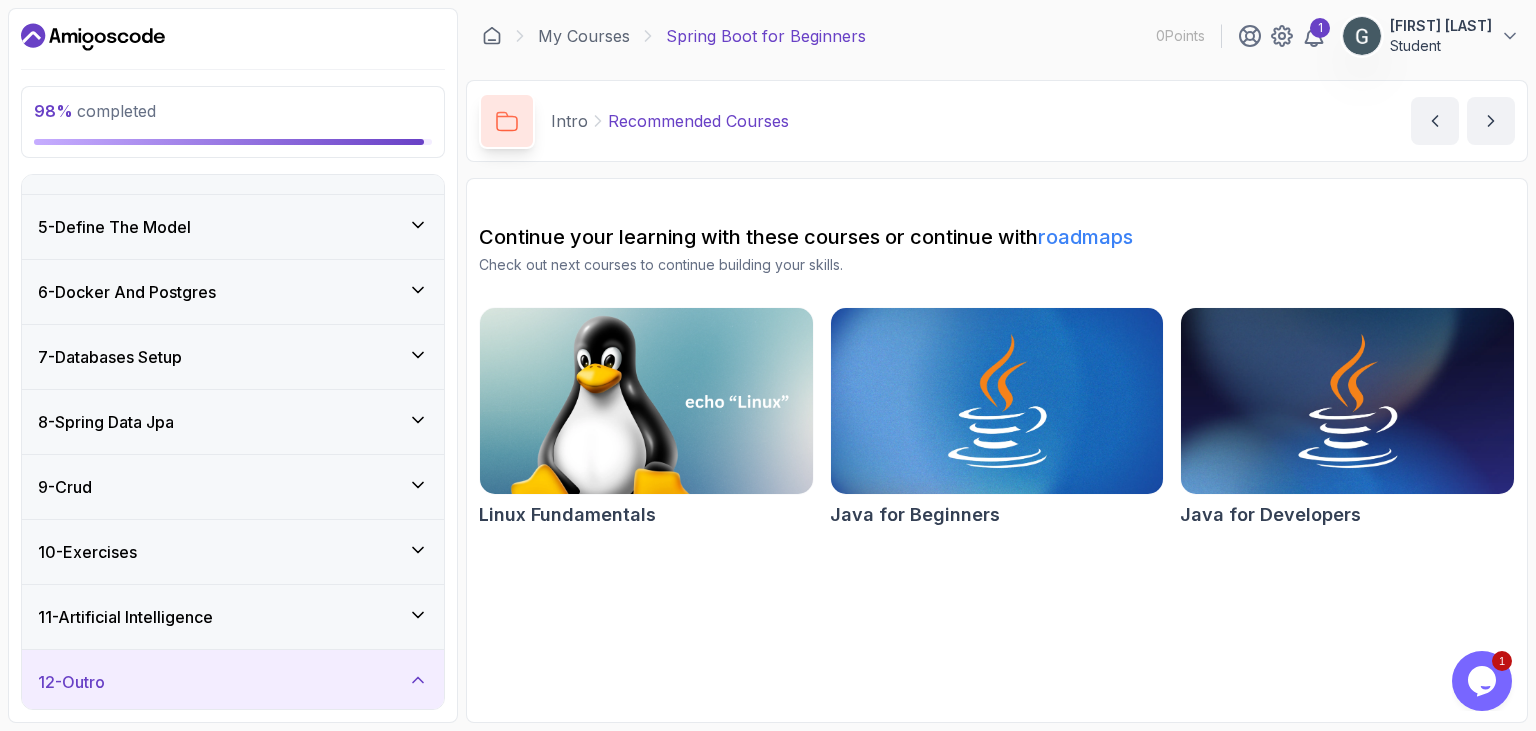 scroll, scrollTop: 408, scrollLeft: 0, axis: vertical 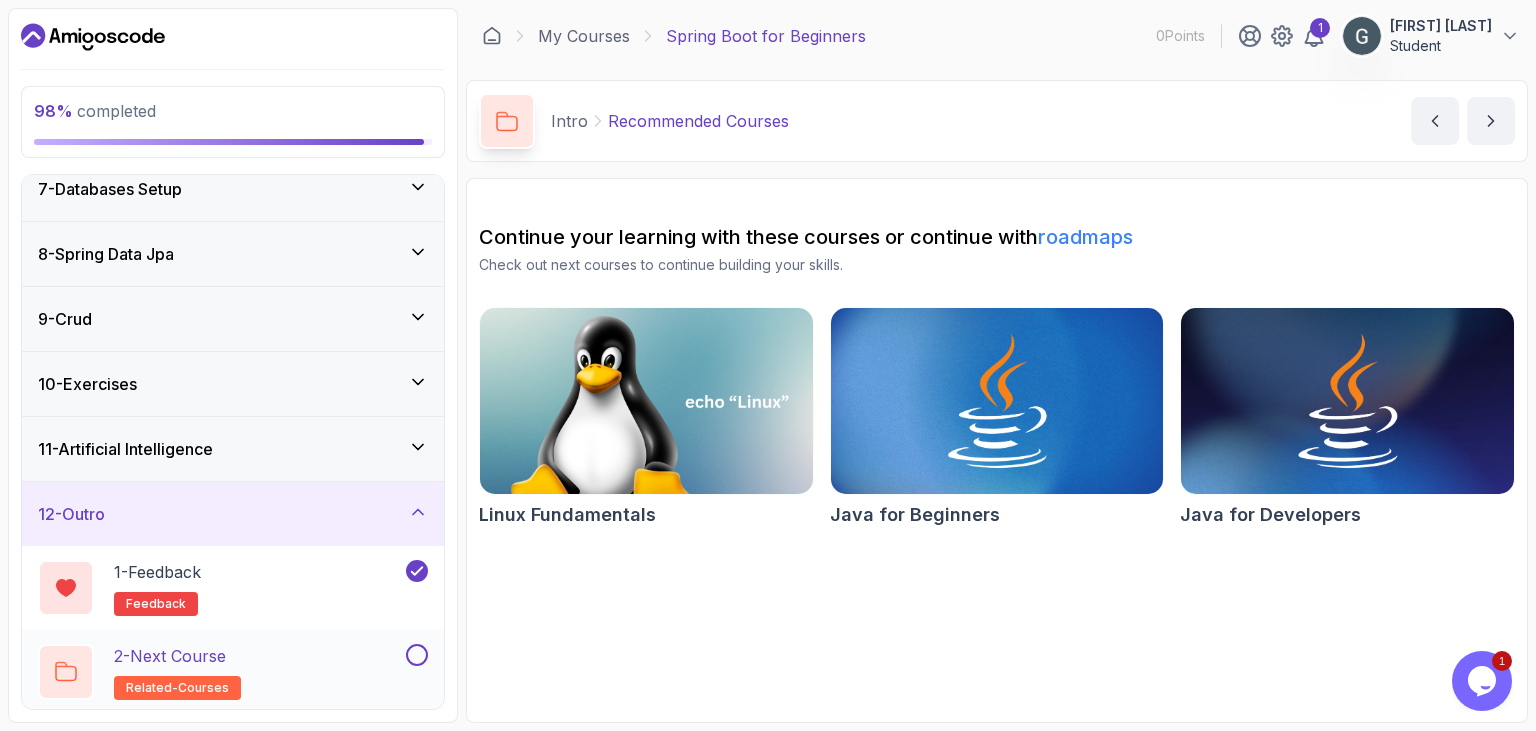 click on "2  -  Next Course related-courses" at bounding box center (220, 672) 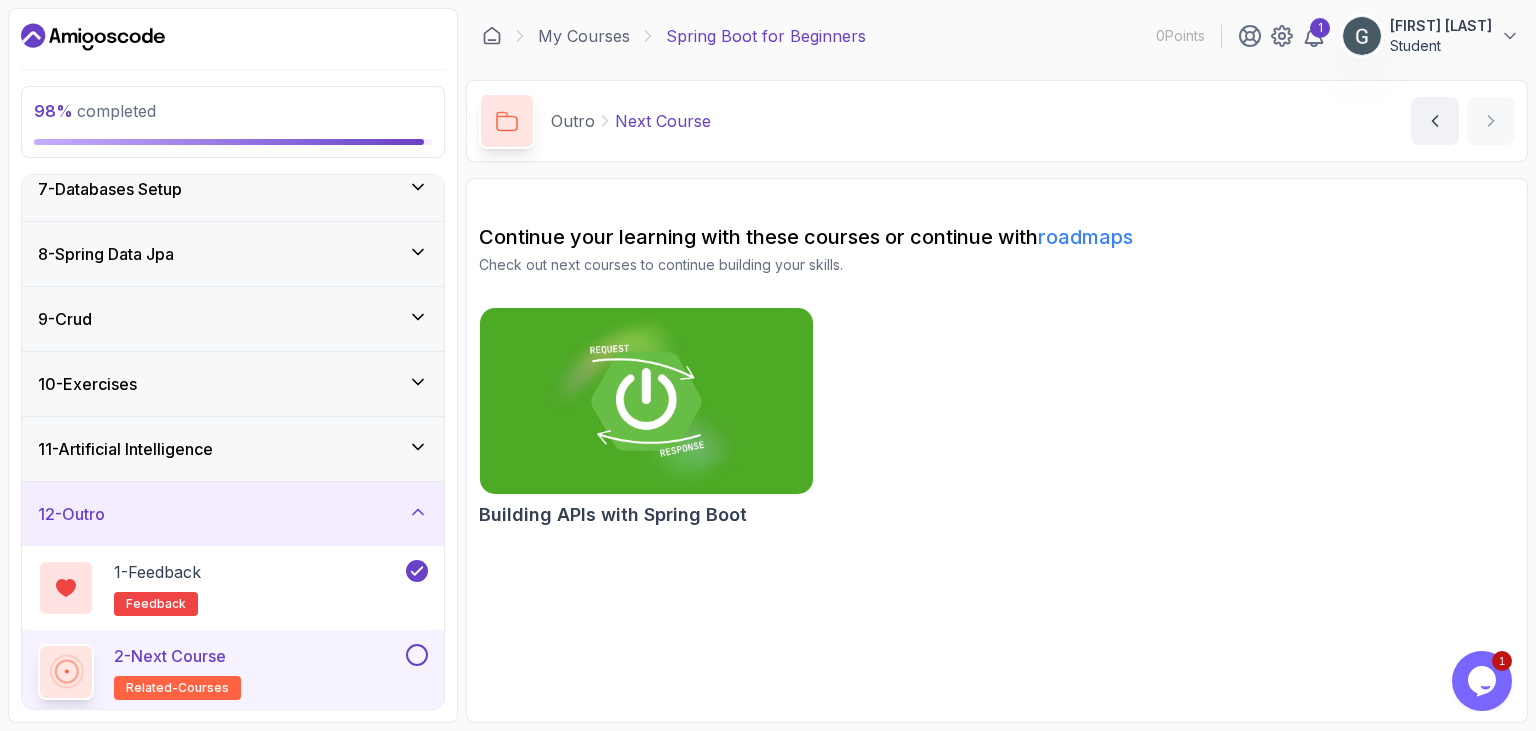 click at bounding box center (417, 655) 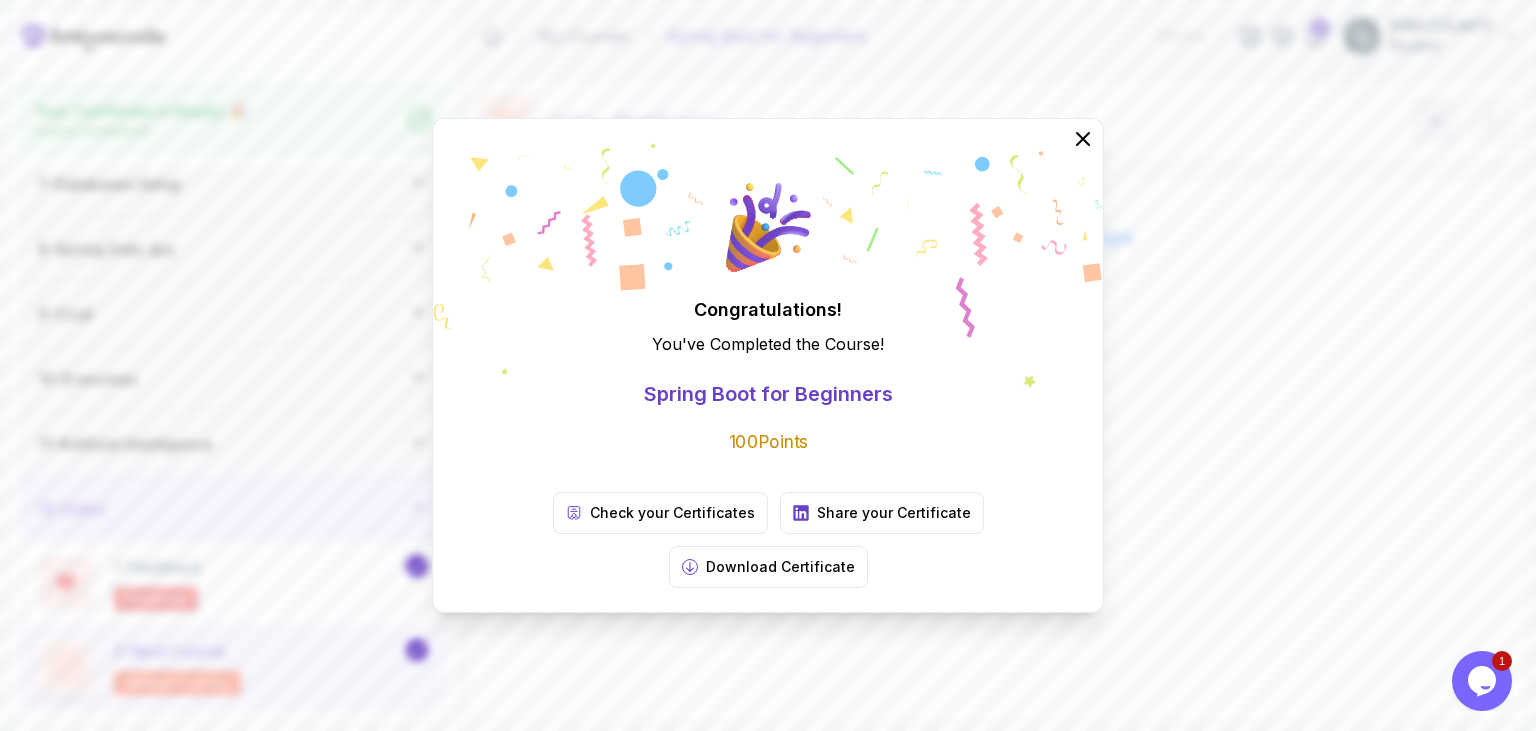 scroll, scrollTop: 403, scrollLeft: 0, axis: vertical 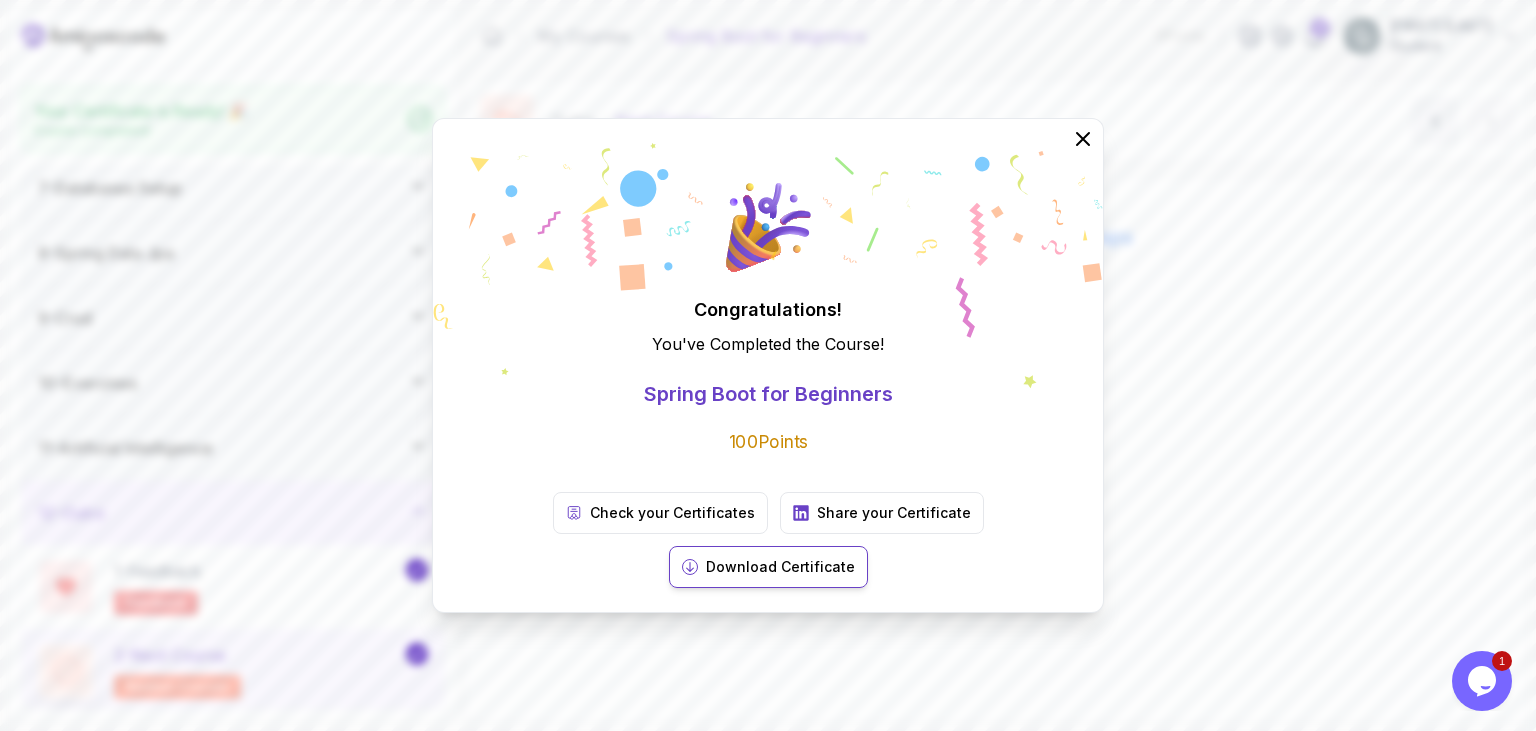 click on "Download Certificate" at bounding box center [780, 567] 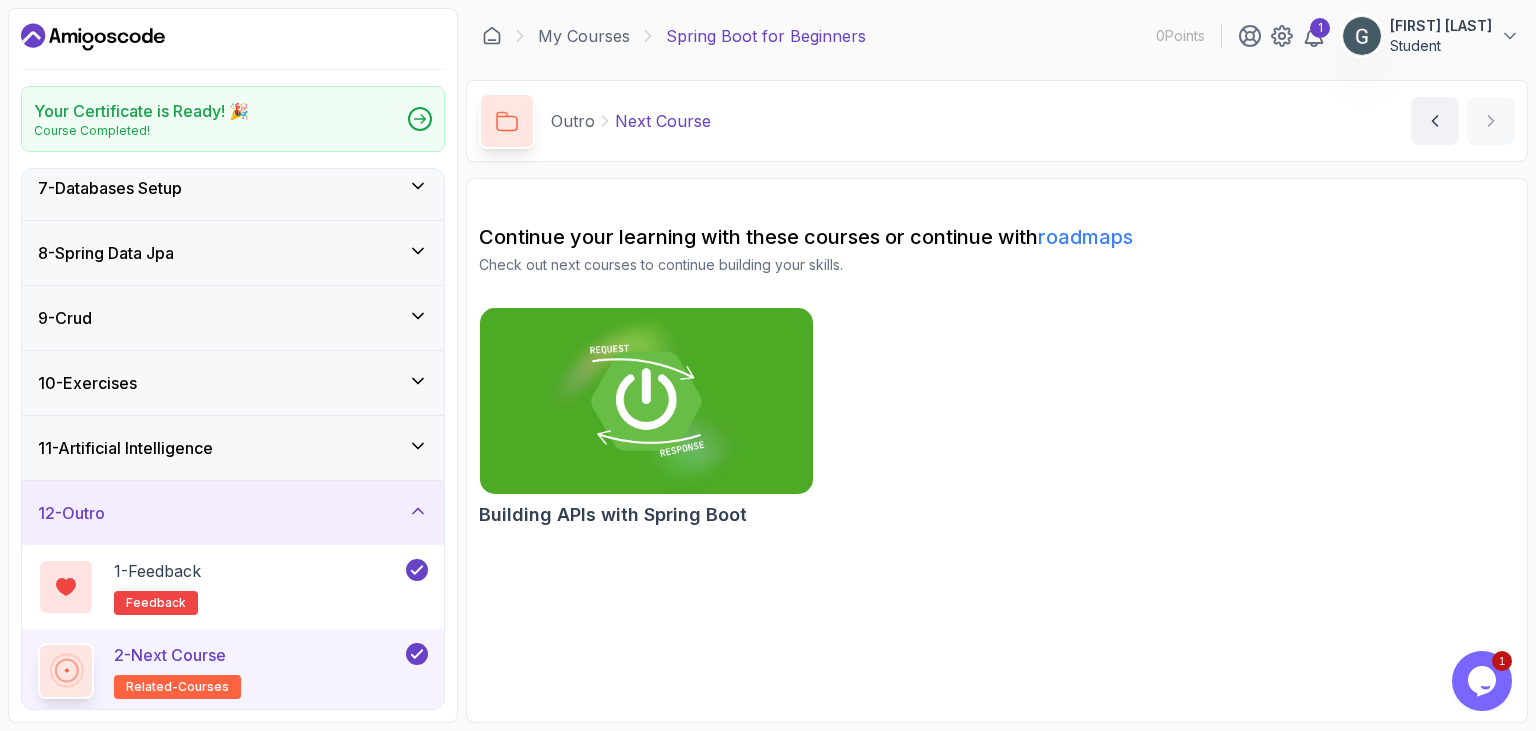 click on "Continue your learning with these courses or continue with  roadmaps Check out next courses to continue building your skills. Building APIs with Spring Boot" at bounding box center (997, 450) 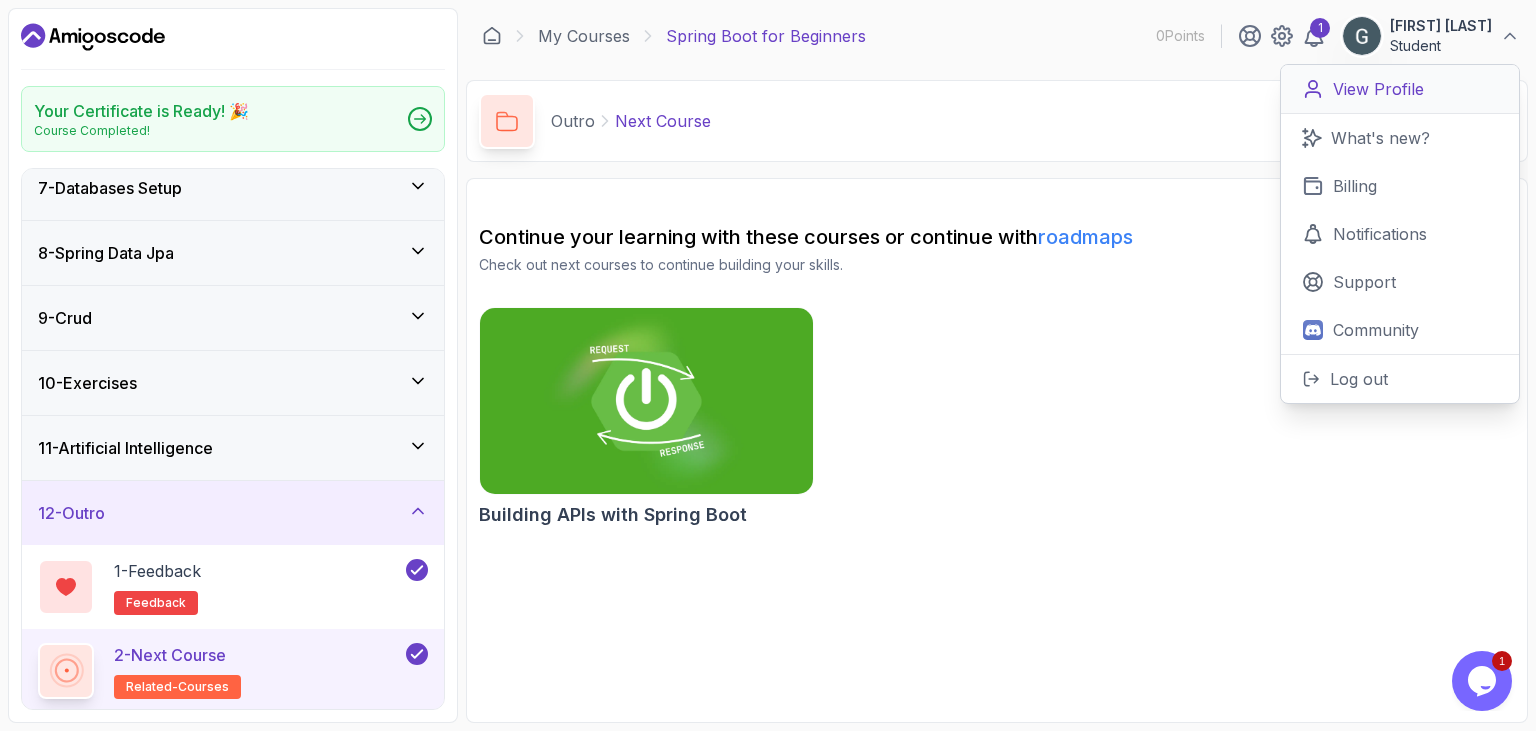 click on "View Profile" at bounding box center (1378, 89) 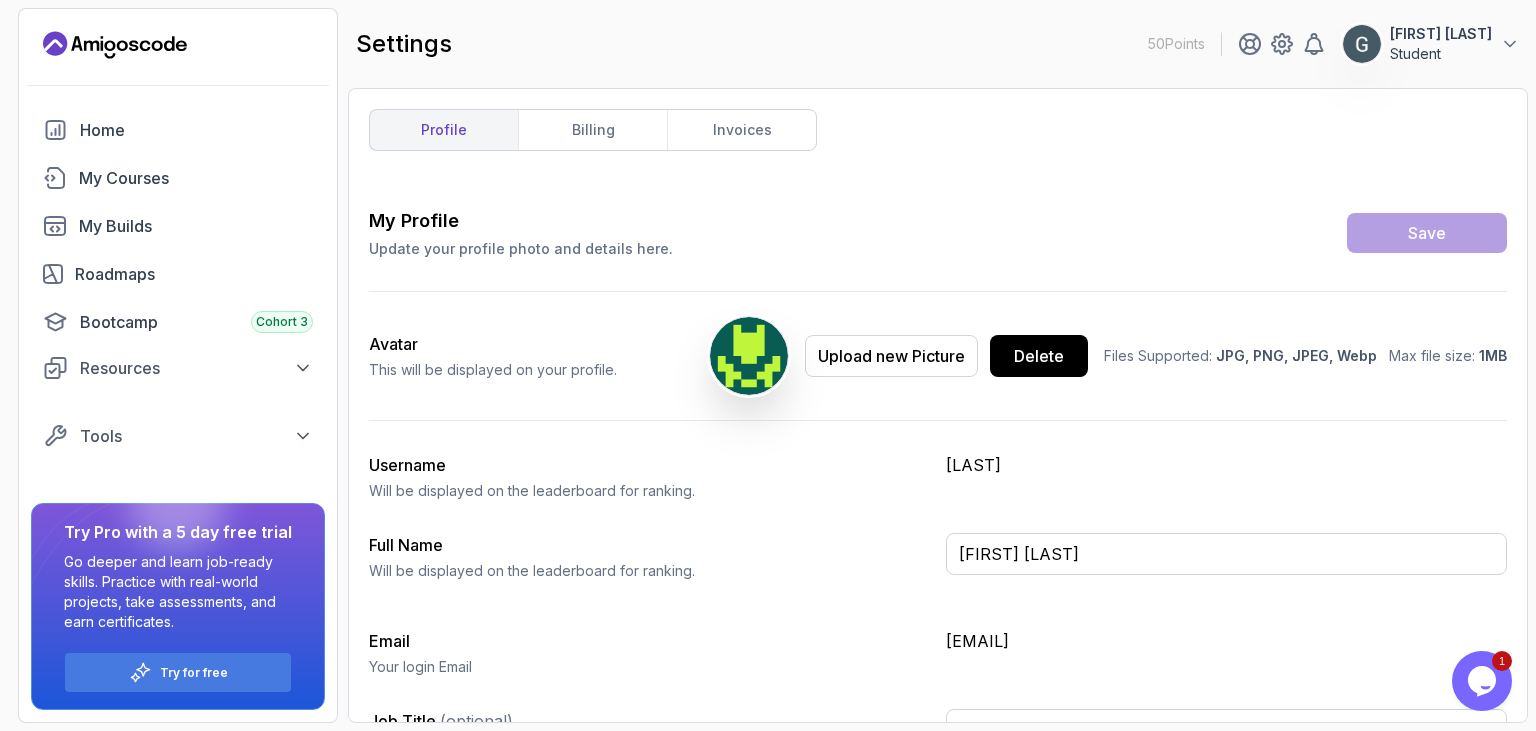 type on "Student" 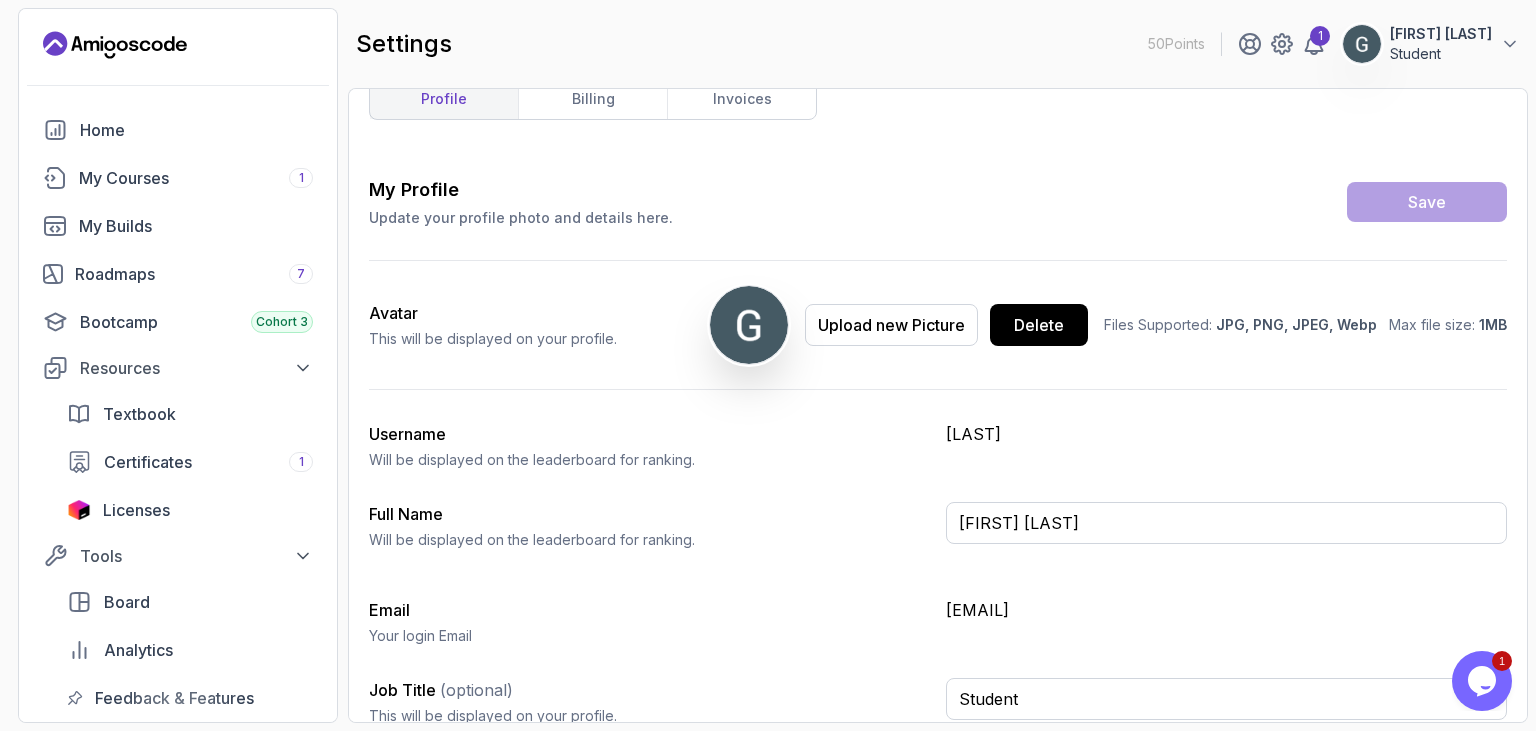 scroll, scrollTop: 48, scrollLeft: 0, axis: vertical 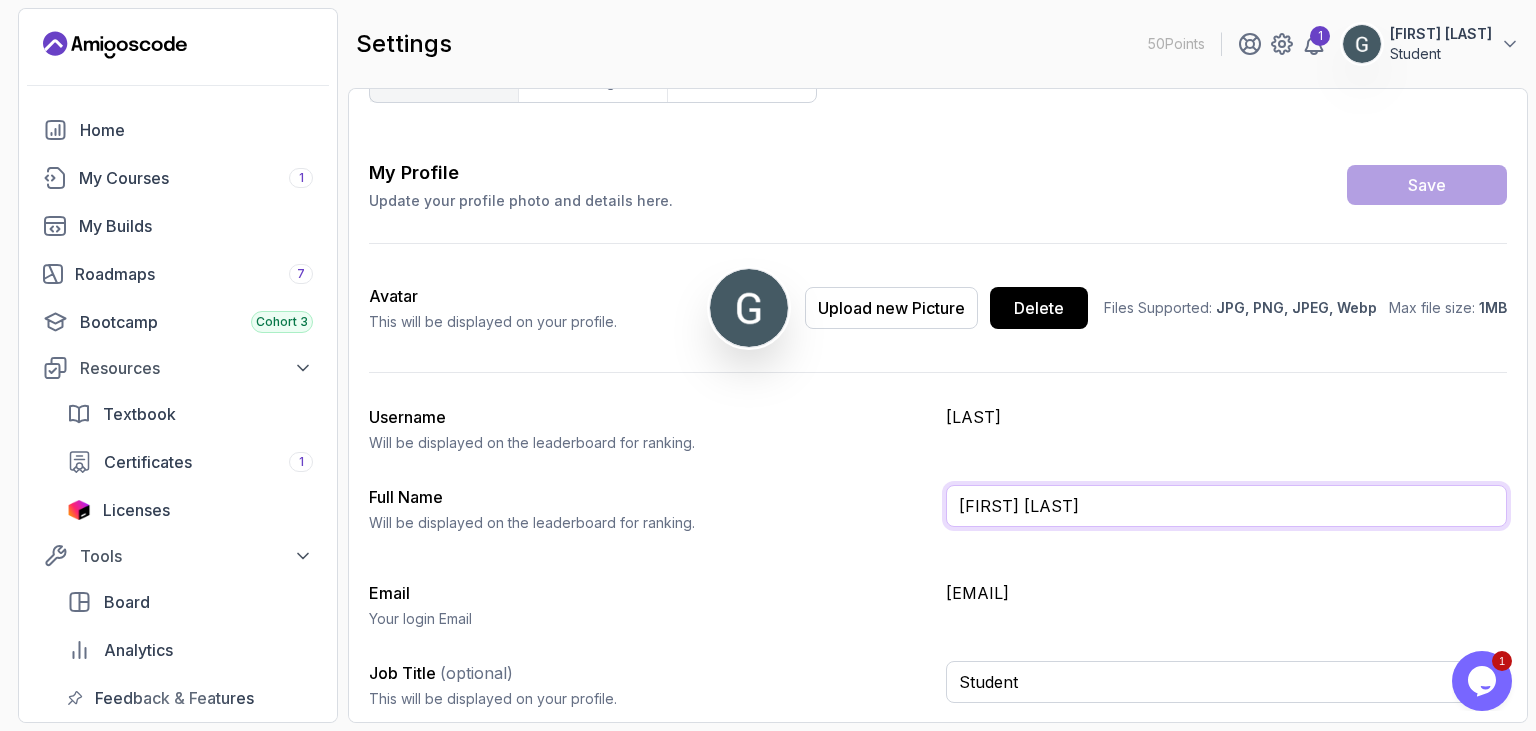 click on "Gasser Shorbagy" at bounding box center (1226, 506) 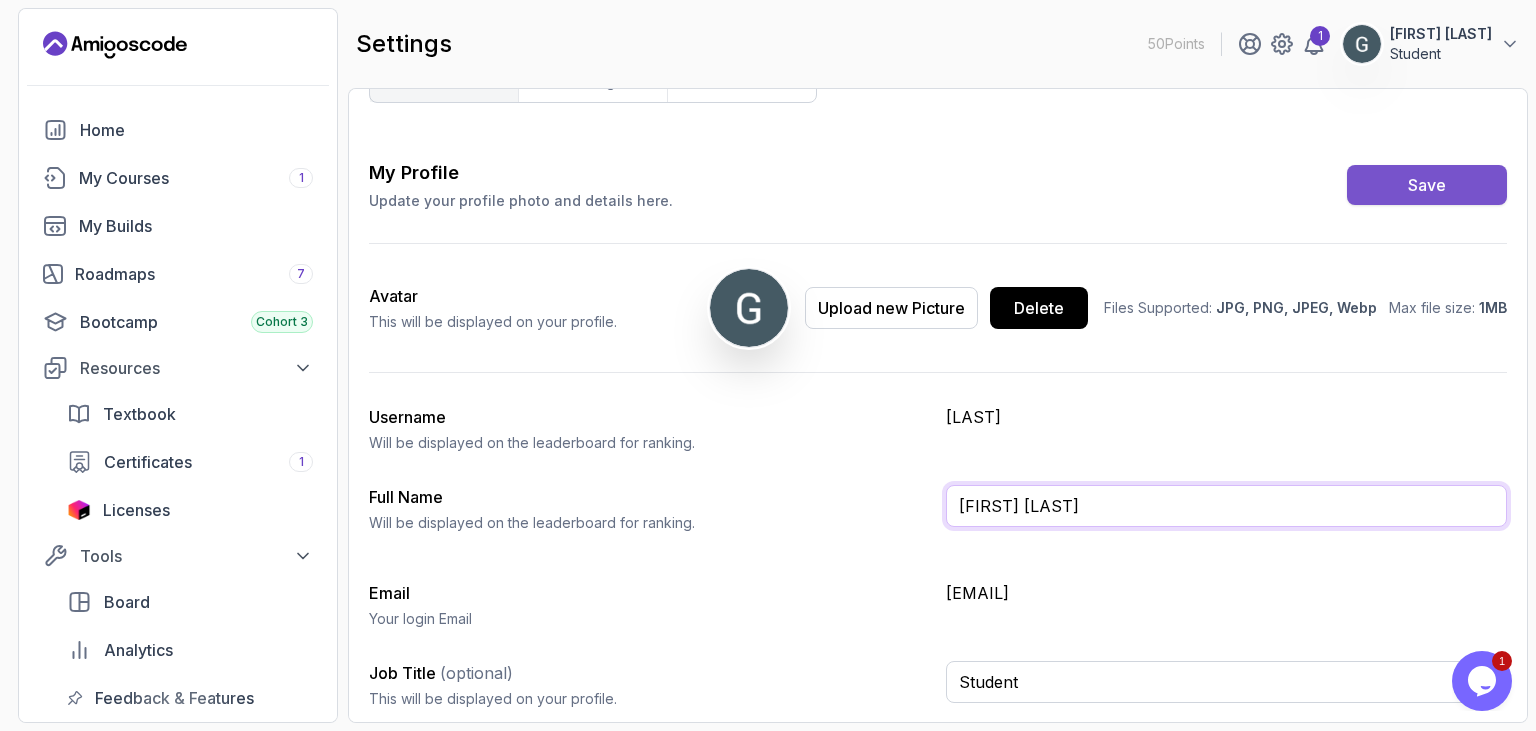 type on "Gasser Elshorbagy" 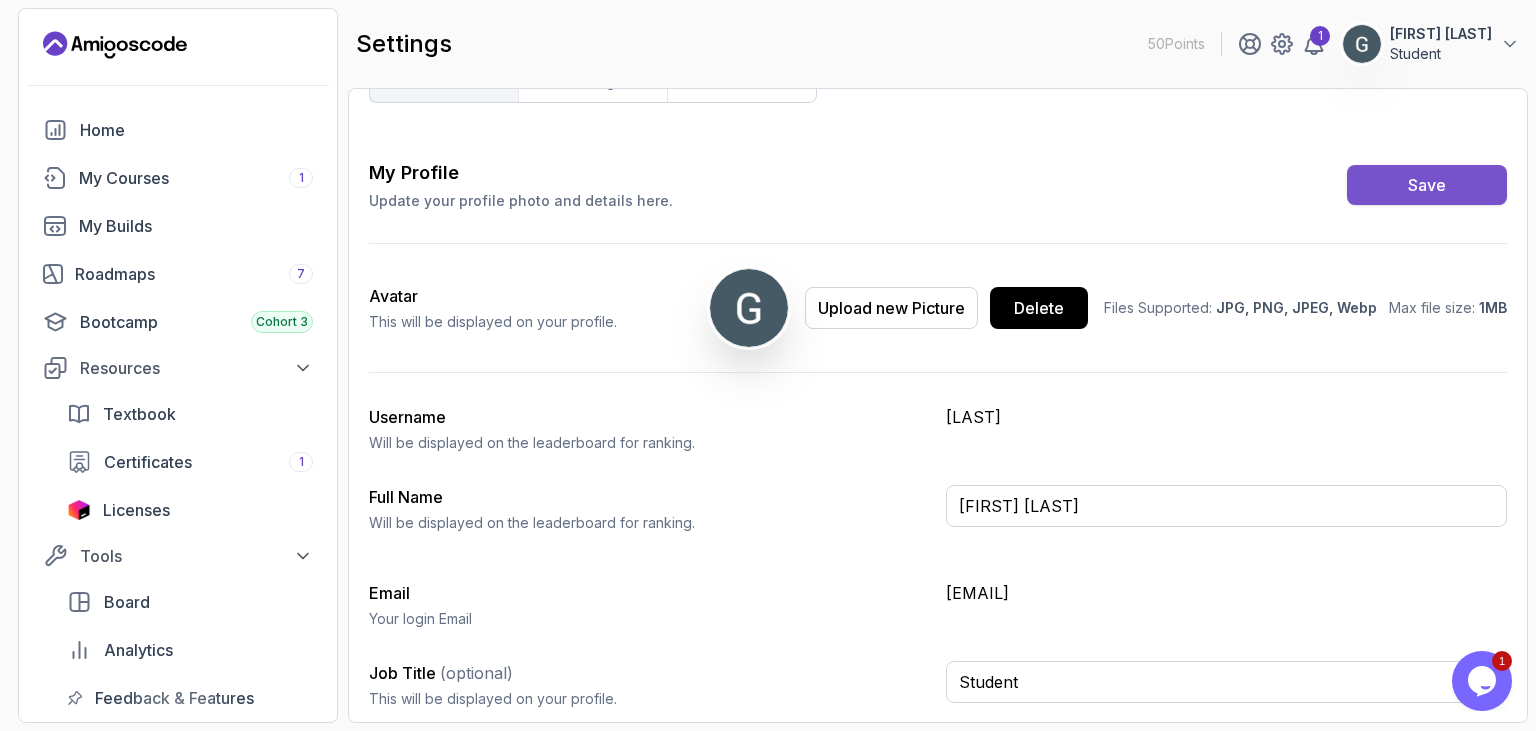 click on "Save" at bounding box center (1427, 185) 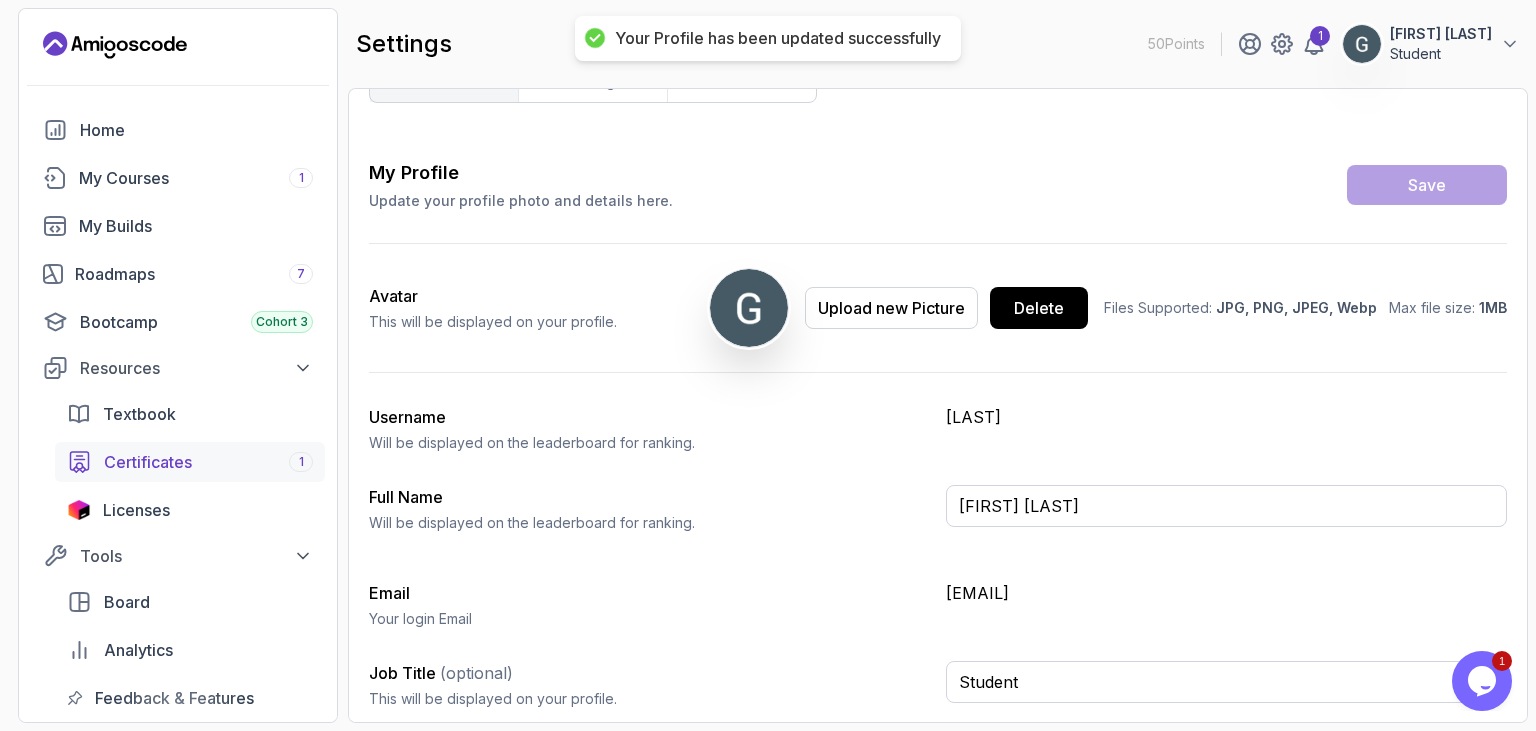 click on "Certificates" at bounding box center (148, 462) 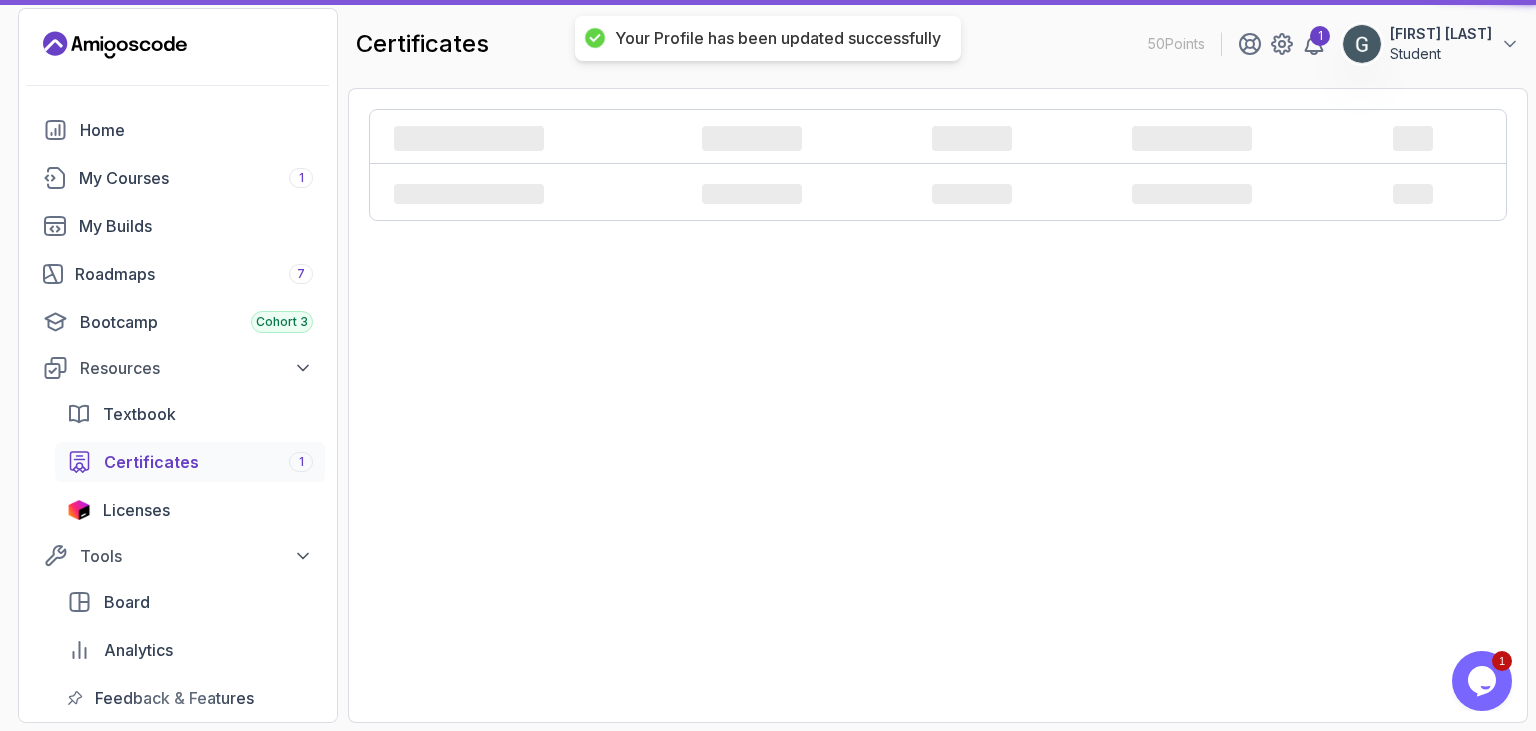 scroll, scrollTop: 0, scrollLeft: 0, axis: both 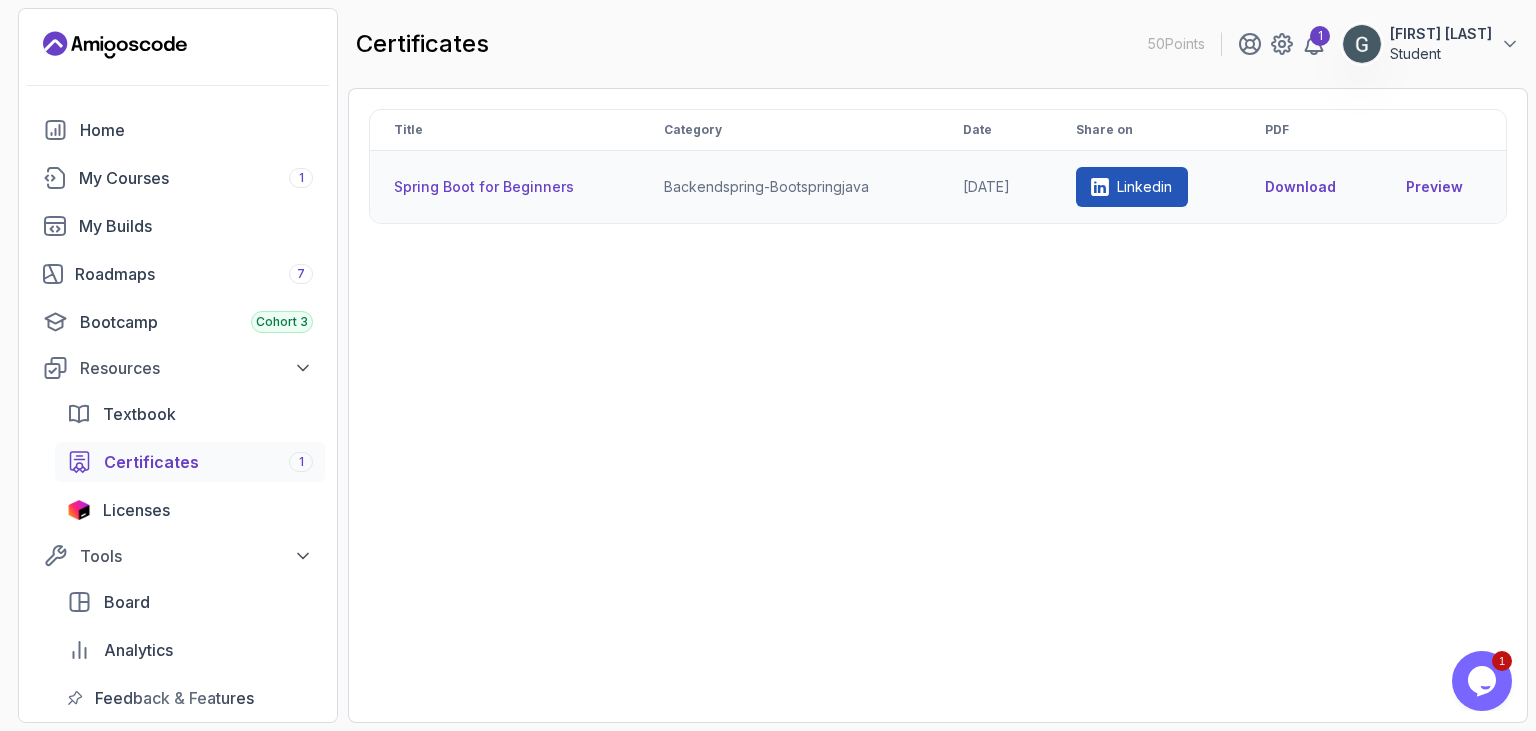 click on "Preview" at bounding box center [1444, 187] 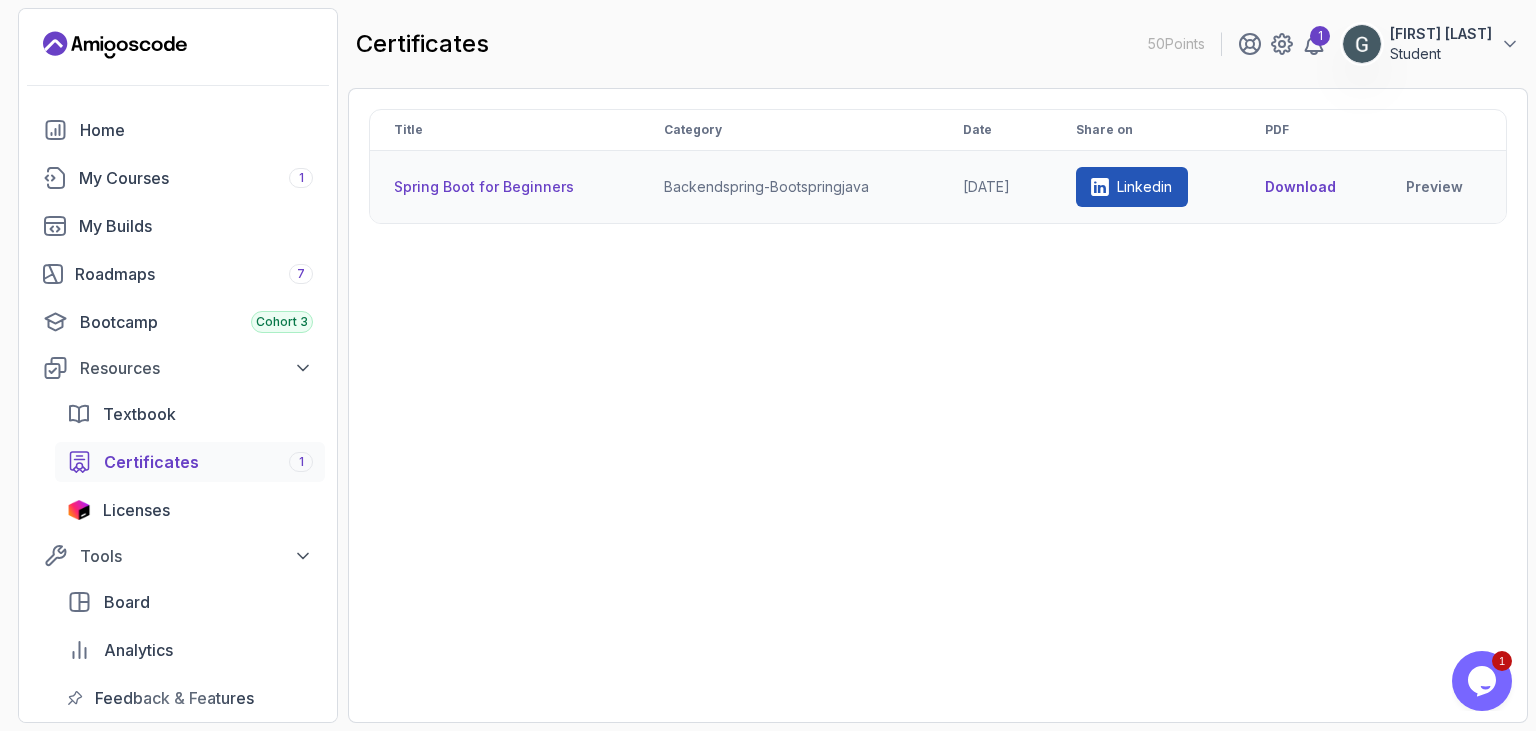 click on "Spring Boot for Beginners" at bounding box center [505, 187] 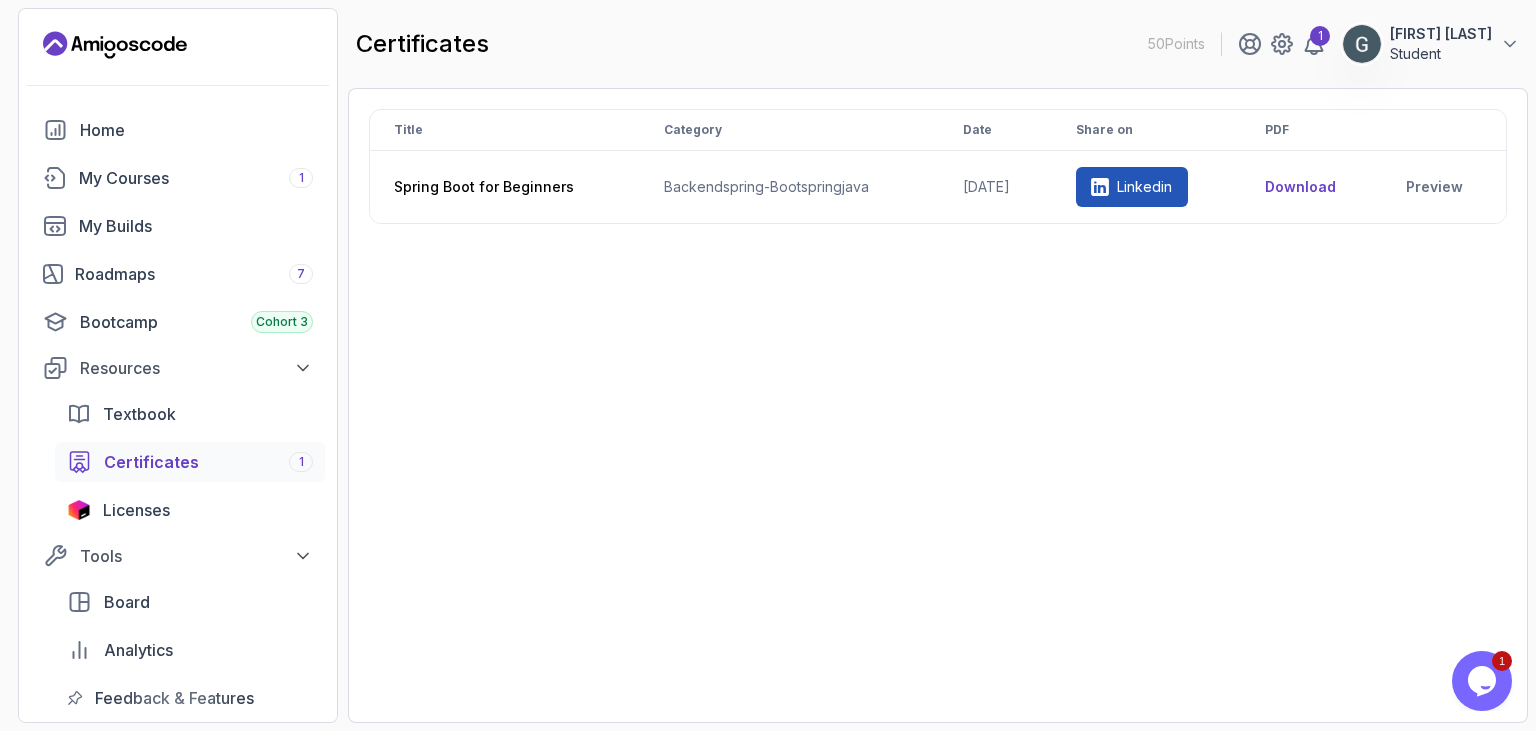 click on "PDF" at bounding box center (1311, 130) 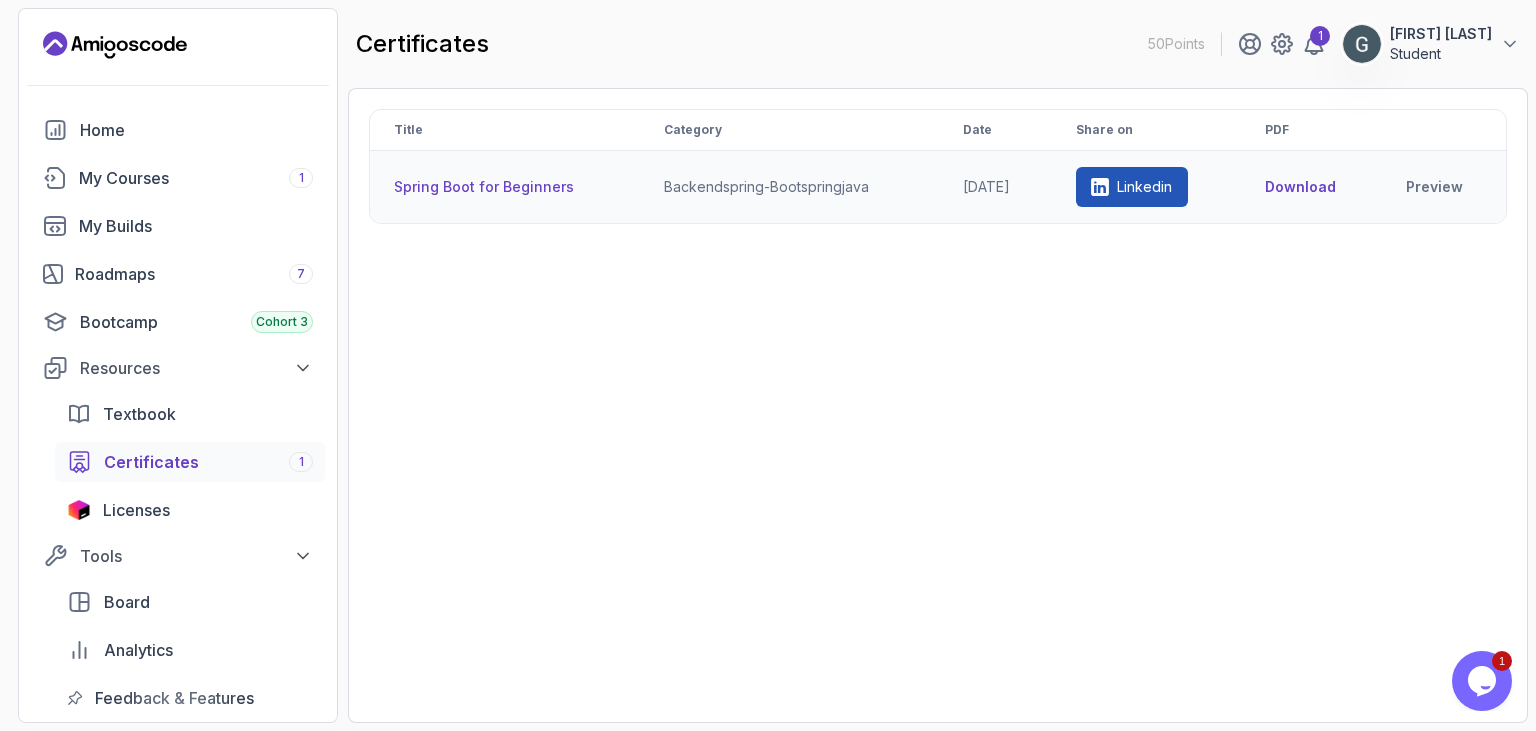 click 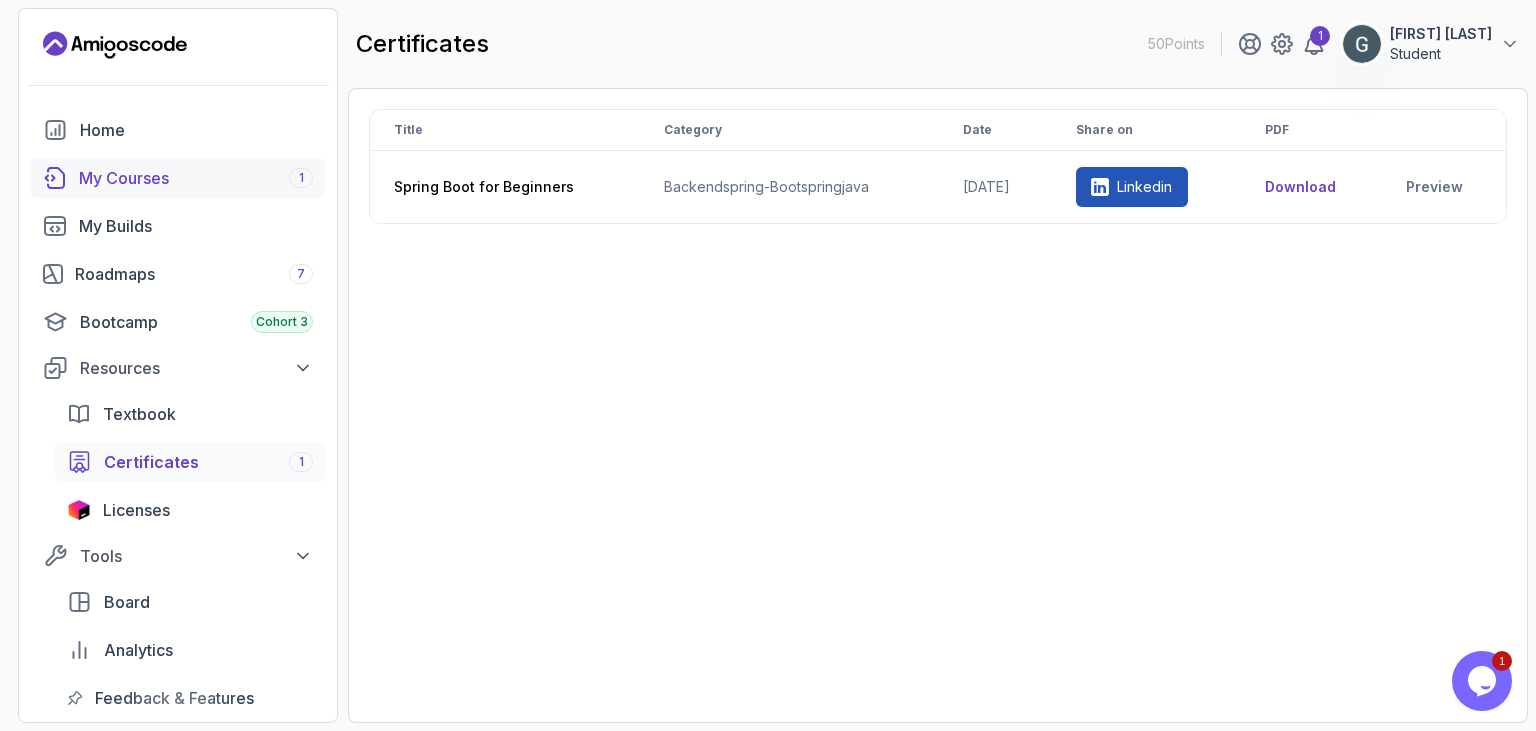 click on "My Courses 1" at bounding box center [196, 178] 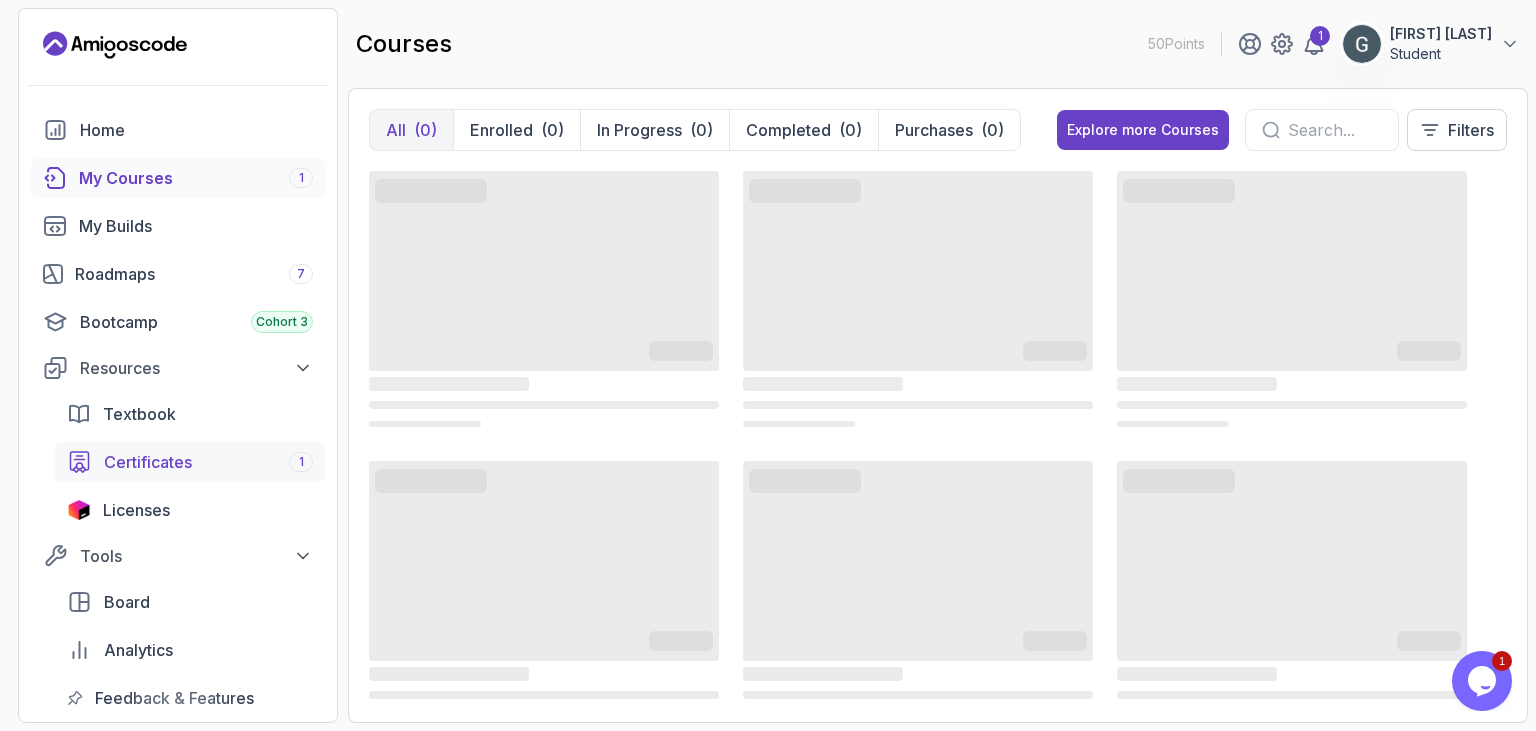 click on "Certificates" at bounding box center (148, 462) 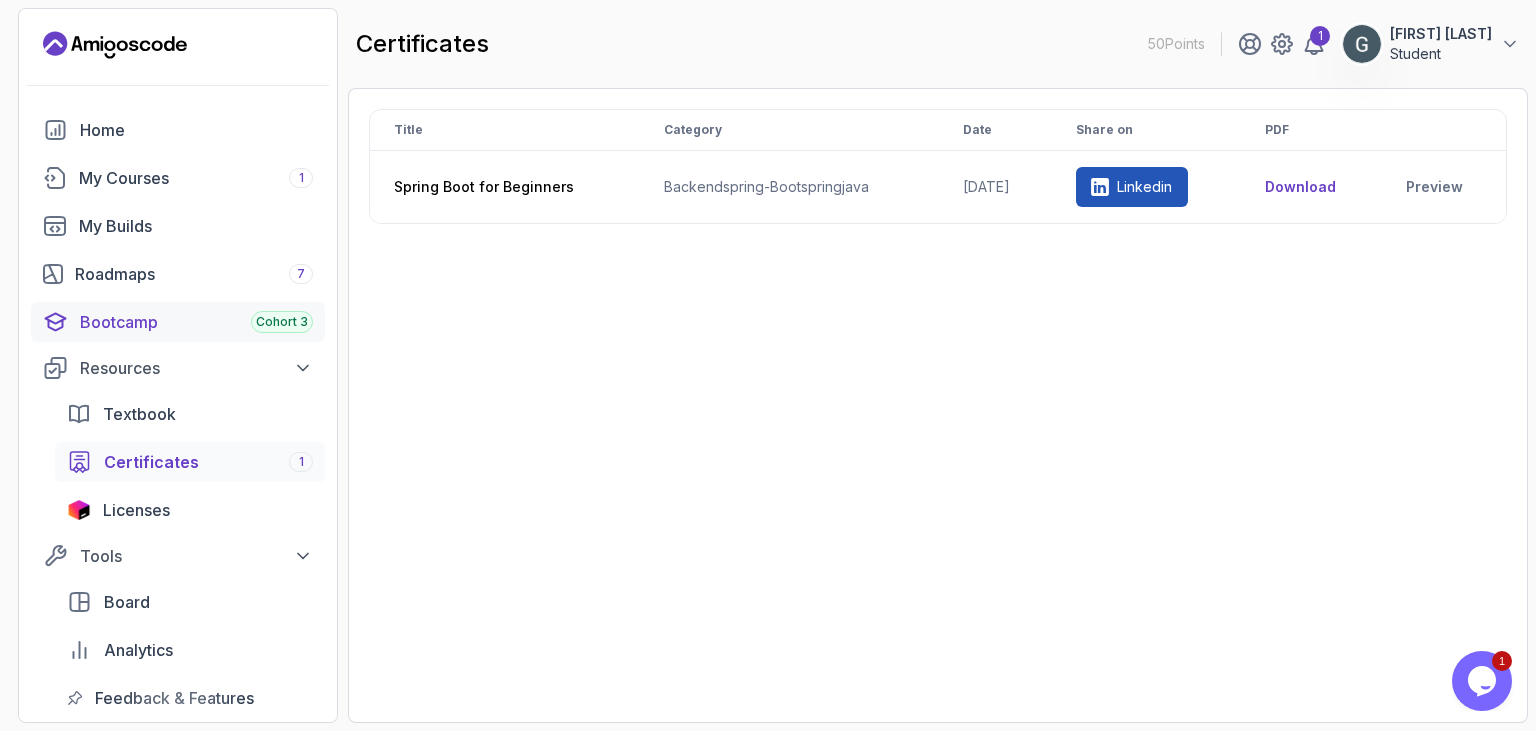 click on "Bootcamp Cohort 3" at bounding box center (196, 322) 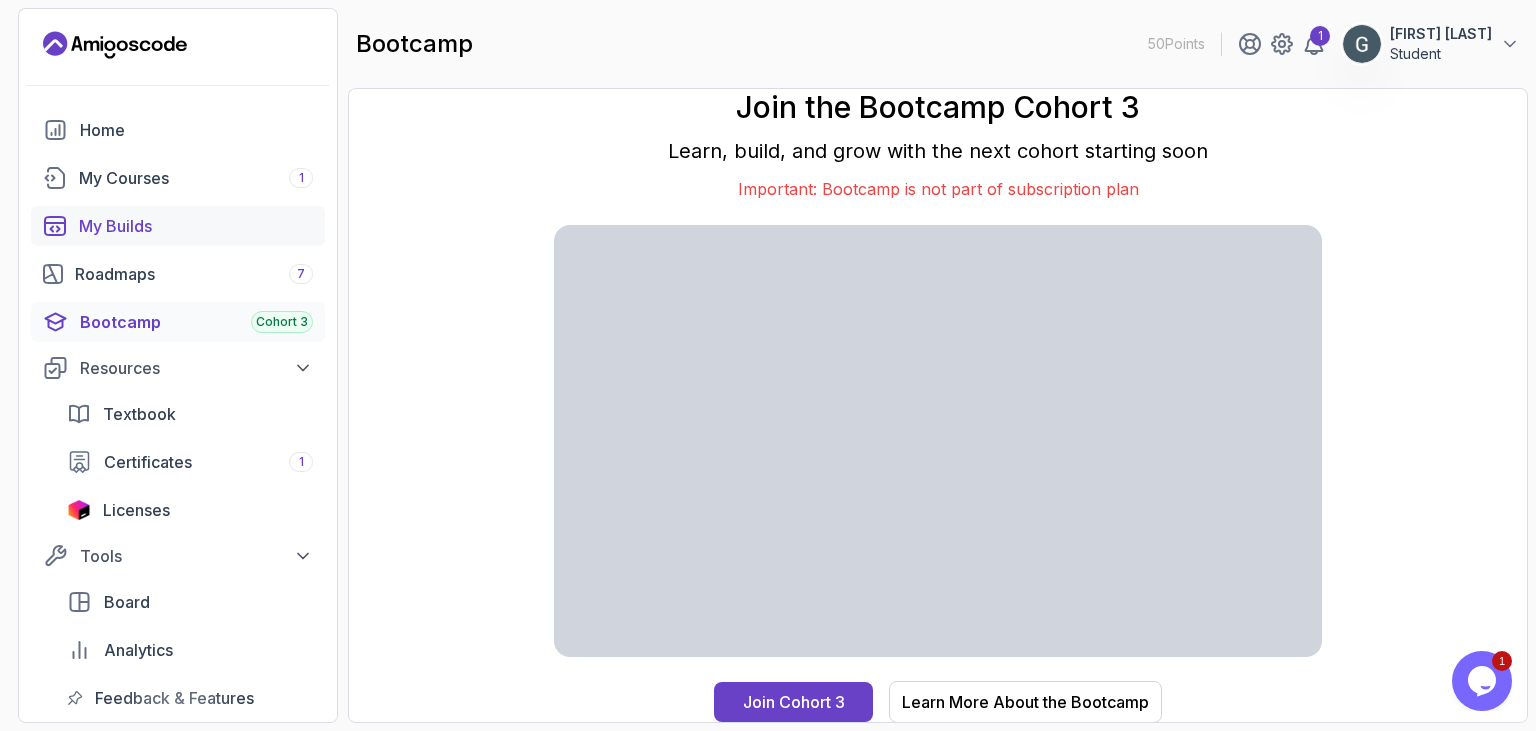 click on "My Builds" at bounding box center [196, 226] 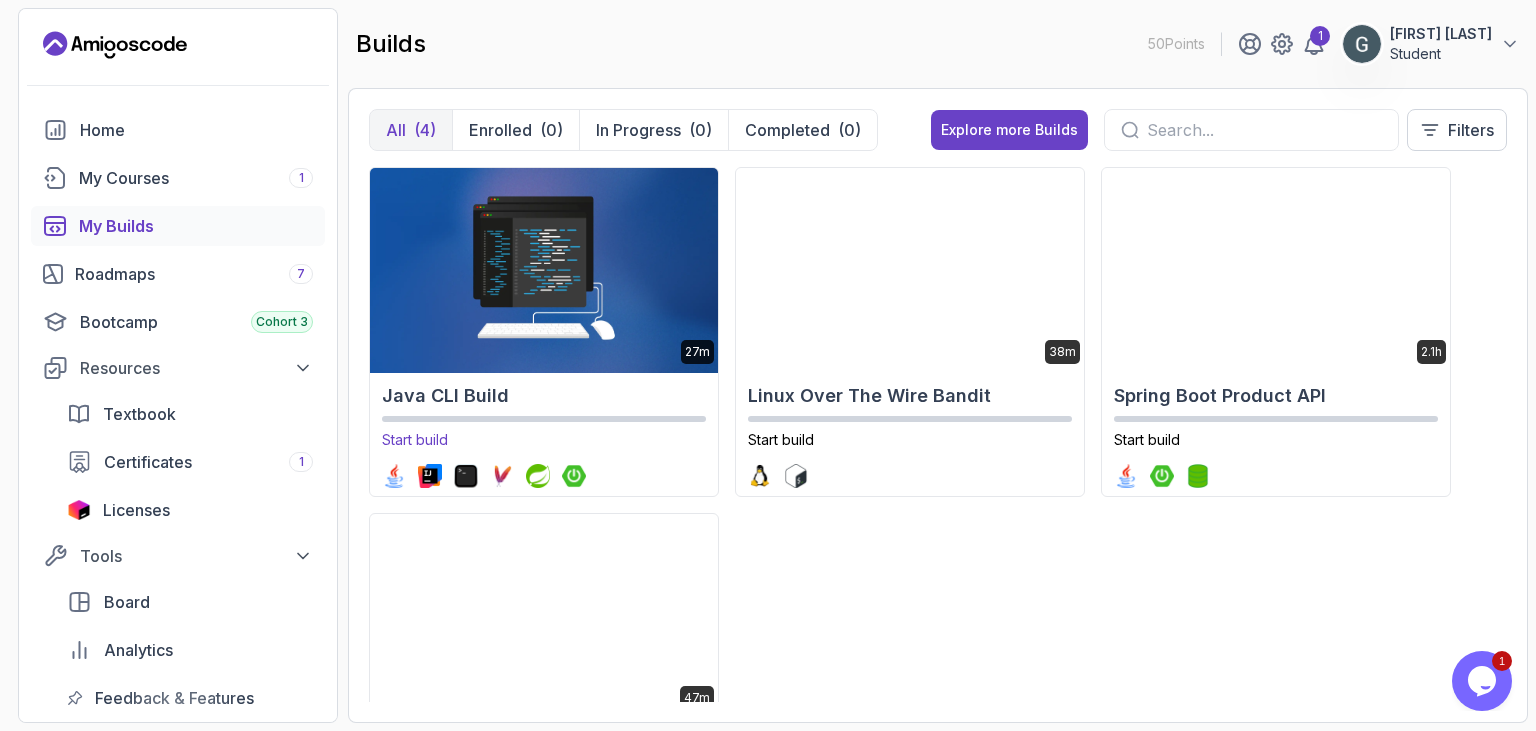 scroll, scrollTop: 163, scrollLeft: 0, axis: vertical 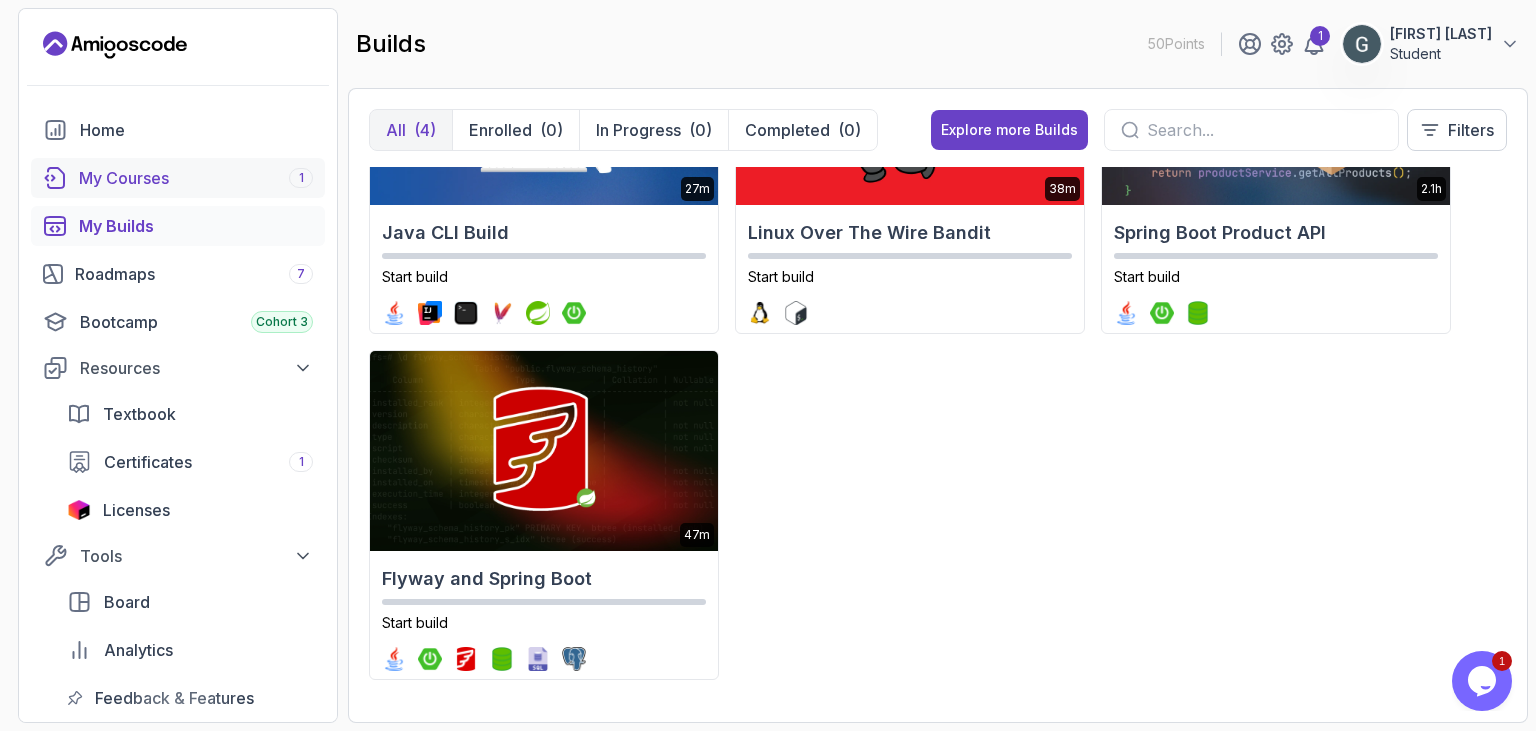 click on "My Courses 1" at bounding box center [196, 178] 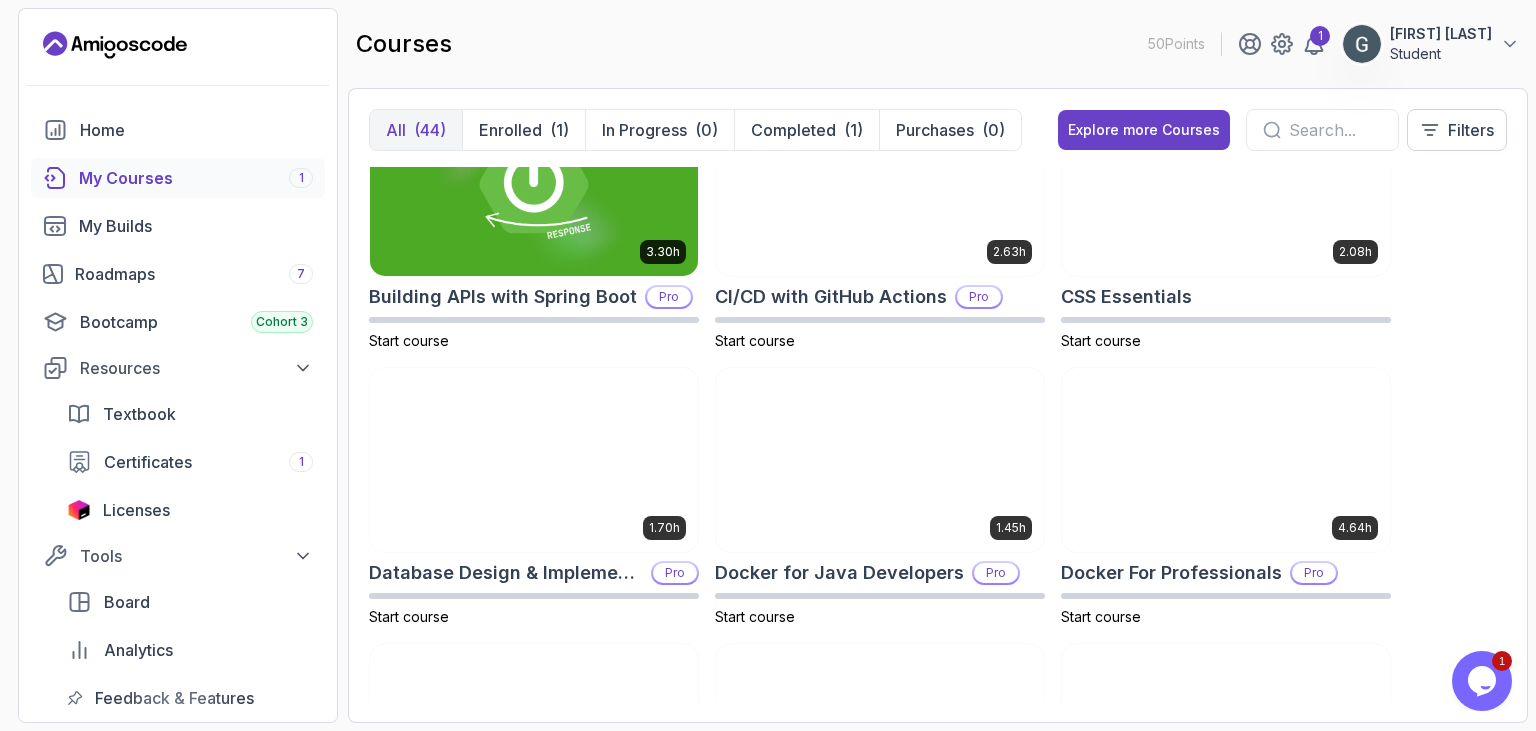 scroll, scrollTop: 0, scrollLeft: 0, axis: both 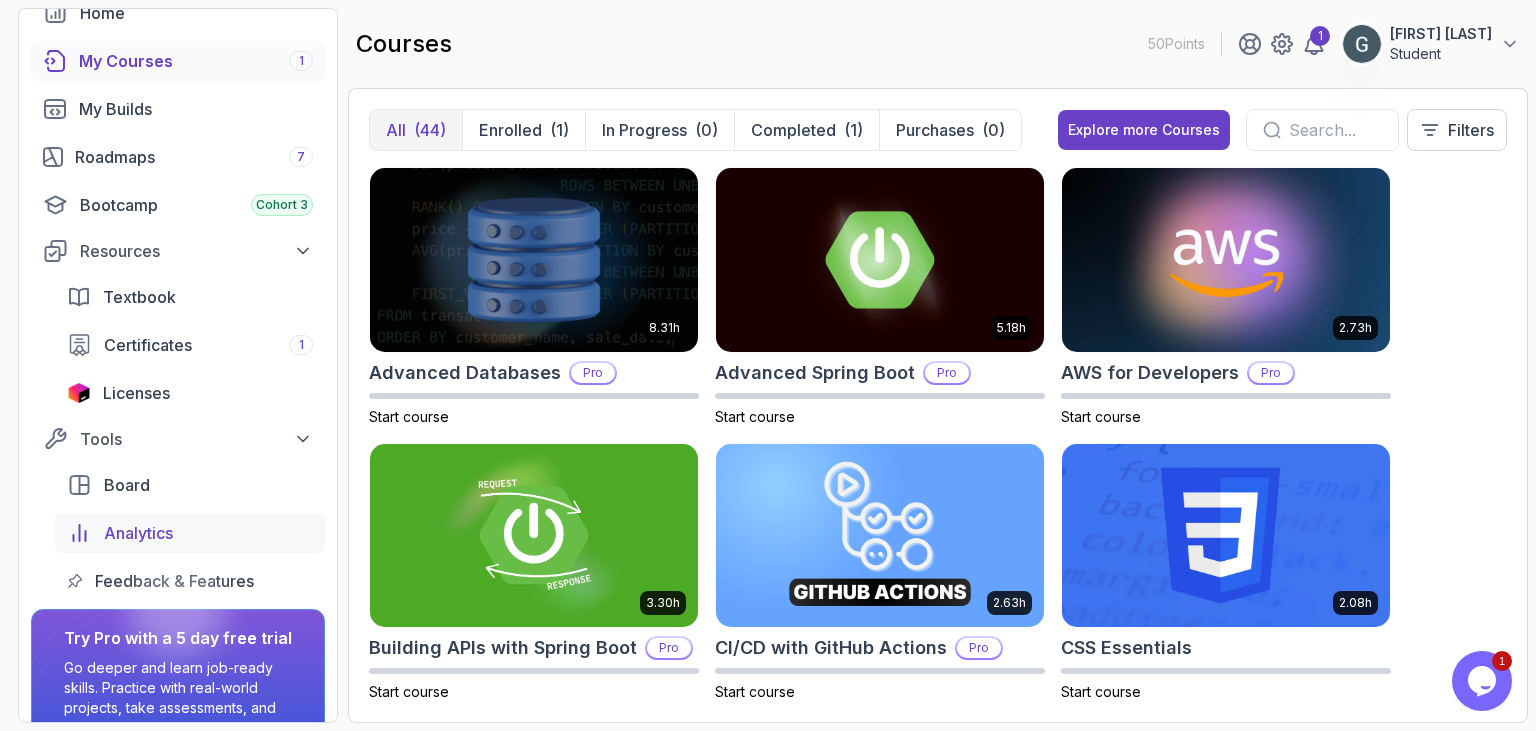 click on "Analytics" at bounding box center (208, 533) 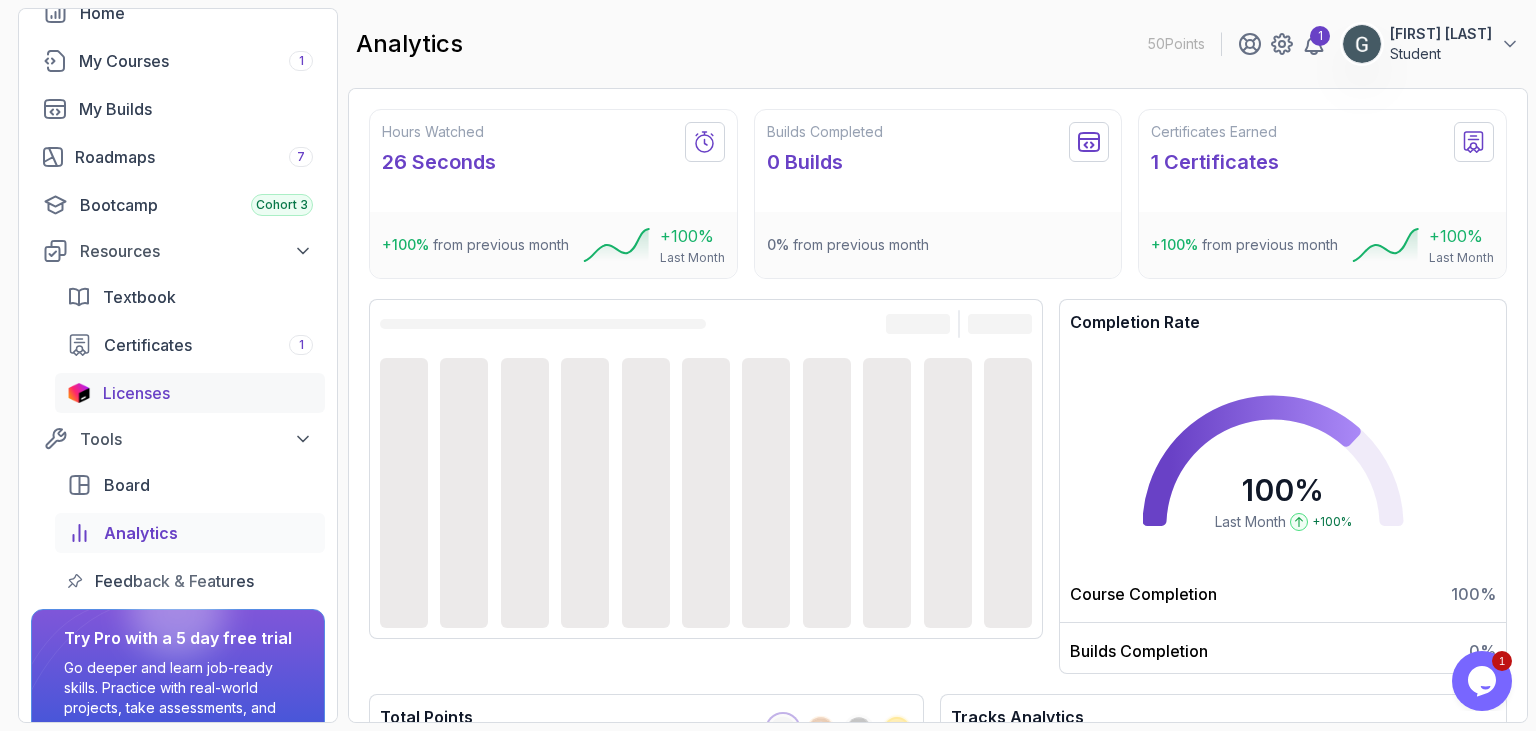 scroll, scrollTop: 177, scrollLeft: 0, axis: vertical 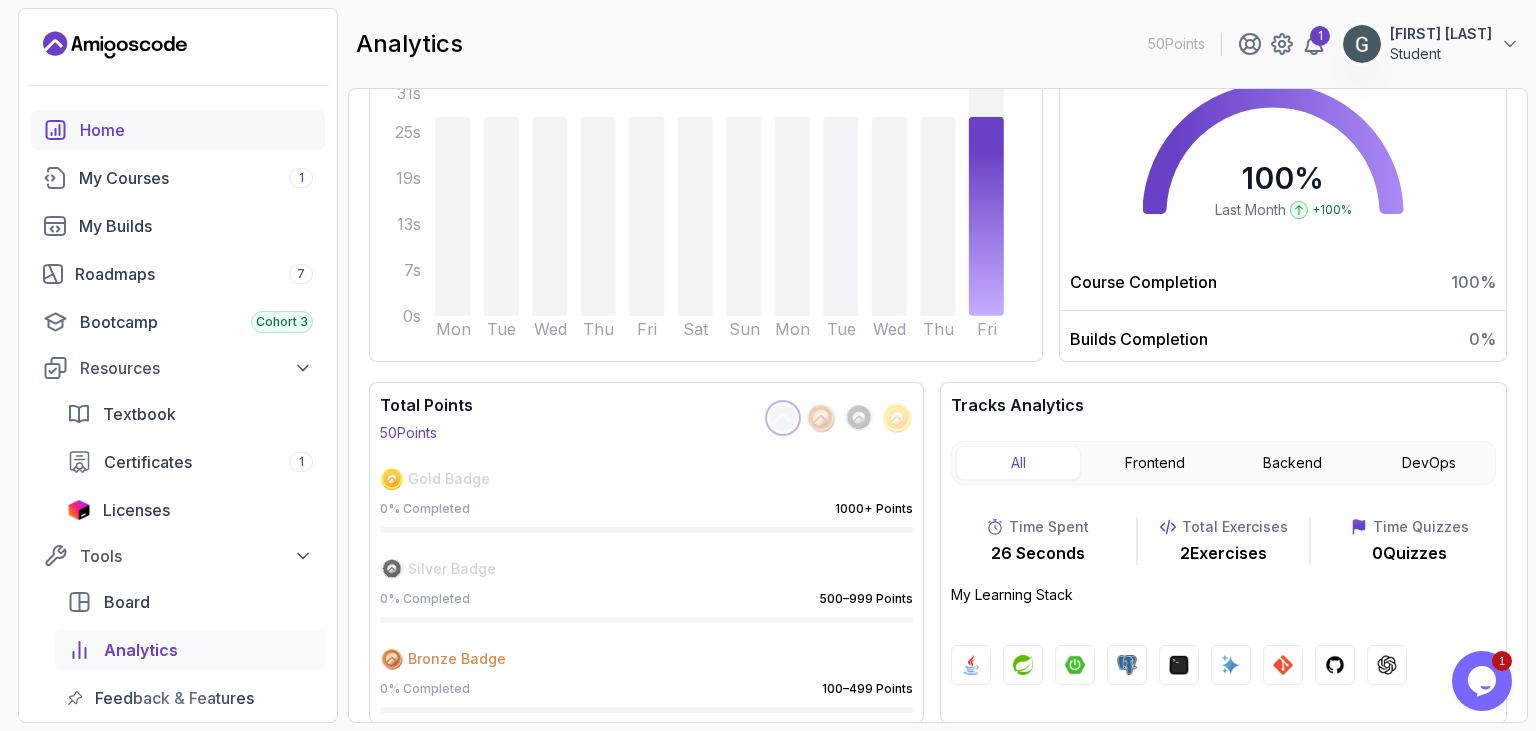click on "Home" at bounding box center [196, 130] 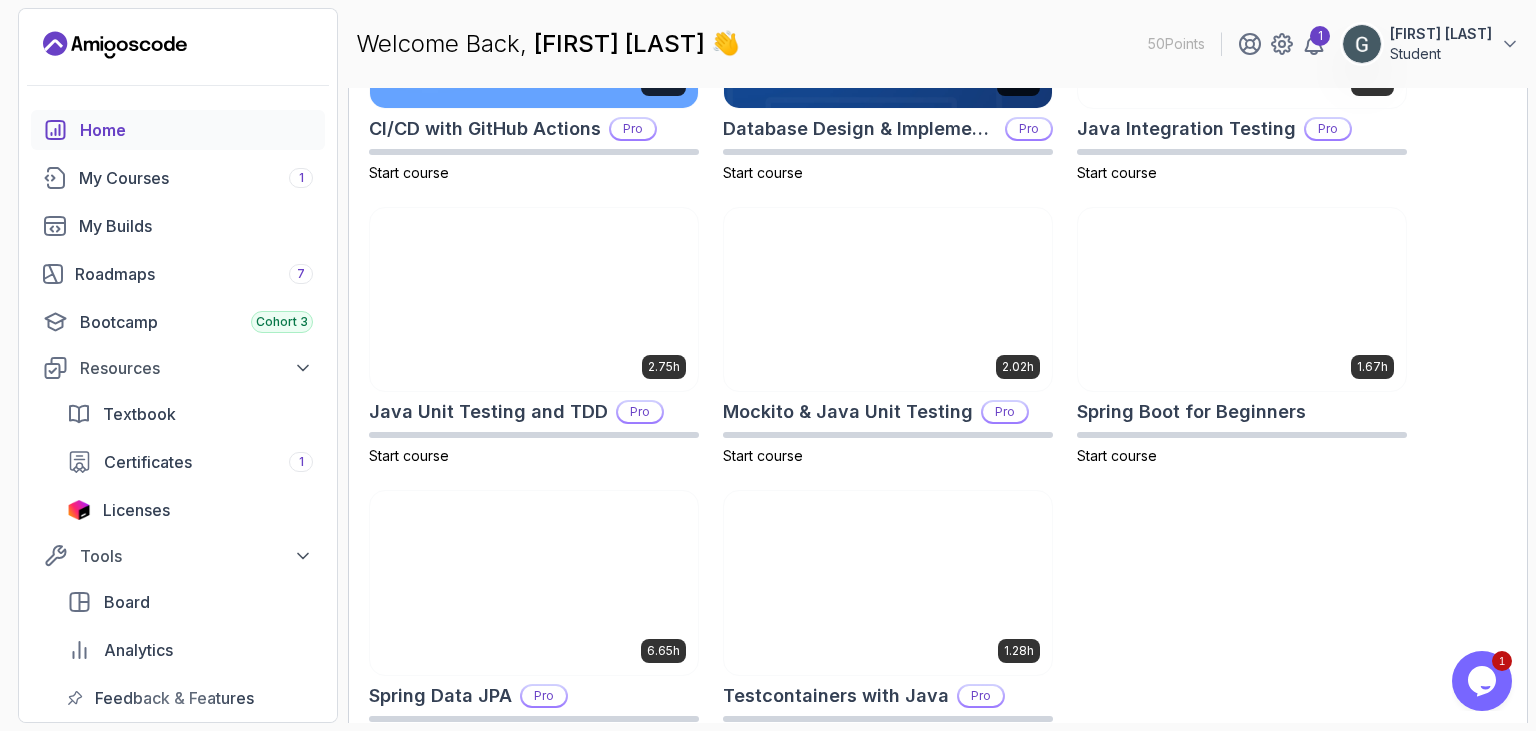 scroll, scrollTop: 852, scrollLeft: 0, axis: vertical 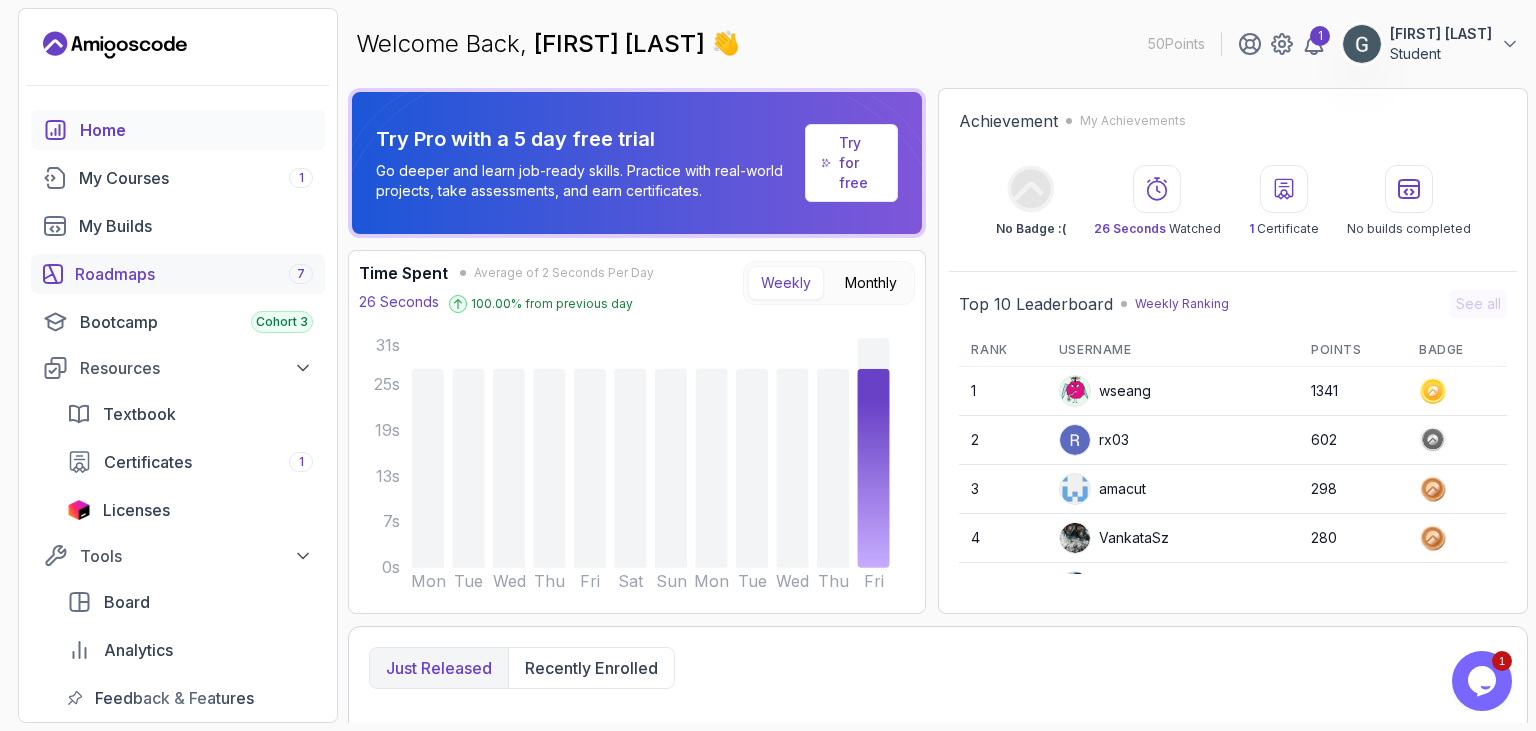 click on "Roadmaps 7" at bounding box center (194, 274) 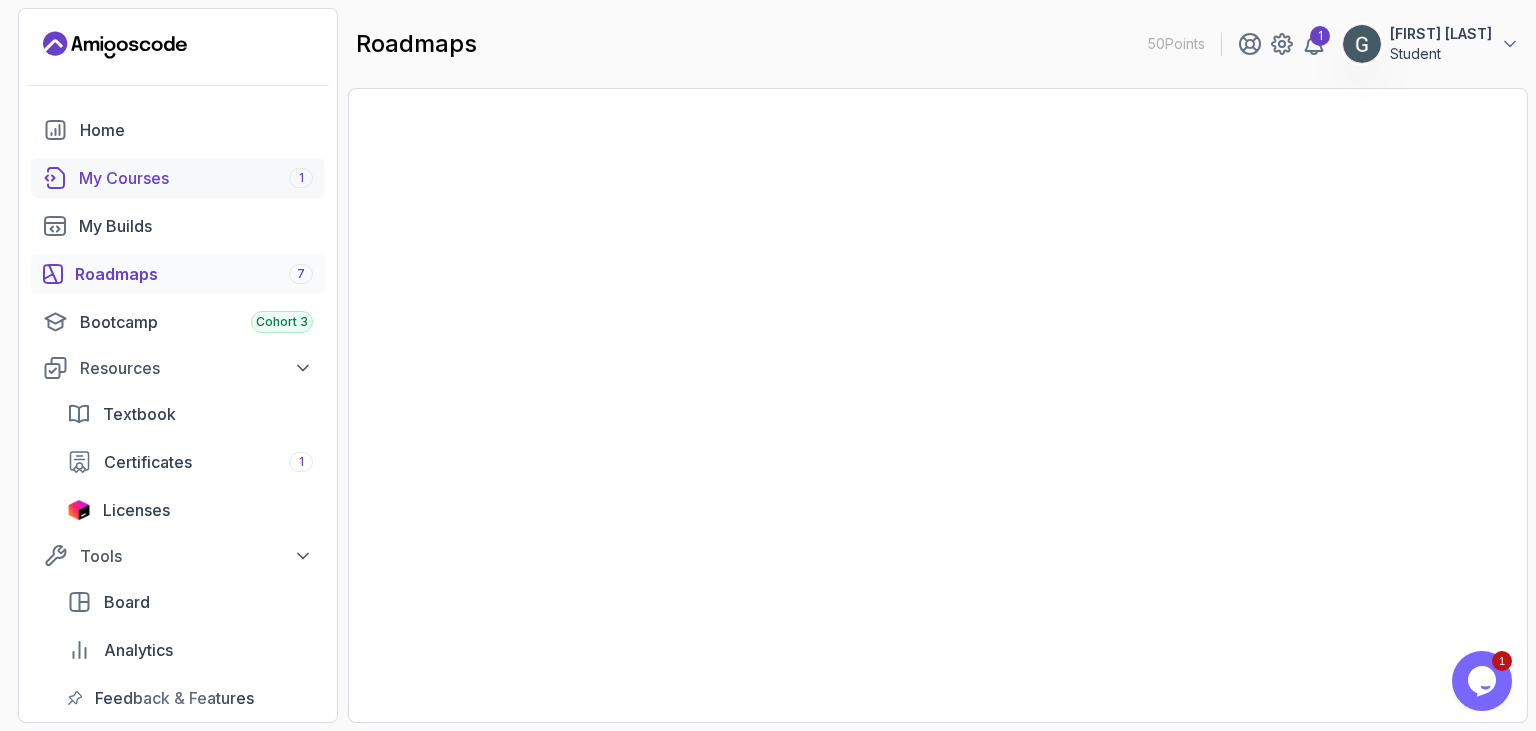 click on "My Courses 1" at bounding box center (196, 178) 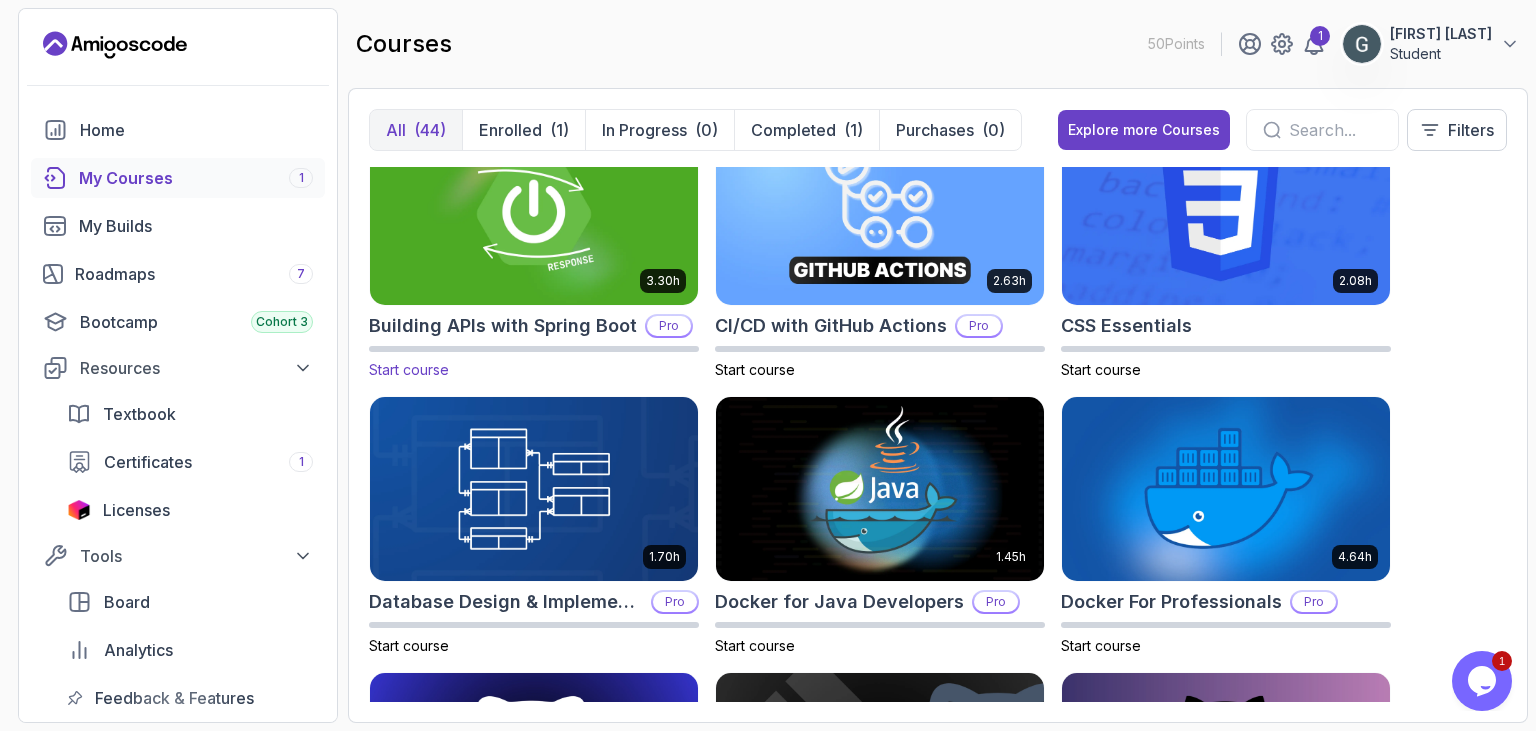 scroll, scrollTop: 345, scrollLeft: 0, axis: vertical 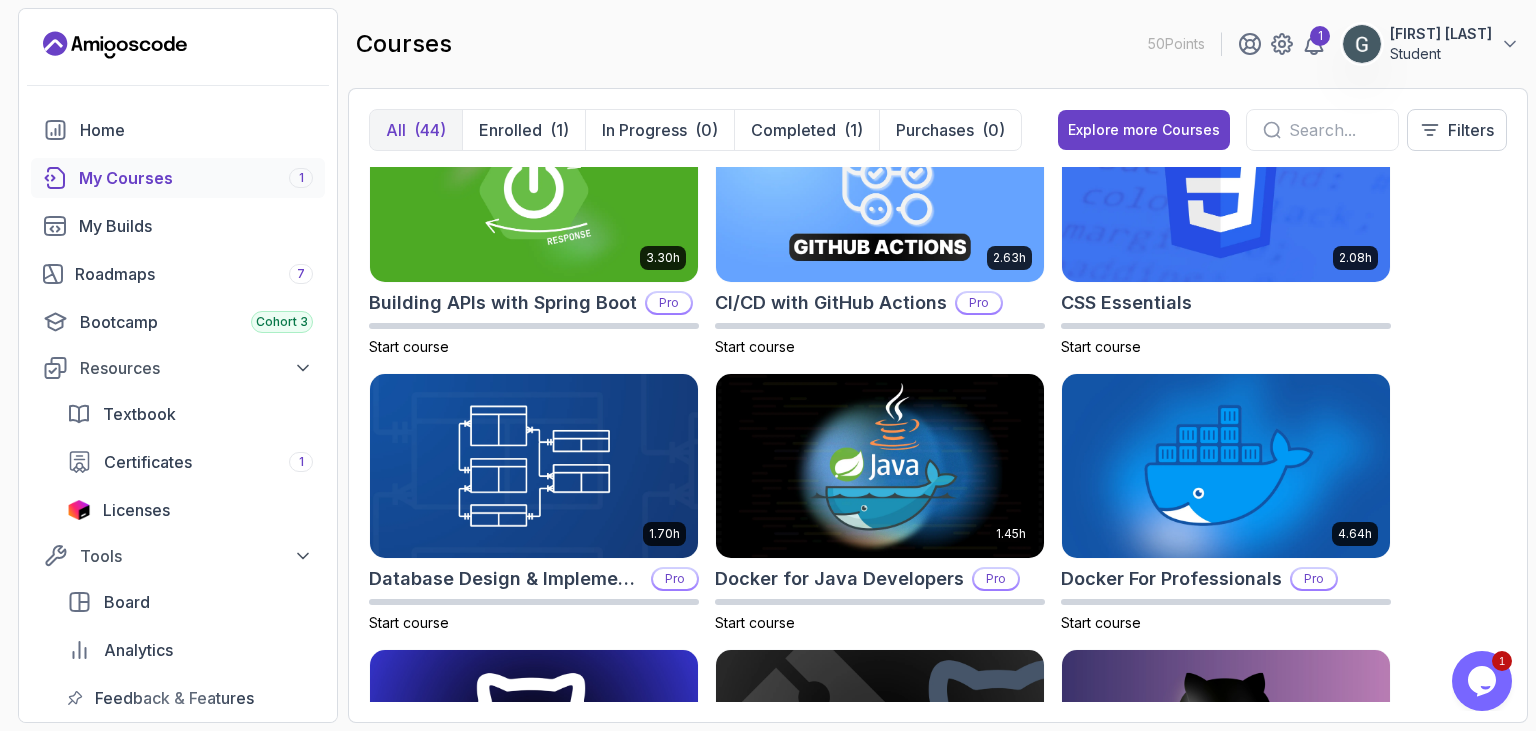click on "Enrolled" at bounding box center (510, 130) 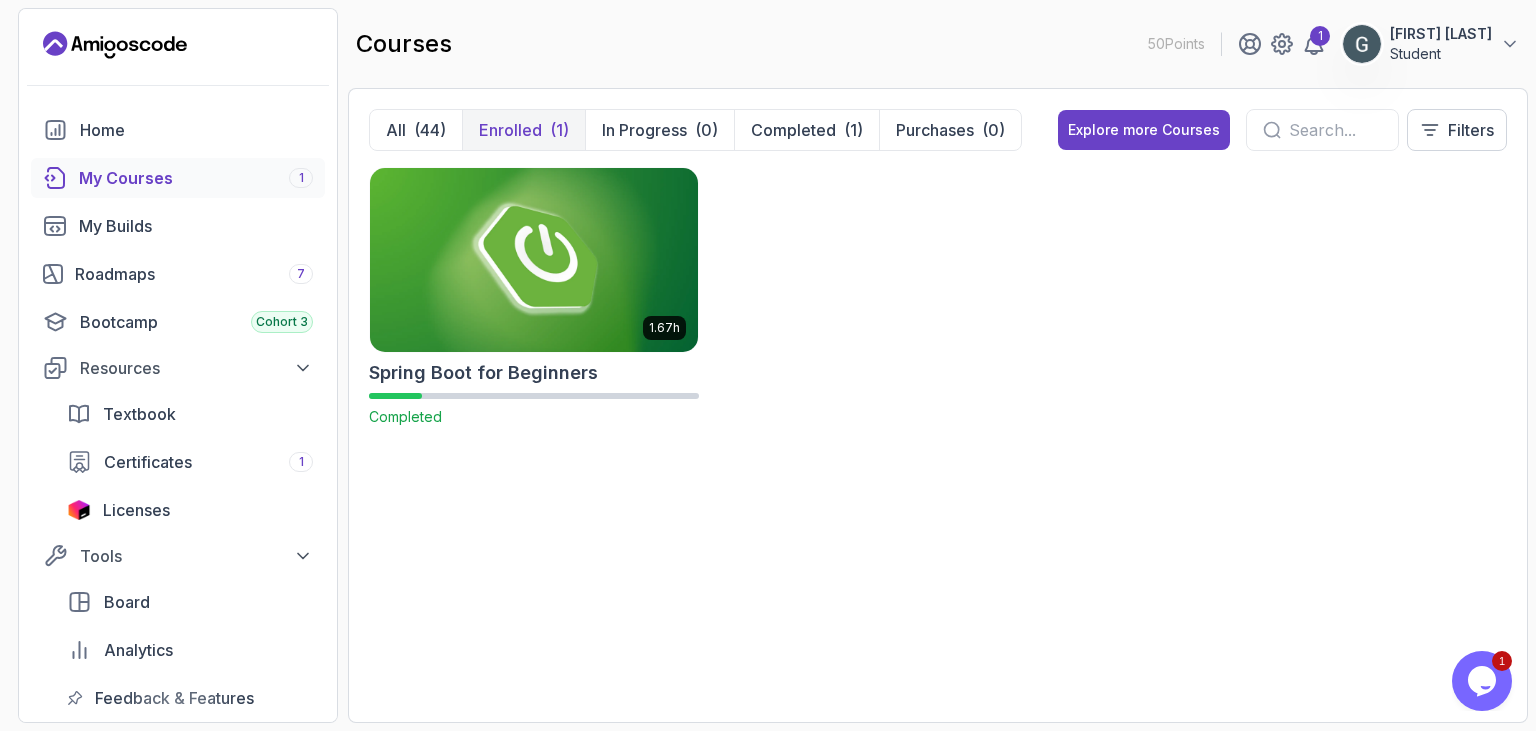 scroll, scrollTop: 0, scrollLeft: 0, axis: both 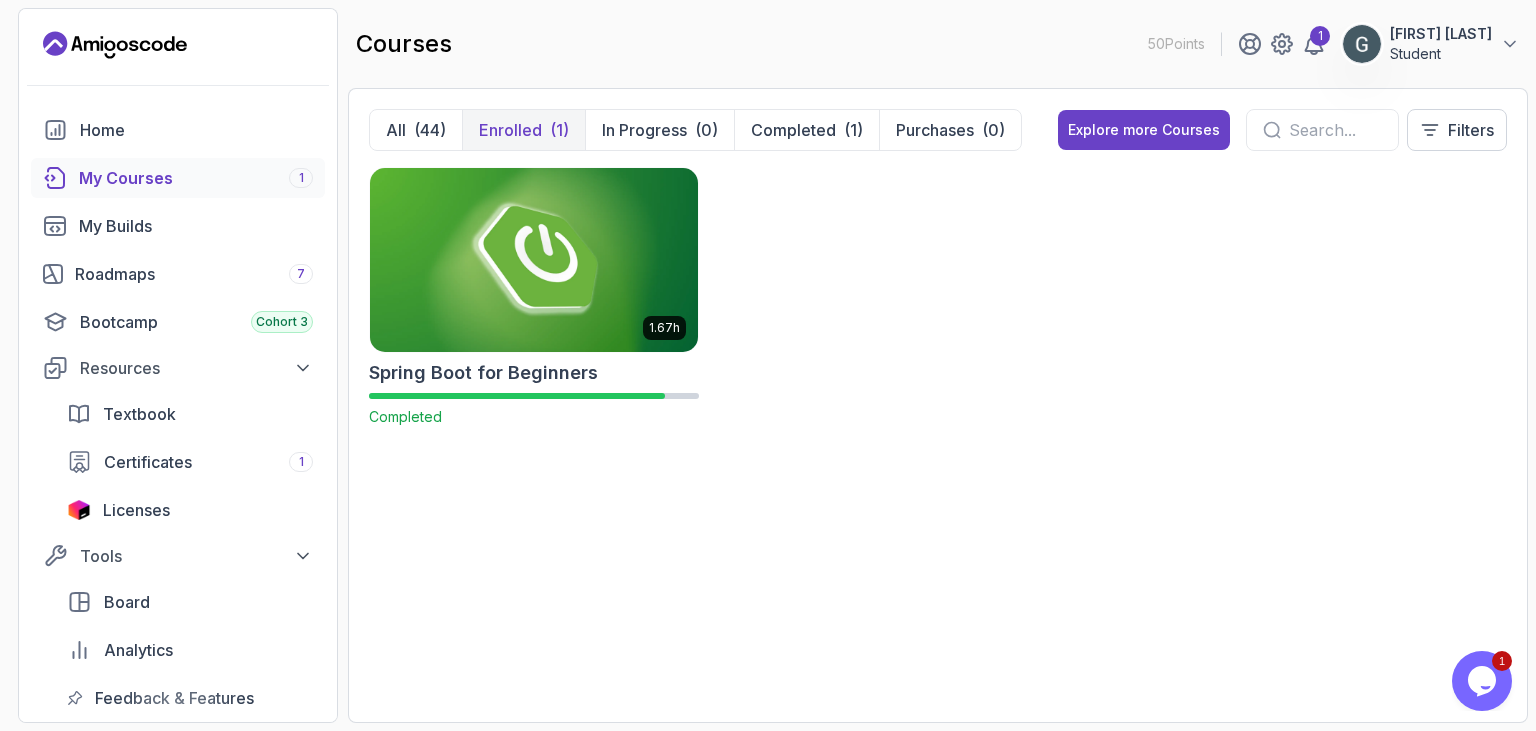 click at bounding box center [534, 259] 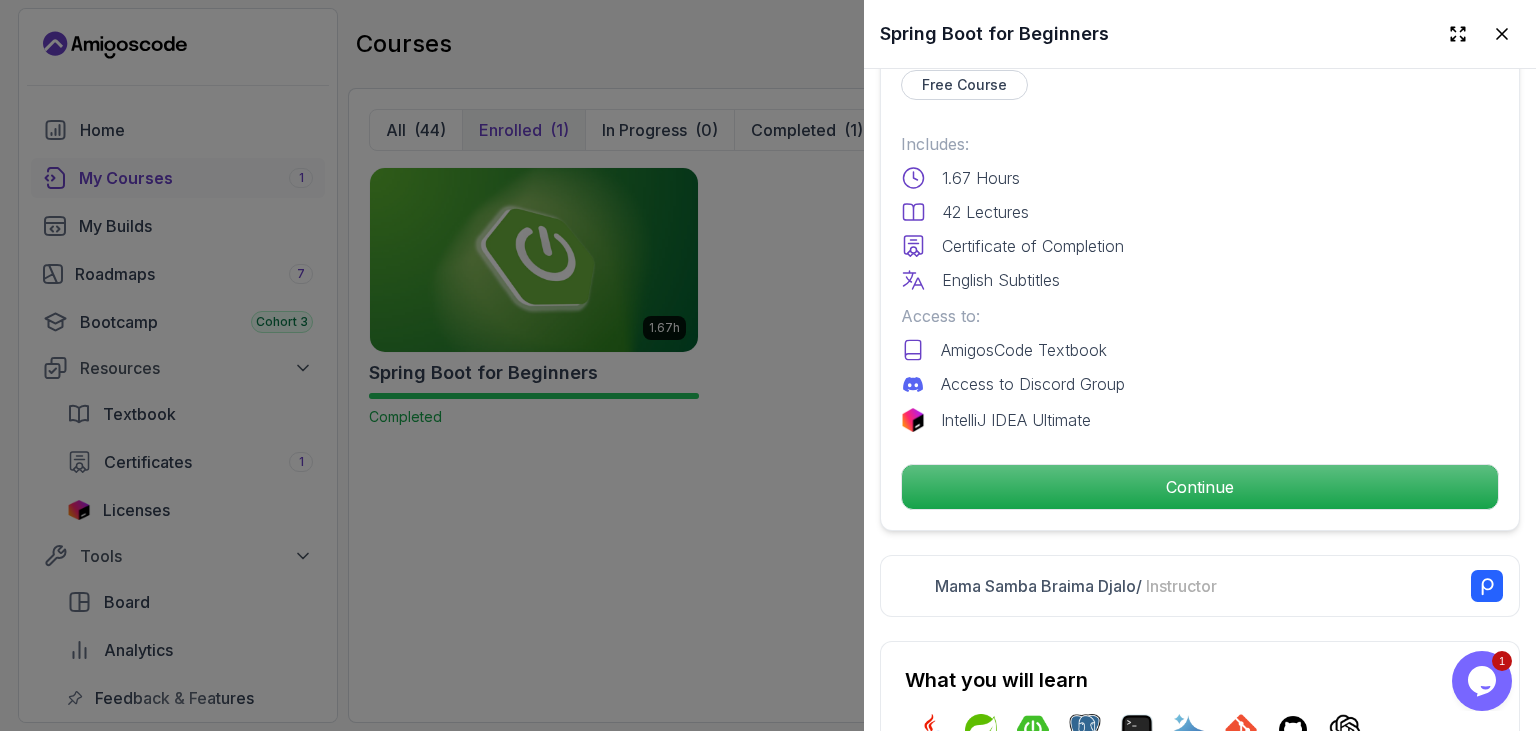 scroll, scrollTop: 739, scrollLeft: 0, axis: vertical 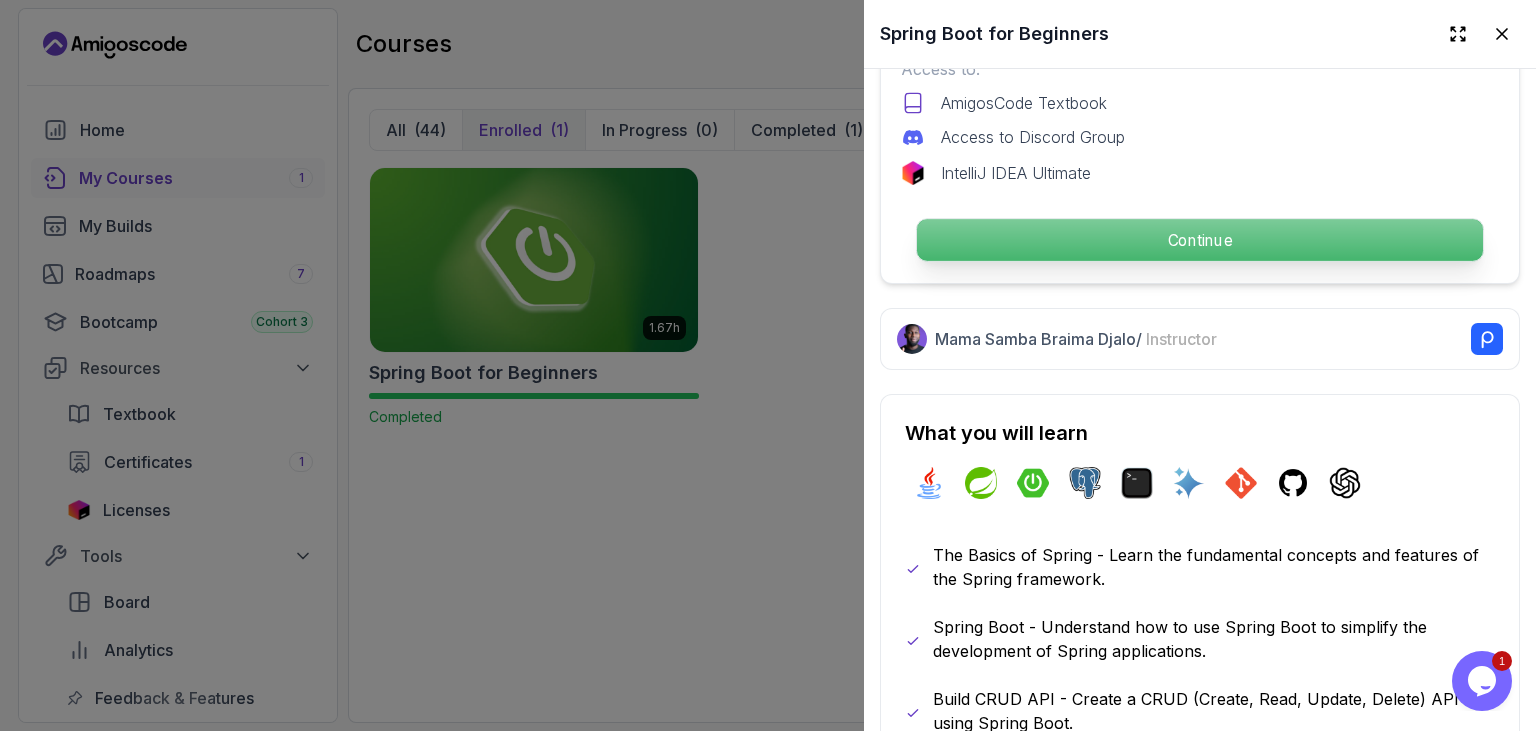 click on "Continue" at bounding box center [1200, 240] 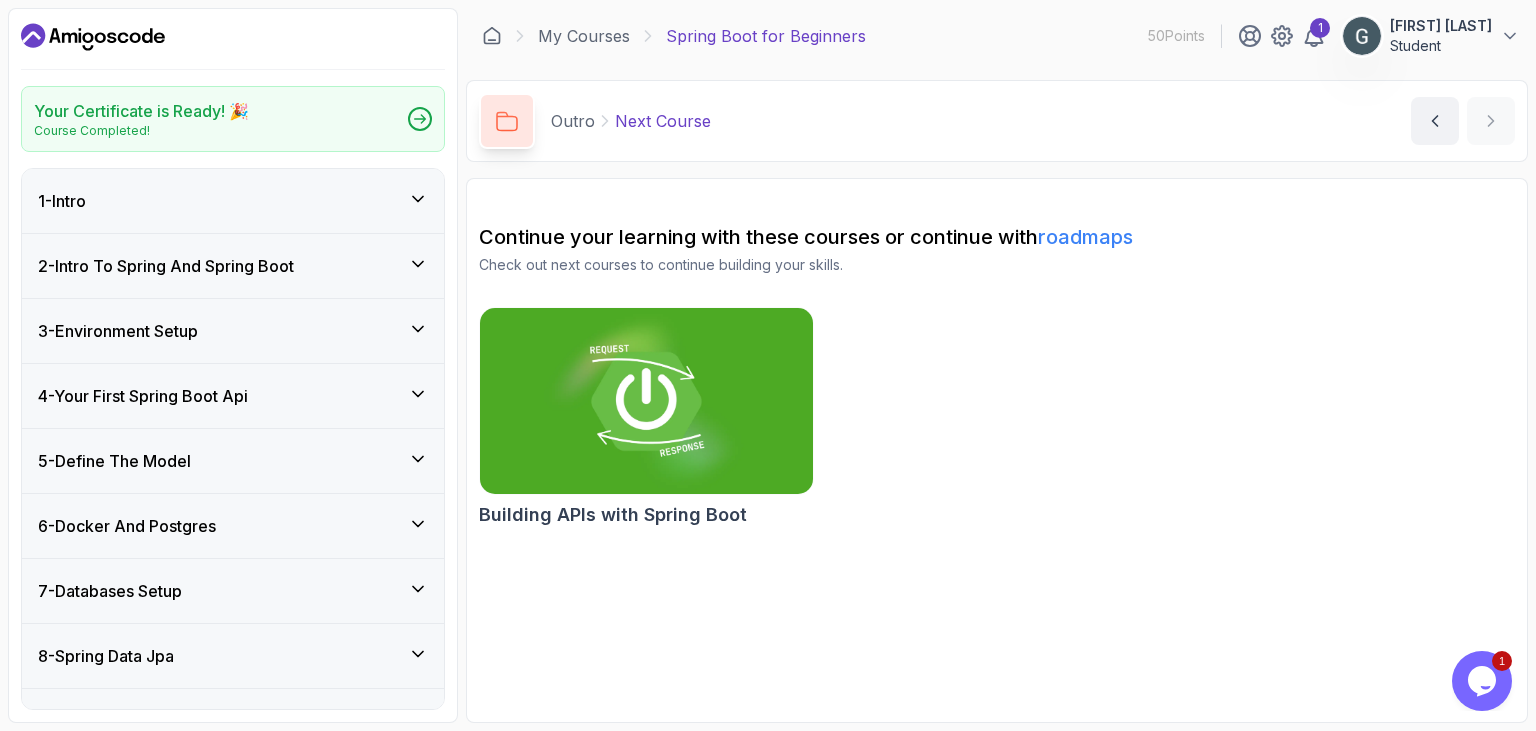 scroll, scrollTop: 403, scrollLeft: 0, axis: vertical 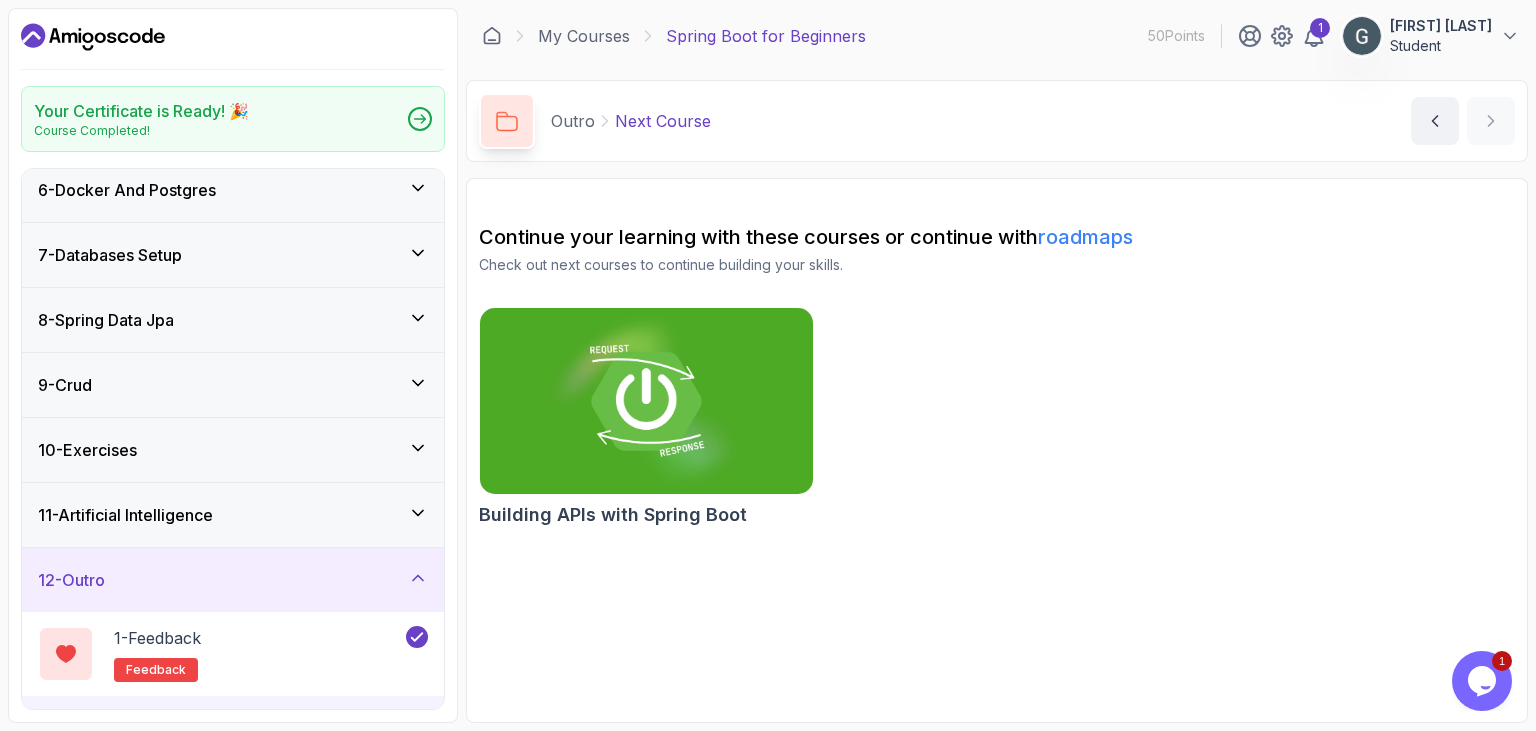 click on "9  -  Crud" at bounding box center [233, 385] 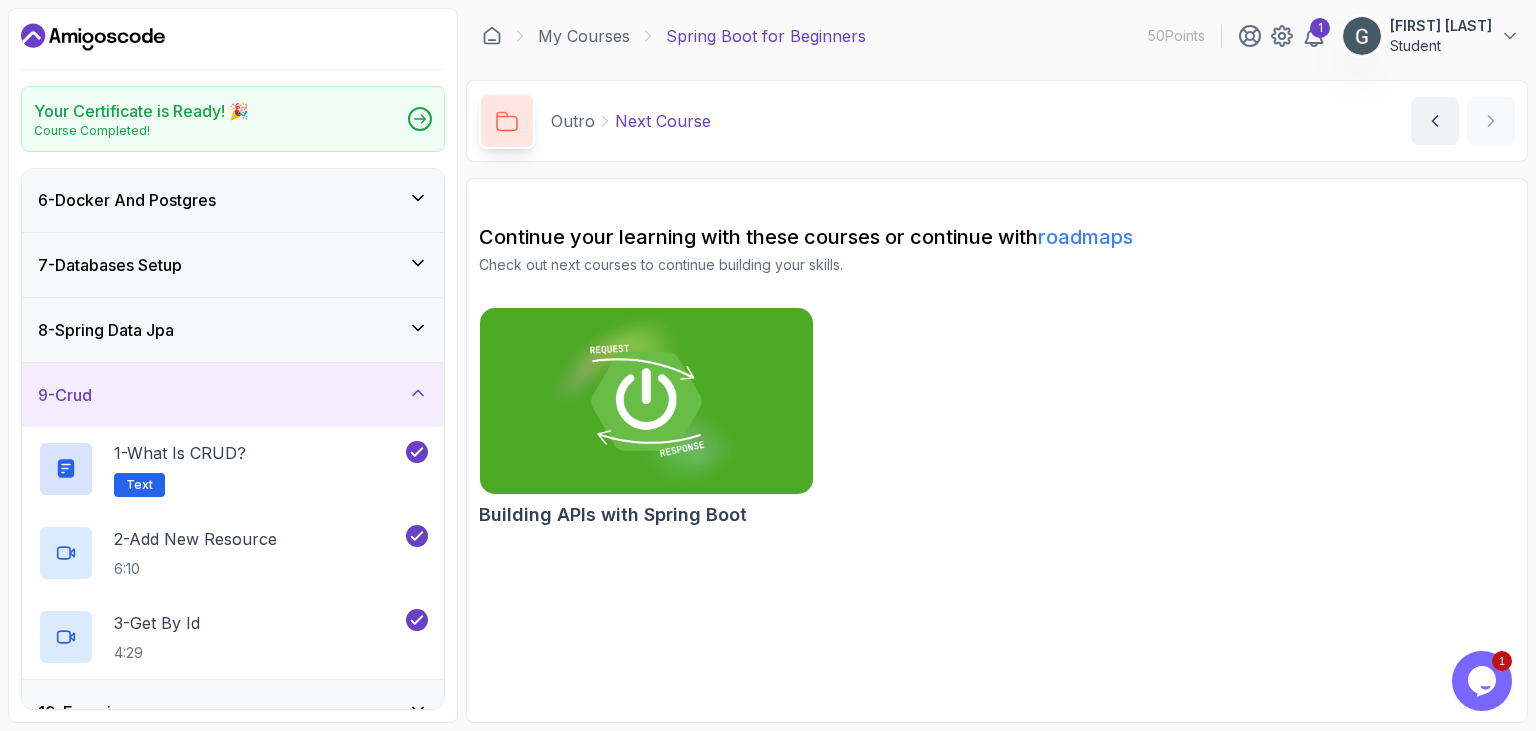 click on "8  -  Spring Data Jpa" at bounding box center (233, 330) 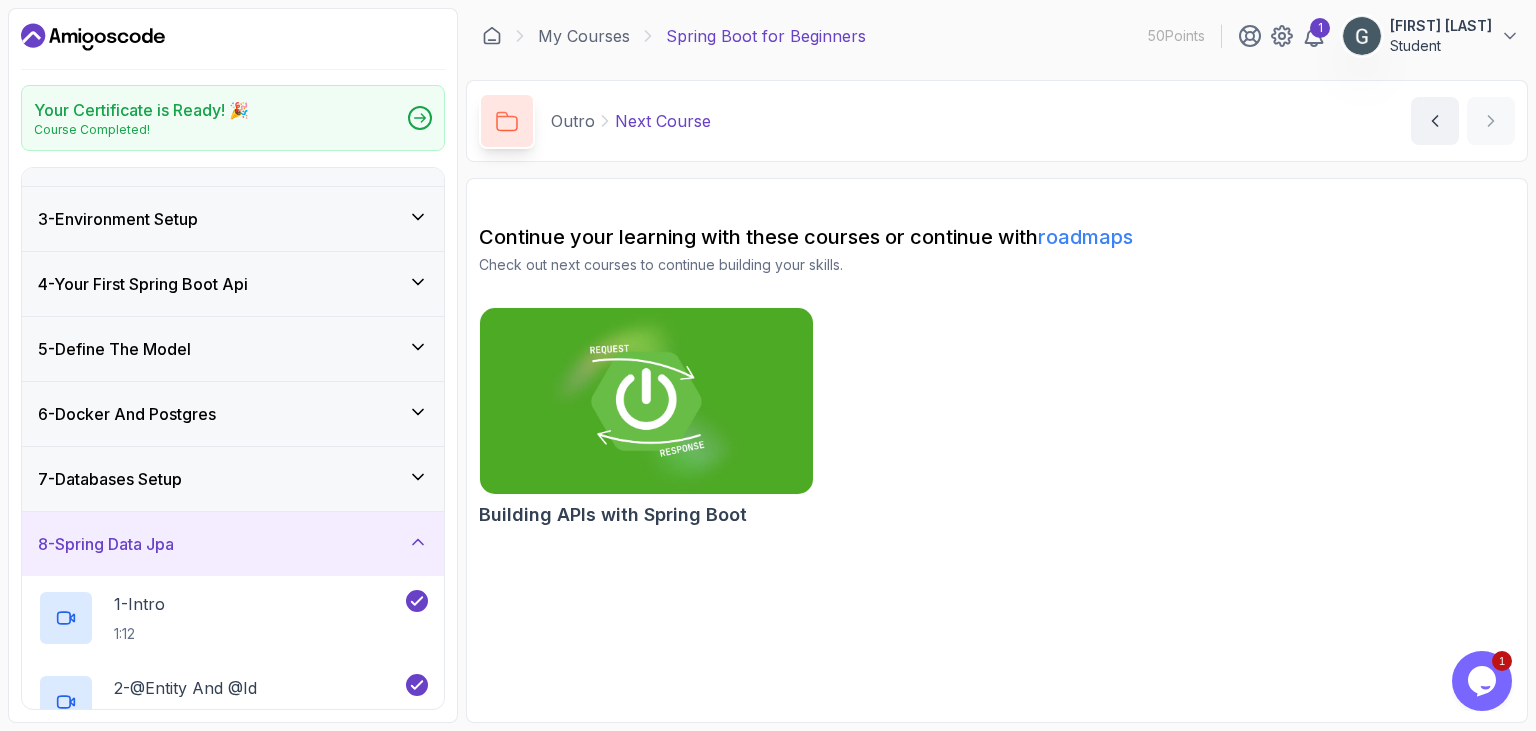 scroll, scrollTop: 102, scrollLeft: 0, axis: vertical 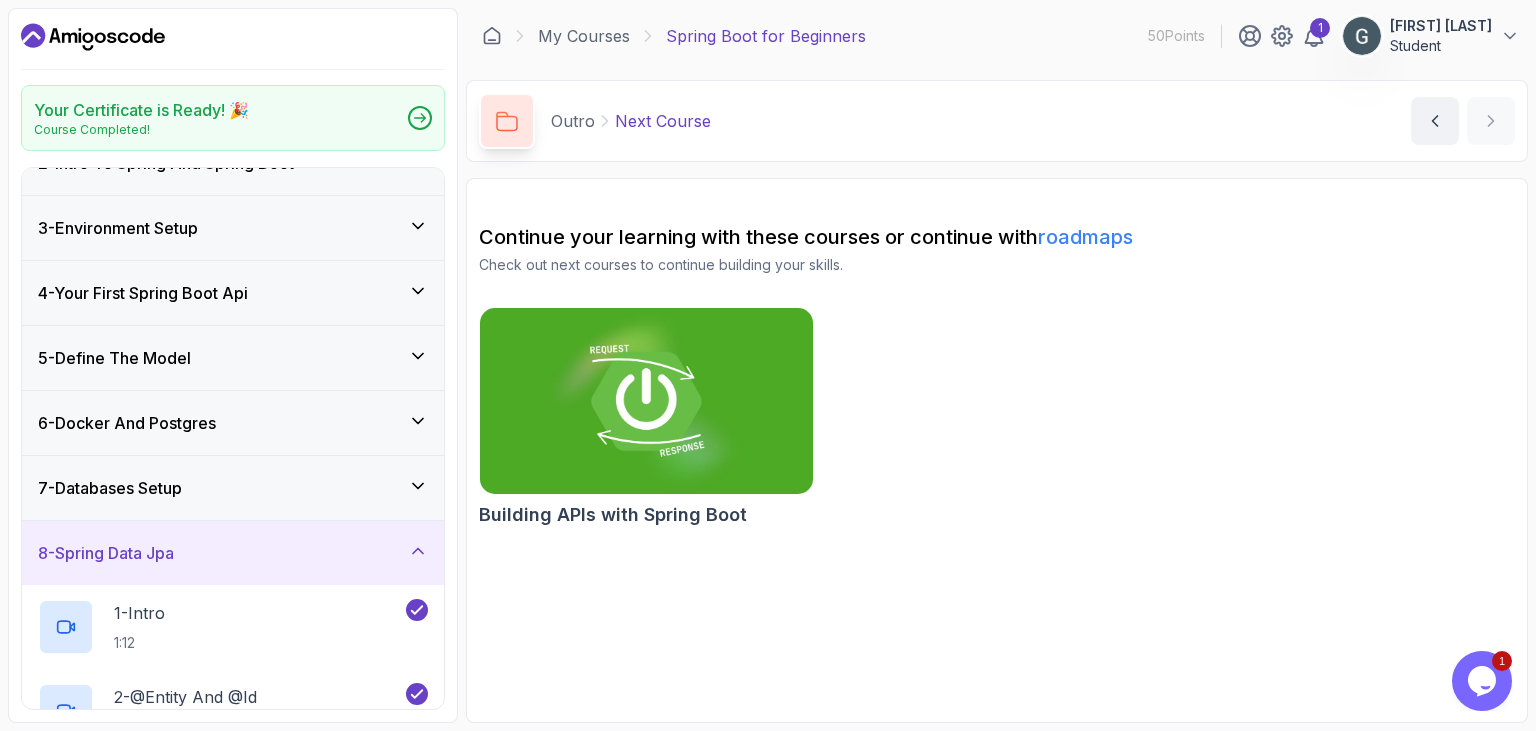 click on "6  -  Docker And Postgres" at bounding box center (233, 423) 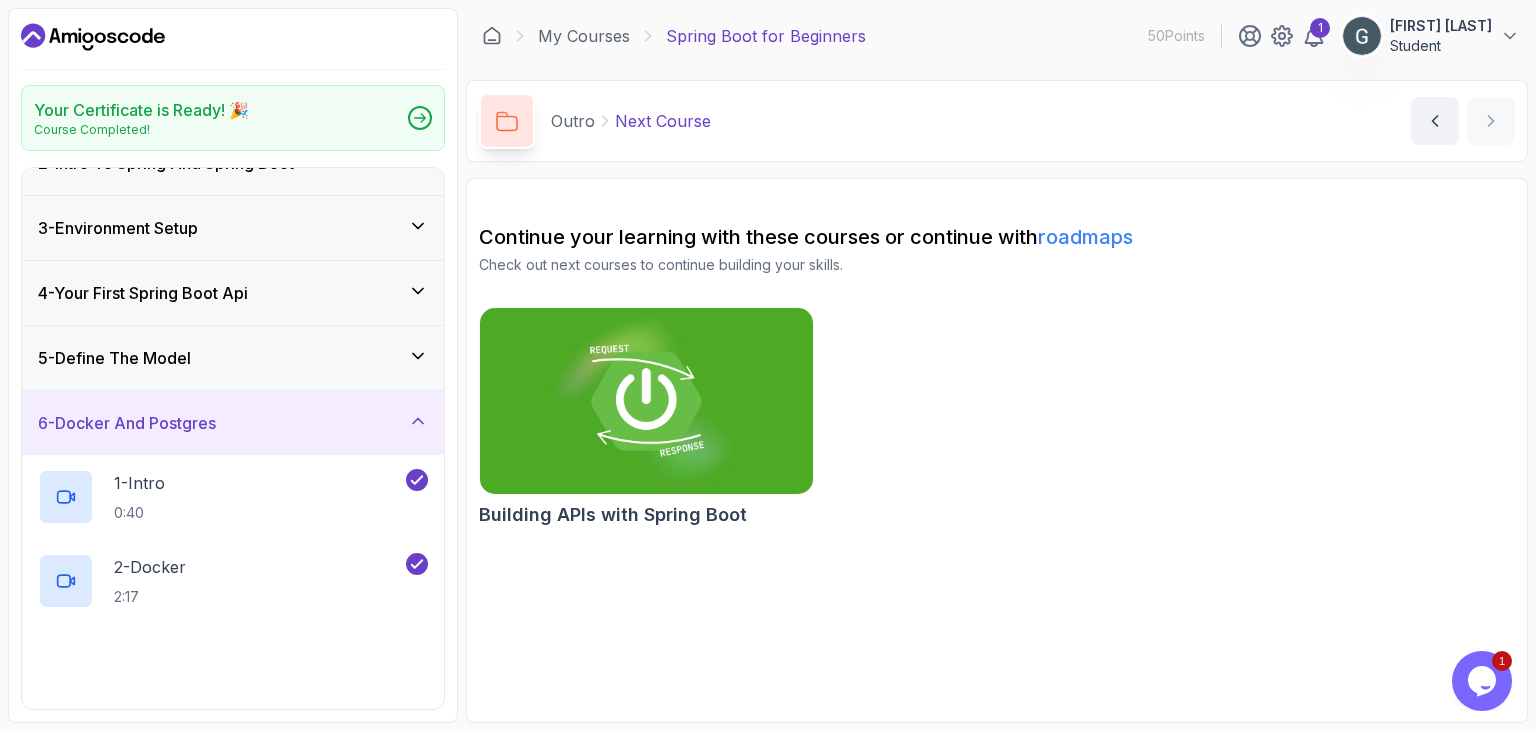 scroll, scrollTop: 62, scrollLeft: 0, axis: vertical 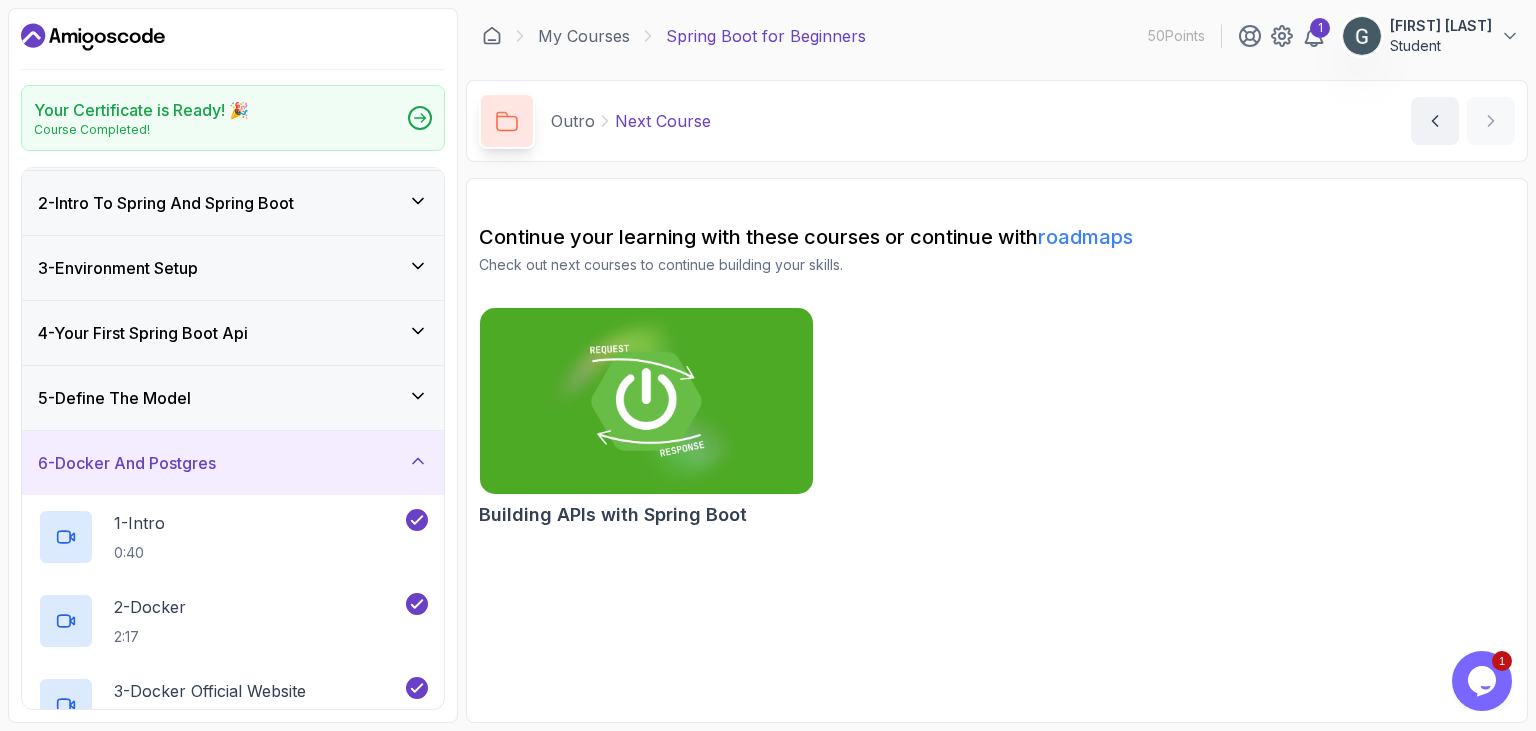 click on "5  -  Define The Model" at bounding box center [233, 398] 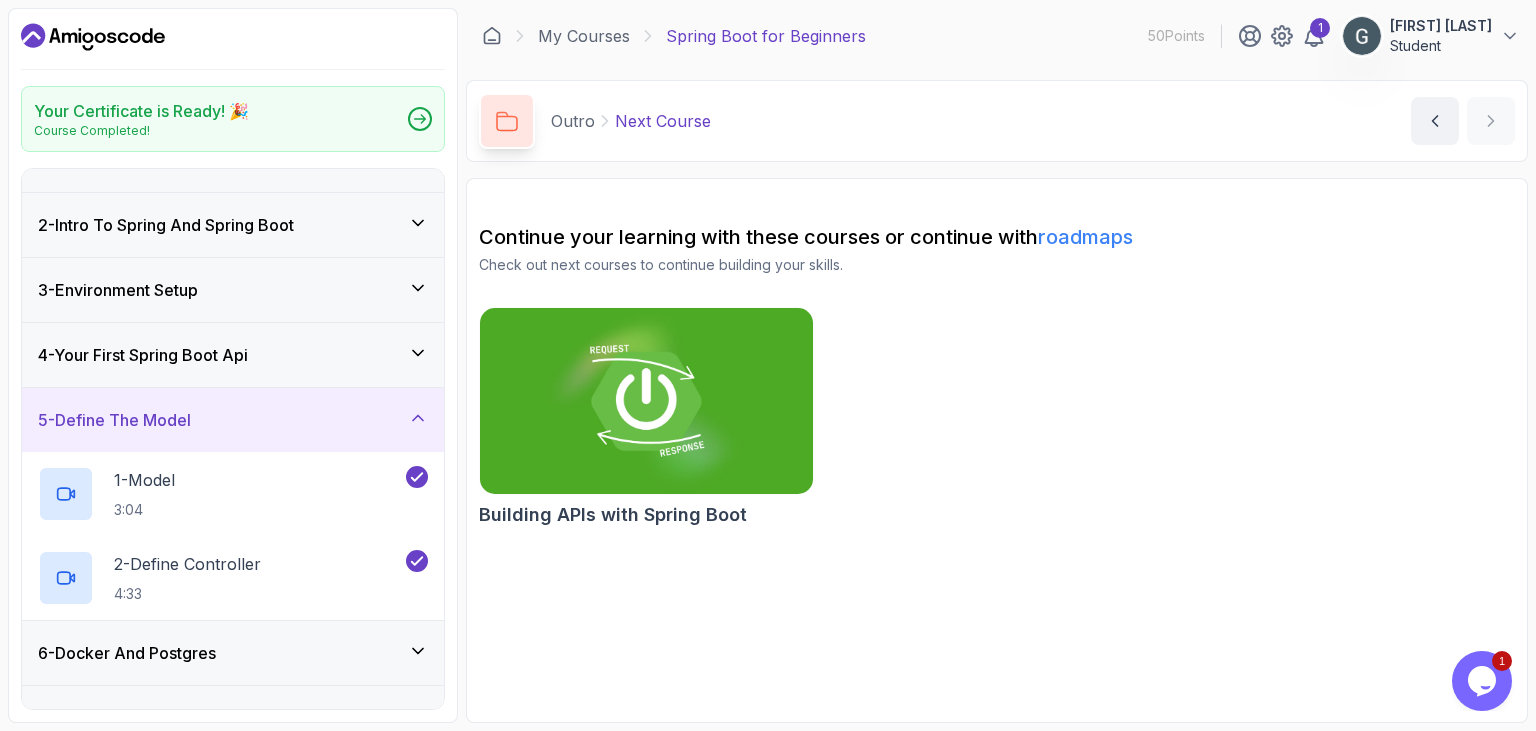 scroll, scrollTop: 40, scrollLeft: 0, axis: vertical 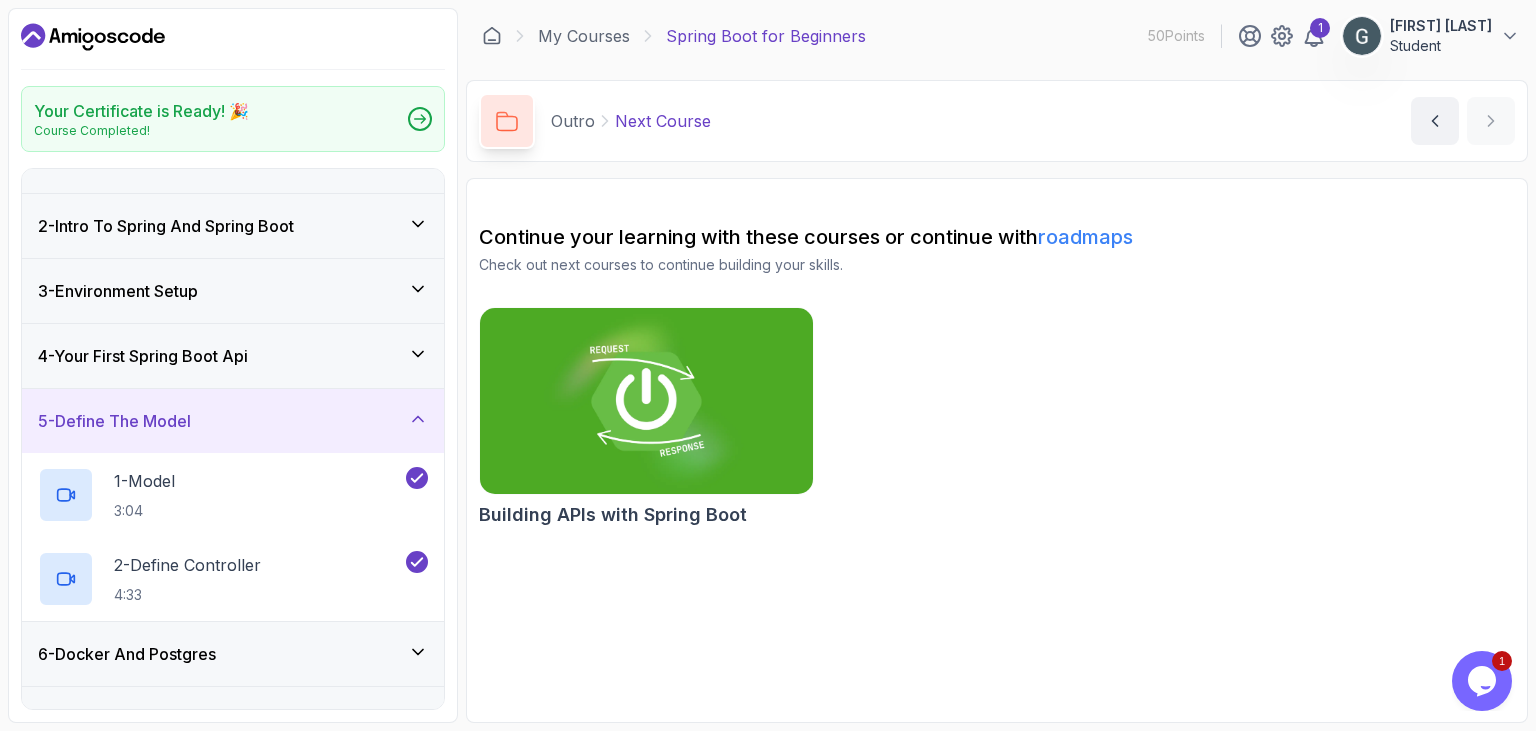 click on "4  -  Your First Spring Boot Api" at bounding box center [233, 356] 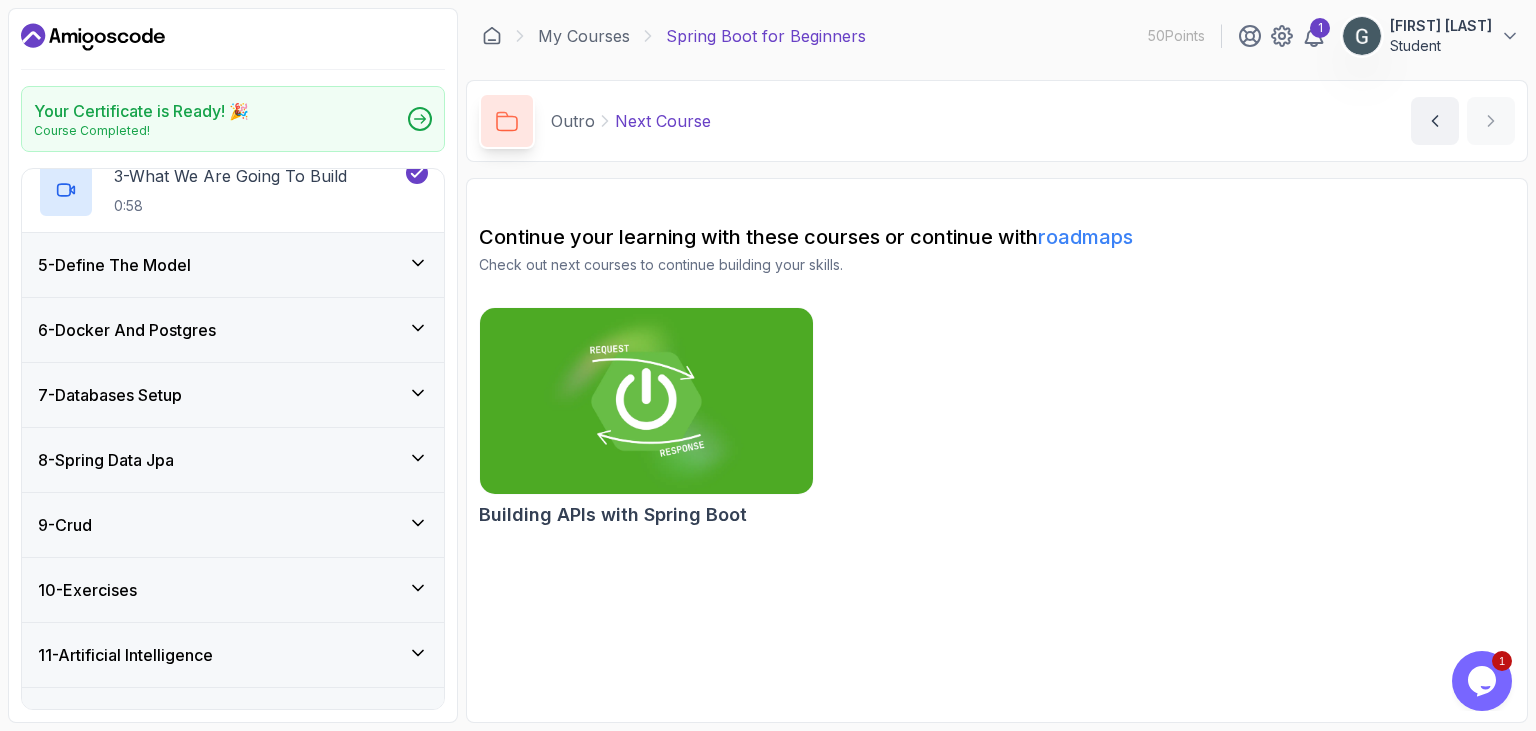 scroll, scrollTop: 487, scrollLeft: 0, axis: vertical 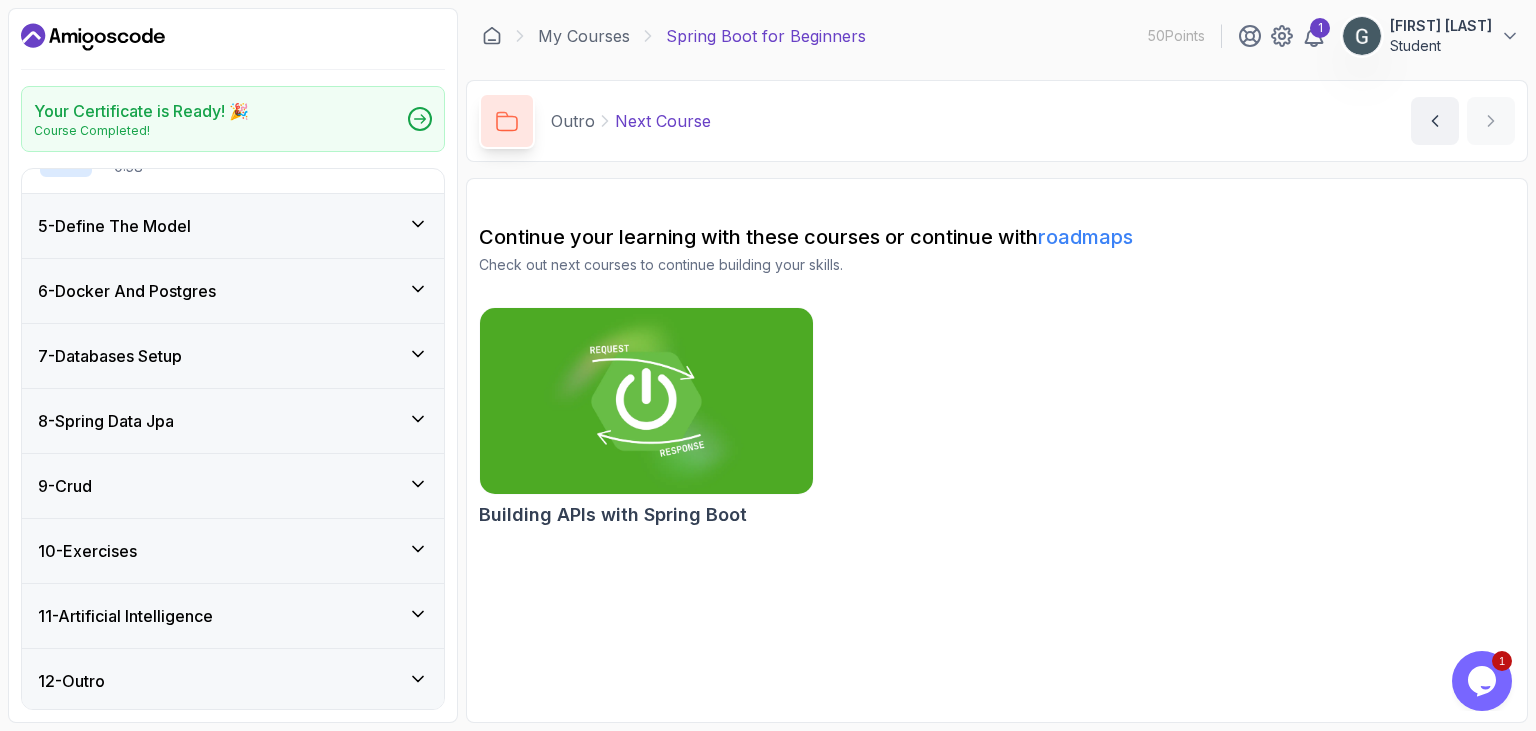 click on "11  -  Artificial Intelligence" at bounding box center (233, 616) 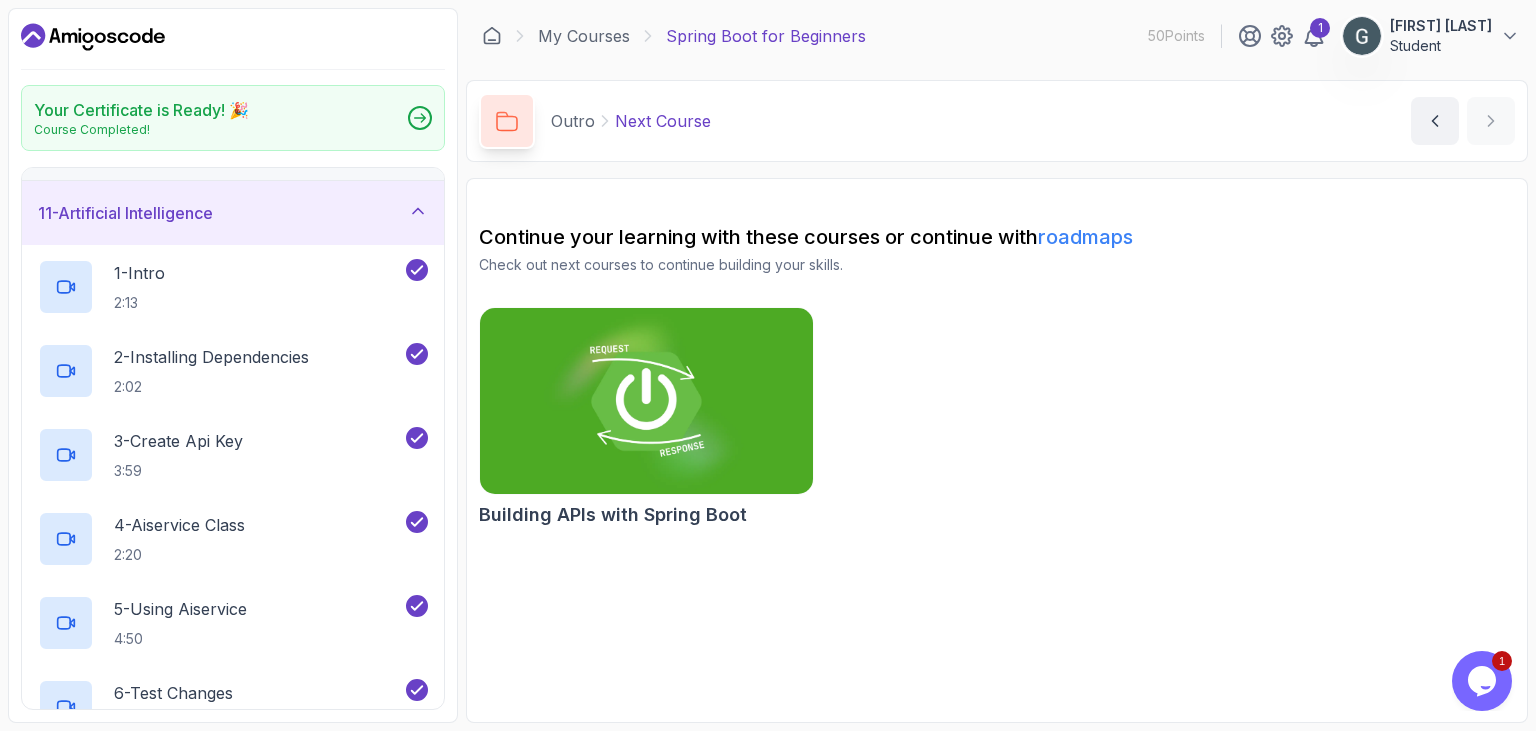 scroll, scrollTop: 823, scrollLeft: 0, axis: vertical 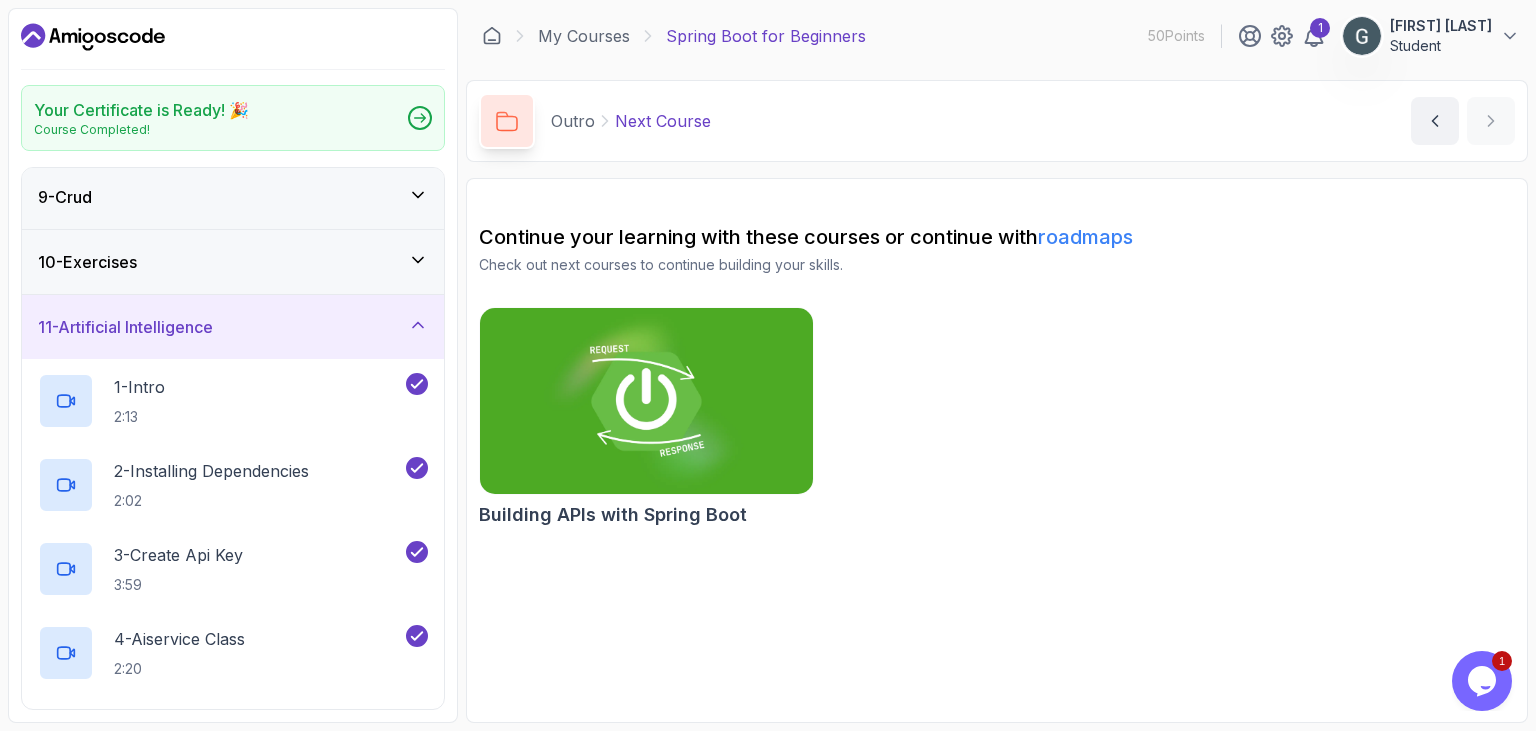 click on "10  -  Exercises" at bounding box center (233, 262) 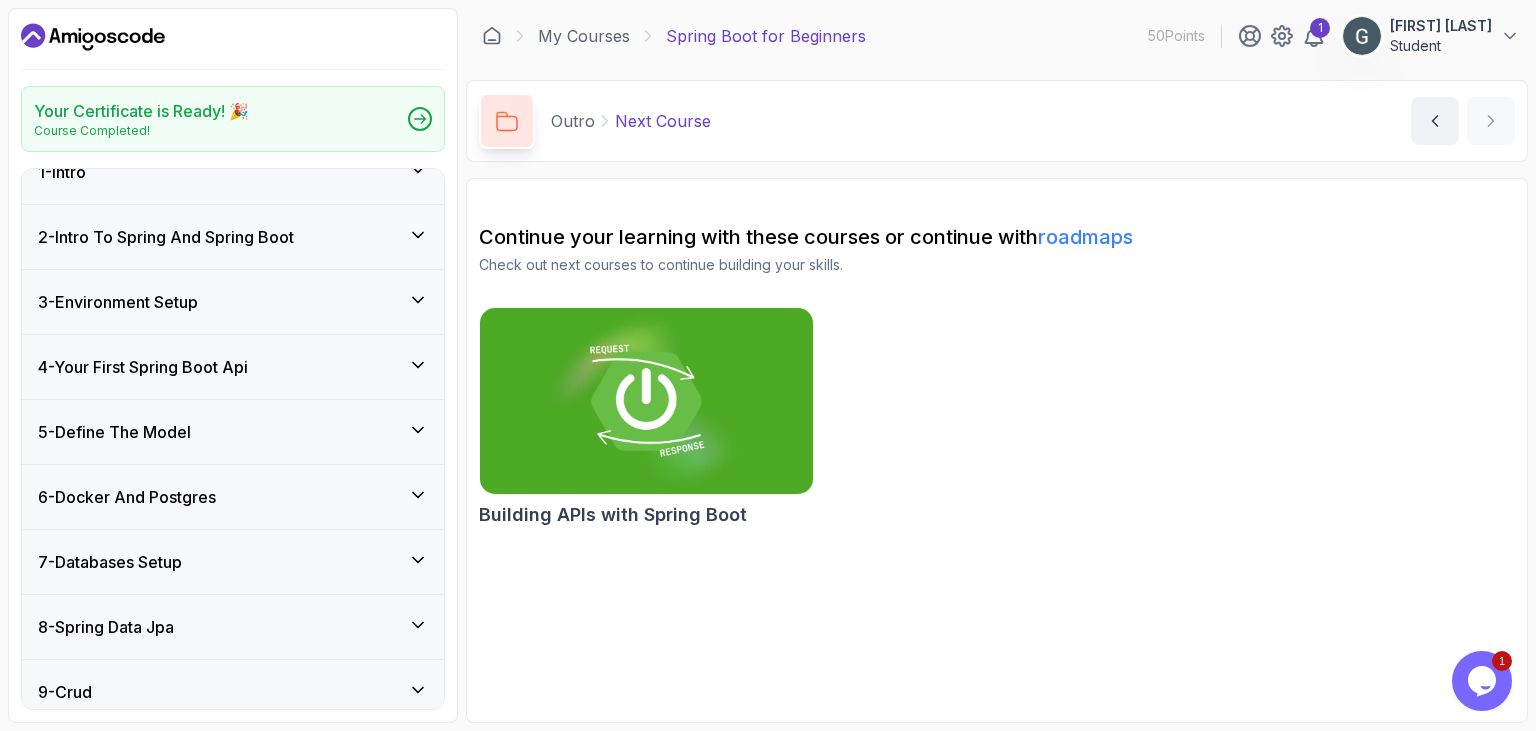 scroll, scrollTop: 0, scrollLeft: 0, axis: both 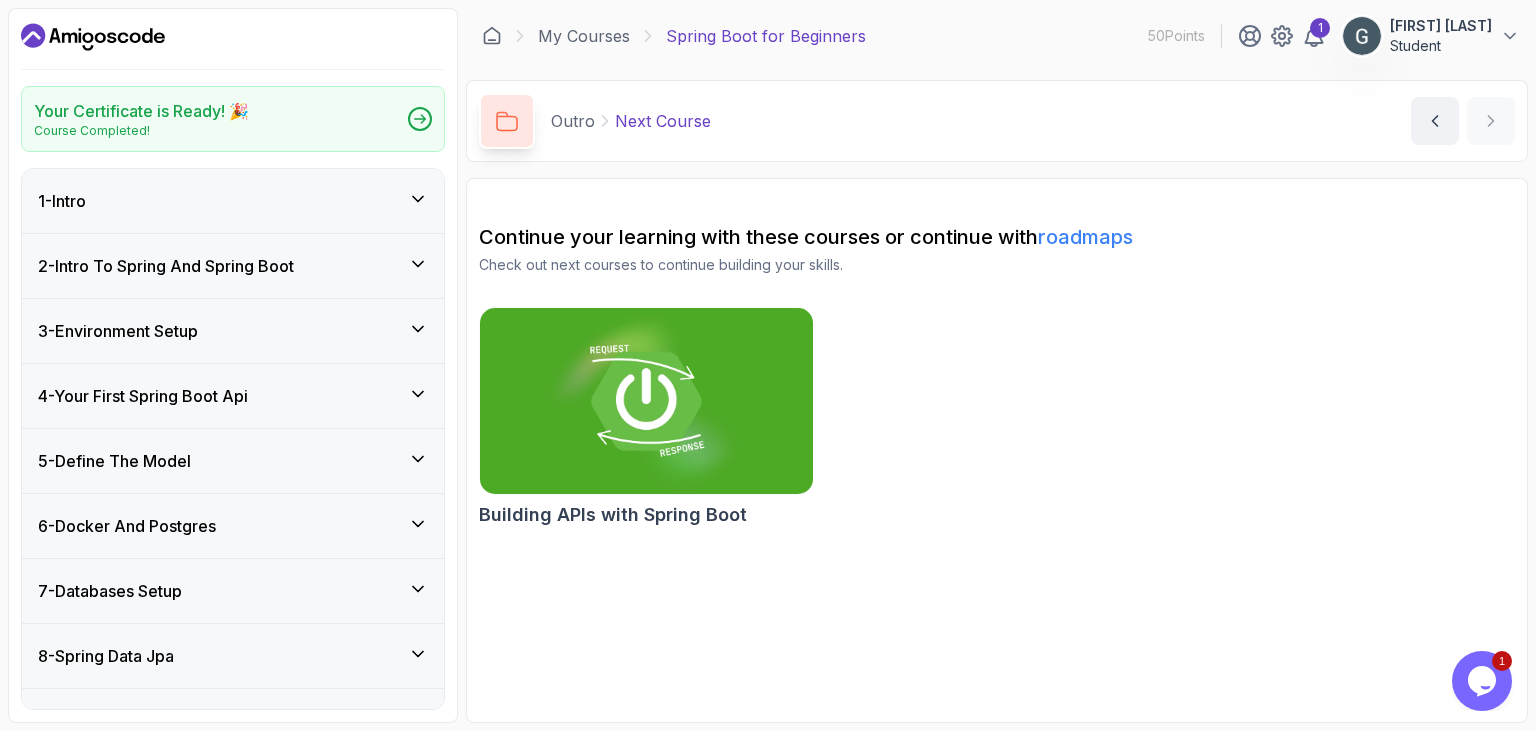 click on "3  -  Environment Setup" at bounding box center (118, 331) 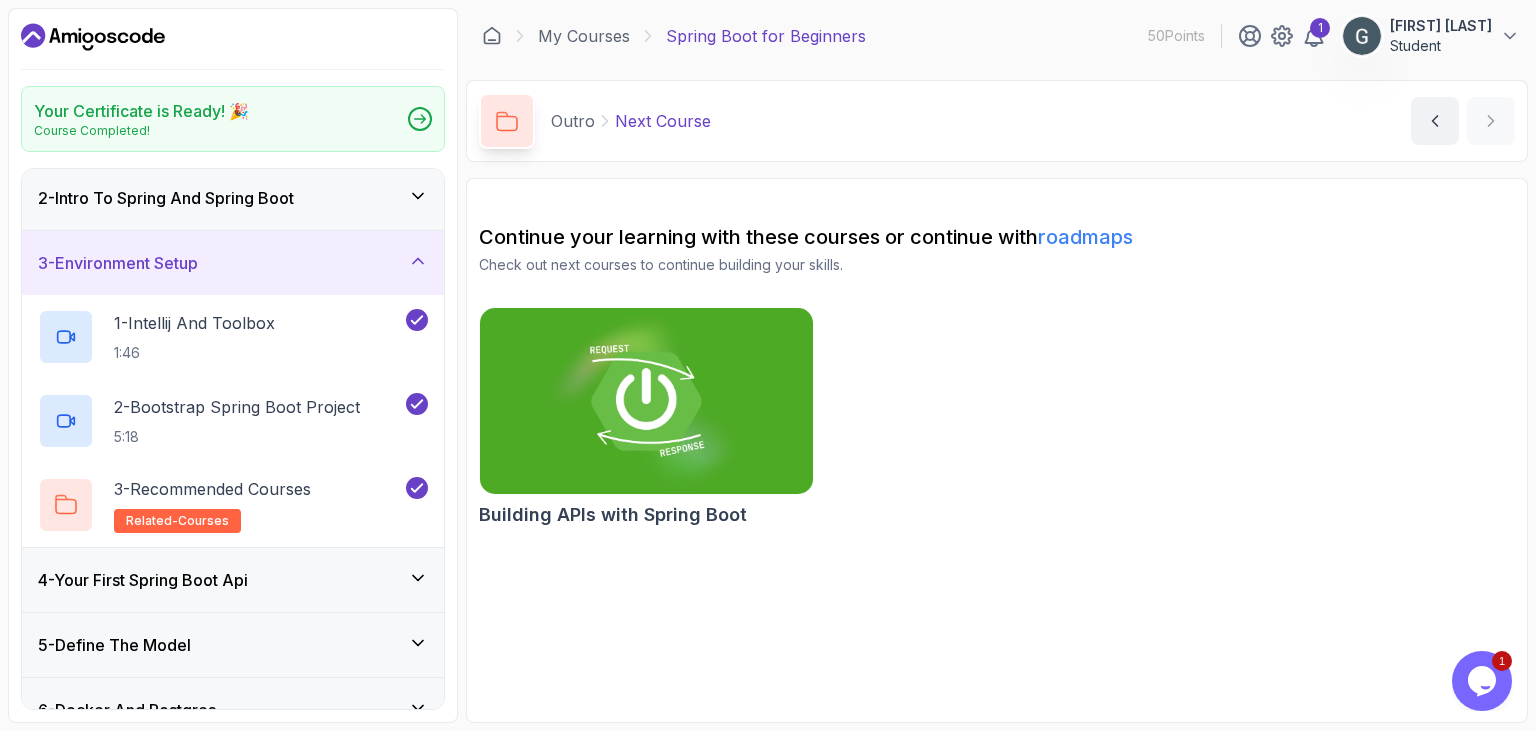 scroll, scrollTop: 0, scrollLeft: 0, axis: both 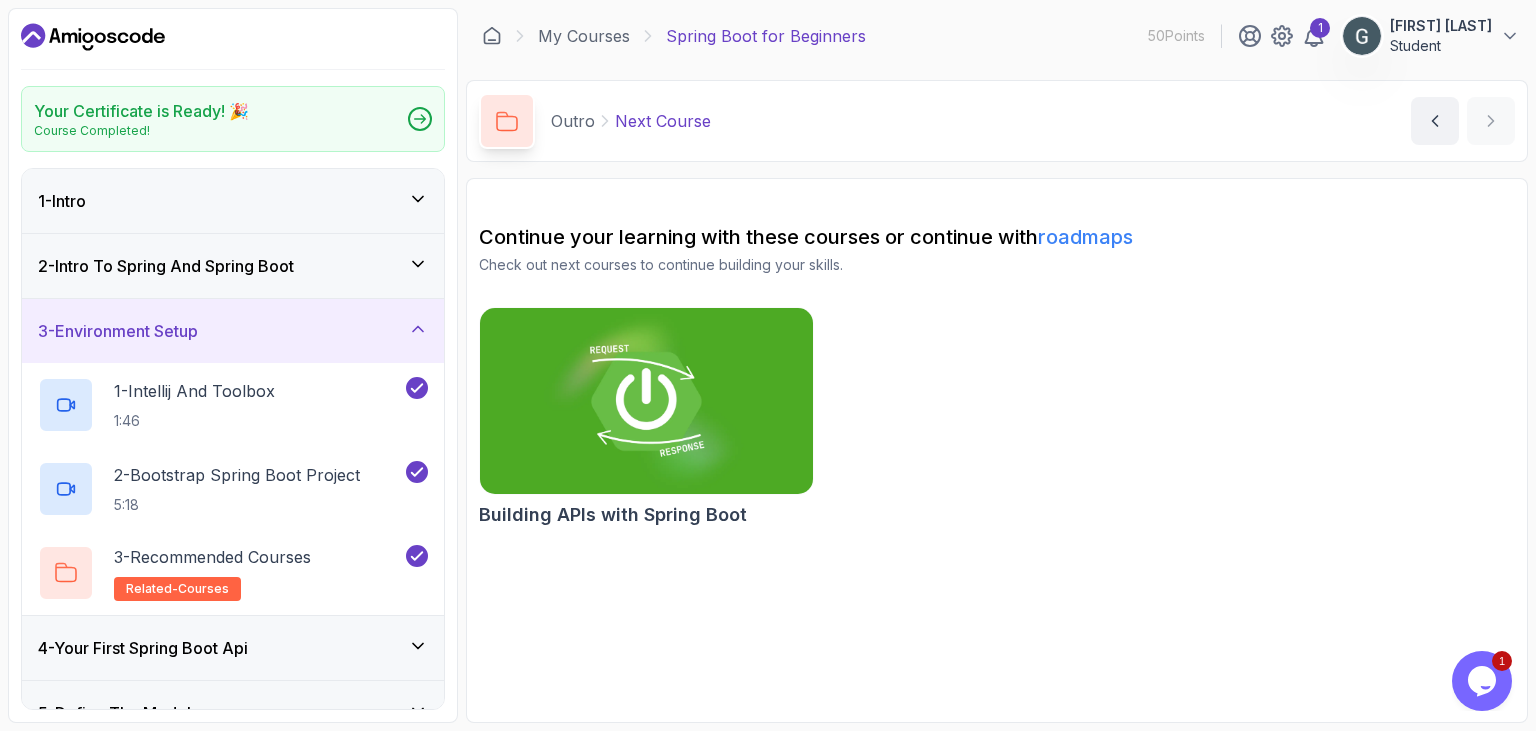 click on "2  -  Intro To Spring And Spring Boot" at bounding box center [233, 266] 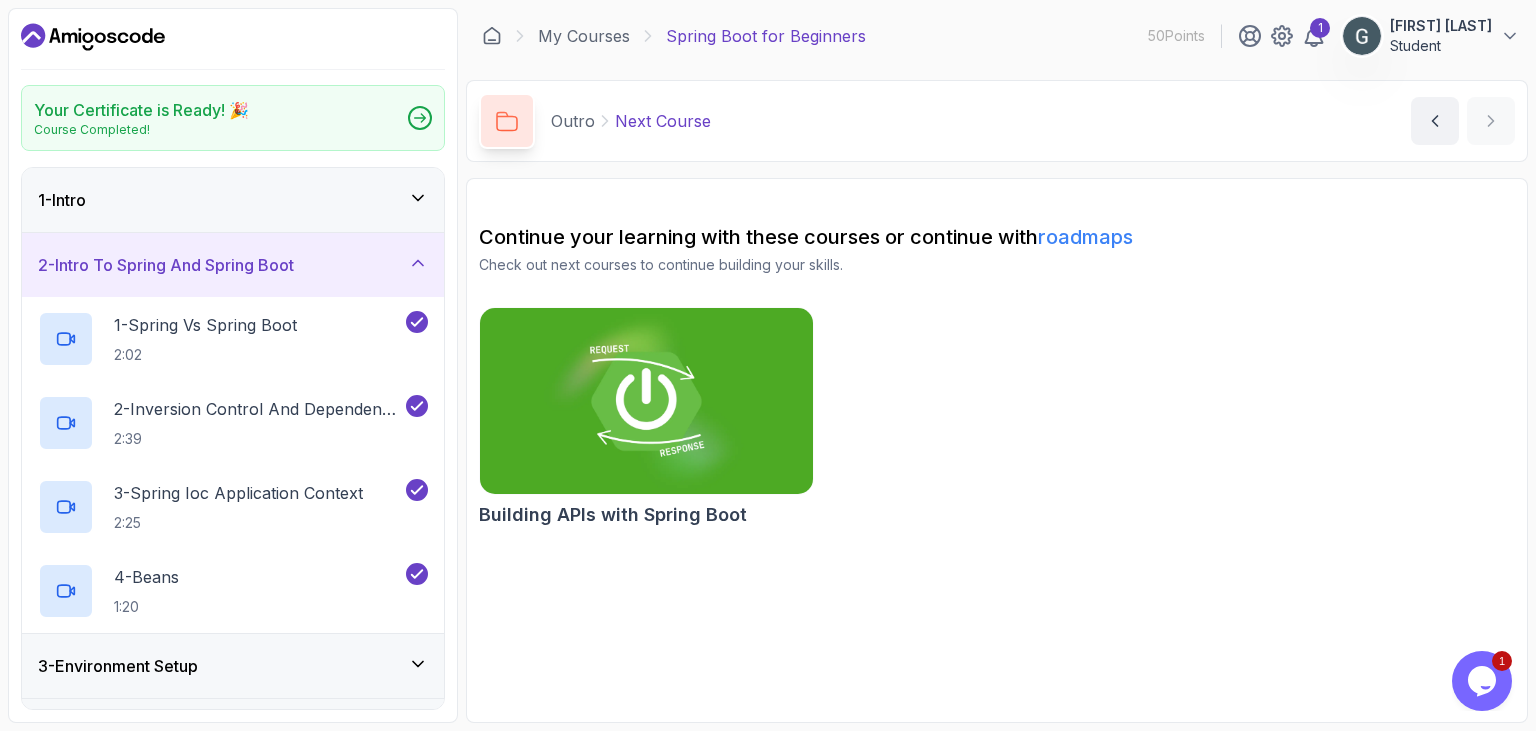scroll, scrollTop: 33, scrollLeft: 0, axis: vertical 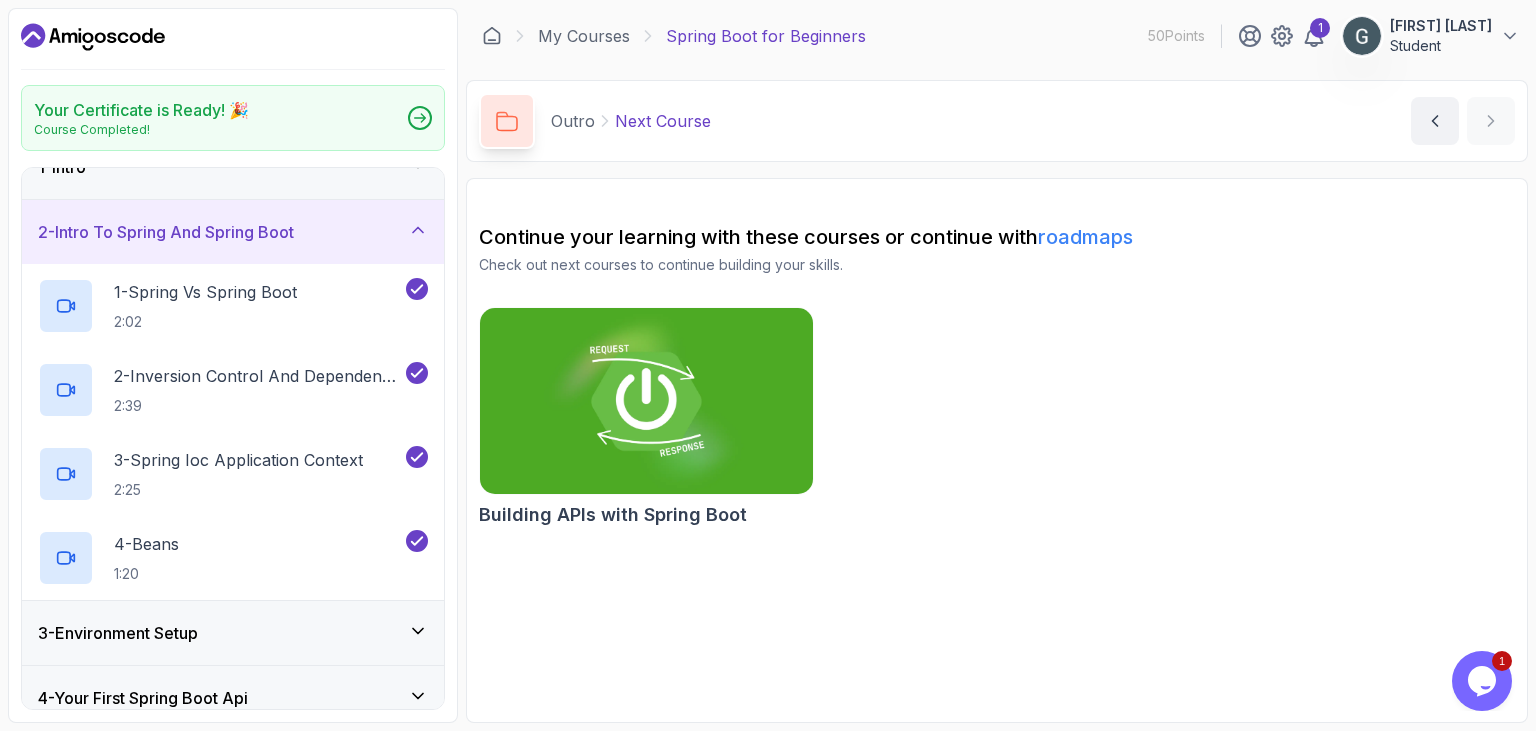 click on "1 Gasser Elshorbagy Student" at bounding box center (1379, 36) 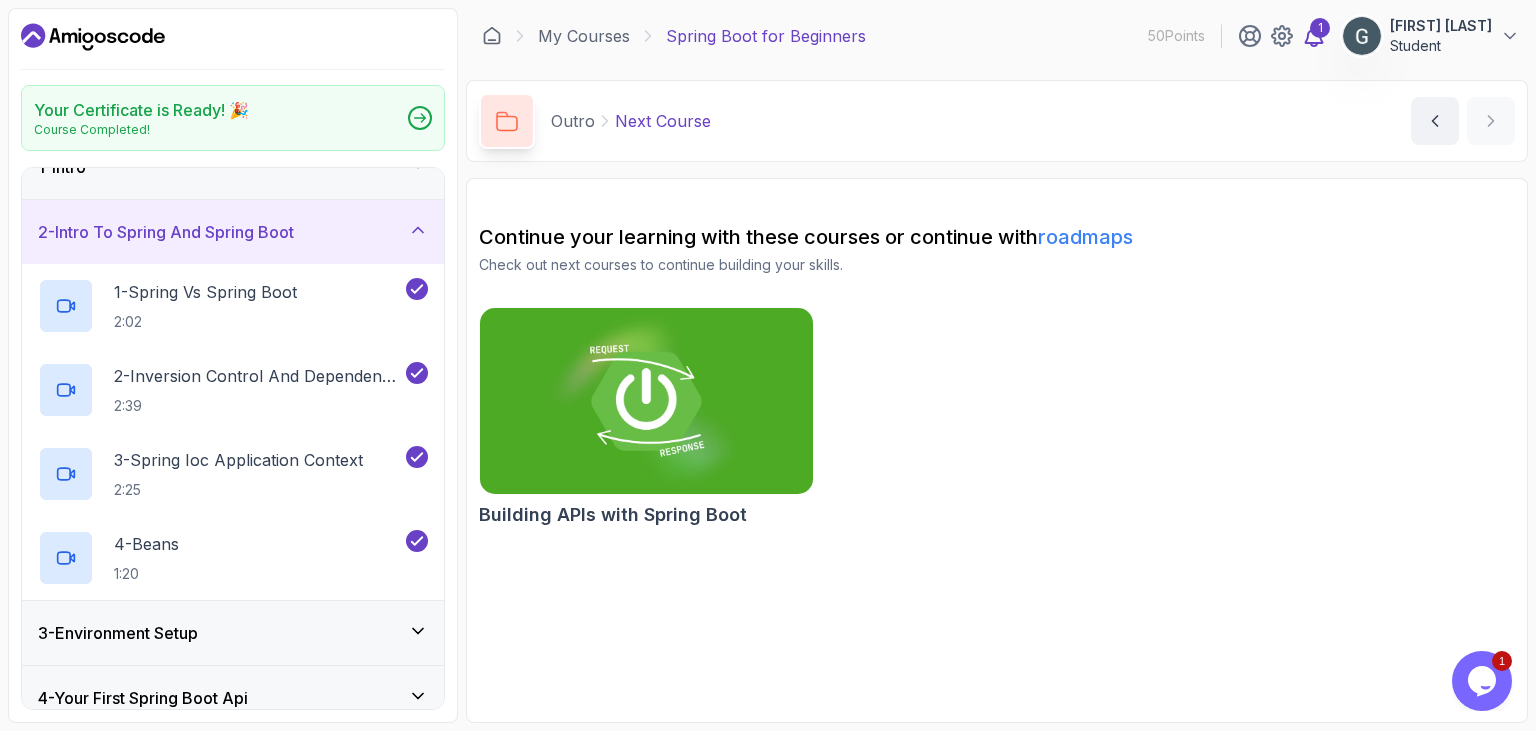 click on "1" at bounding box center [1320, 28] 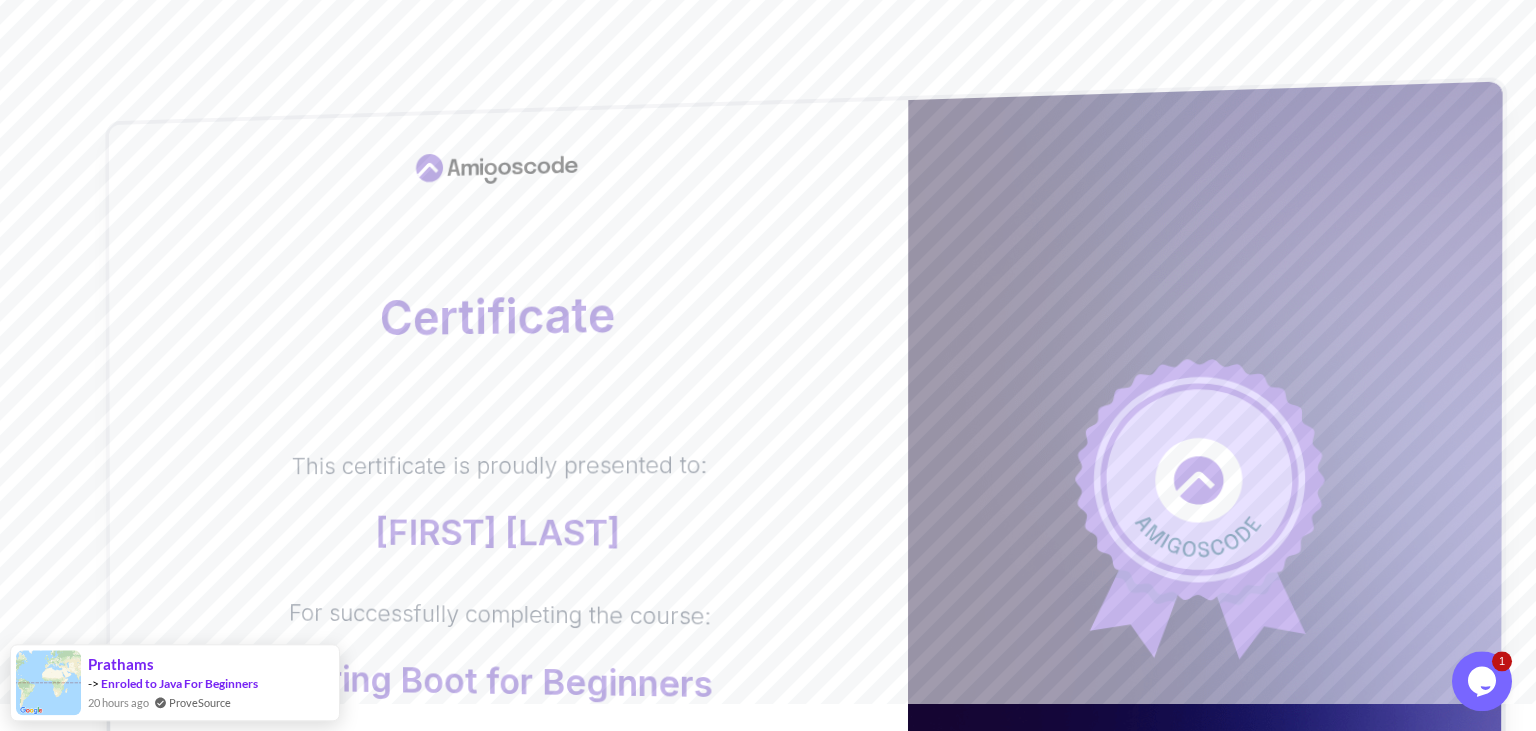 scroll, scrollTop: 0, scrollLeft: 0, axis: both 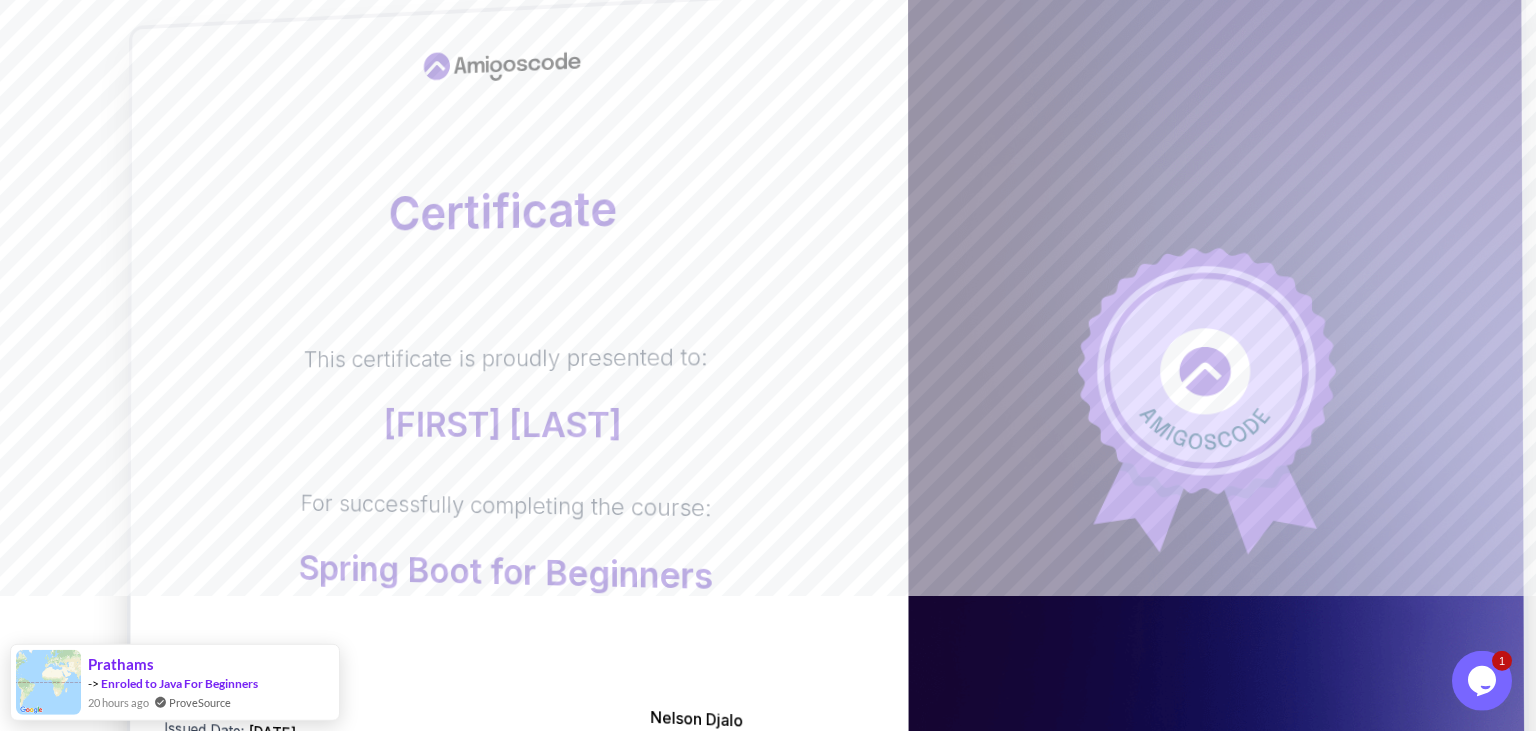 click on "This certificate is proudly presented to:" at bounding box center (506, 357) 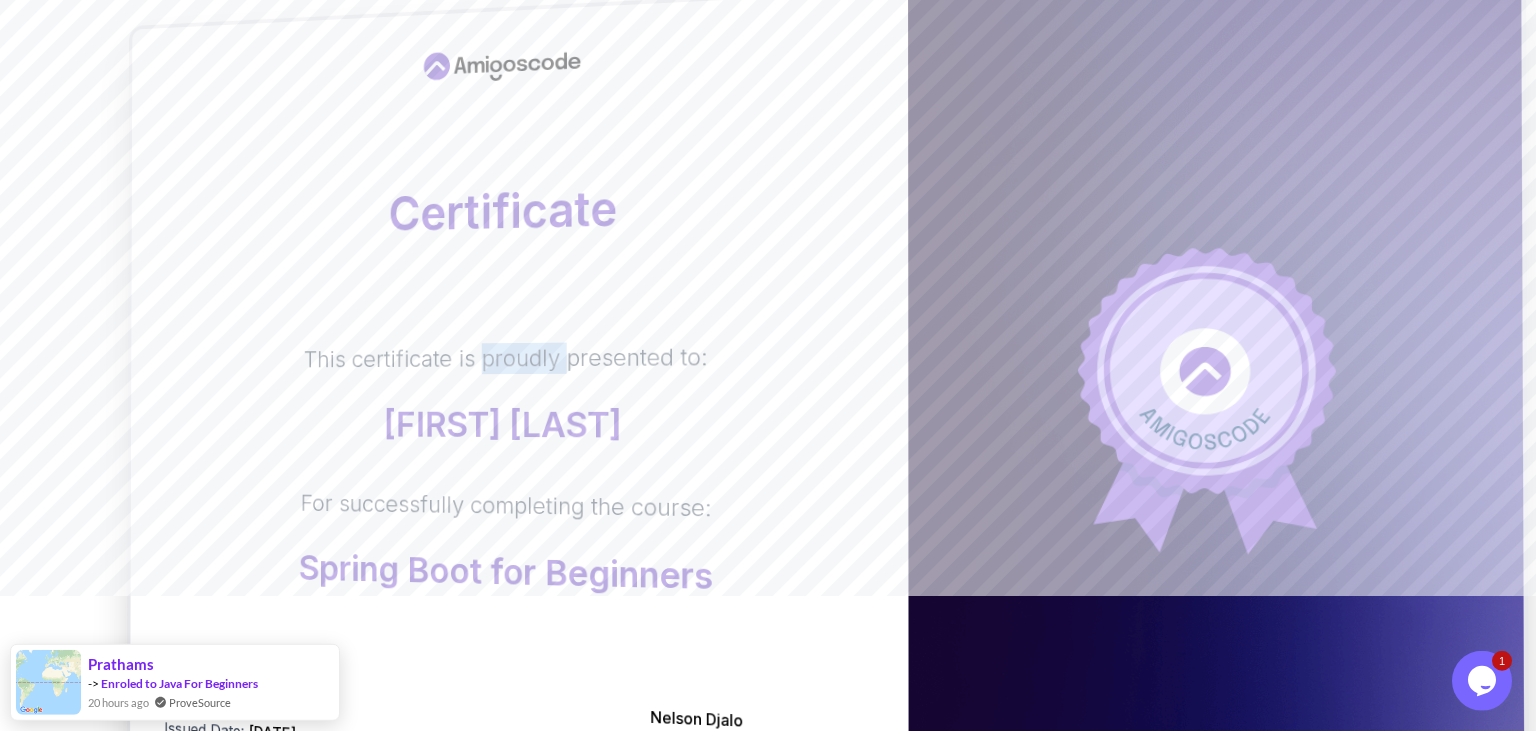 click on "This certificate is proudly presented to:" at bounding box center (506, 357) 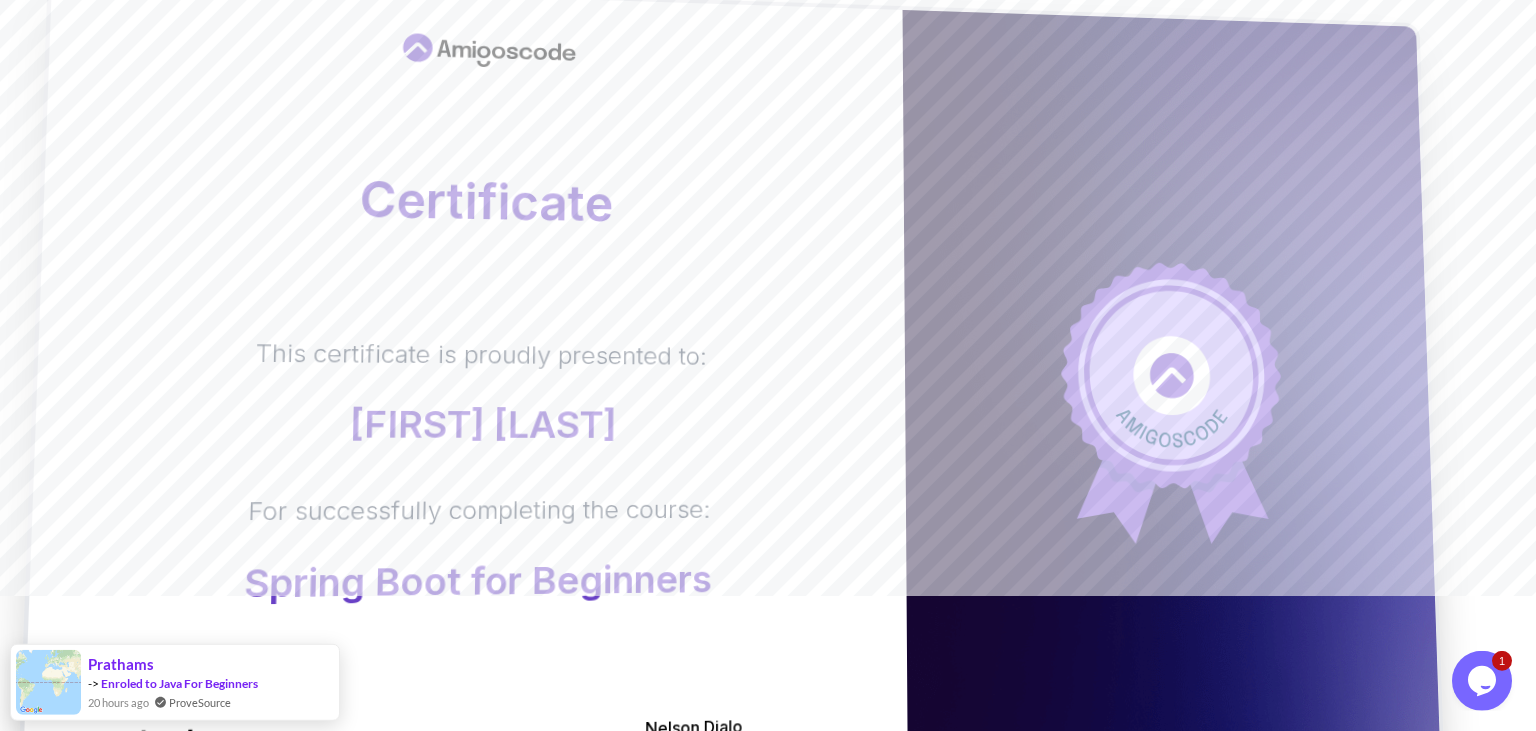 click on "Certificate This certificate is proudly presented to: [FIRST] [LAST] For successfully completing the course: Spring Boot for Beginners Cert ID:   [UUID] Issued Date:   [DATE] [FIRST] [LAST] Founder of Amigoscode" at bounding box center [465, 407] 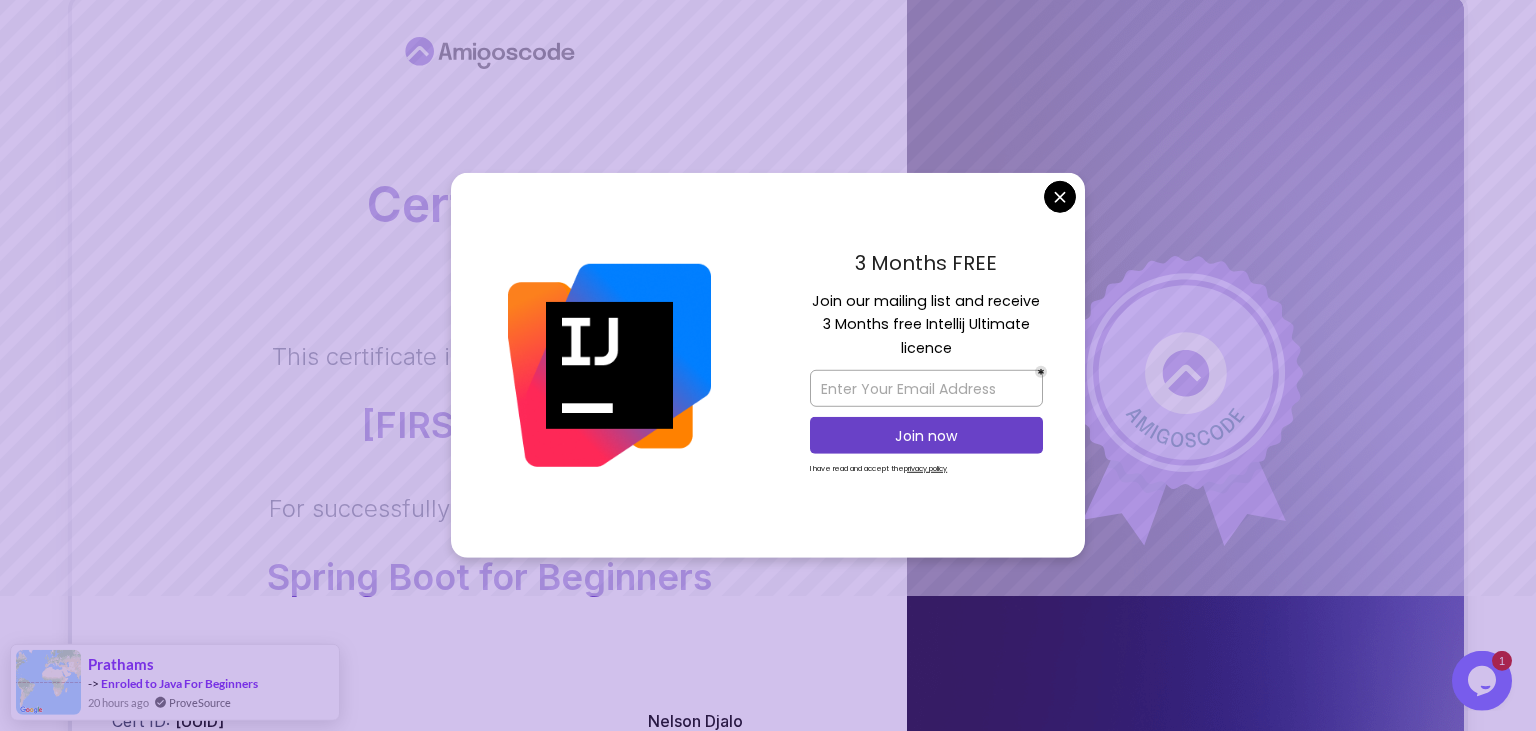 scroll, scrollTop: 534, scrollLeft: 0, axis: vertical 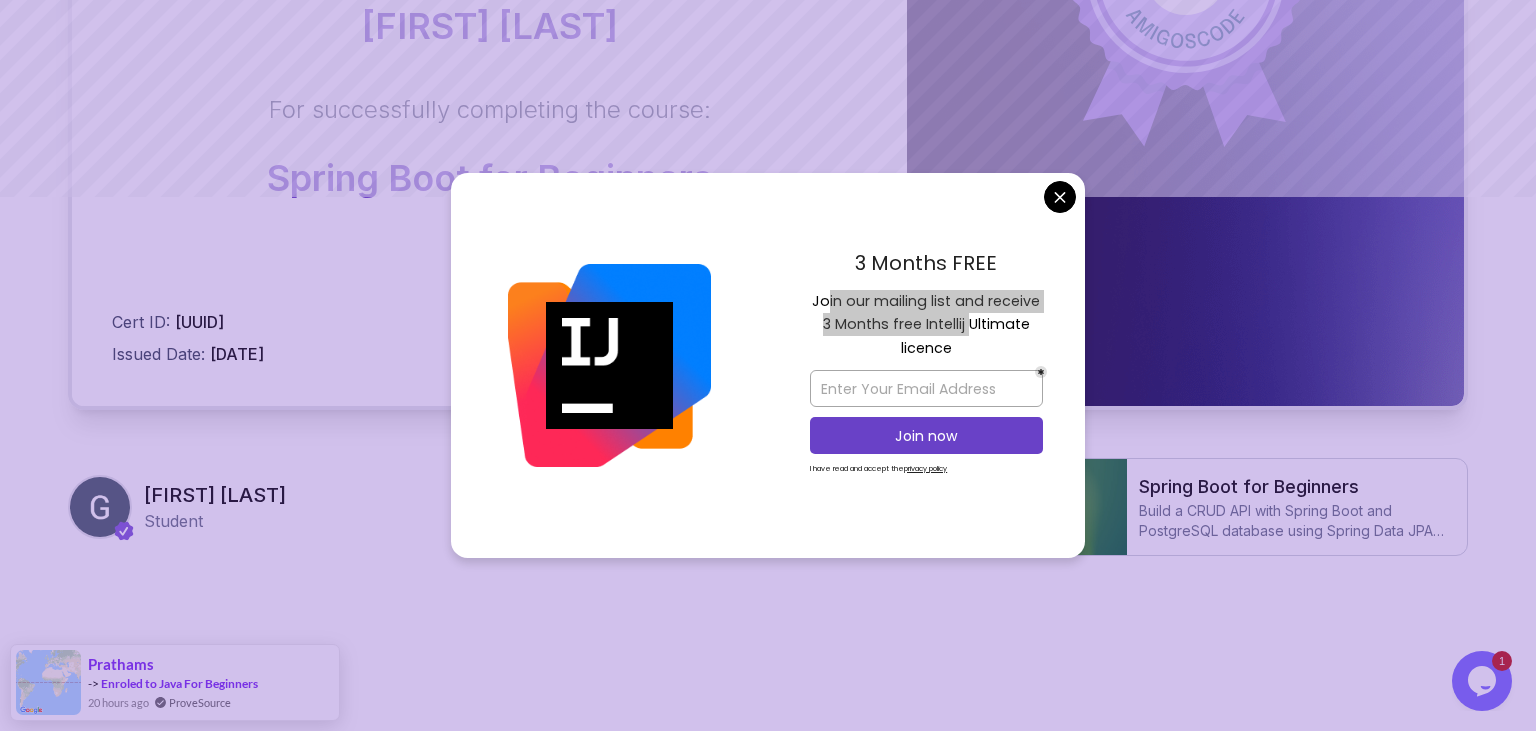 drag, startPoint x: 970, startPoint y: 334, endPoint x: 830, endPoint y: 299, distance: 144.3087 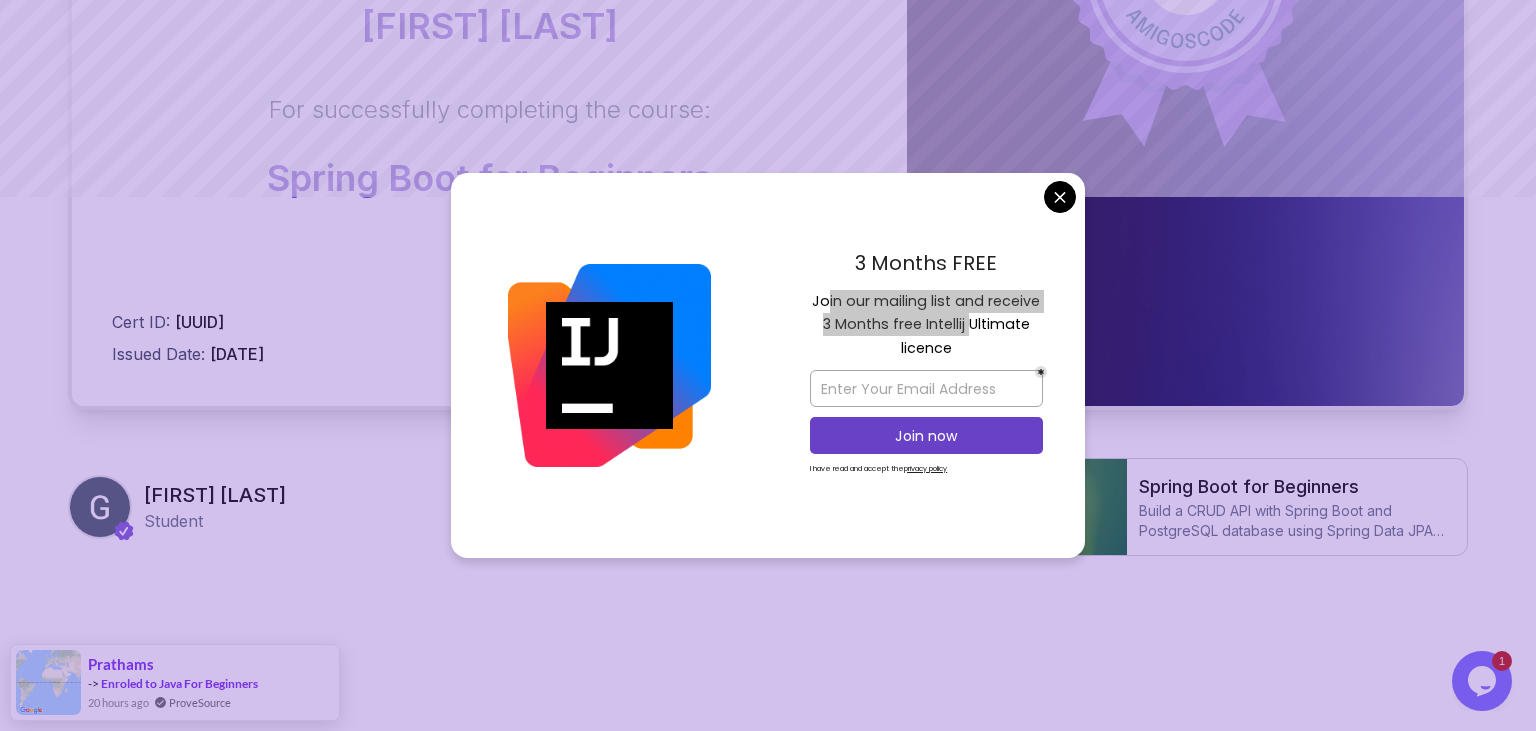 click on "Join our mailing list and receive 3 Months free Intellij Ultimate licence" at bounding box center [926, 325] 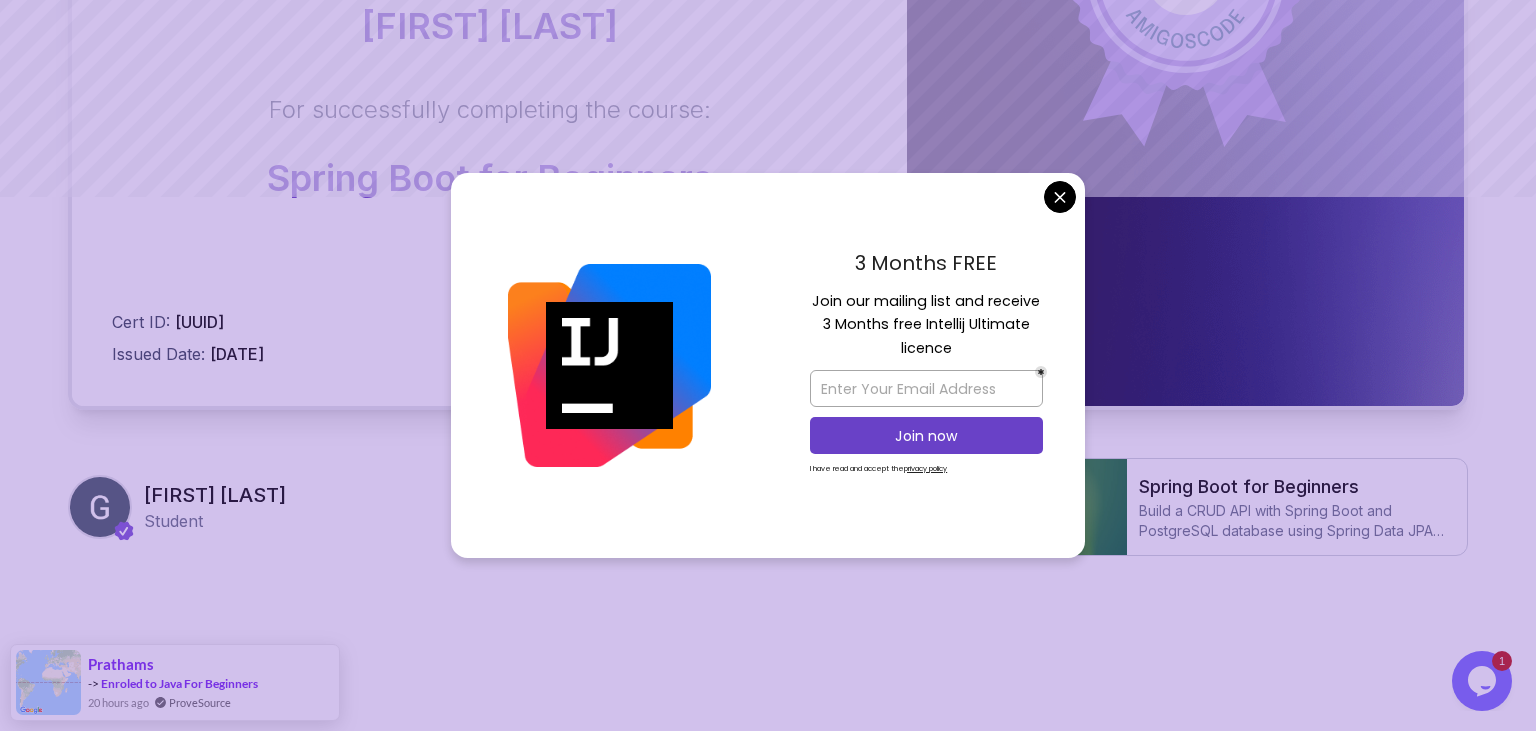 click on "Join our mailing list and receive 3 Months free Intellij Ultimate licence" at bounding box center (926, 325) 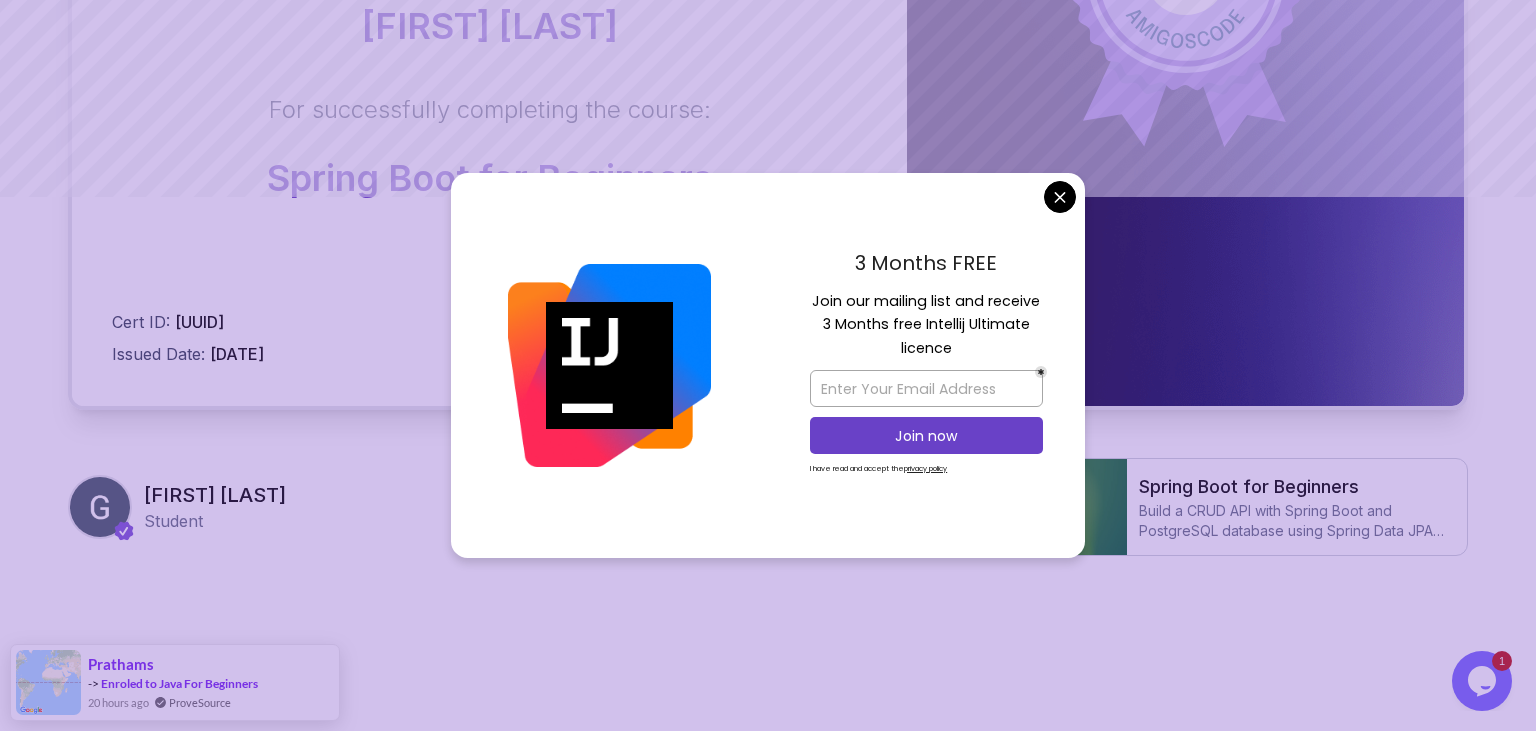 click on "Certificate This certificate is proudly presented to: [FIRST] [LAST] For successfully completing the course: Spring Boot for Beginners Cert ID:   [UUID] Issued Date:   [DATE] [FIRST] [LAST] Founder of Amigoscode [FIRST] [LAST] Student Spring Boot for Beginners Build a CRUD API with Spring Boot and PostgreSQL database using Spring Data JPA and Spring AI
prathams ->   Enroled to Java For Beginners 20 hours ago    ProveSource" at bounding box center (768, 99) 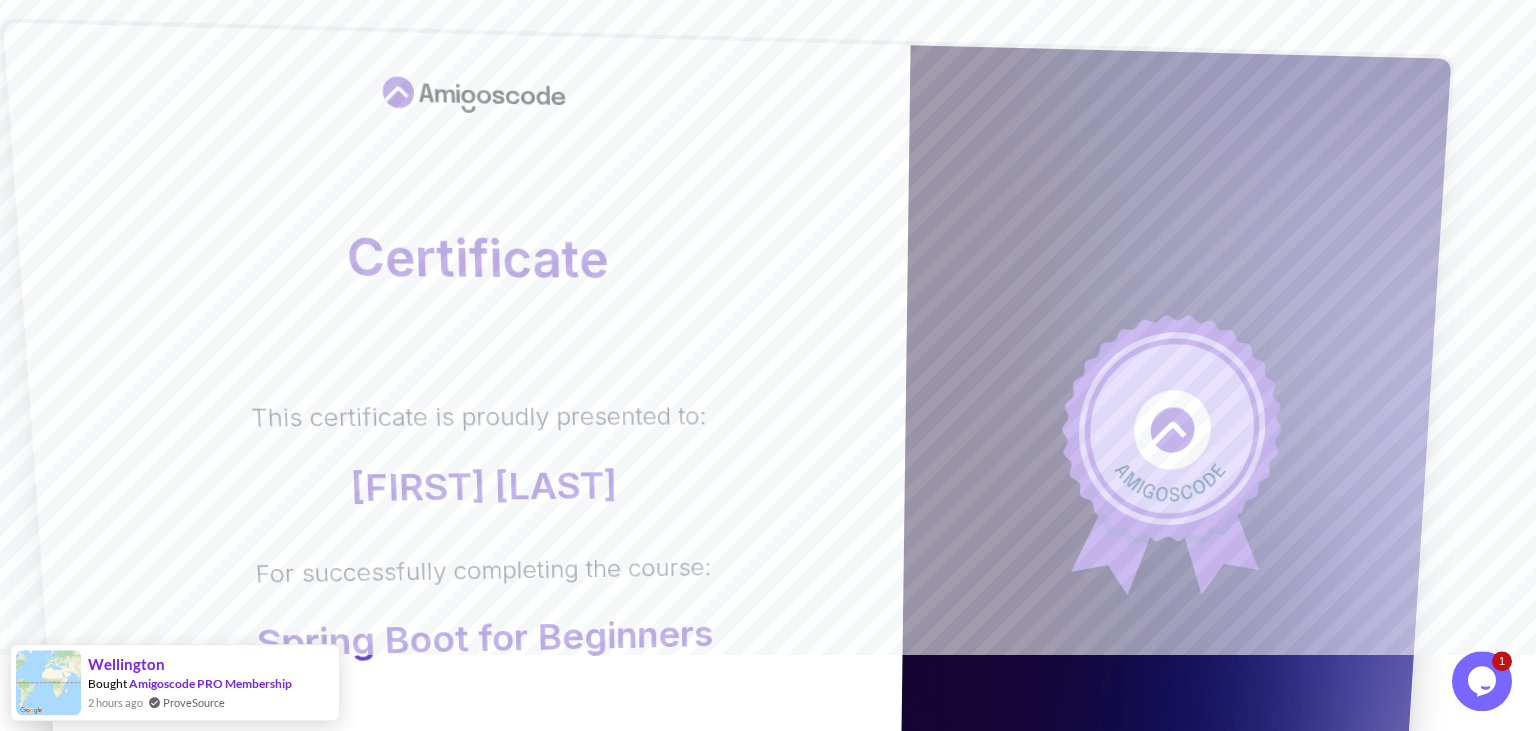 scroll, scrollTop: 118, scrollLeft: 0, axis: vertical 